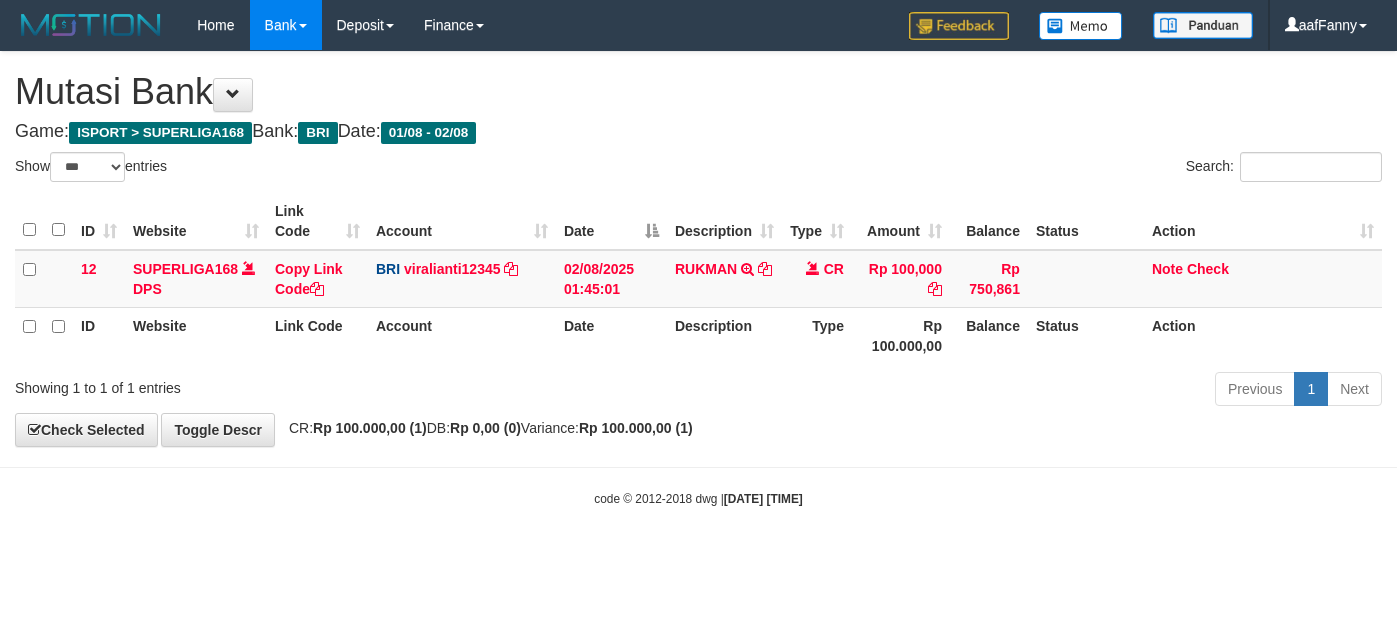 select on "***" 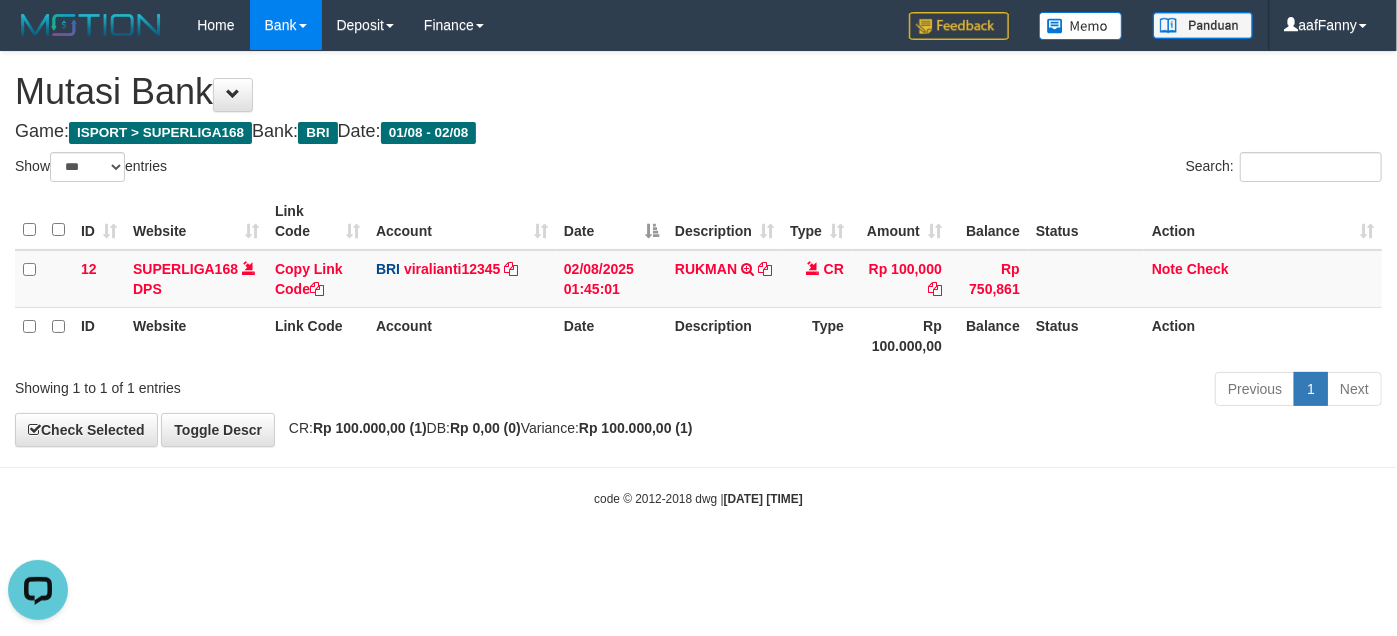 scroll, scrollTop: 0, scrollLeft: 0, axis: both 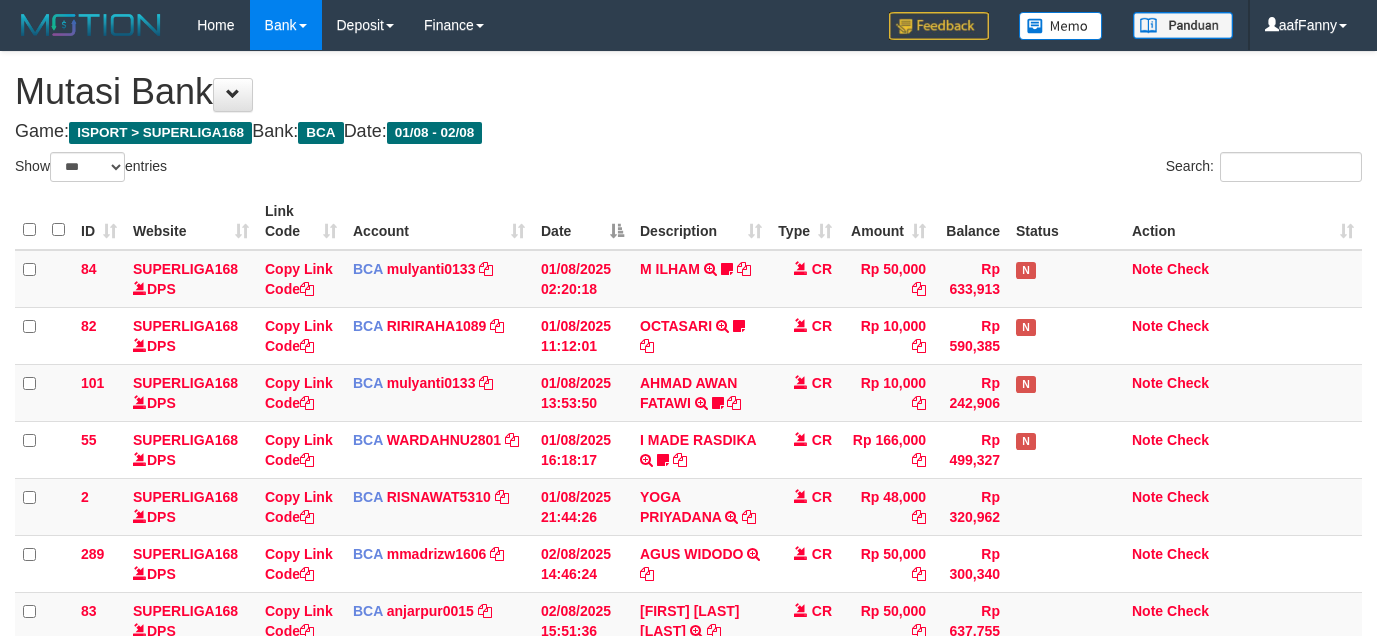 select on "***" 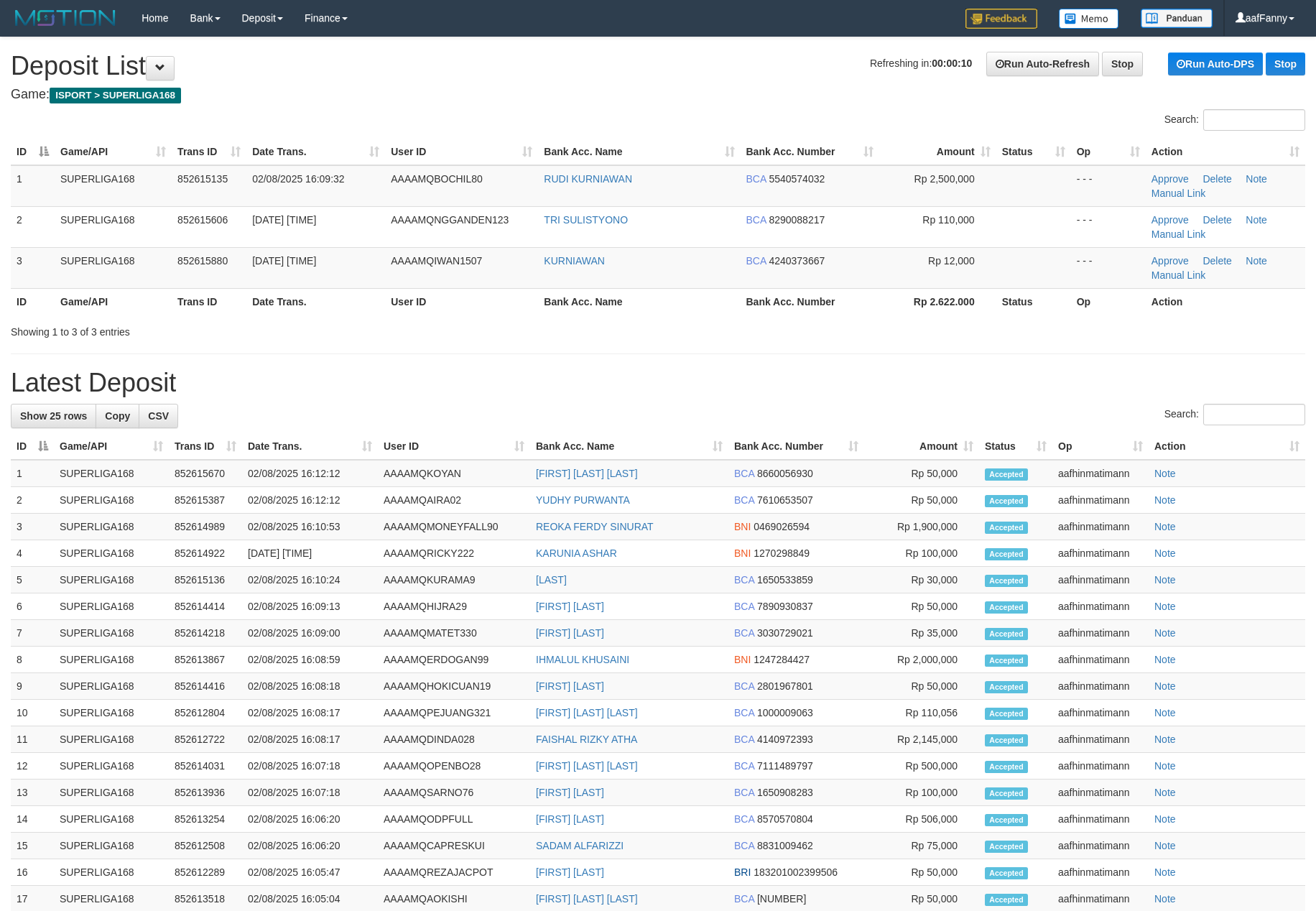scroll, scrollTop: 0, scrollLeft: 0, axis: both 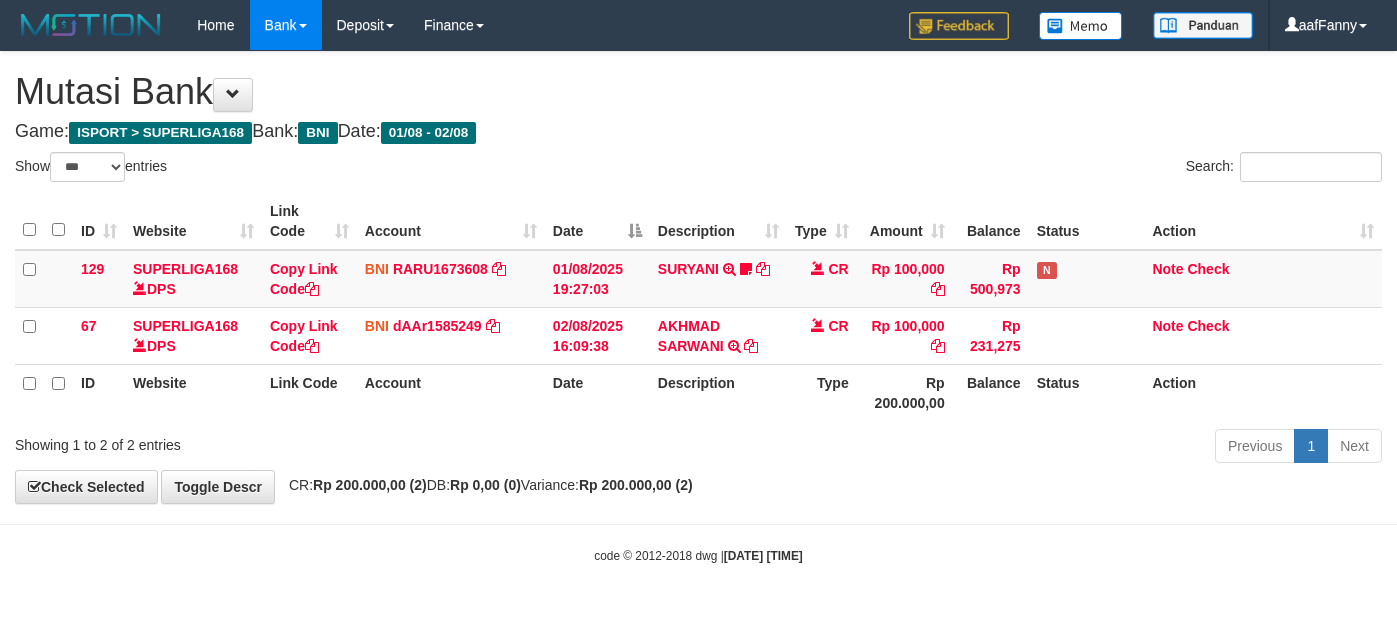 select on "***" 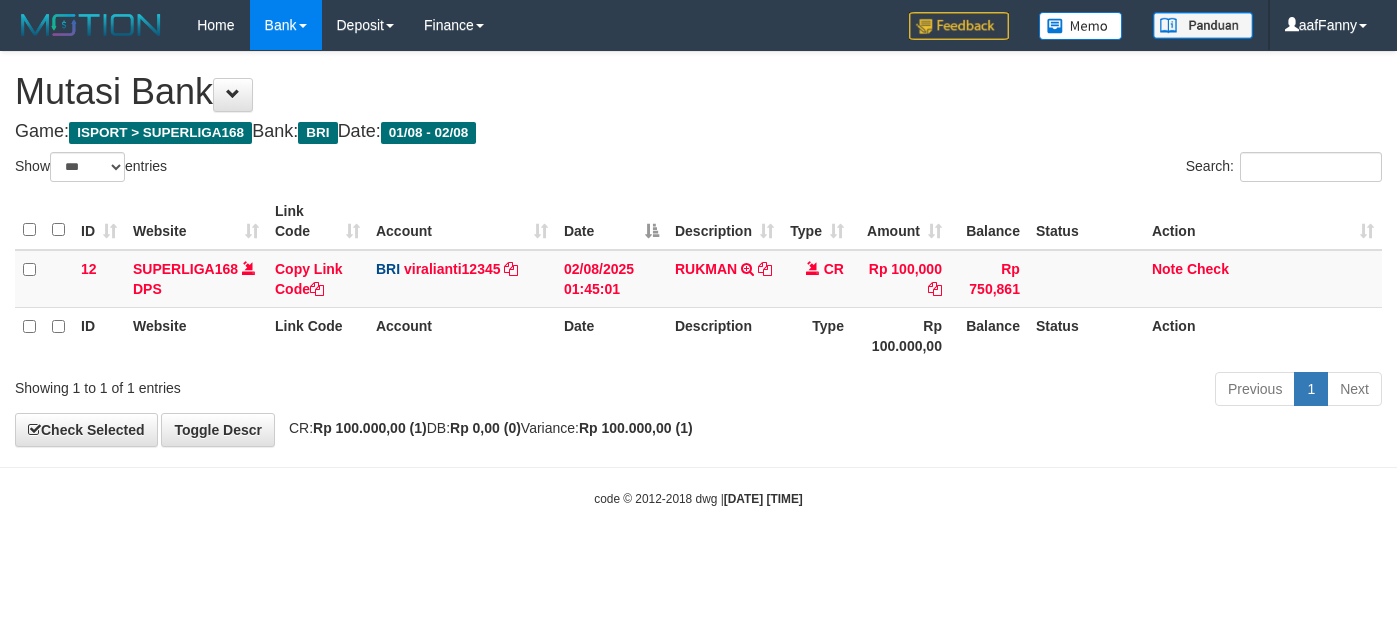 select on "***" 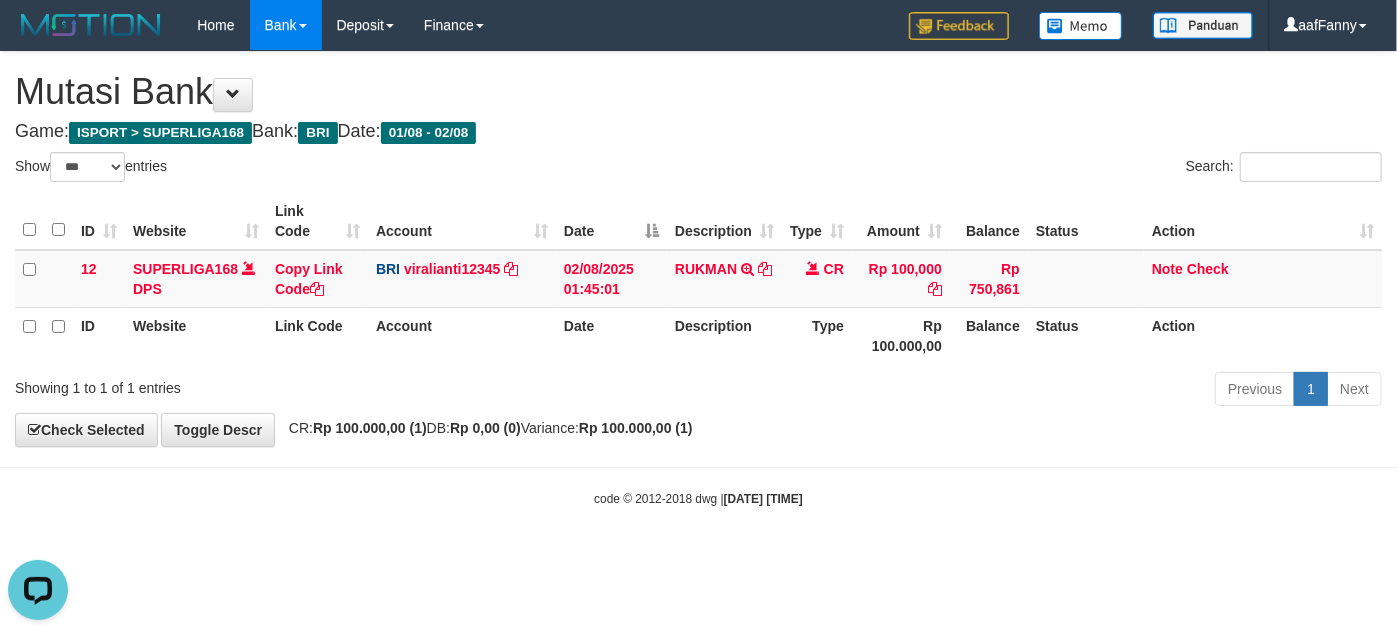 scroll, scrollTop: 0, scrollLeft: 0, axis: both 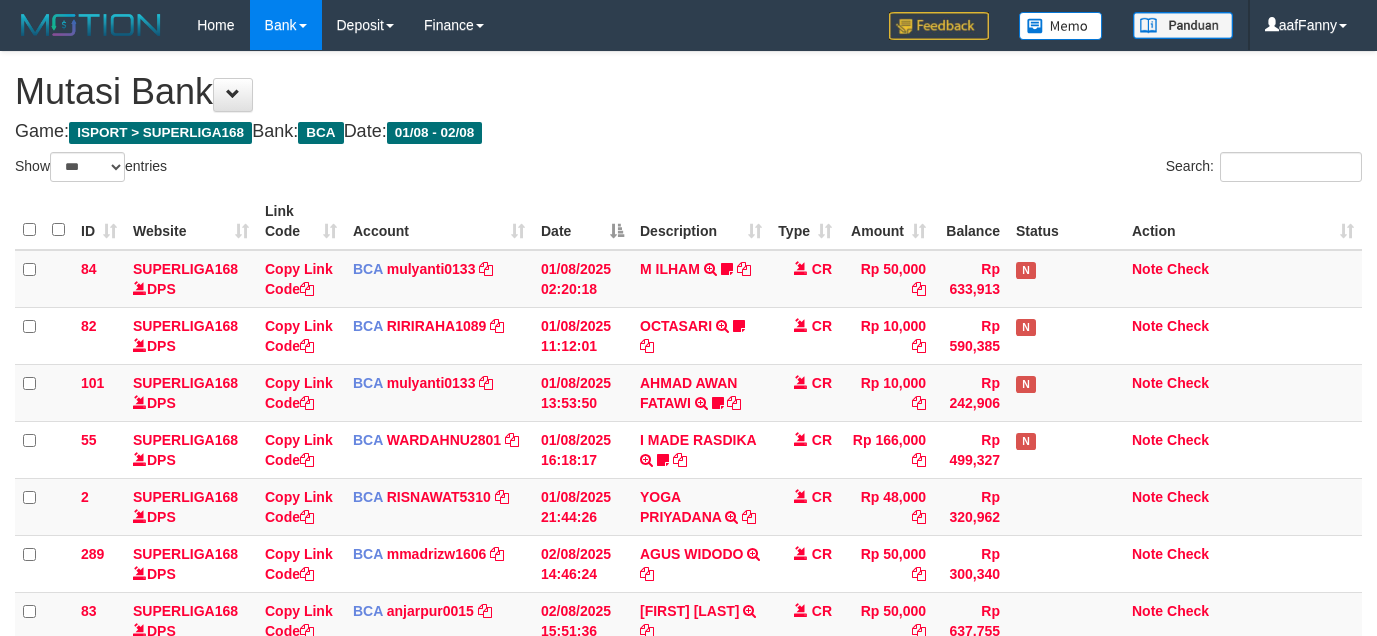 select on "***" 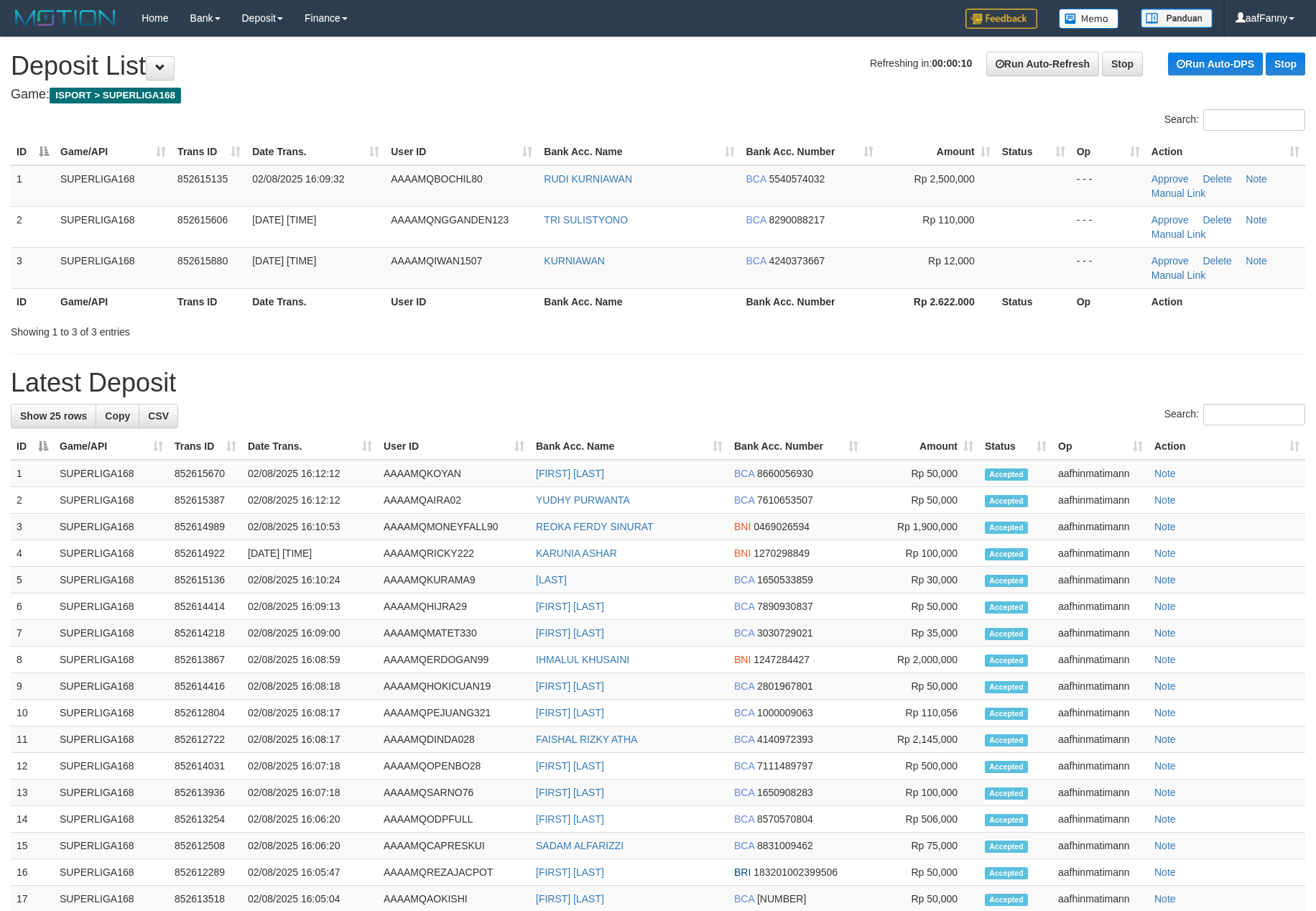 scroll, scrollTop: 0, scrollLeft: 0, axis: both 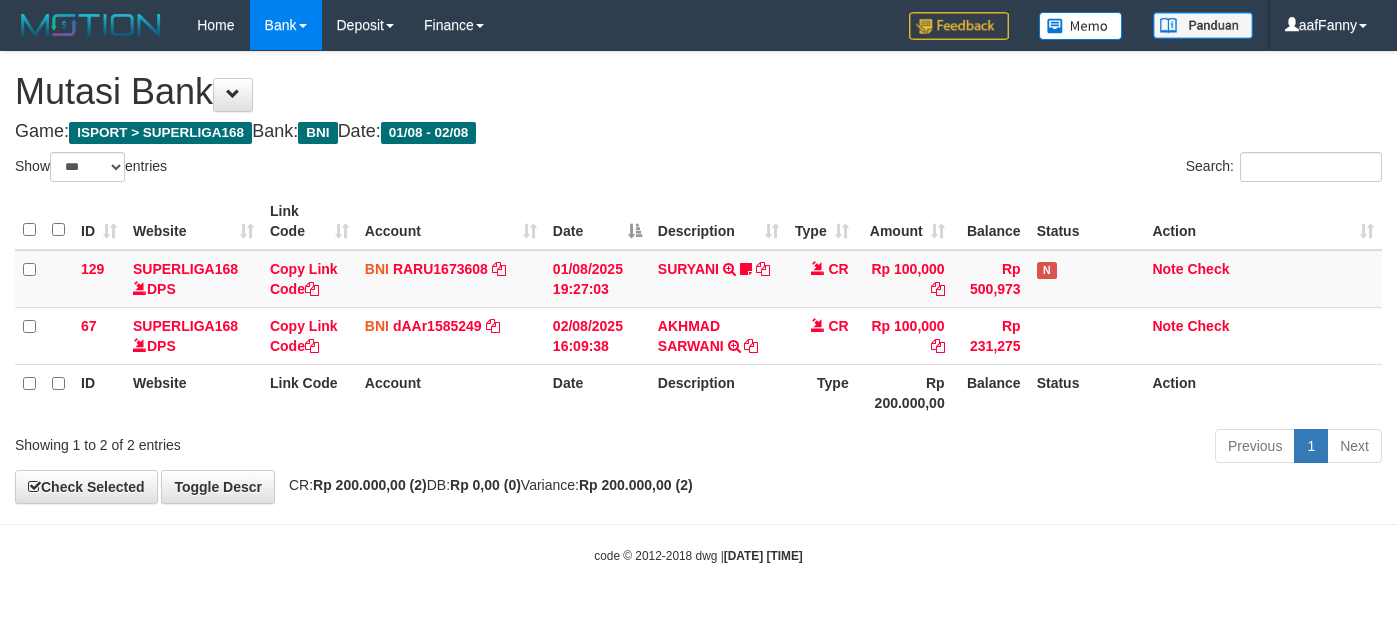 select on "***" 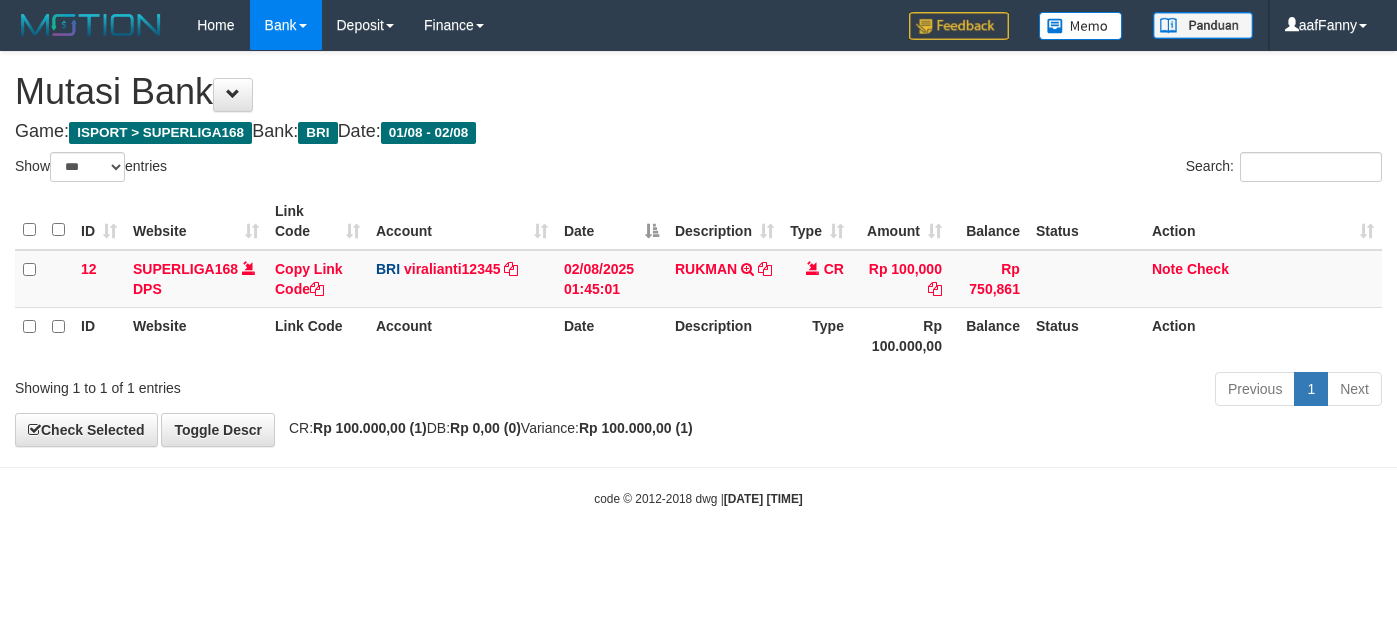 select on "***" 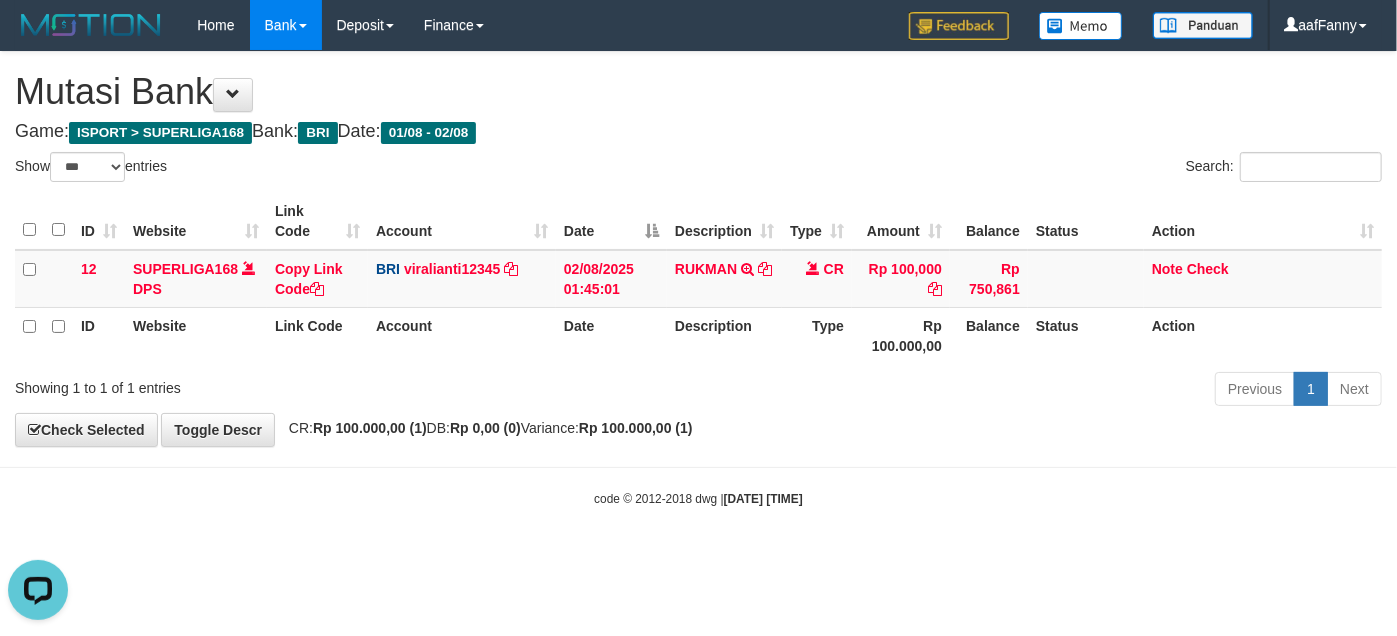 scroll, scrollTop: 0, scrollLeft: 0, axis: both 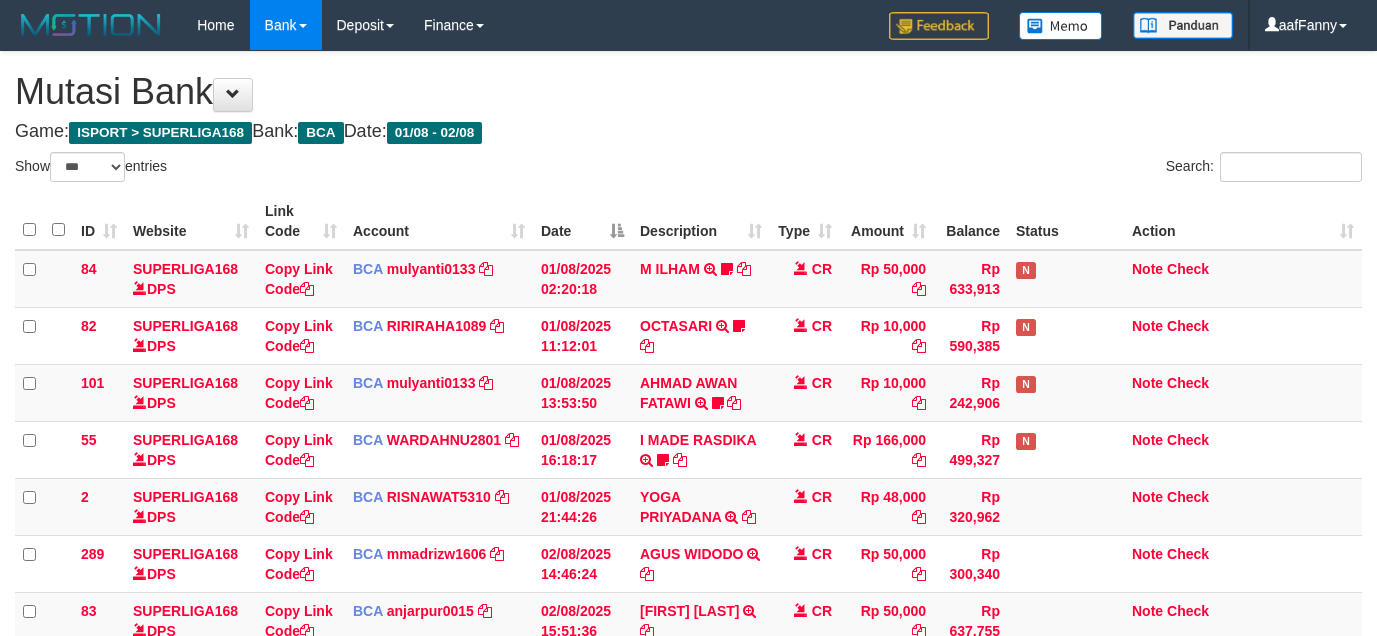 select on "***" 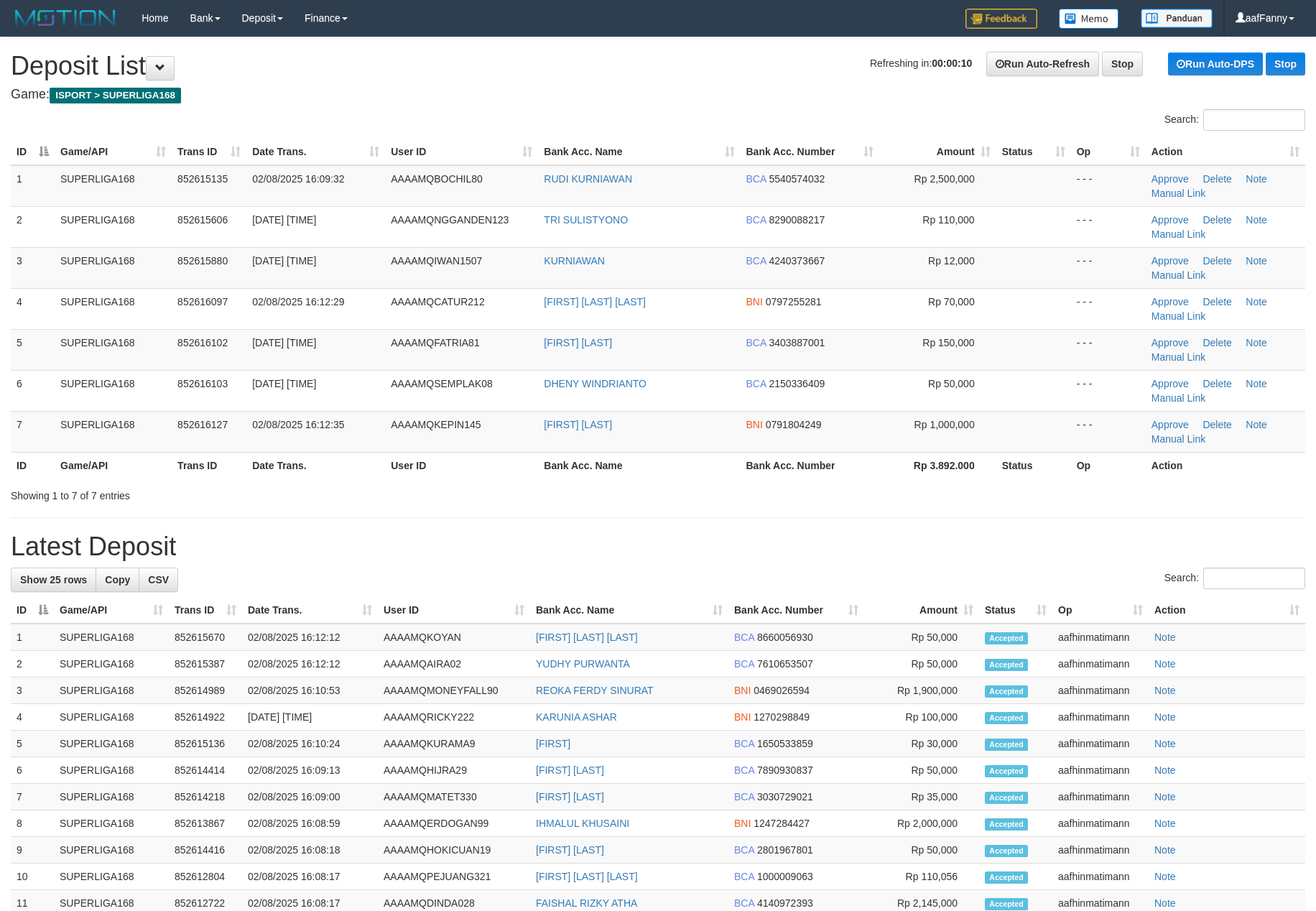 scroll, scrollTop: 0, scrollLeft: 0, axis: both 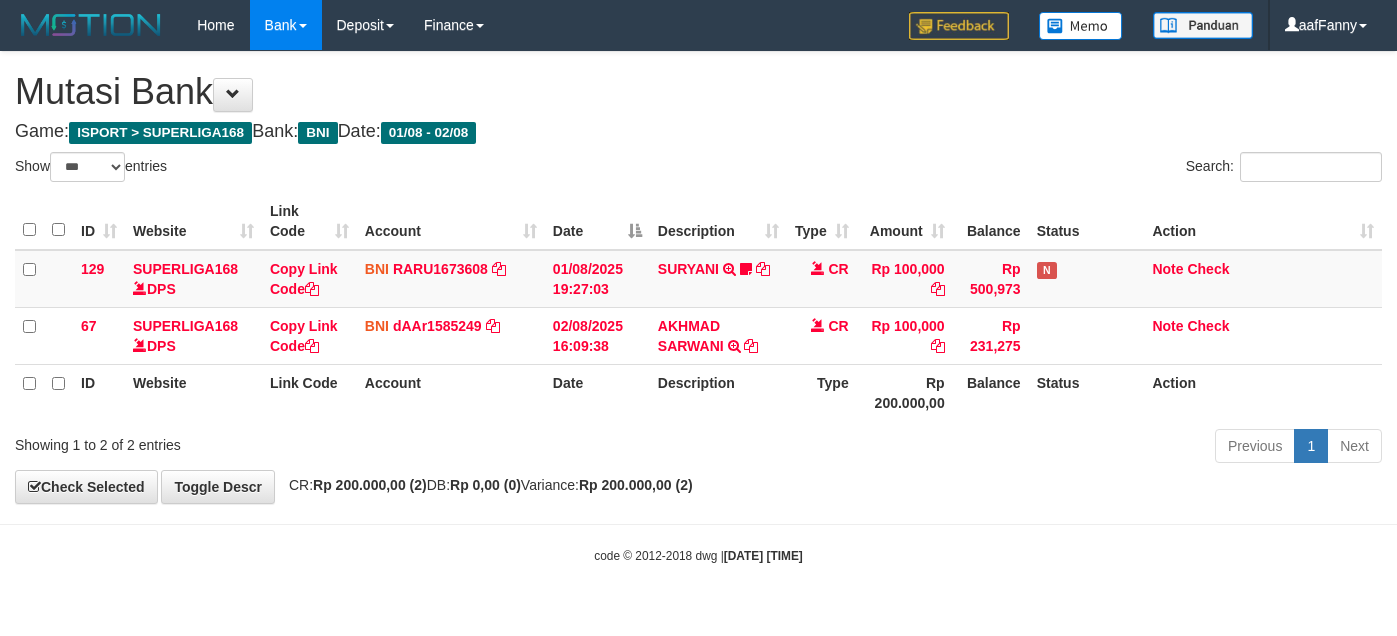 select on "***" 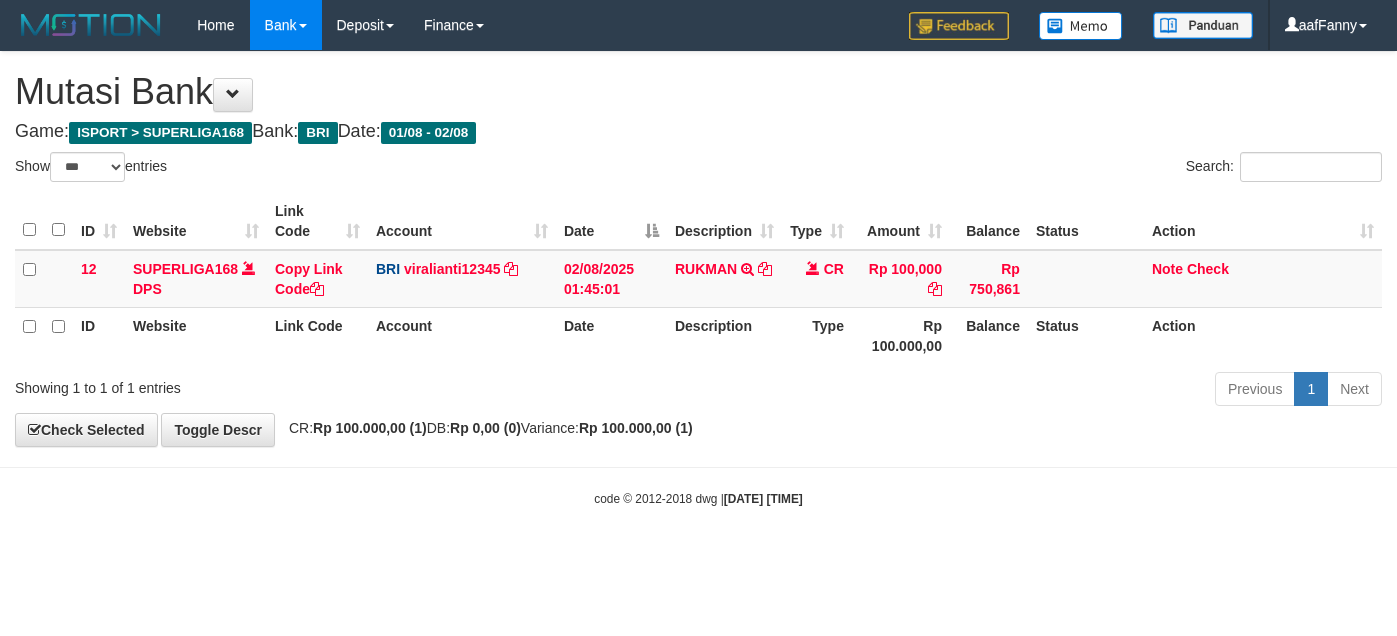 select on "***" 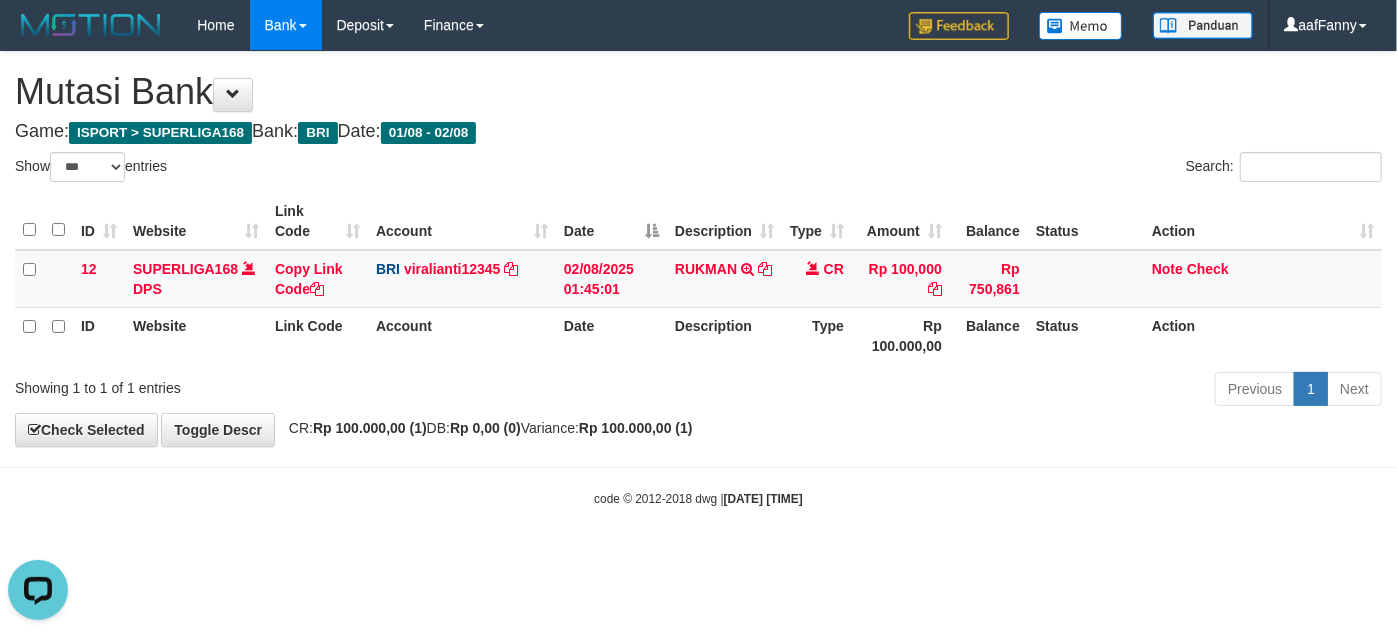 scroll, scrollTop: 0, scrollLeft: 0, axis: both 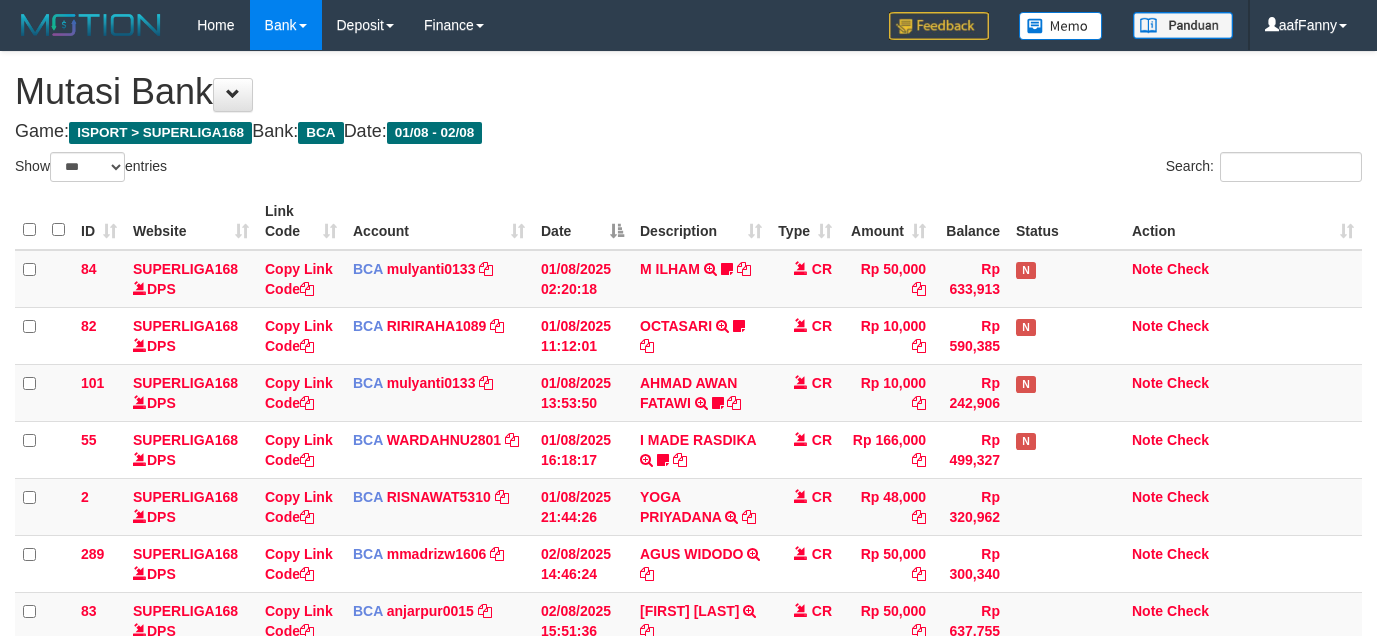 select on "***" 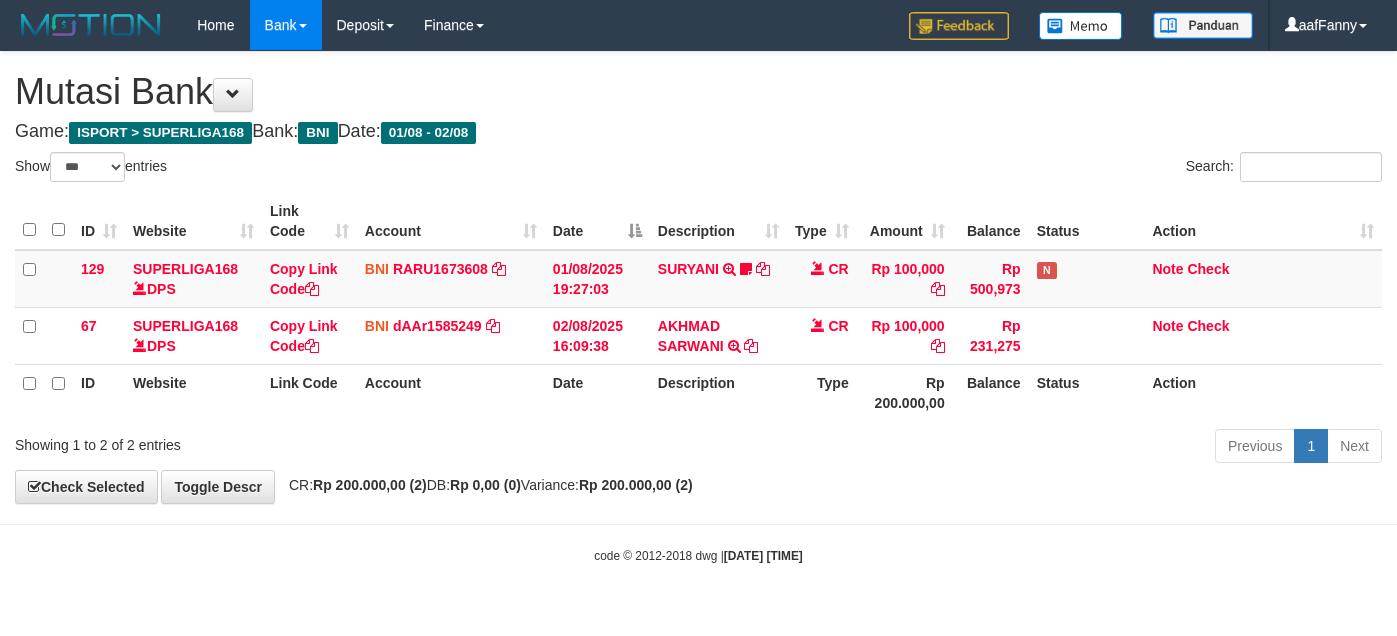 select on "***" 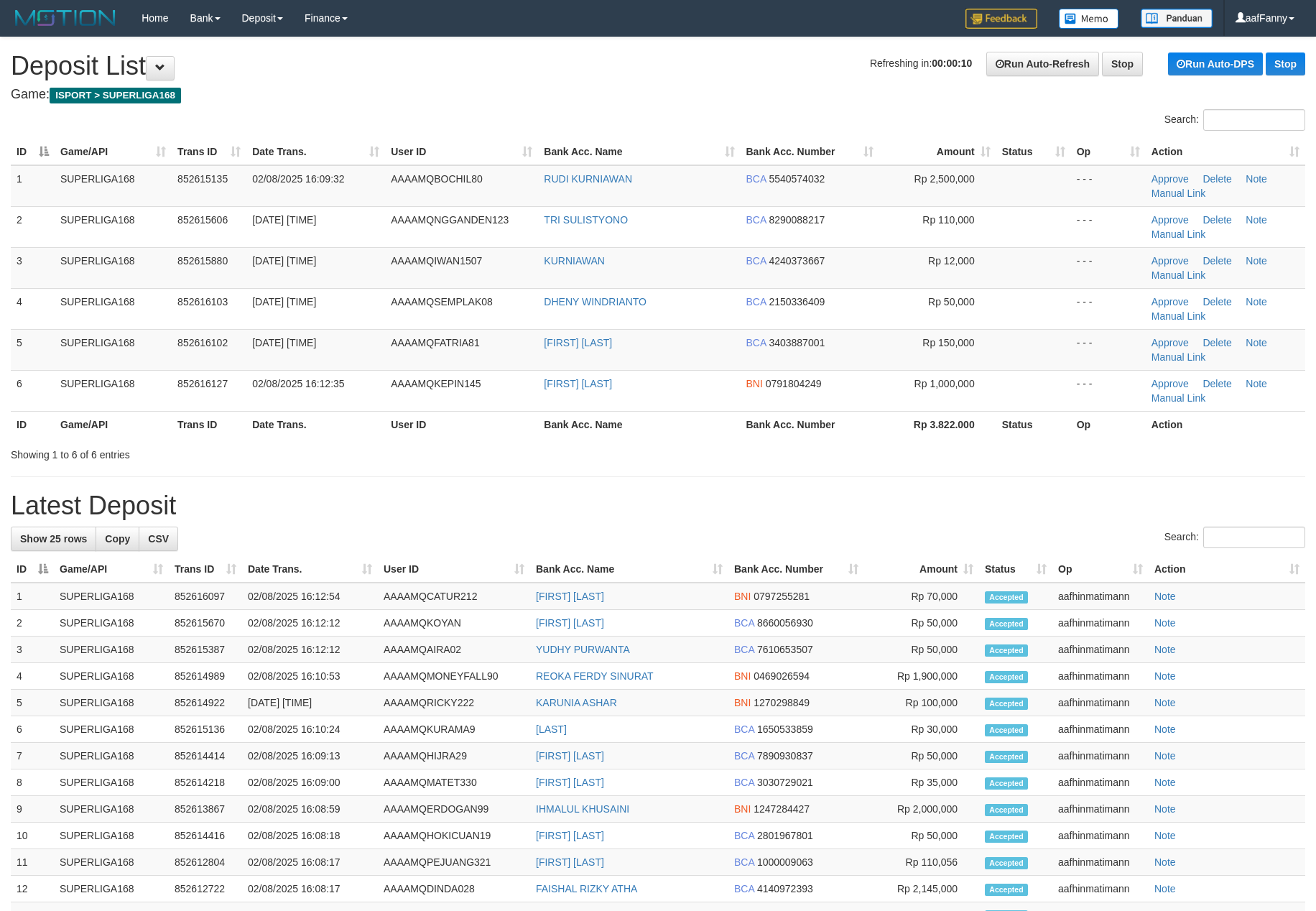 scroll, scrollTop: 0, scrollLeft: 0, axis: both 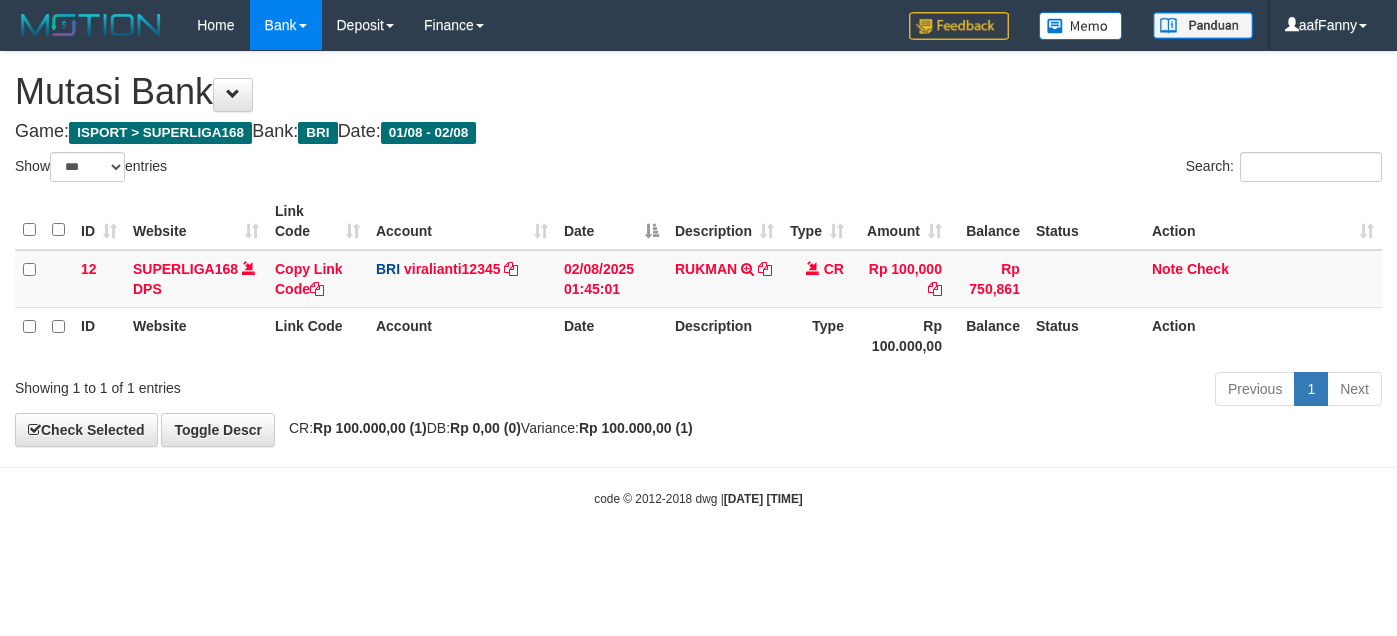 select on "***" 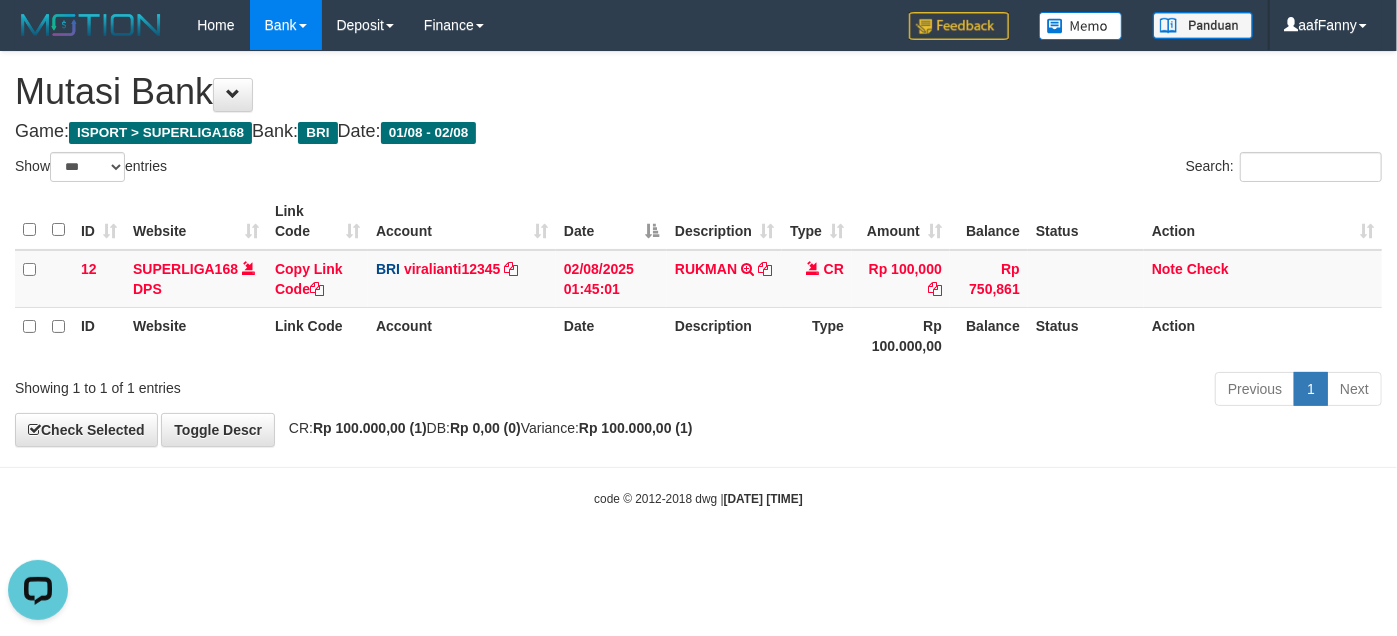 scroll, scrollTop: 0, scrollLeft: 0, axis: both 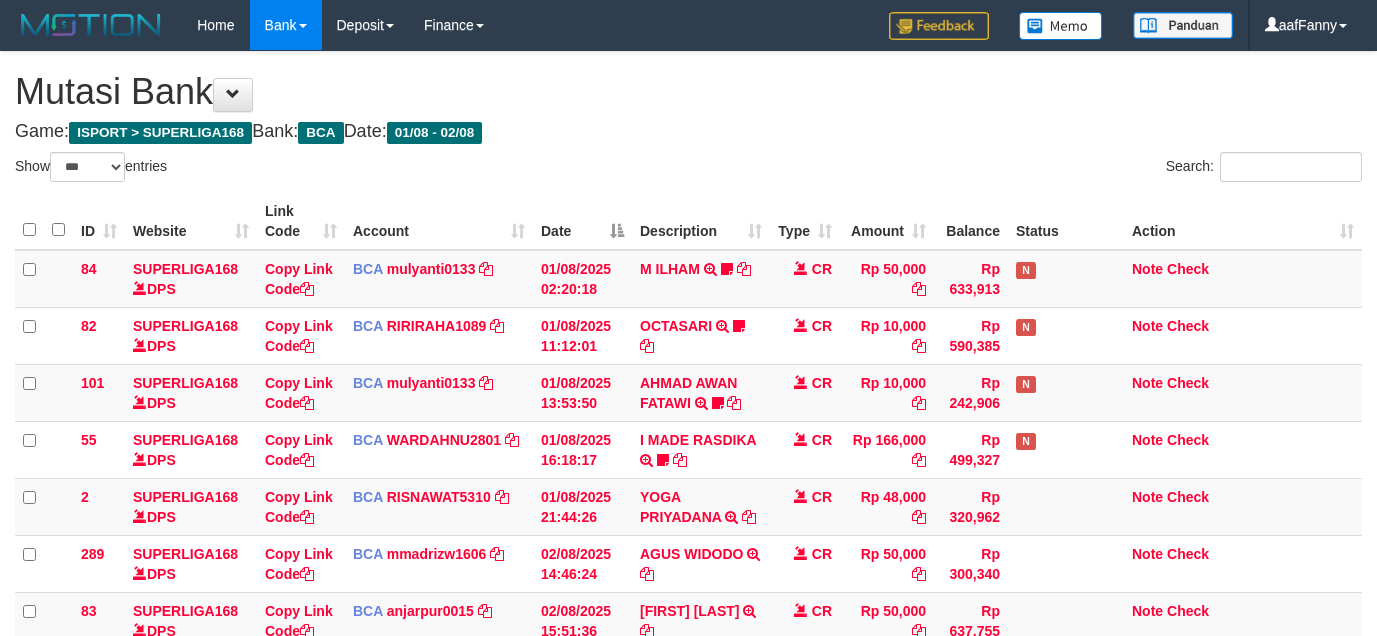 select on "***" 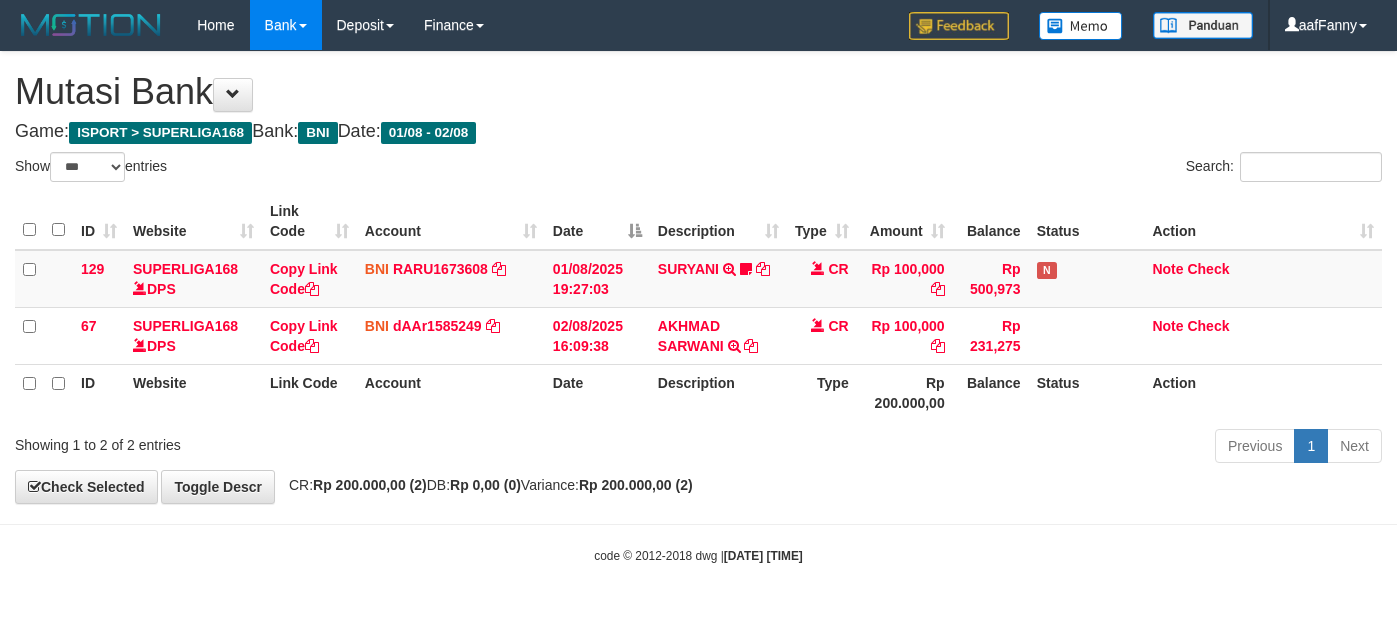 select on "***" 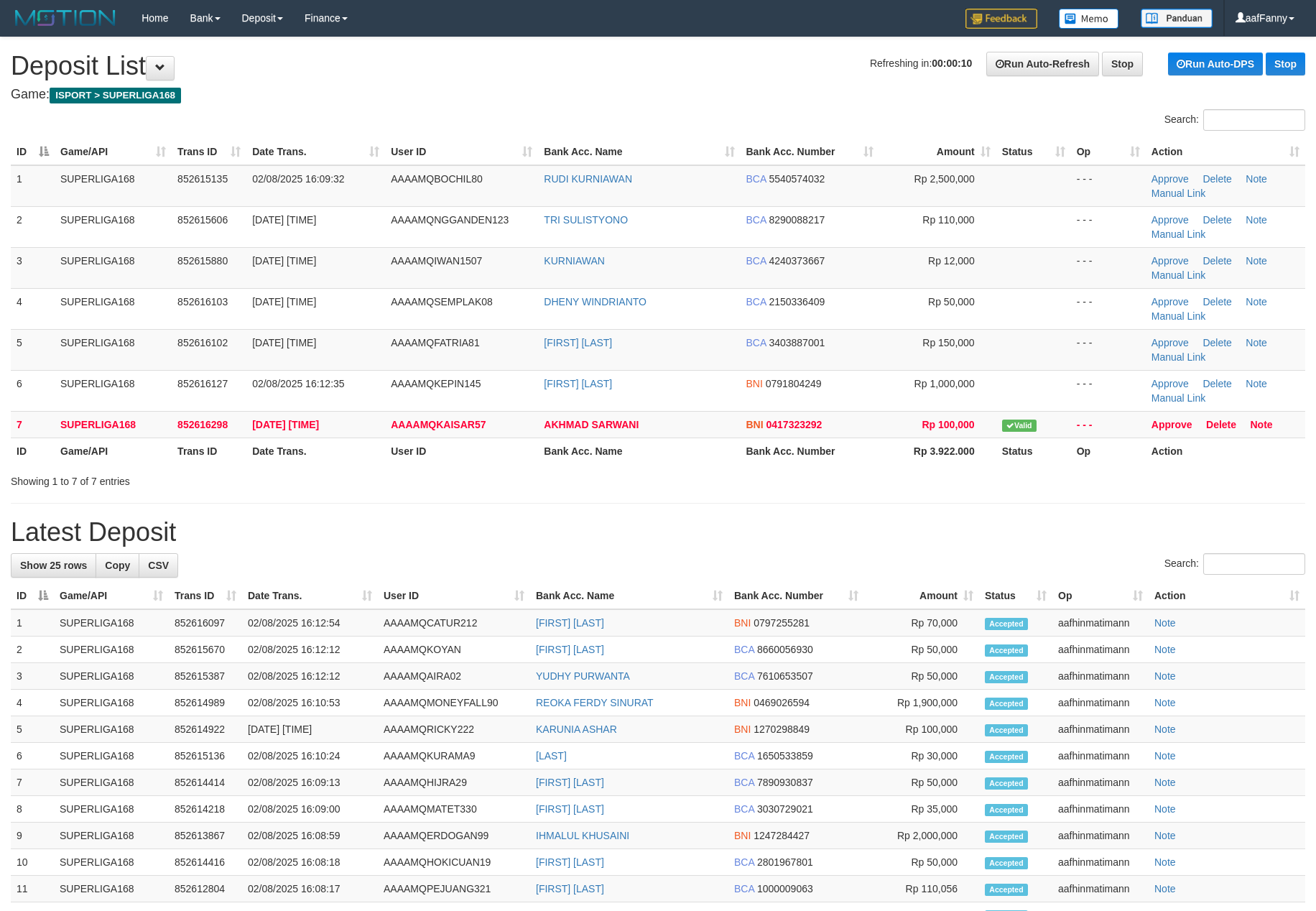 scroll, scrollTop: 0, scrollLeft: 0, axis: both 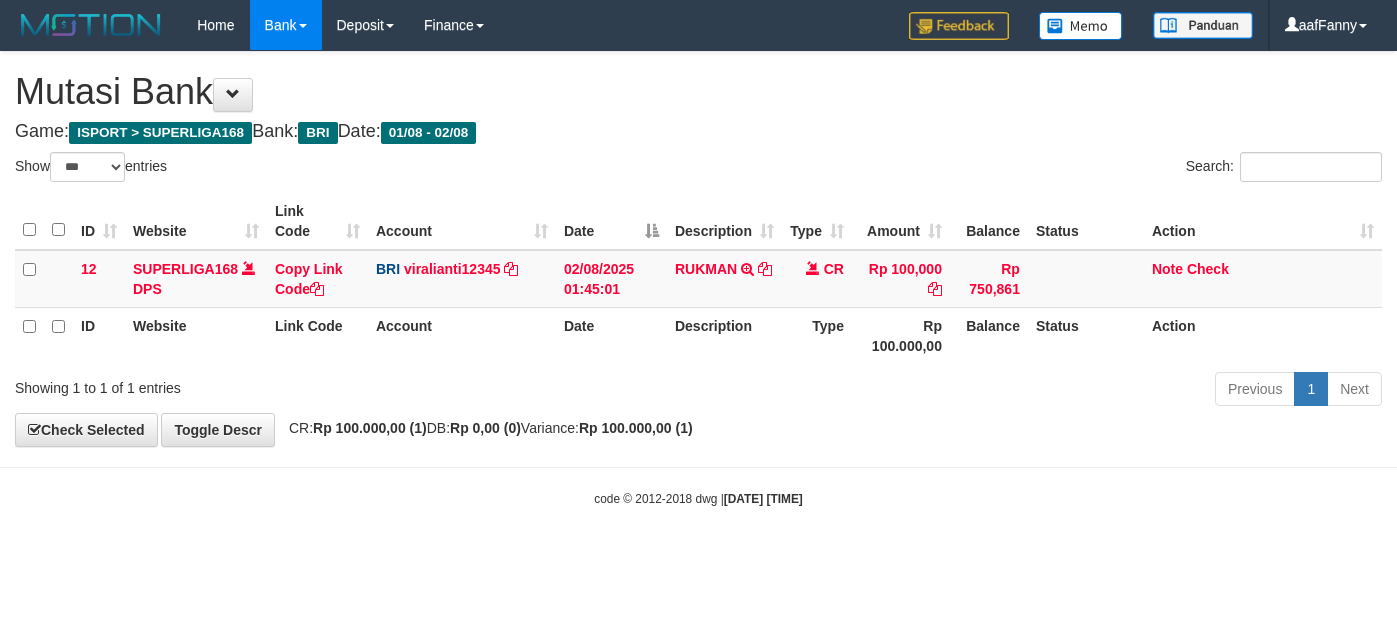 select on "***" 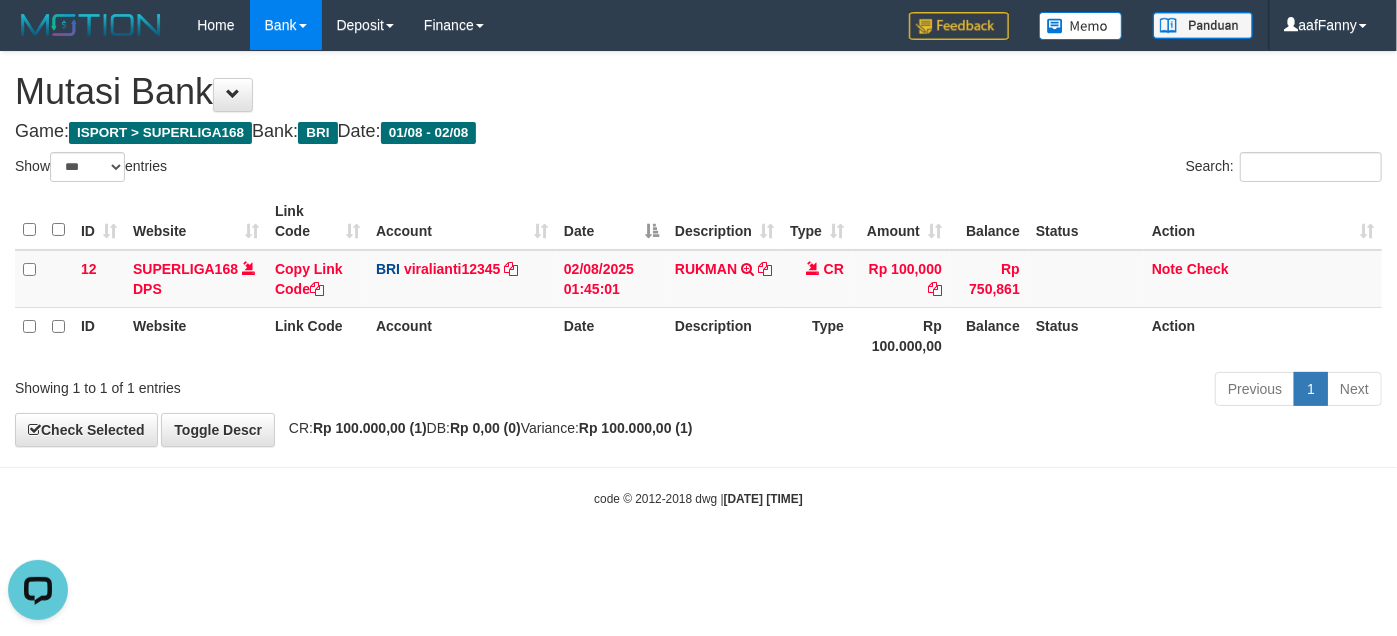 scroll, scrollTop: 0, scrollLeft: 0, axis: both 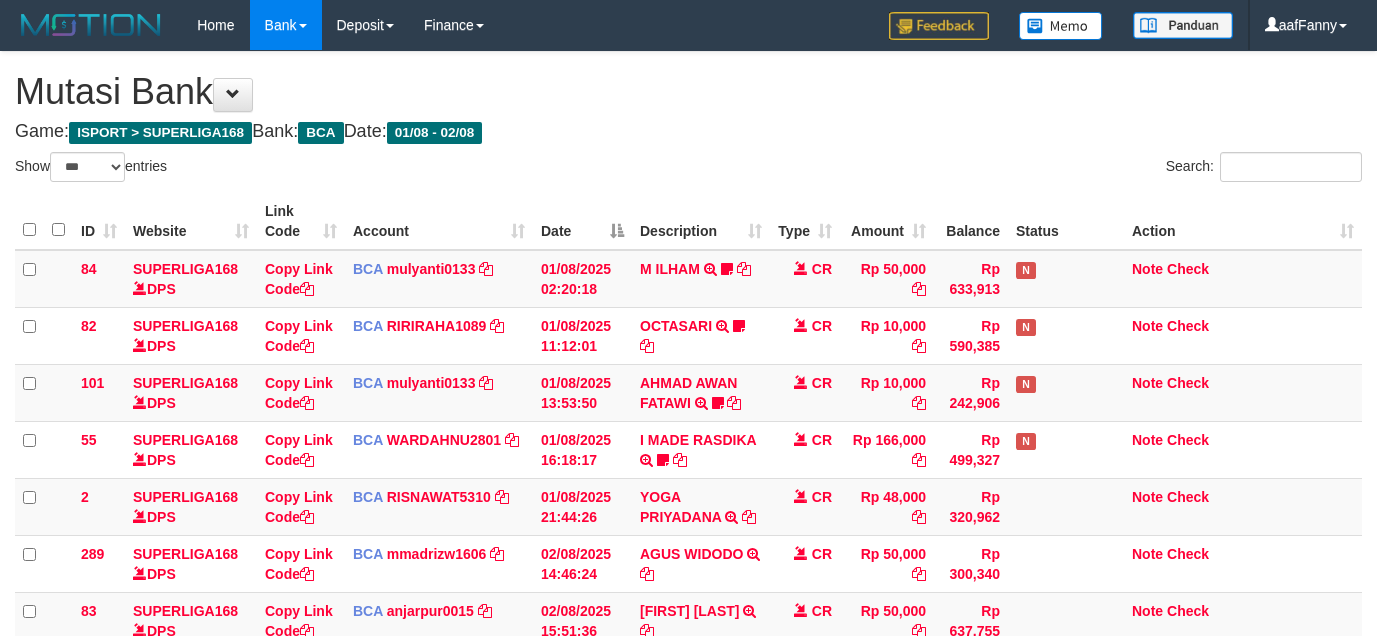 select on "***" 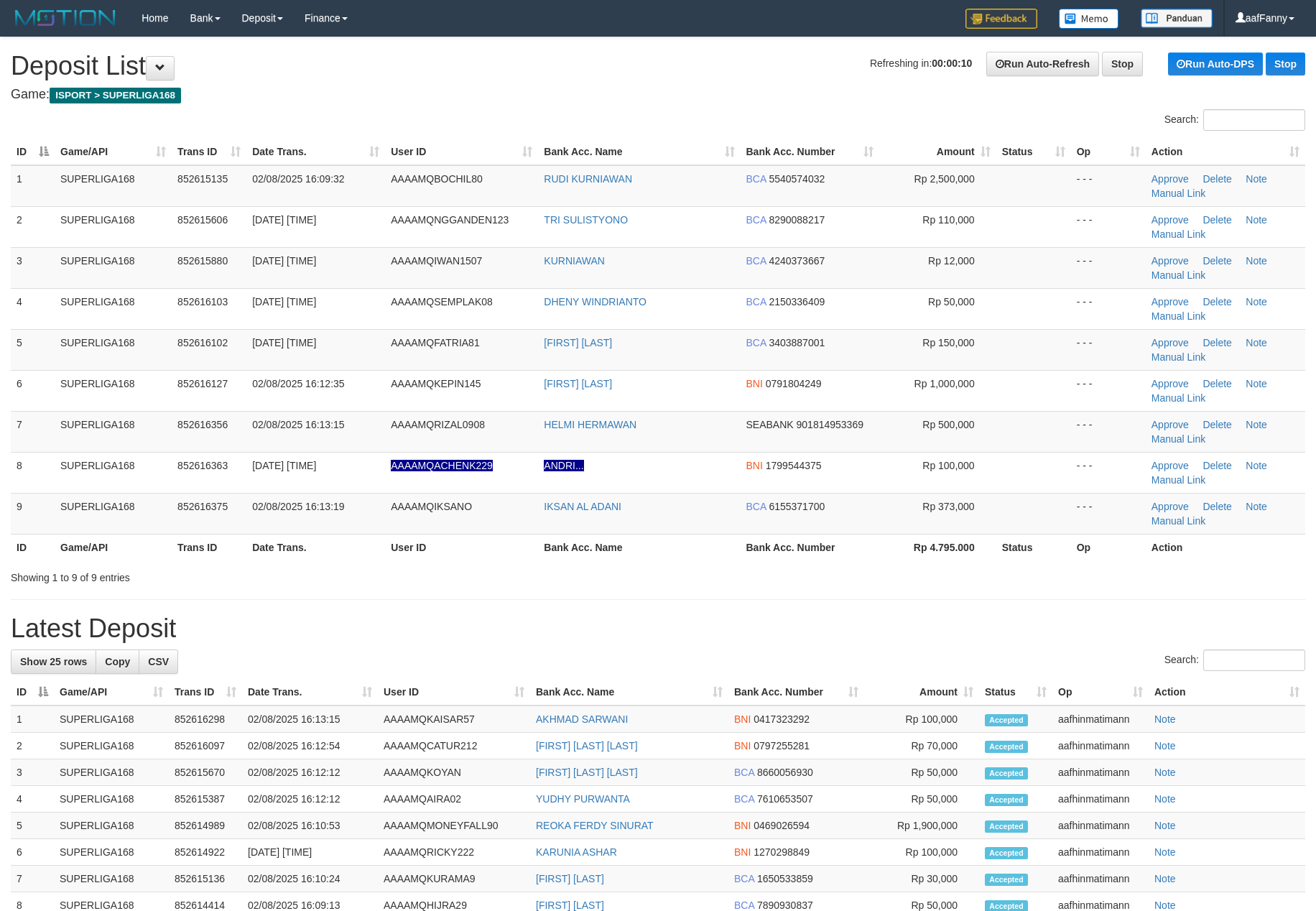 scroll, scrollTop: 0, scrollLeft: 0, axis: both 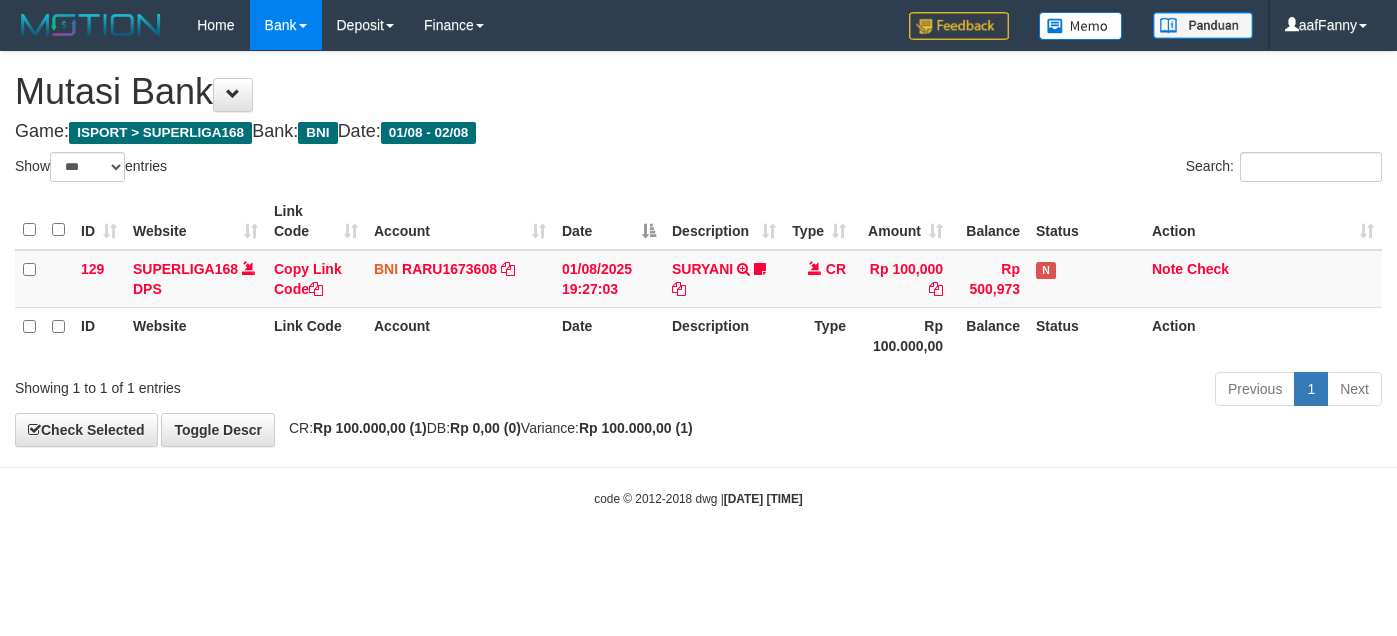 select on "***" 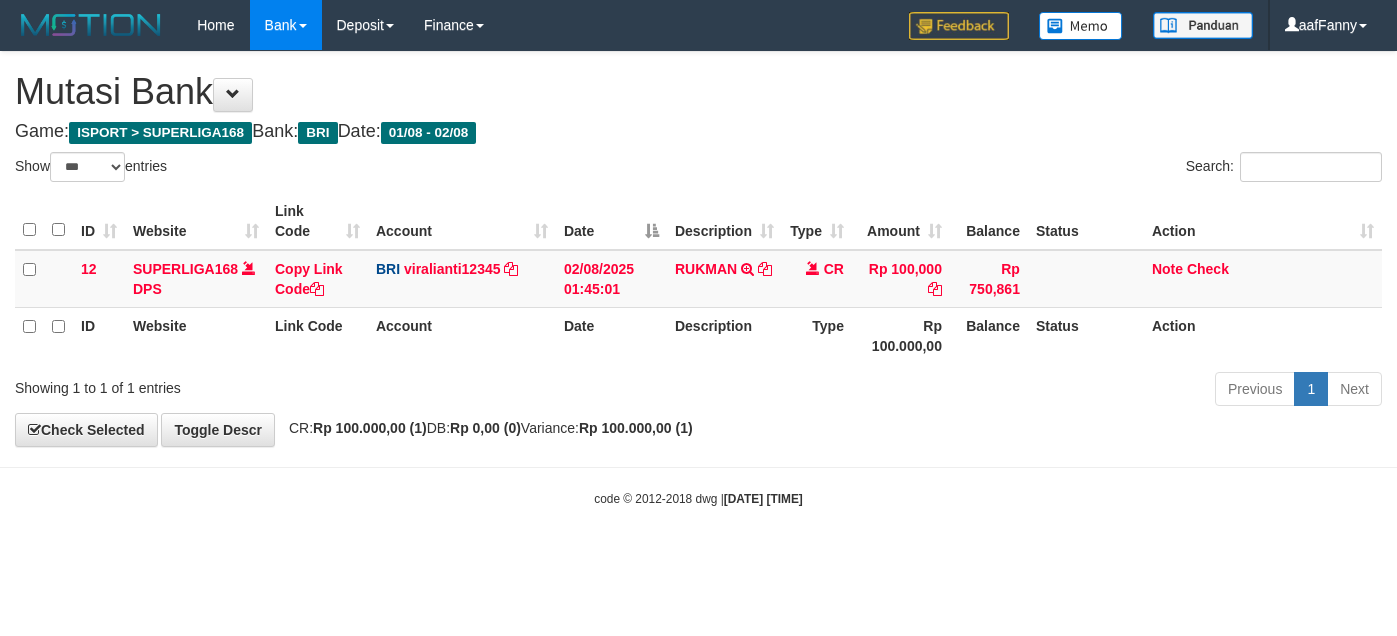 select on "***" 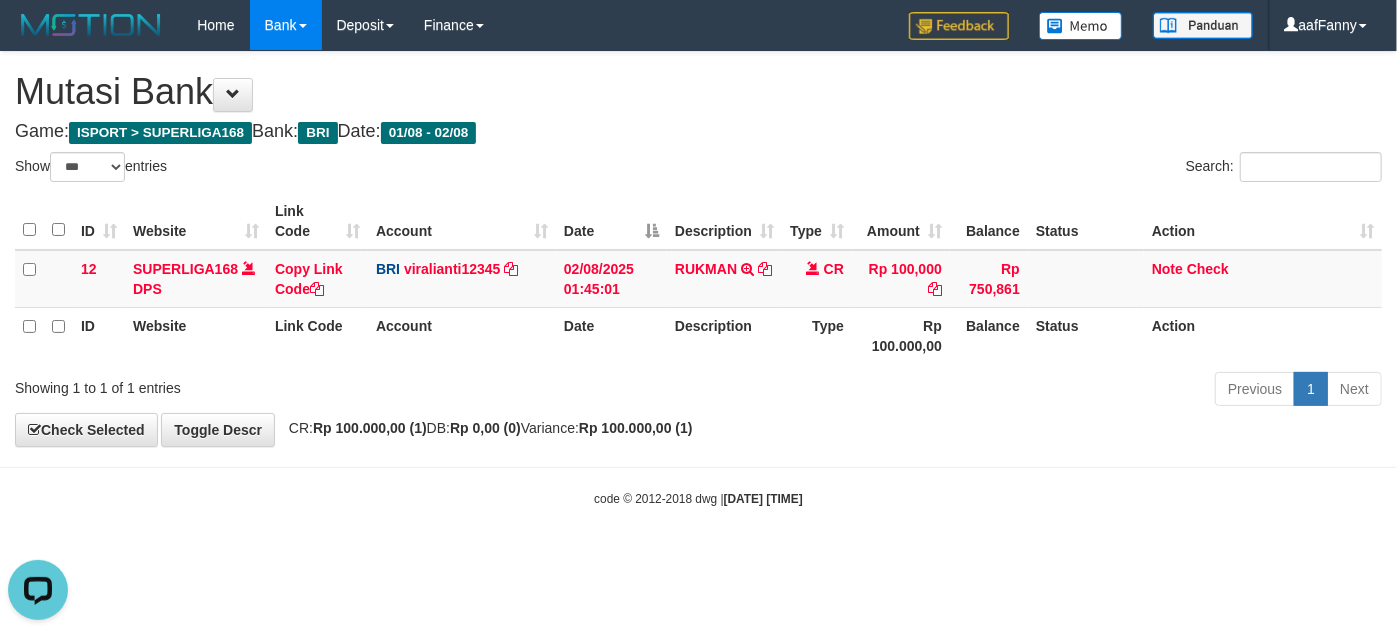 scroll, scrollTop: 0, scrollLeft: 0, axis: both 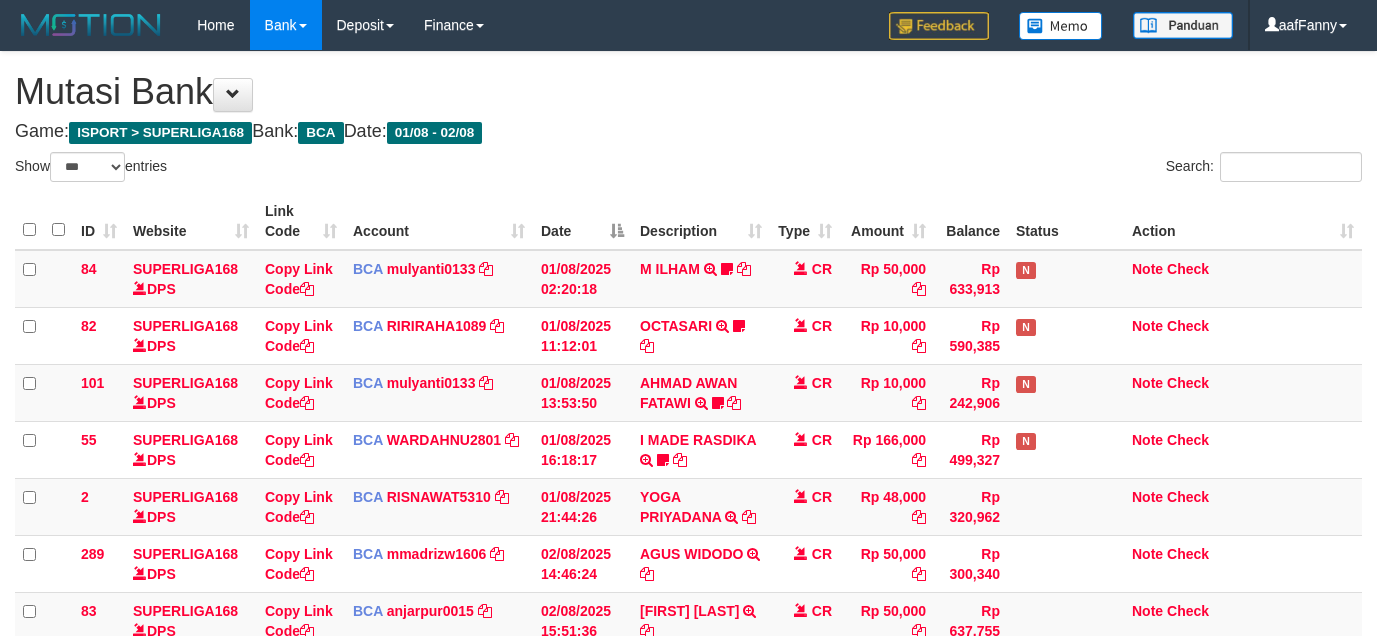 select on "***" 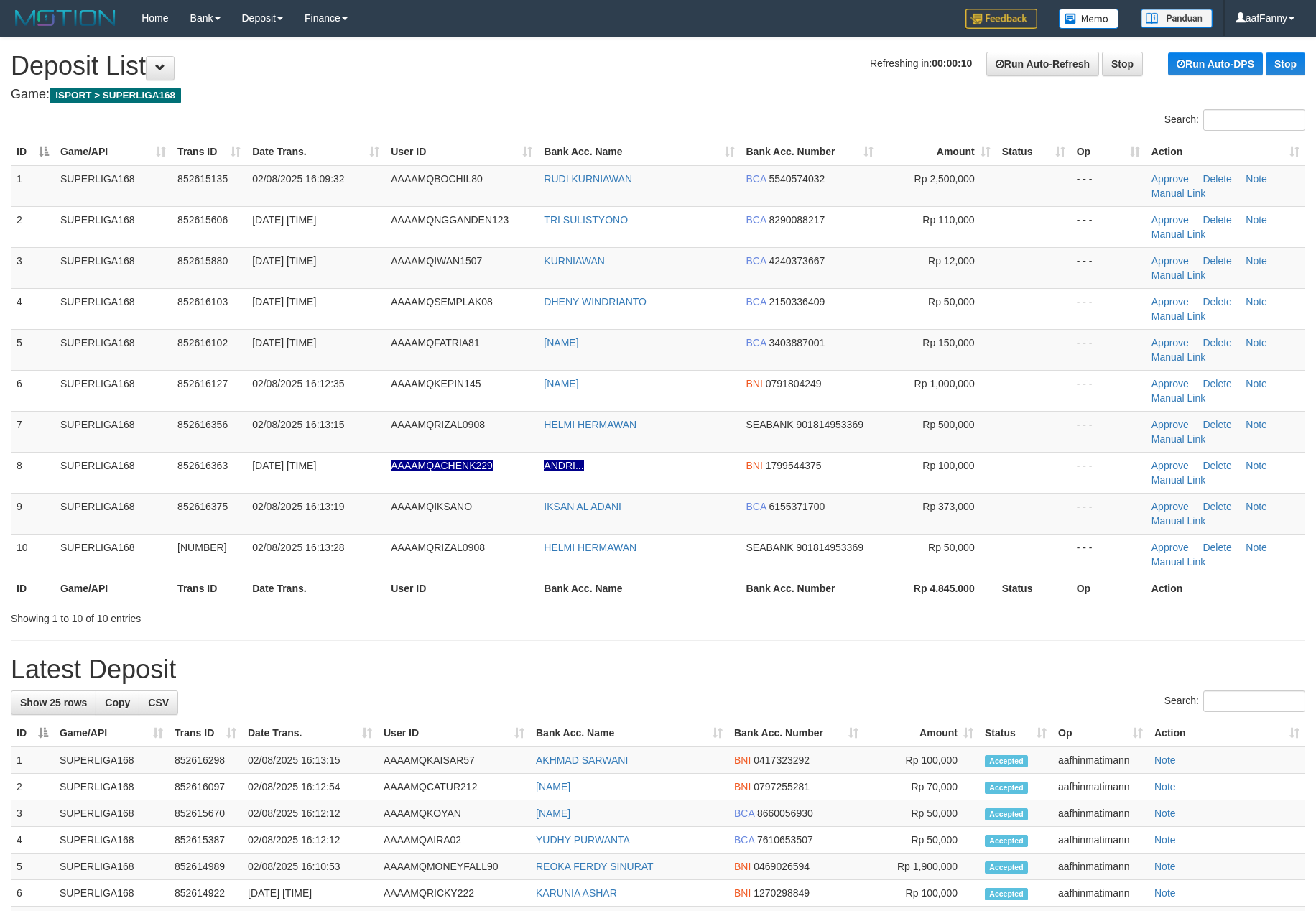 scroll, scrollTop: 0, scrollLeft: 0, axis: both 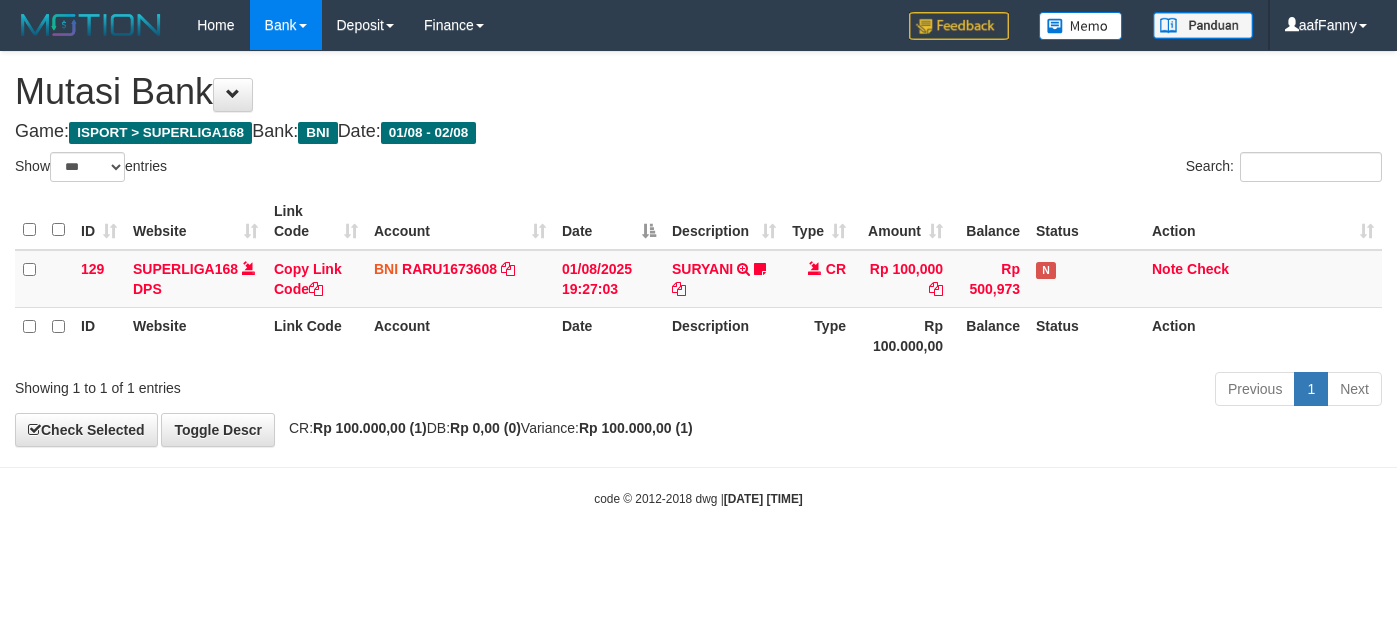 select on "***" 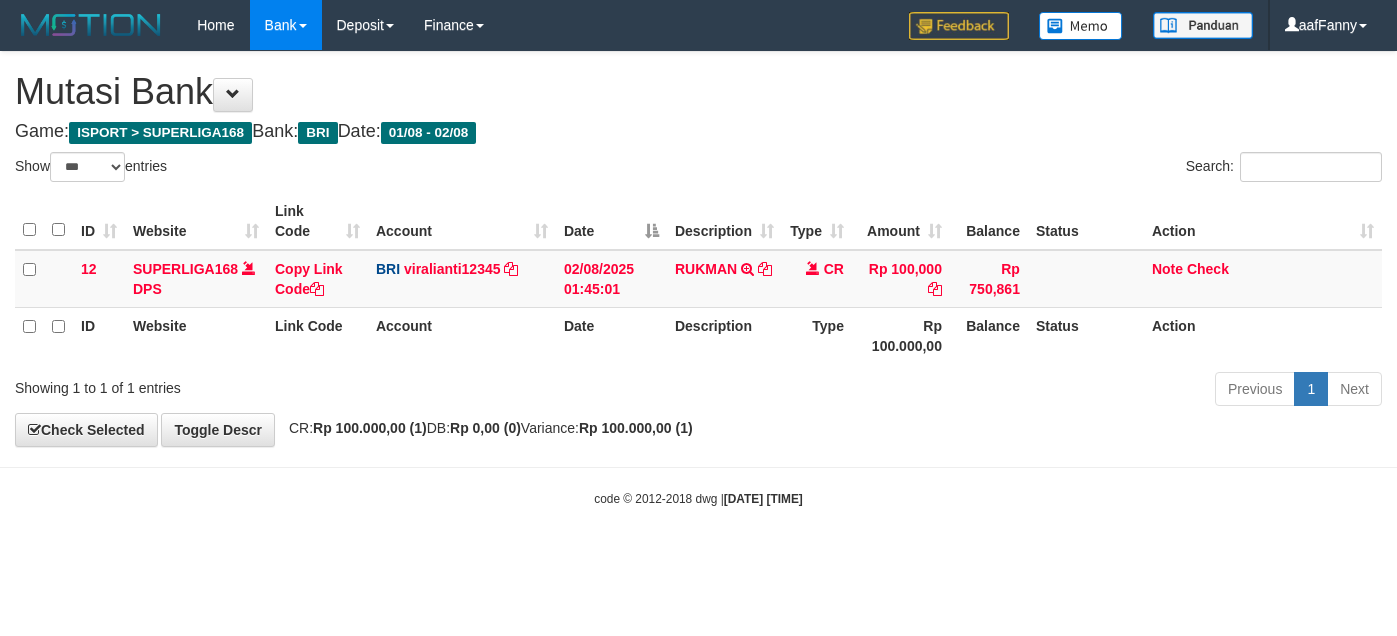 select on "***" 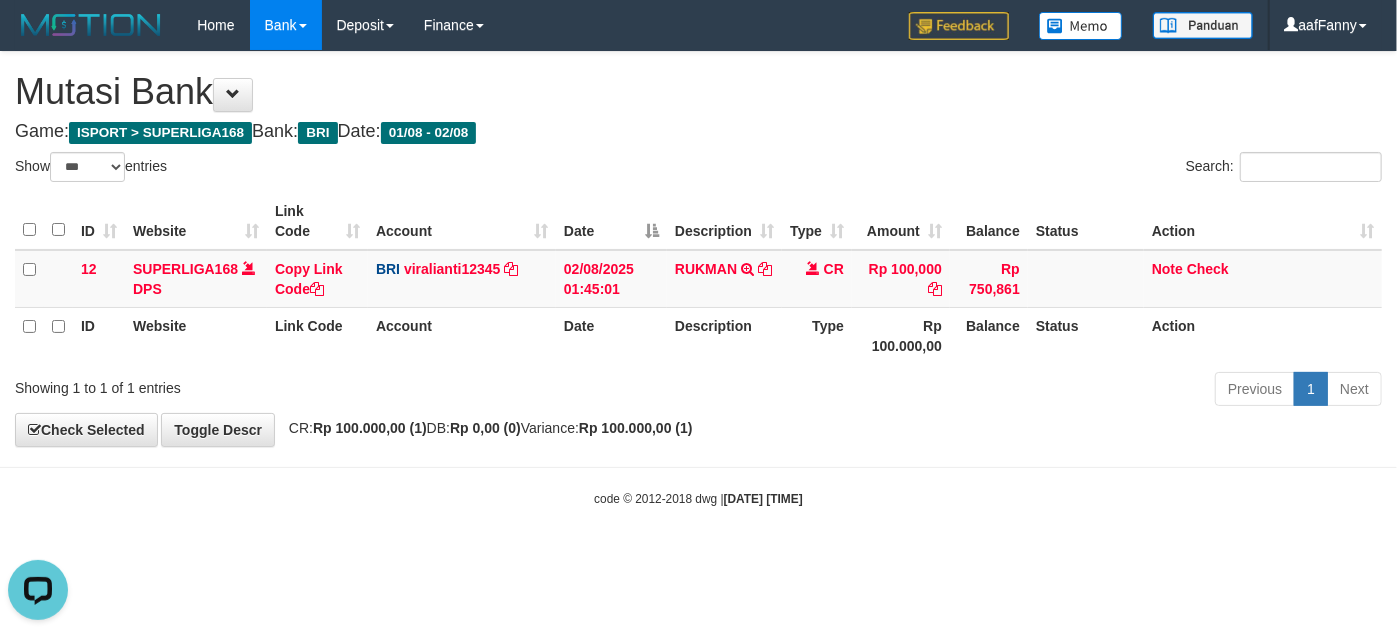 scroll, scrollTop: 0, scrollLeft: 0, axis: both 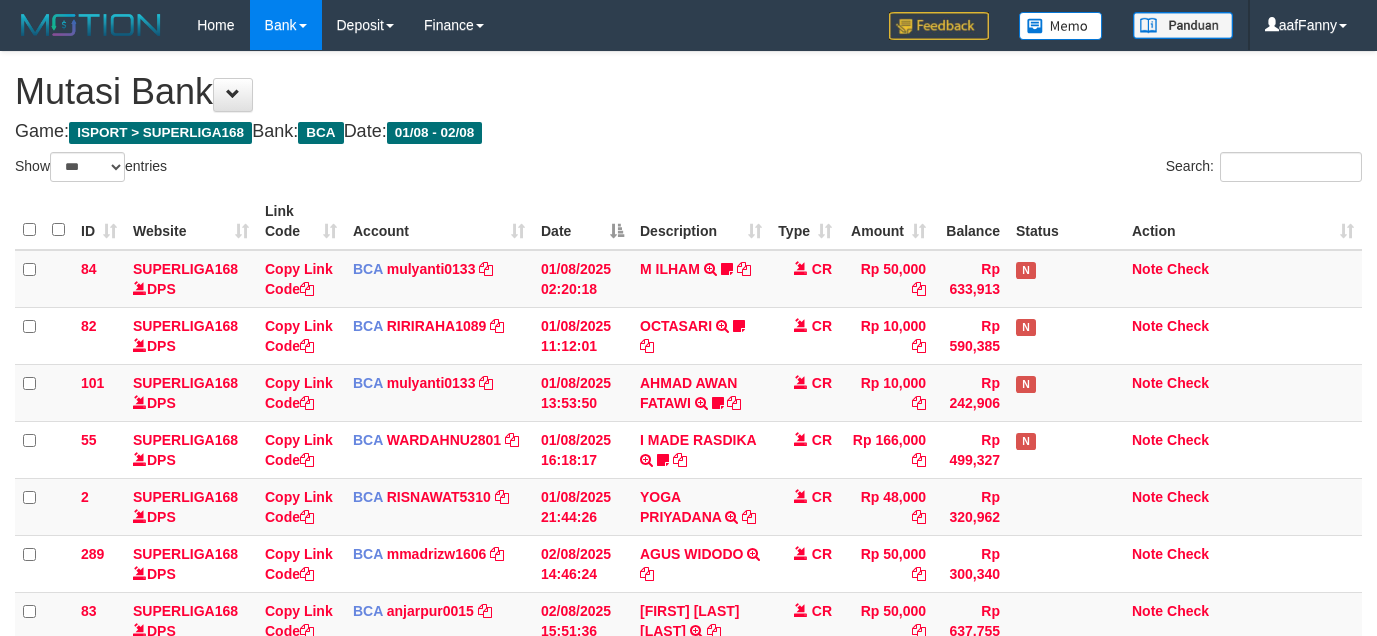 select on "***" 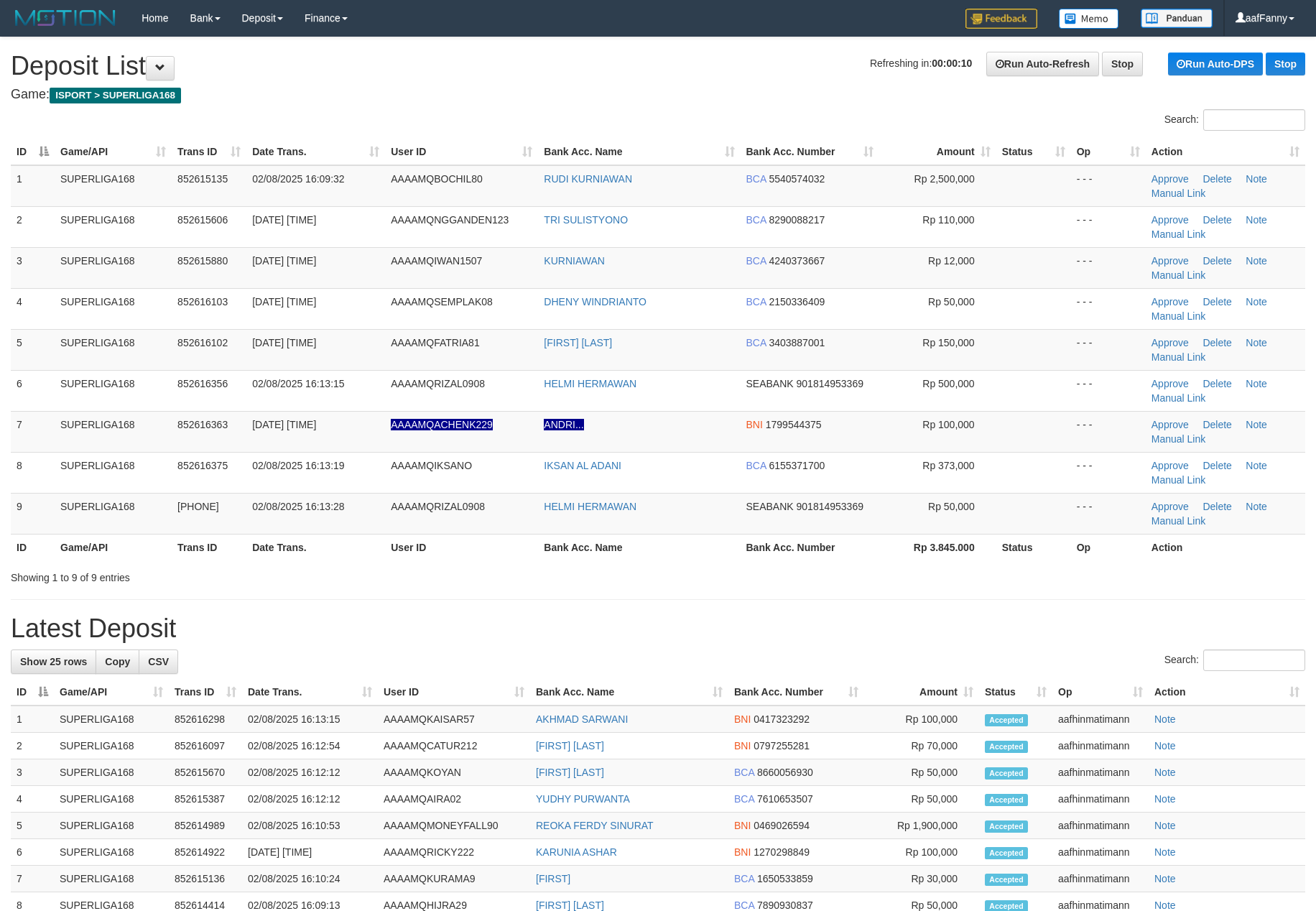 scroll, scrollTop: 0, scrollLeft: 0, axis: both 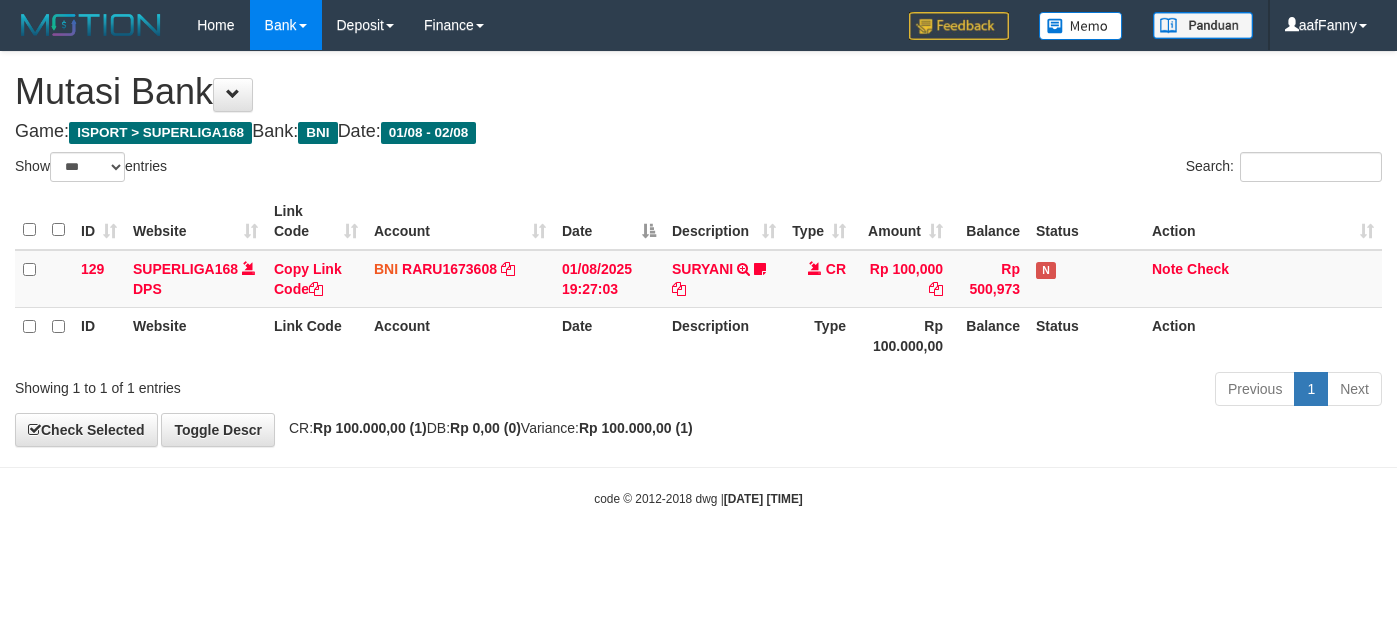 select on "***" 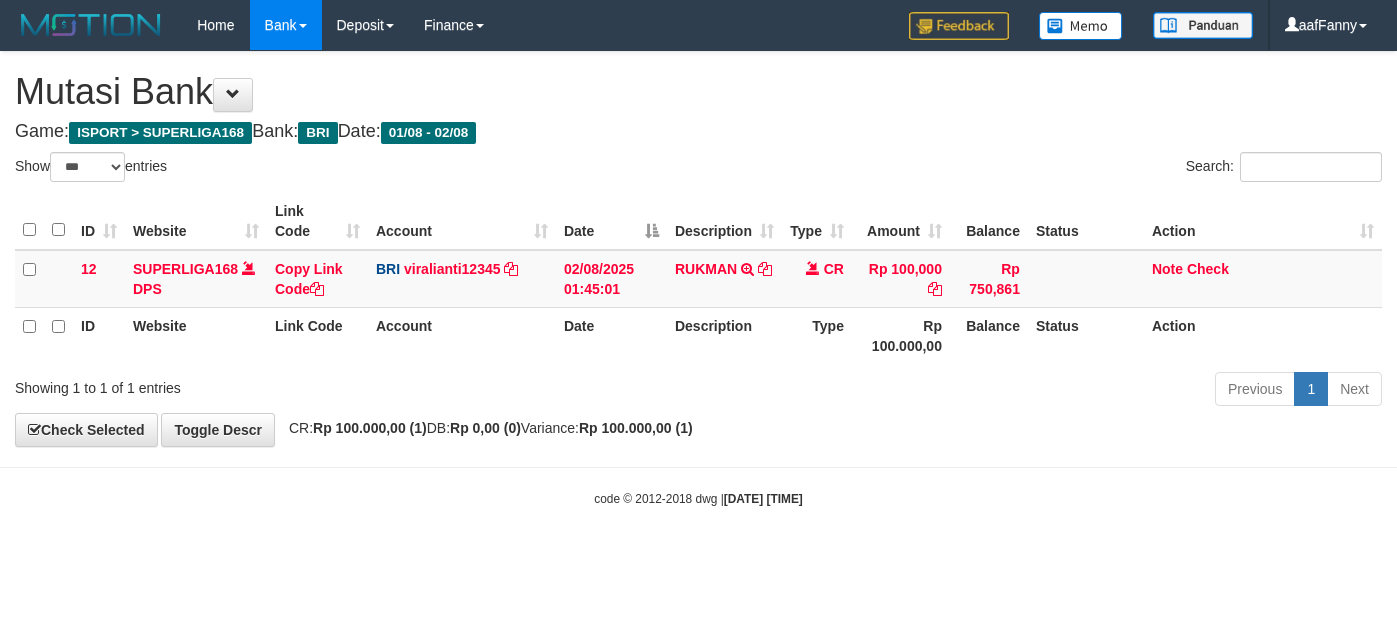 select on "***" 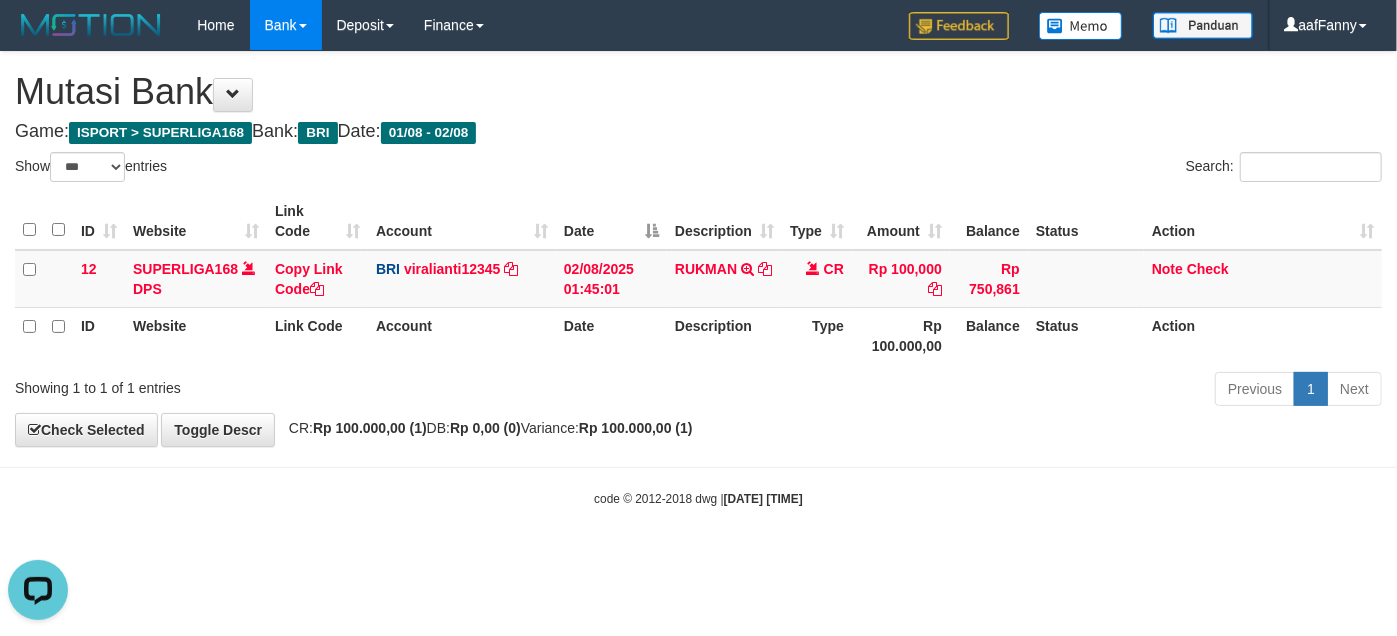 scroll, scrollTop: 0, scrollLeft: 0, axis: both 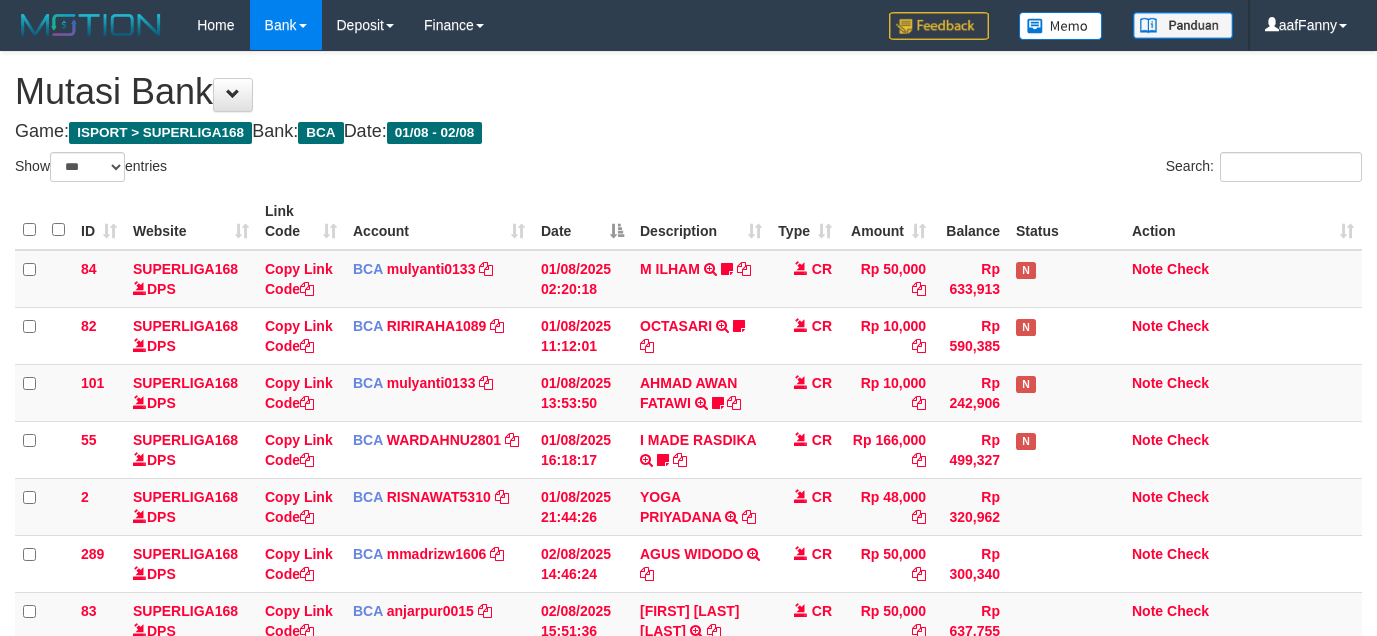 select on "***" 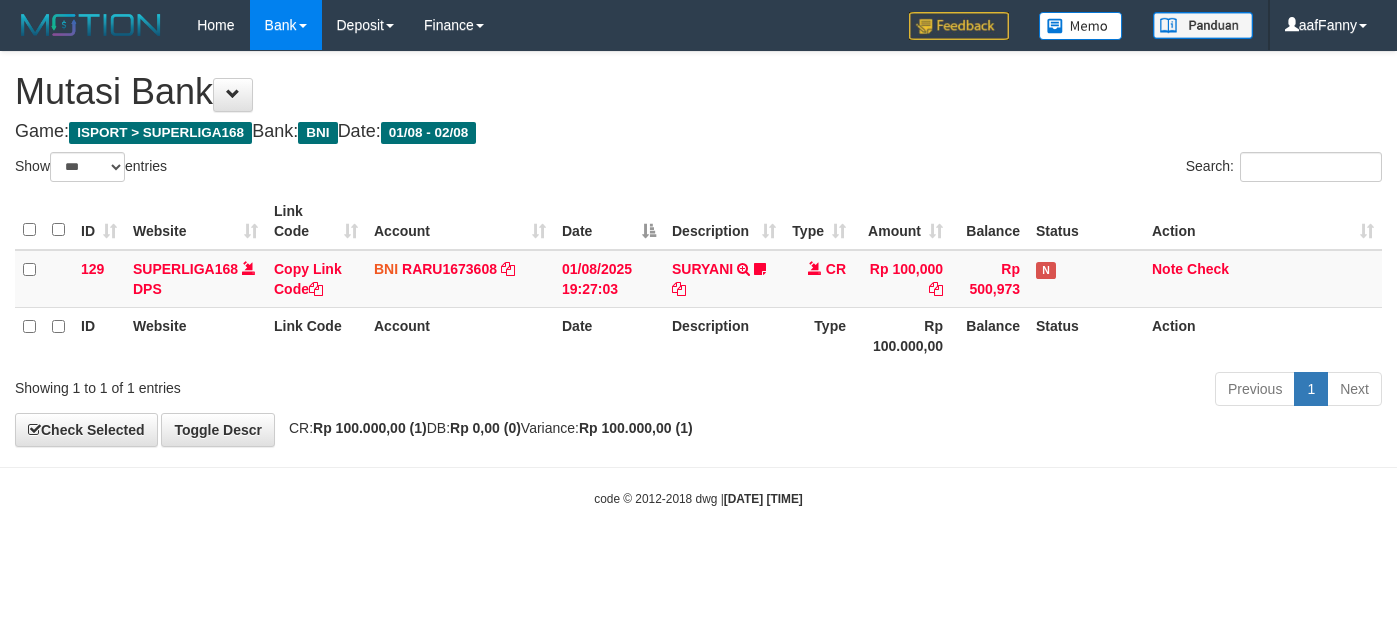 select on "***" 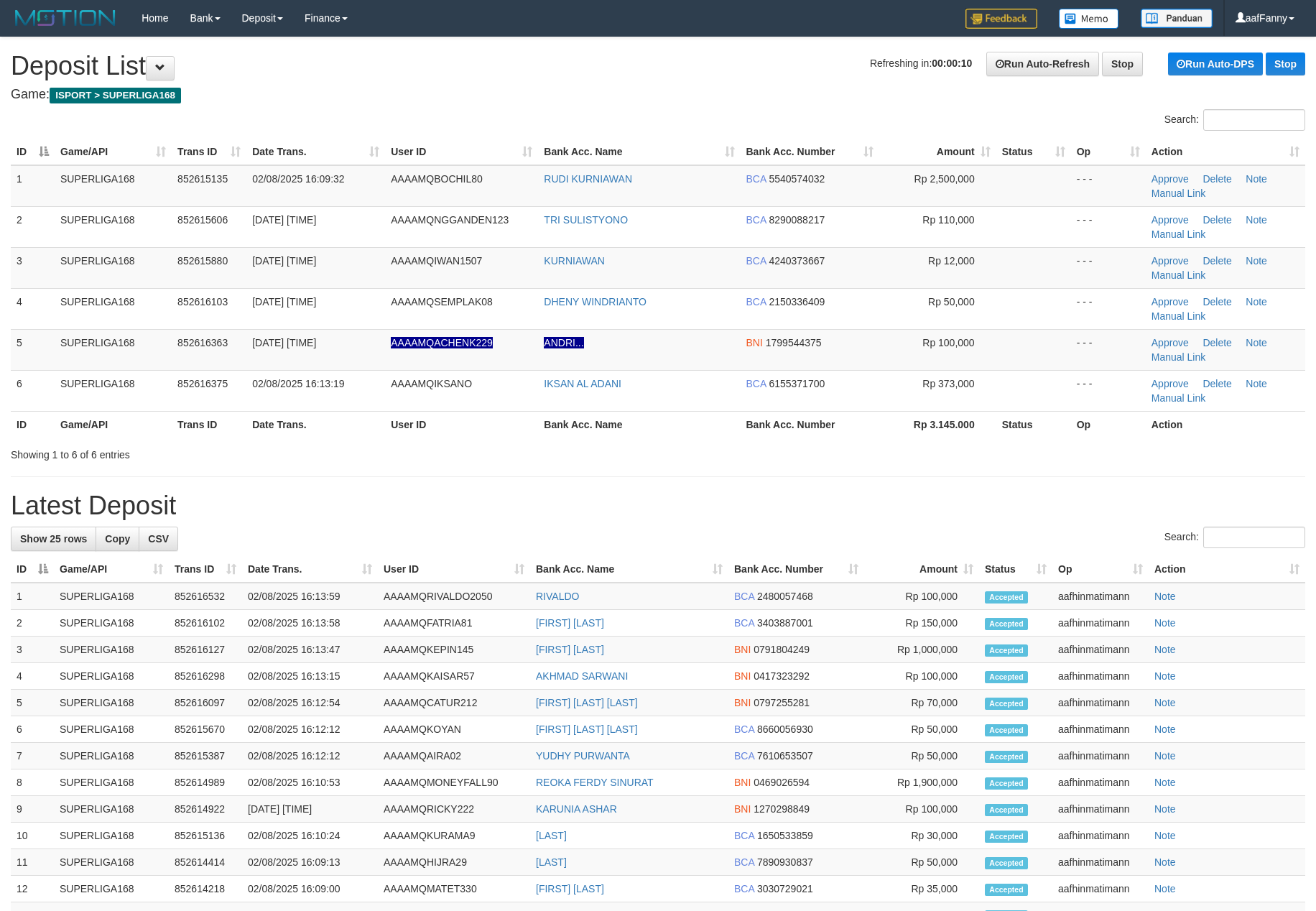scroll, scrollTop: 0, scrollLeft: 0, axis: both 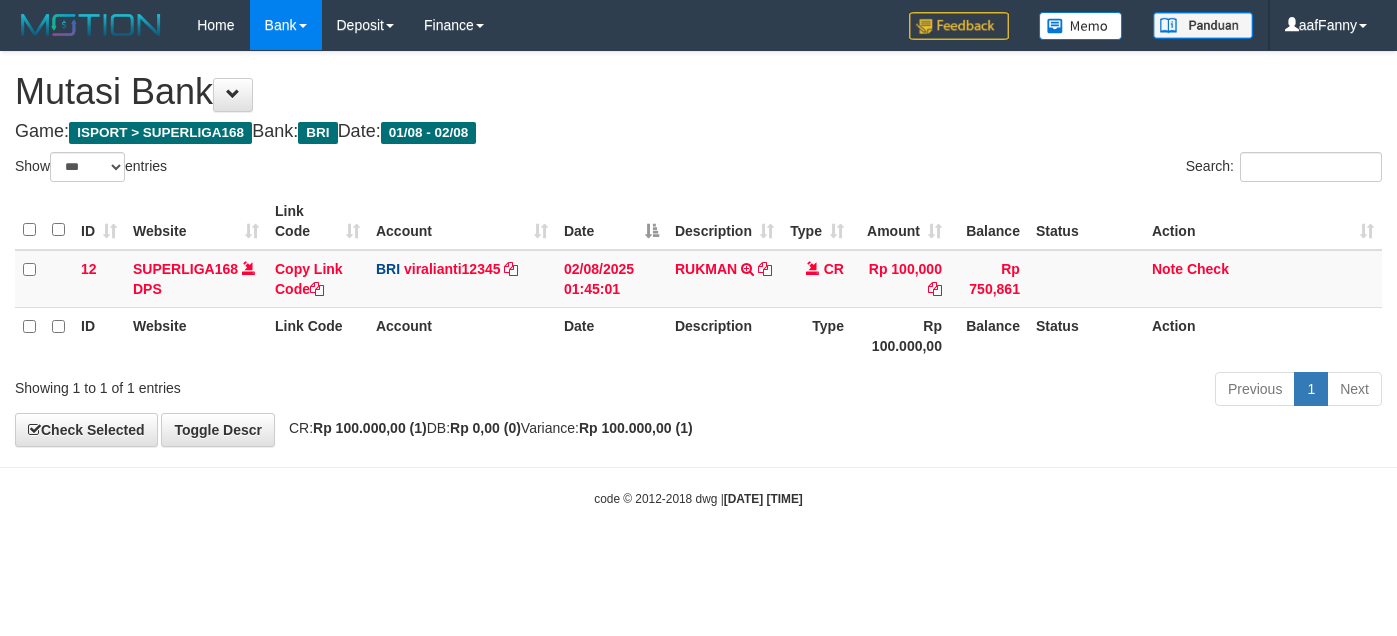 select on "***" 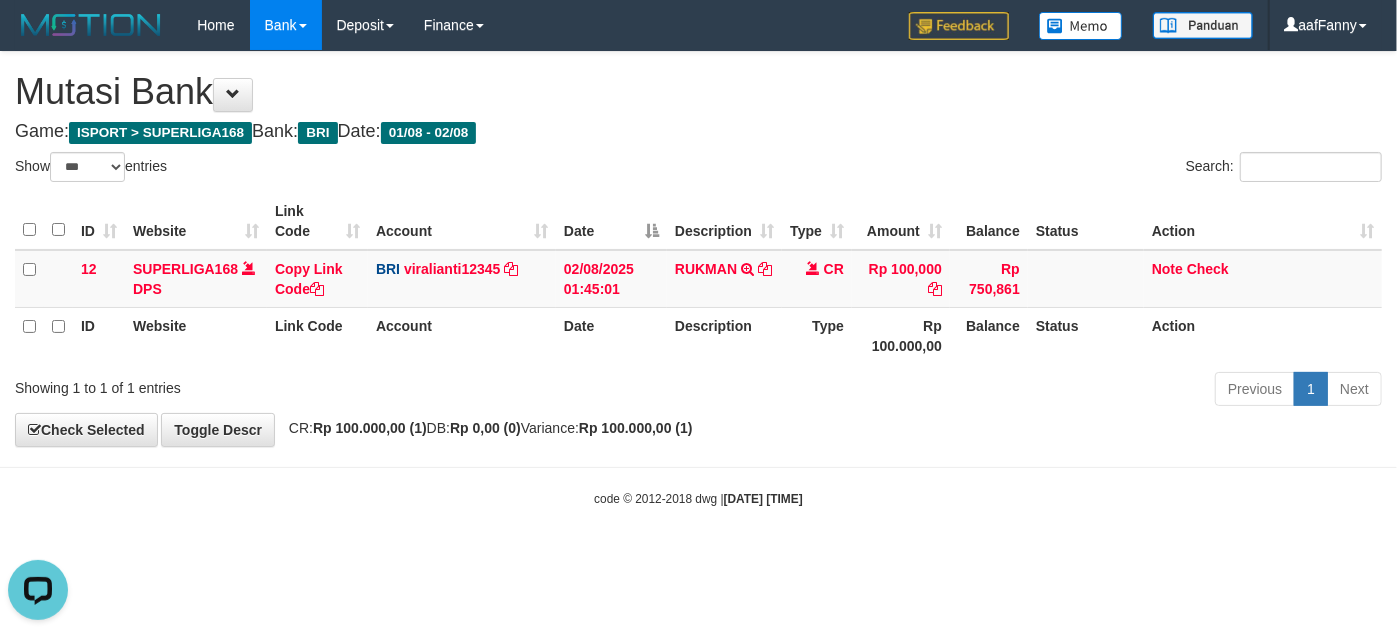 scroll, scrollTop: 0, scrollLeft: 0, axis: both 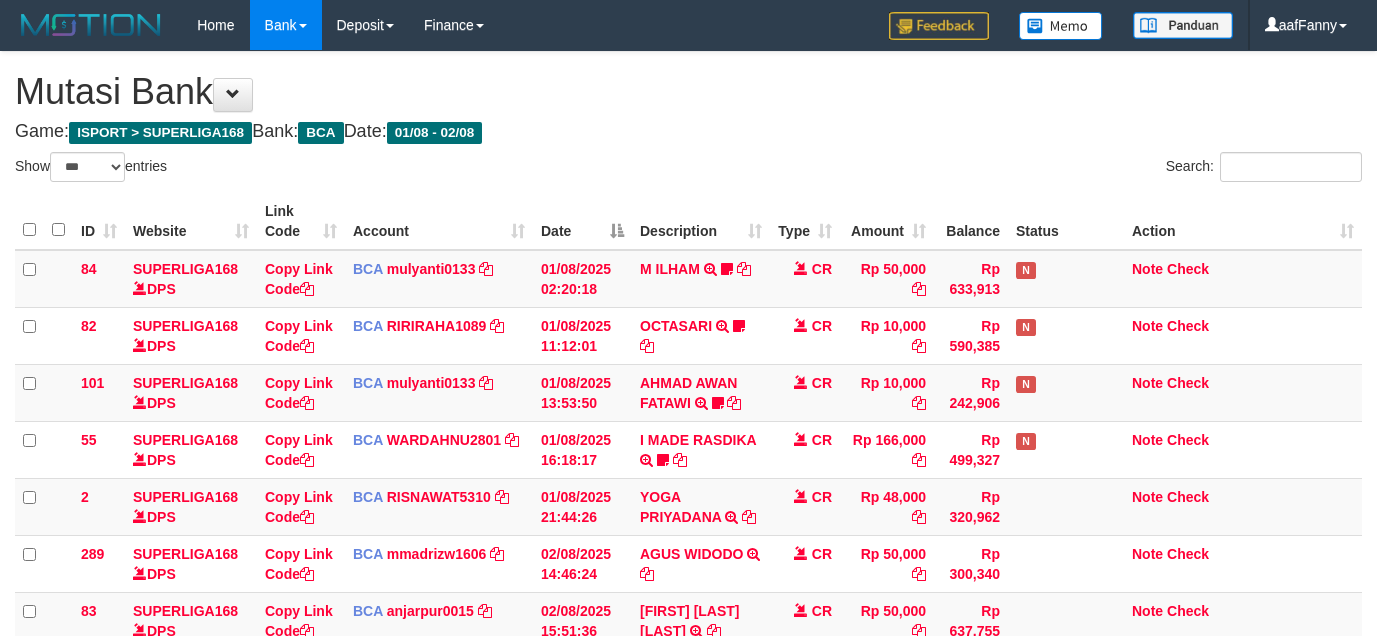 select on "***" 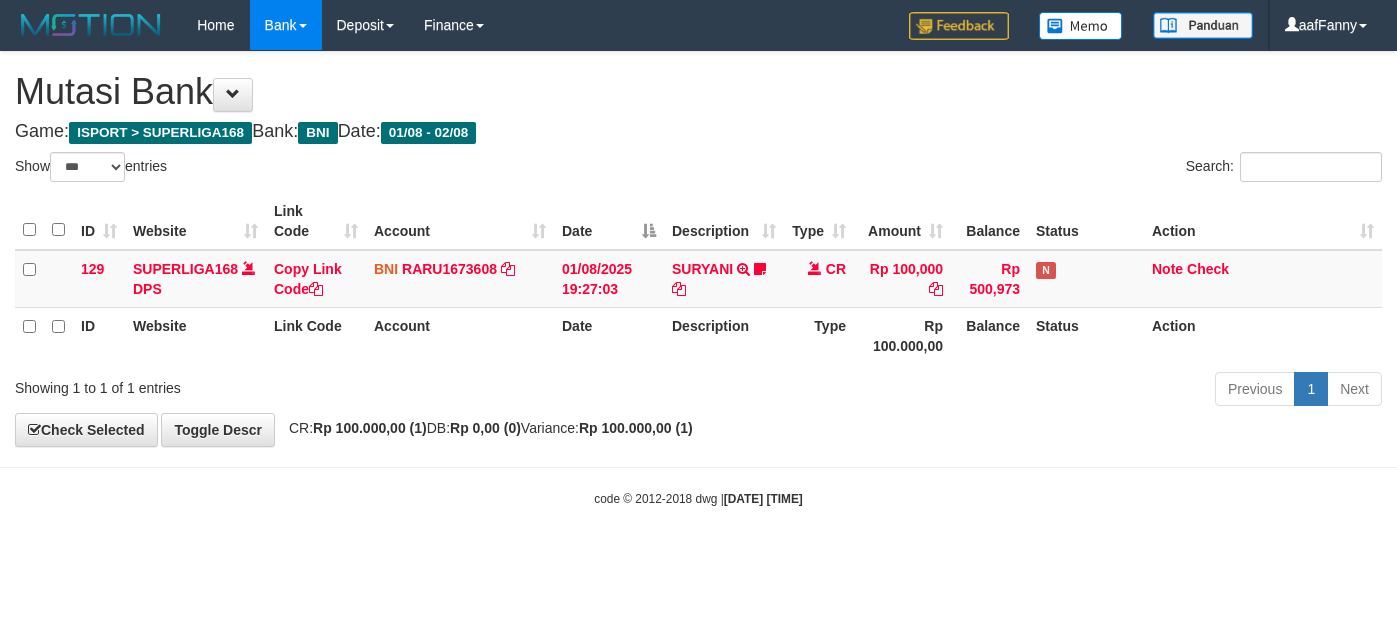 select on "***" 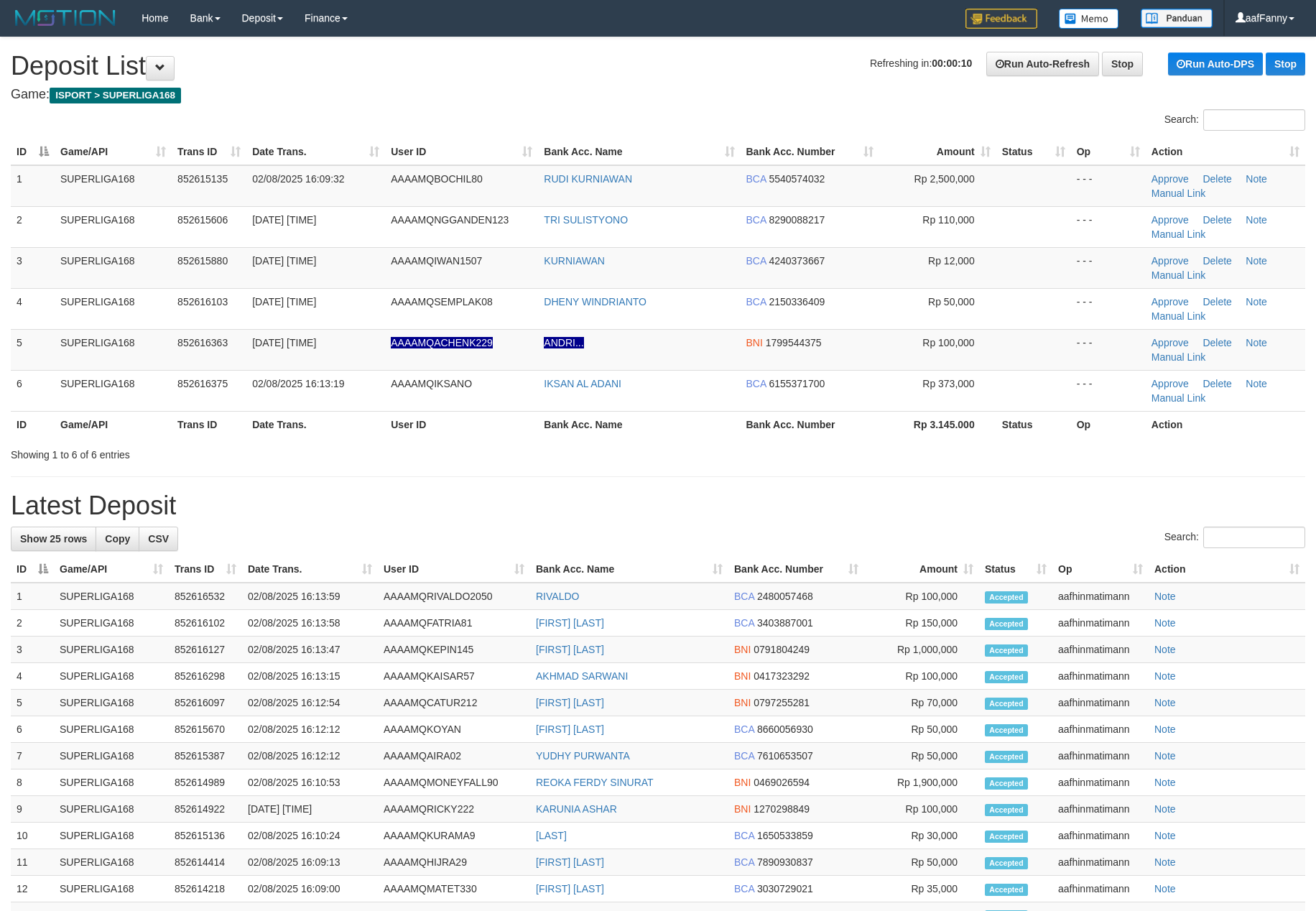 scroll, scrollTop: 0, scrollLeft: 0, axis: both 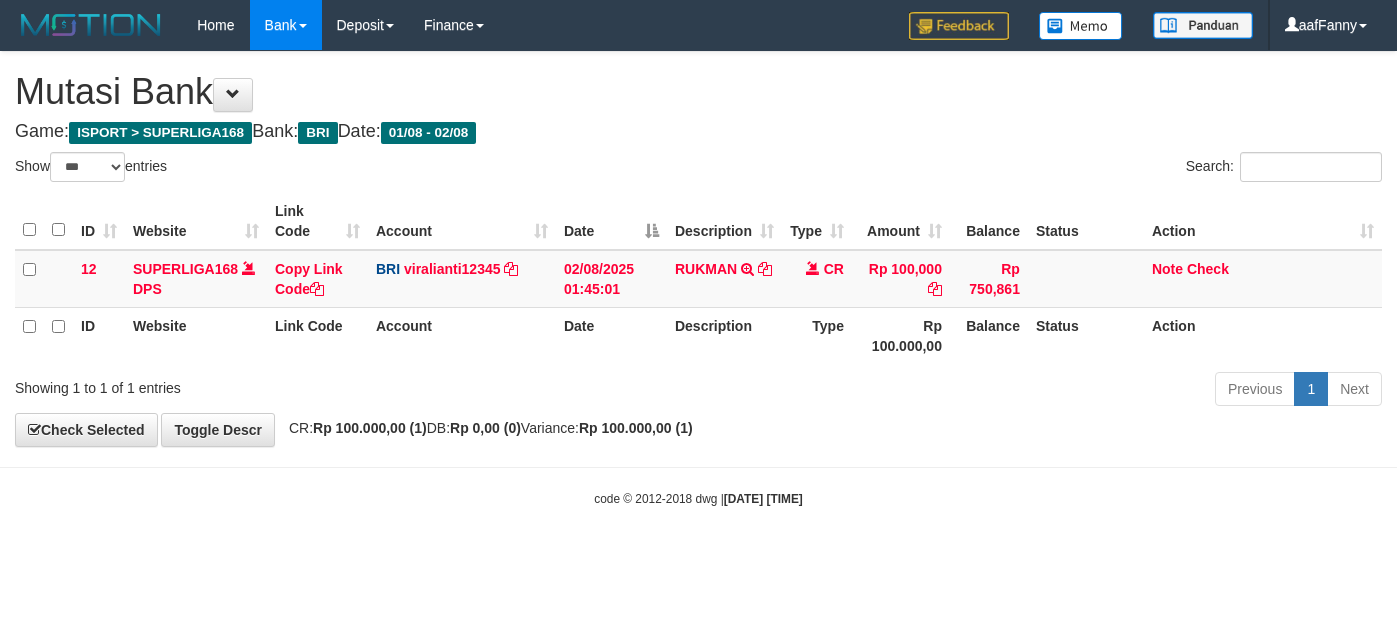select on "***" 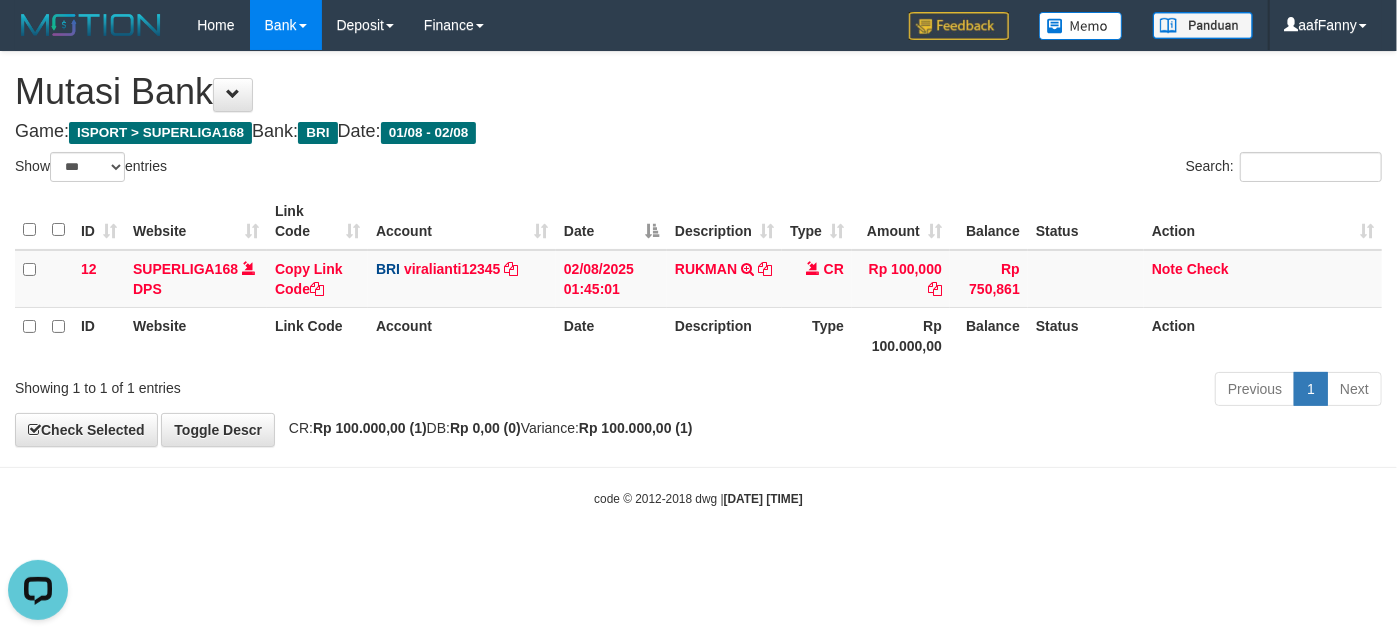 scroll, scrollTop: 0, scrollLeft: 0, axis: both 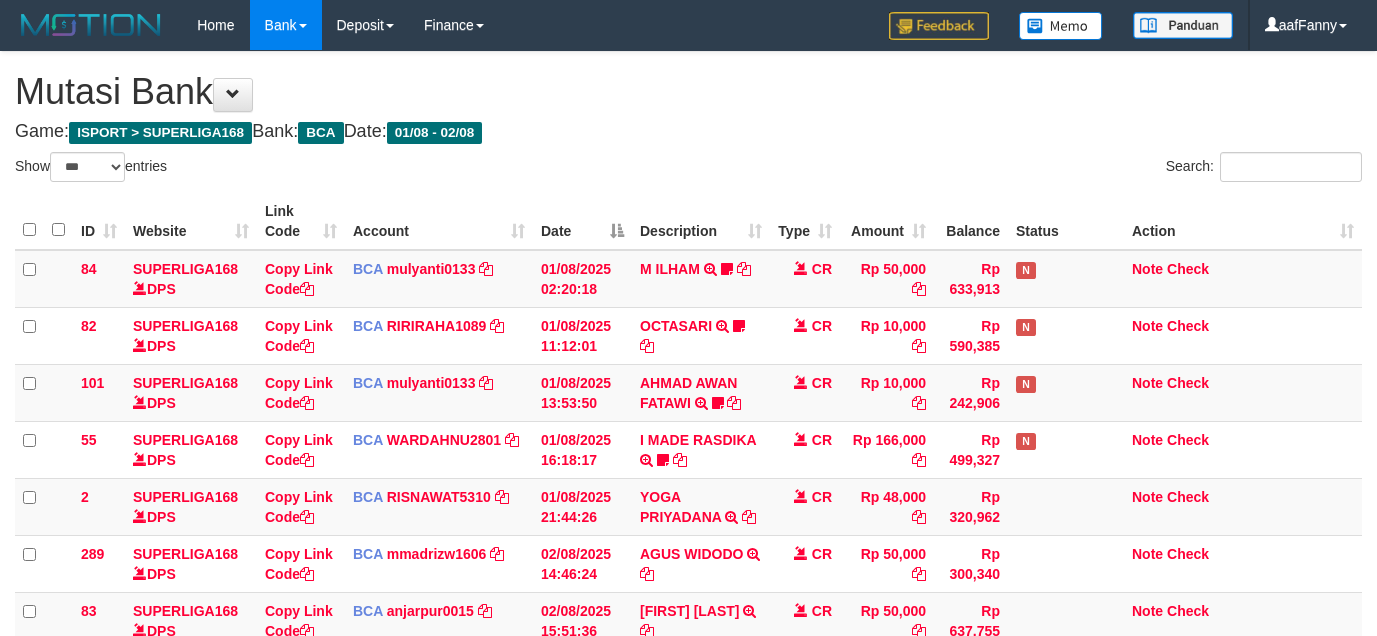 select on "***" 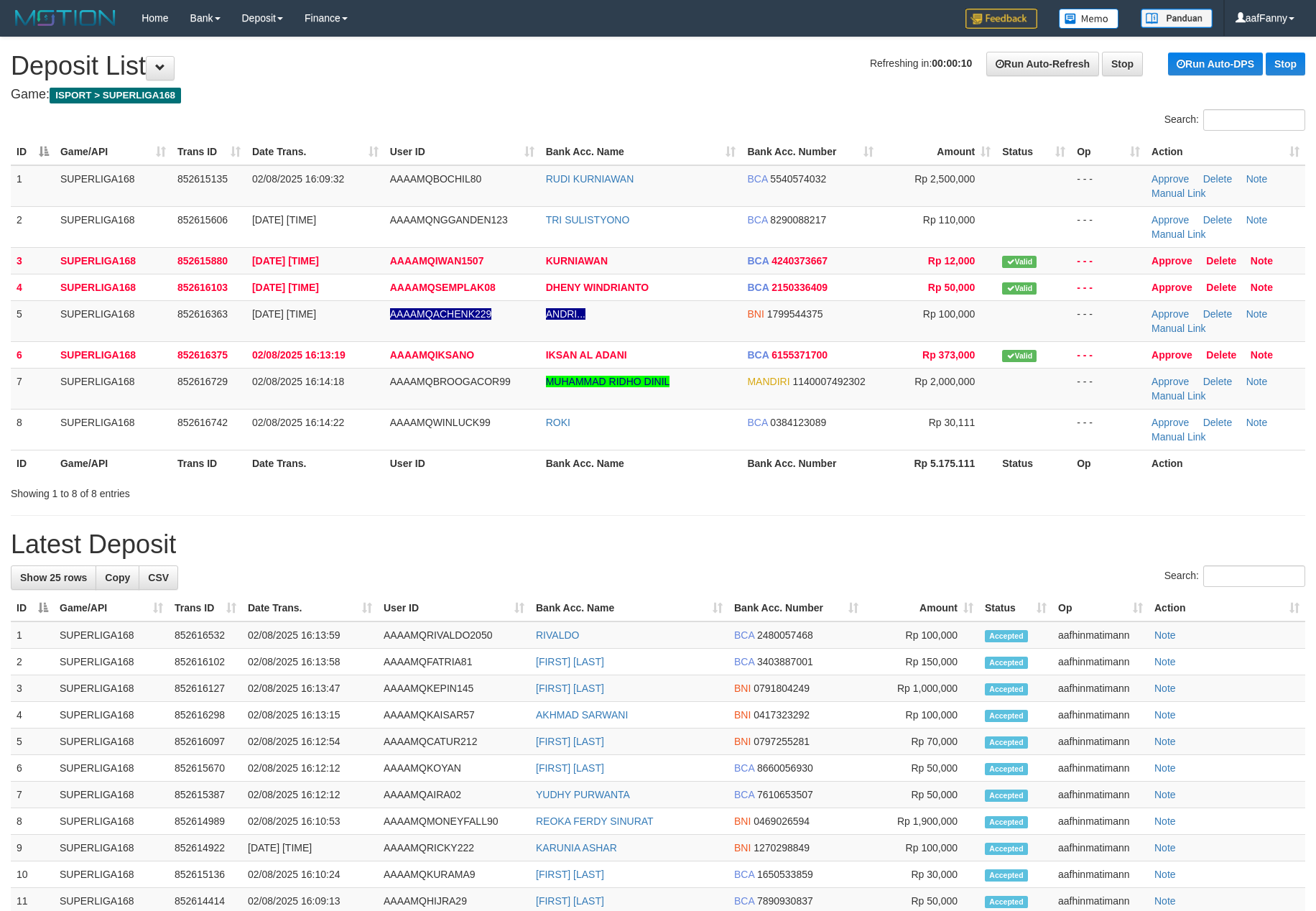 scroll, scrollTop: 0, scrollLeft: 0, axis: both 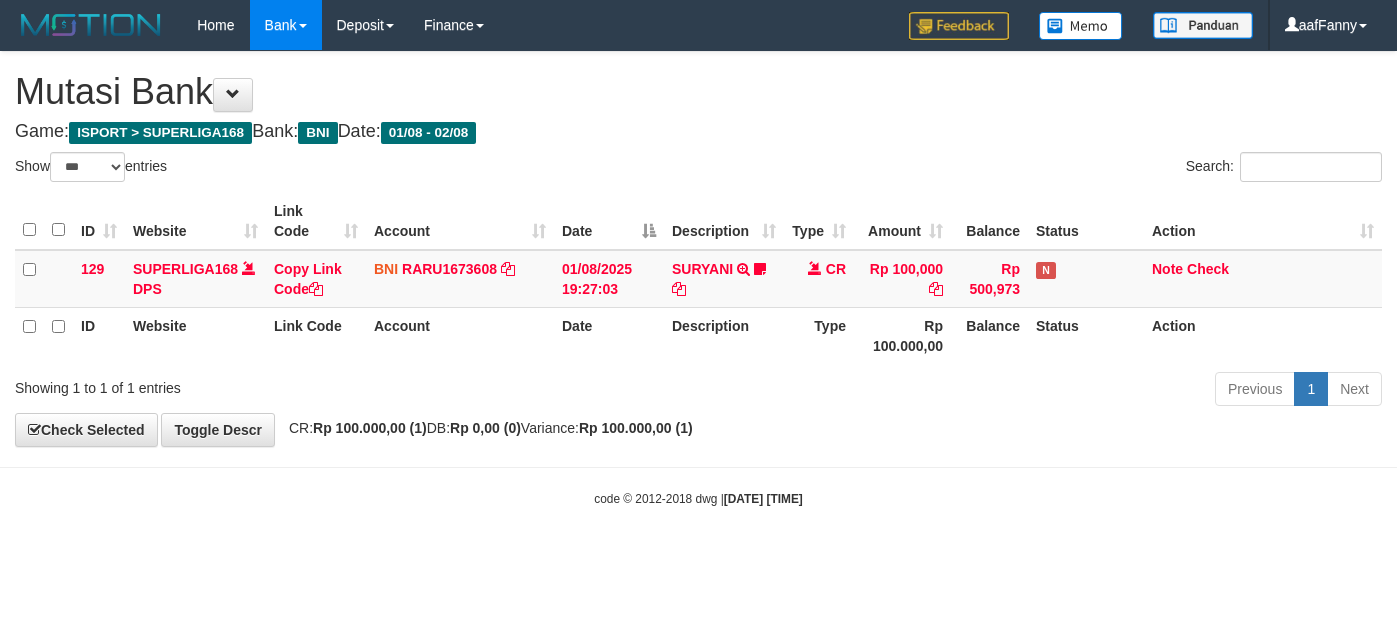 select on "***" 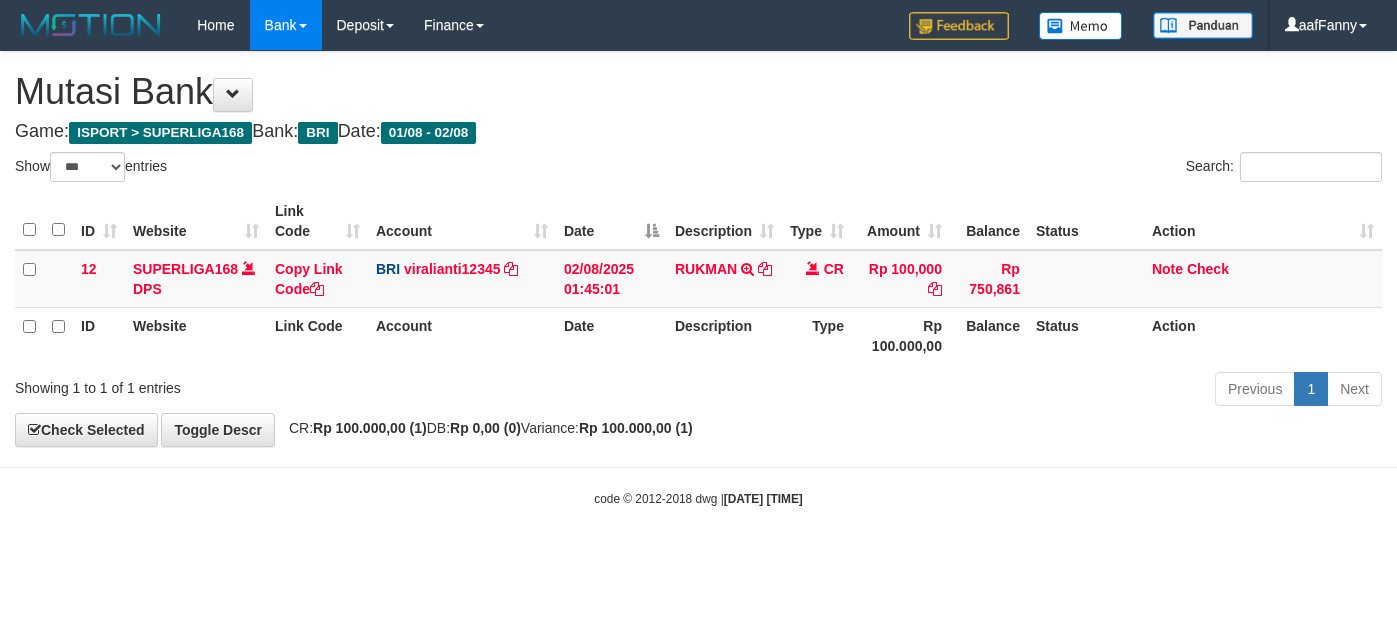 select on "***" 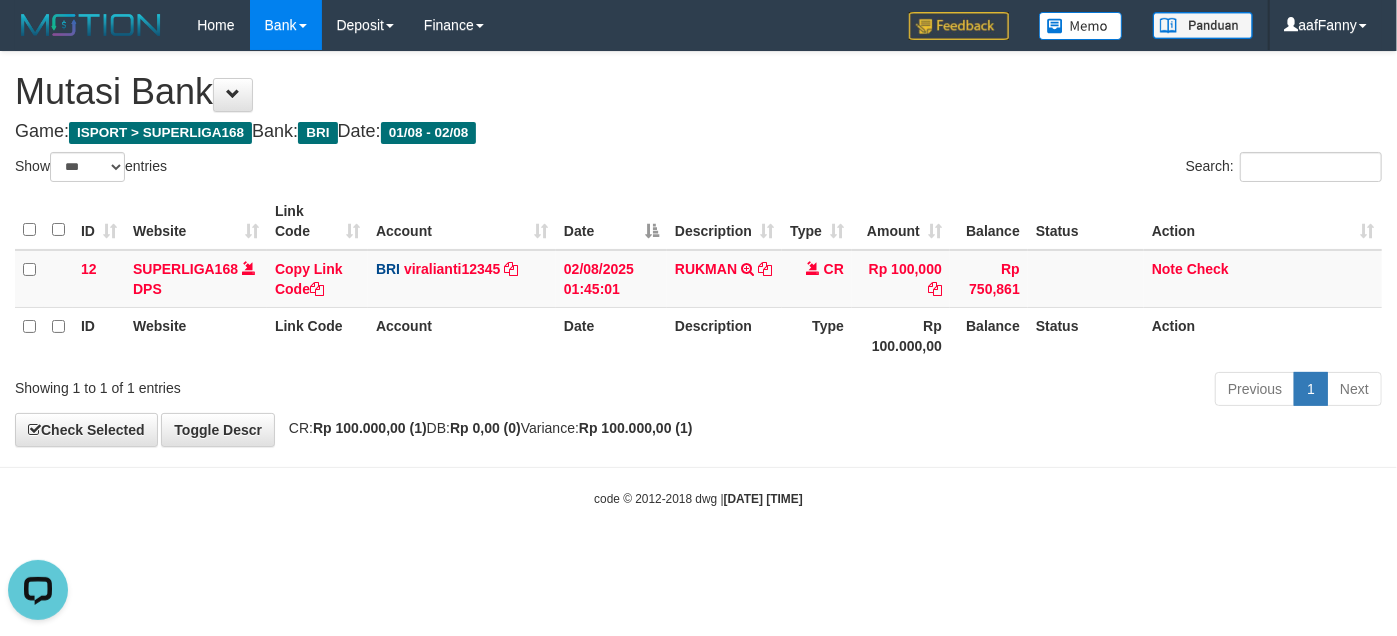 scroll, scrollTop: 0, scrollLeft: 0, axis: both 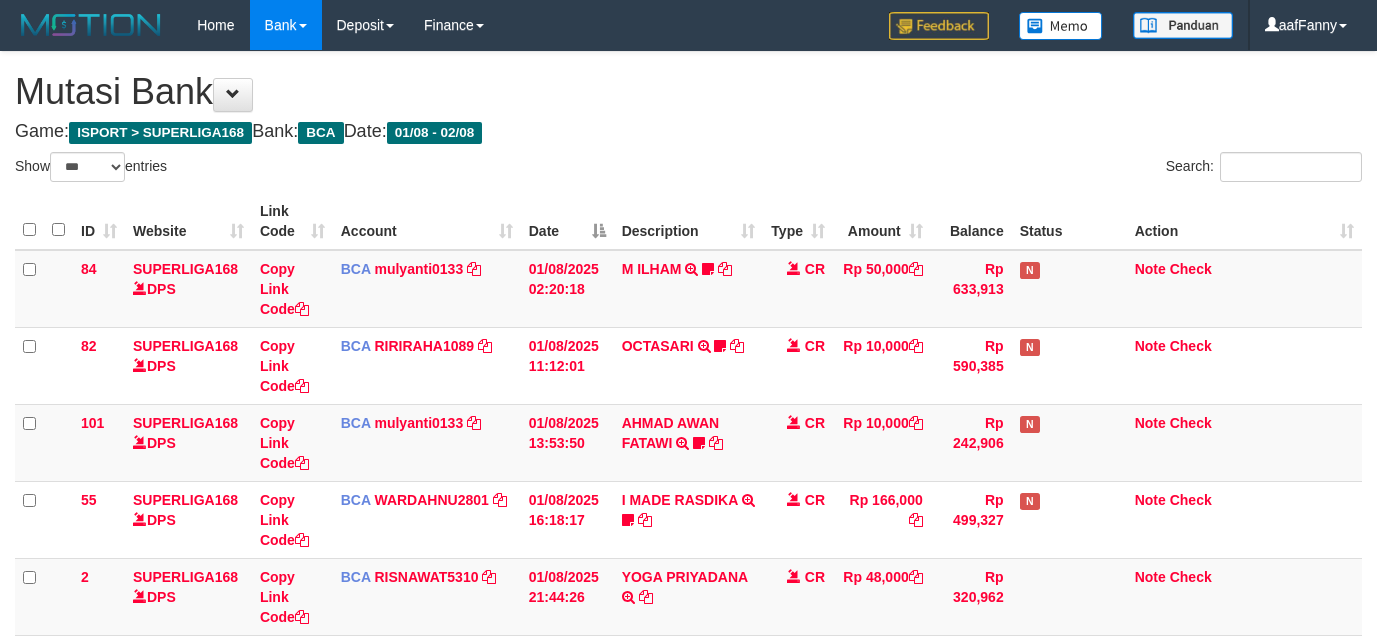 select on "***" 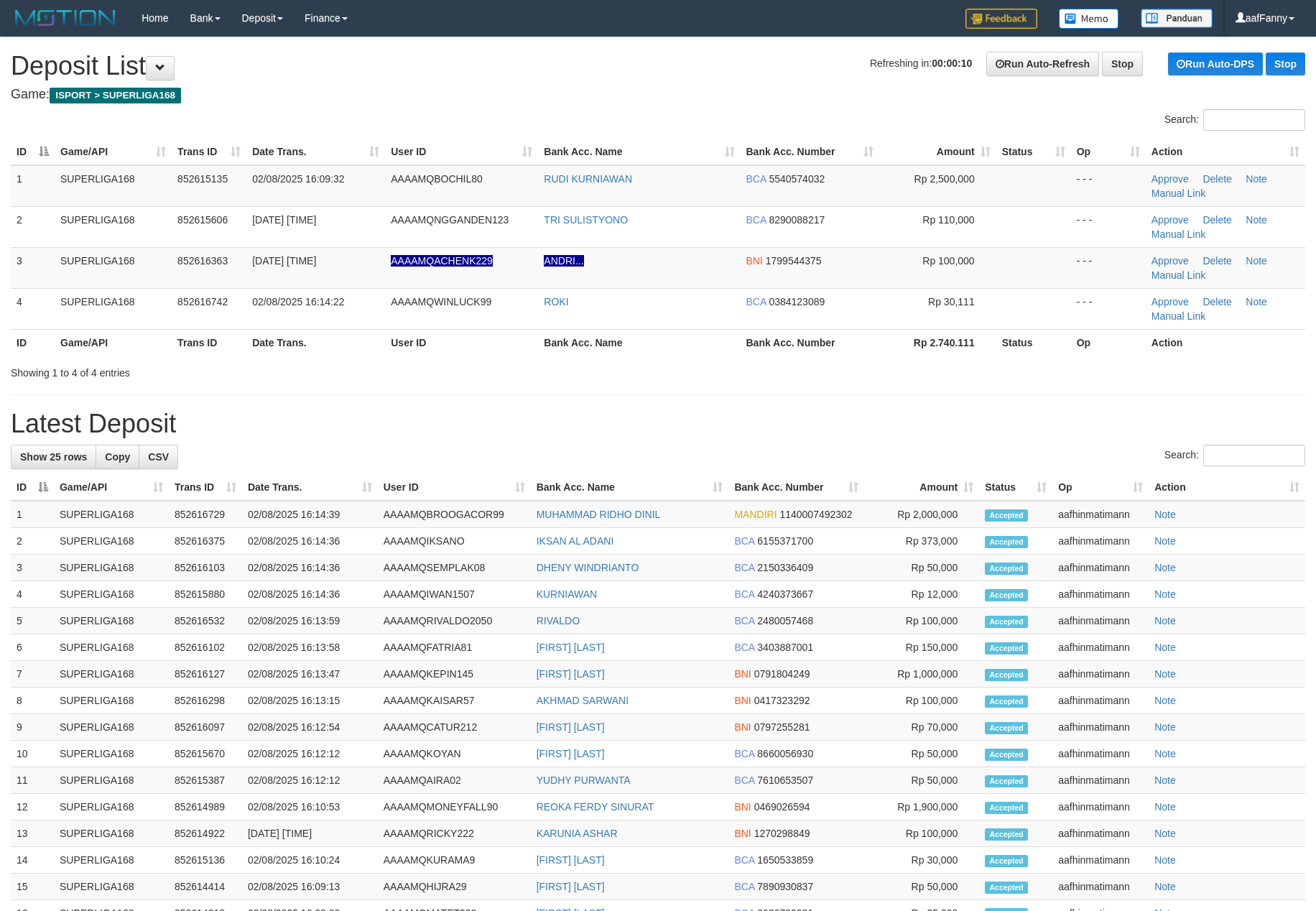 scroll, scrollTop: 0, scrollLeft: 0, axis: both 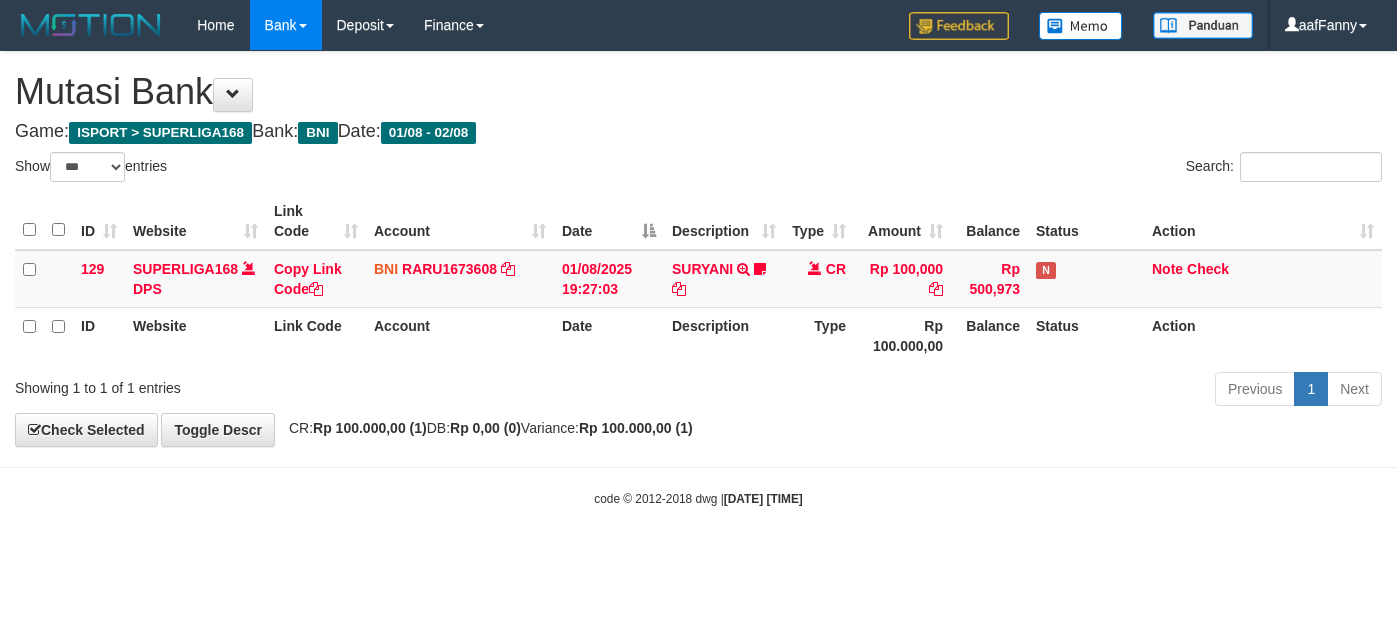 select on "***" 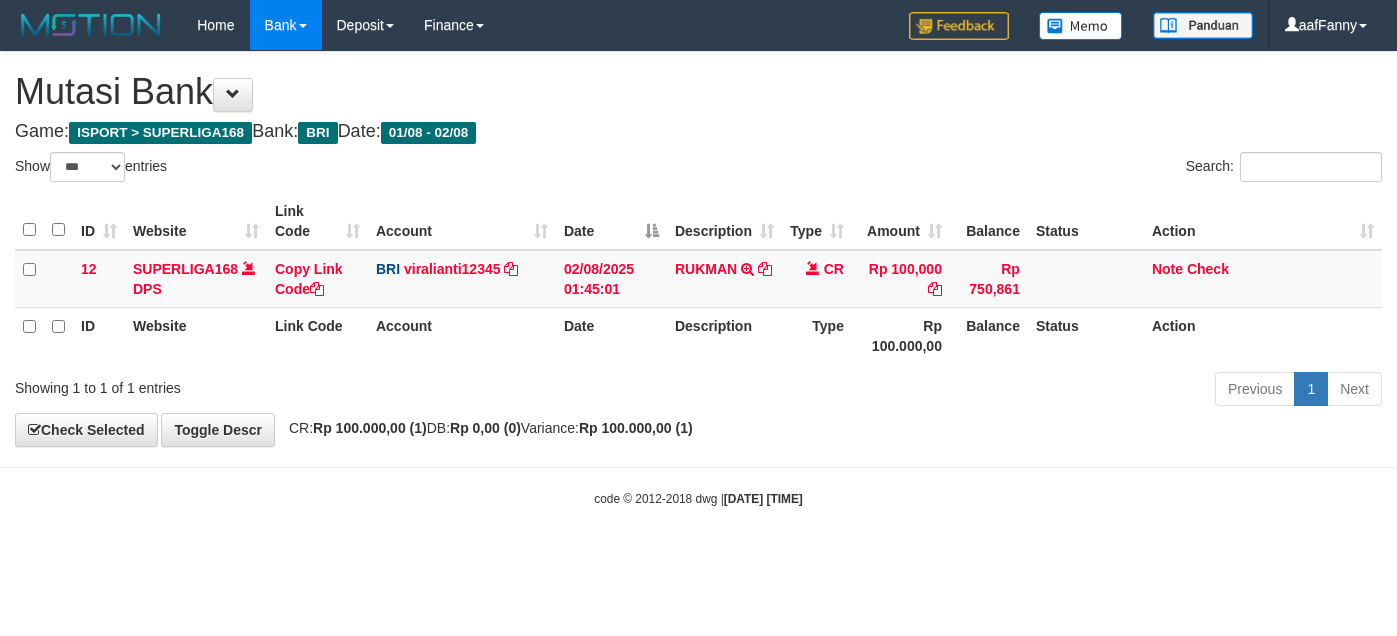 select on "***" 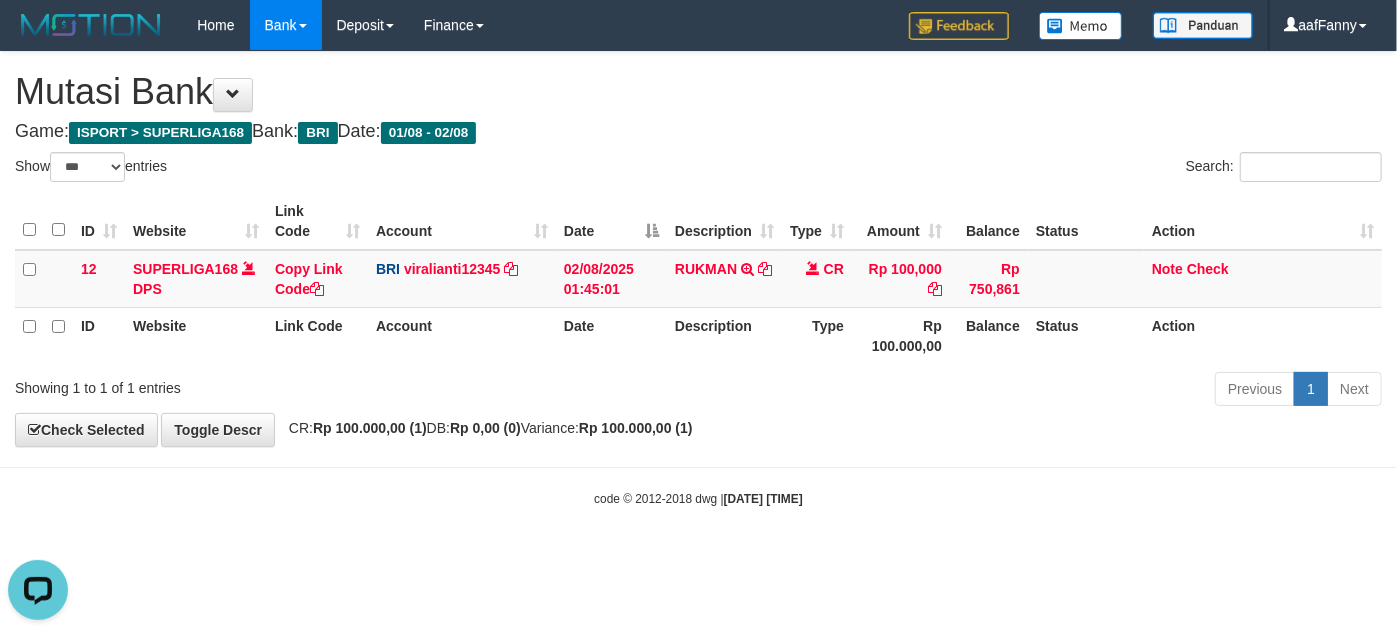 scroll, scrollTop: 0, scrollLeft: 0, axis: both 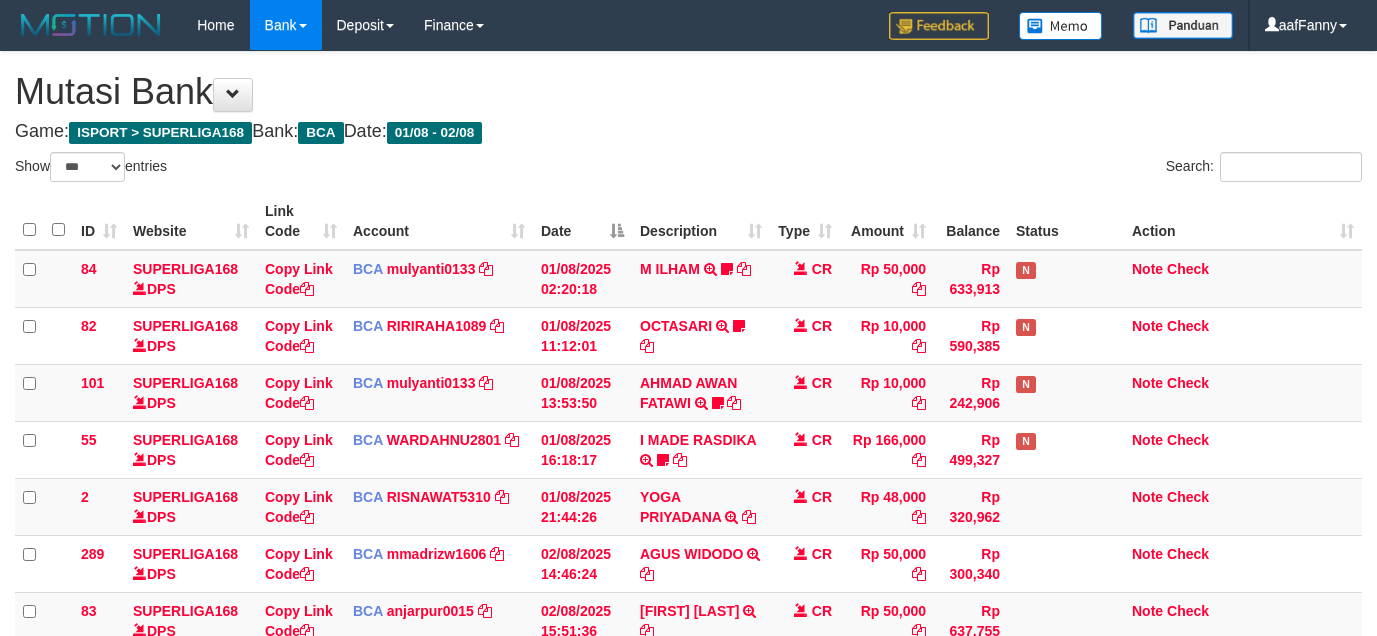 select on "***" 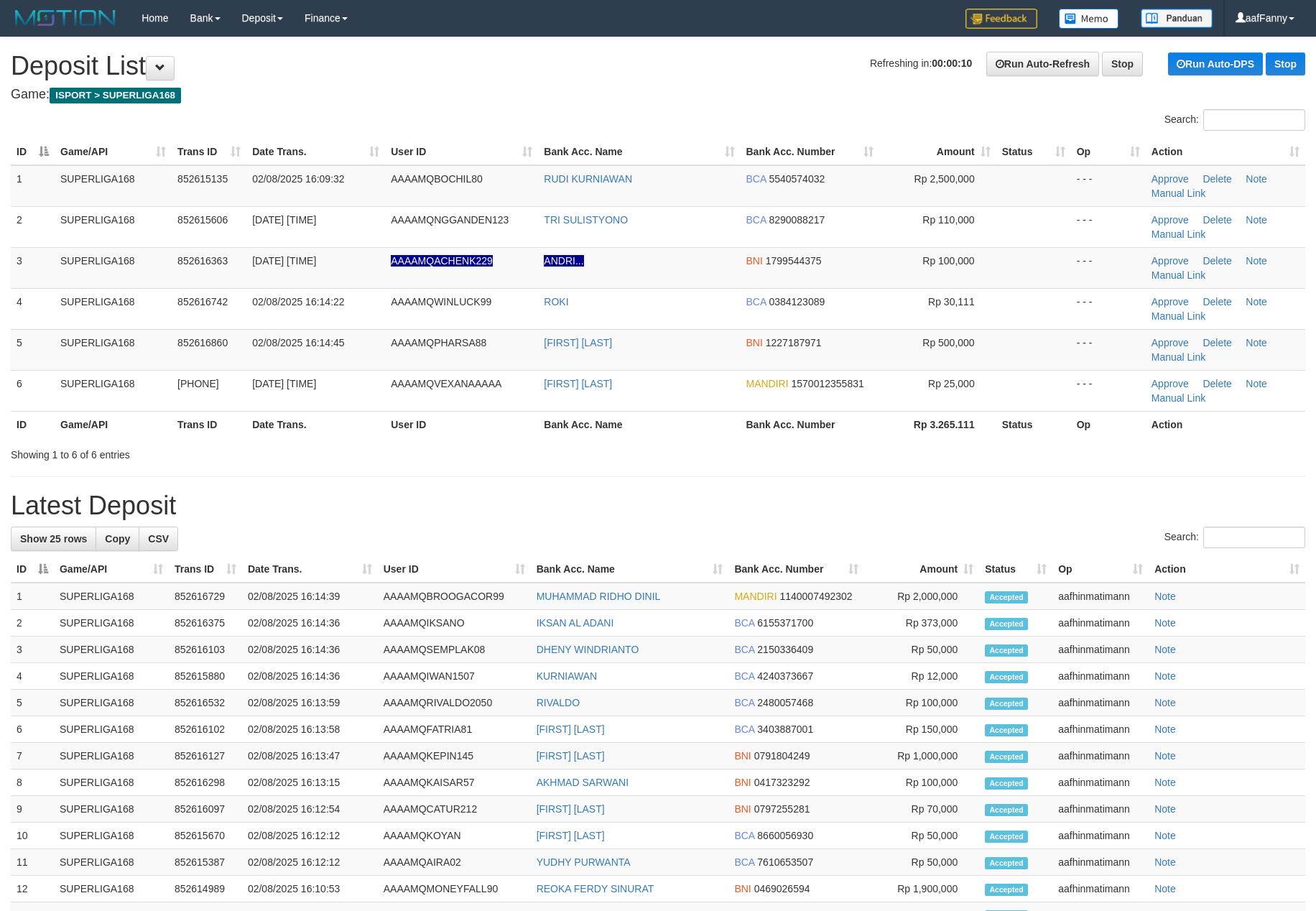scroll, scrollTop: 0, scrollLeft: 0, axis: both 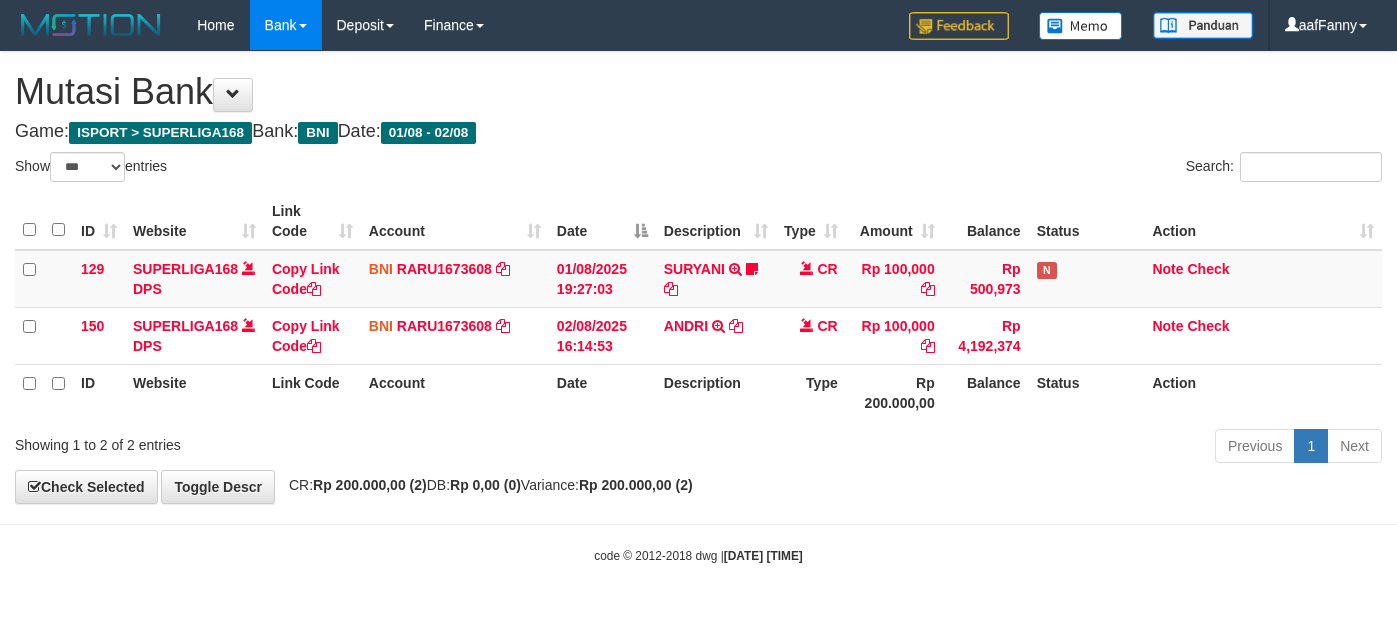 select on "***" 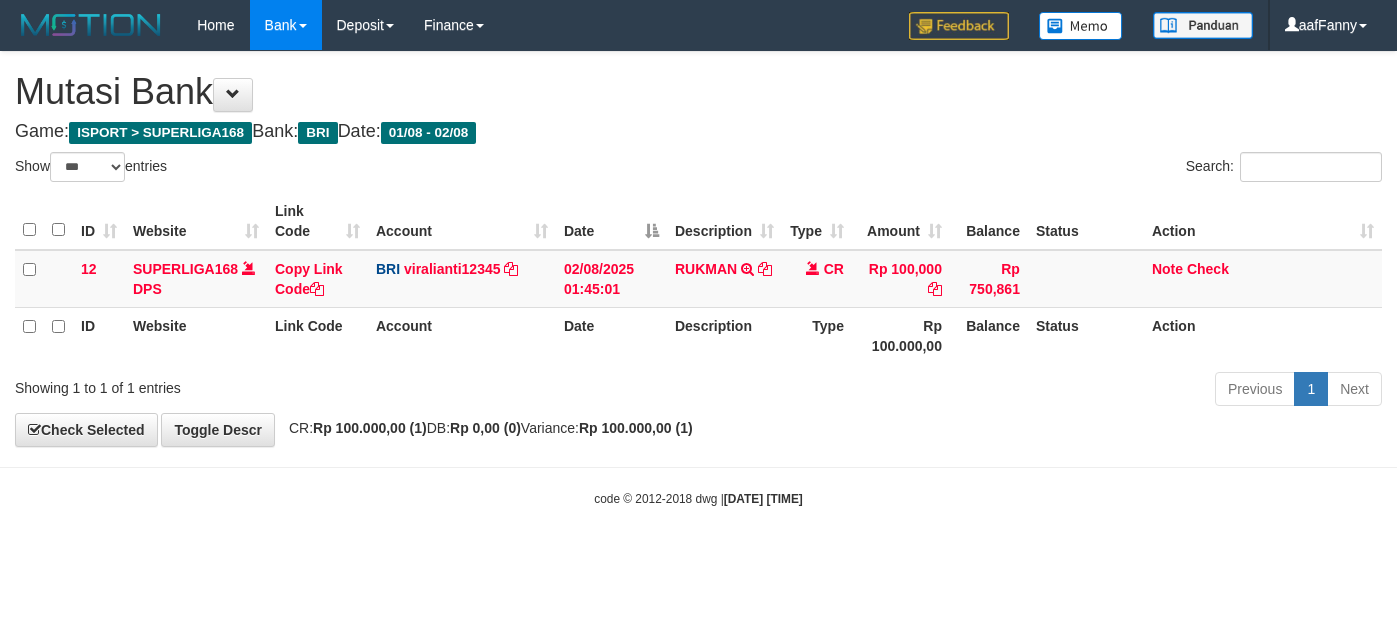 select on "***" 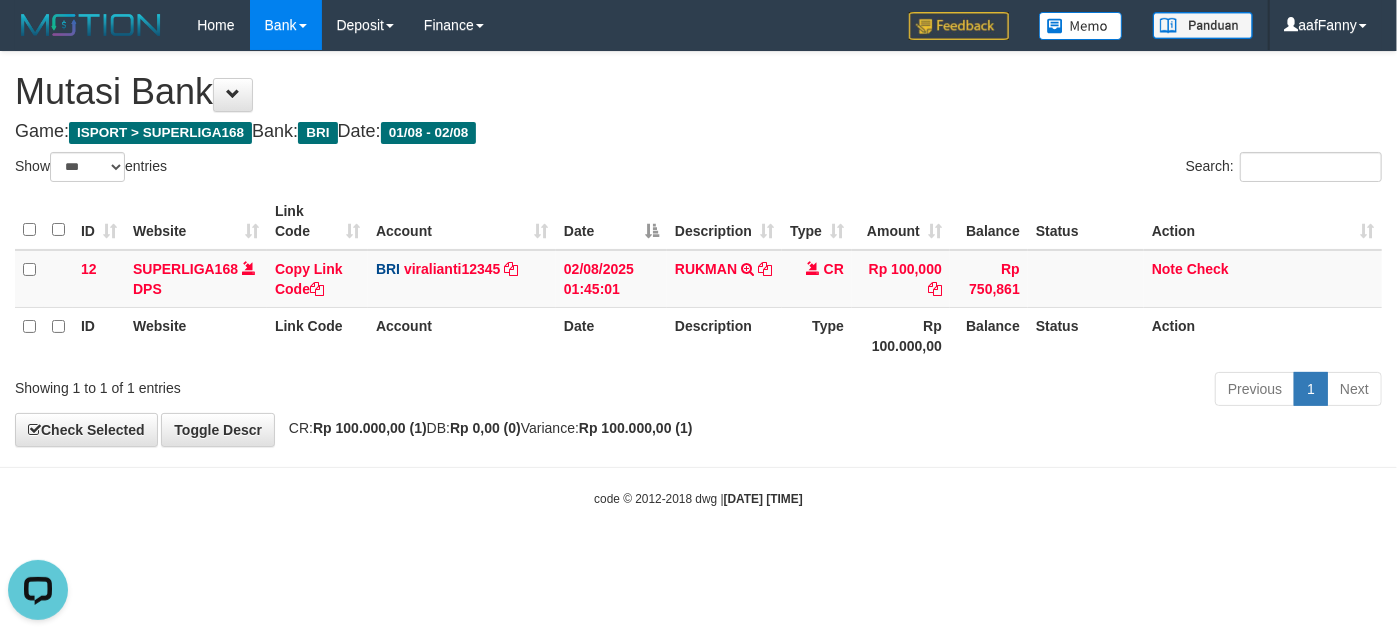 scroll, scrollTop: 0, scrollLeft: 0, axis: both 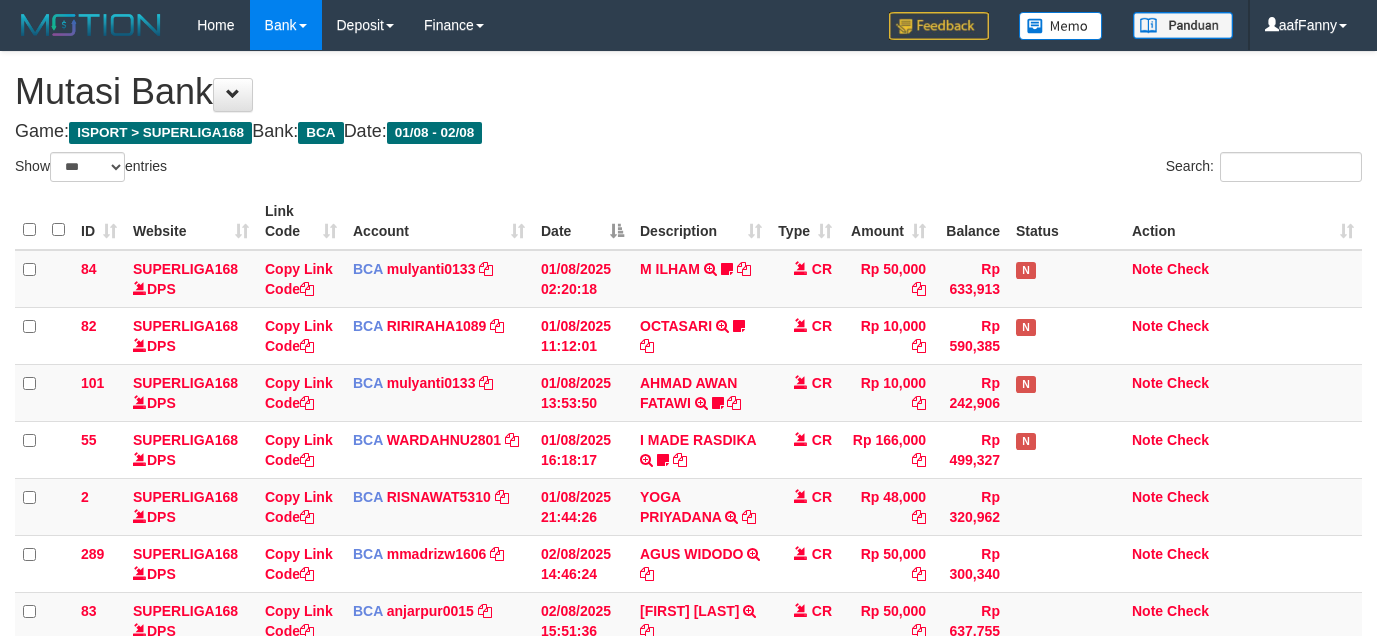 select on "***" 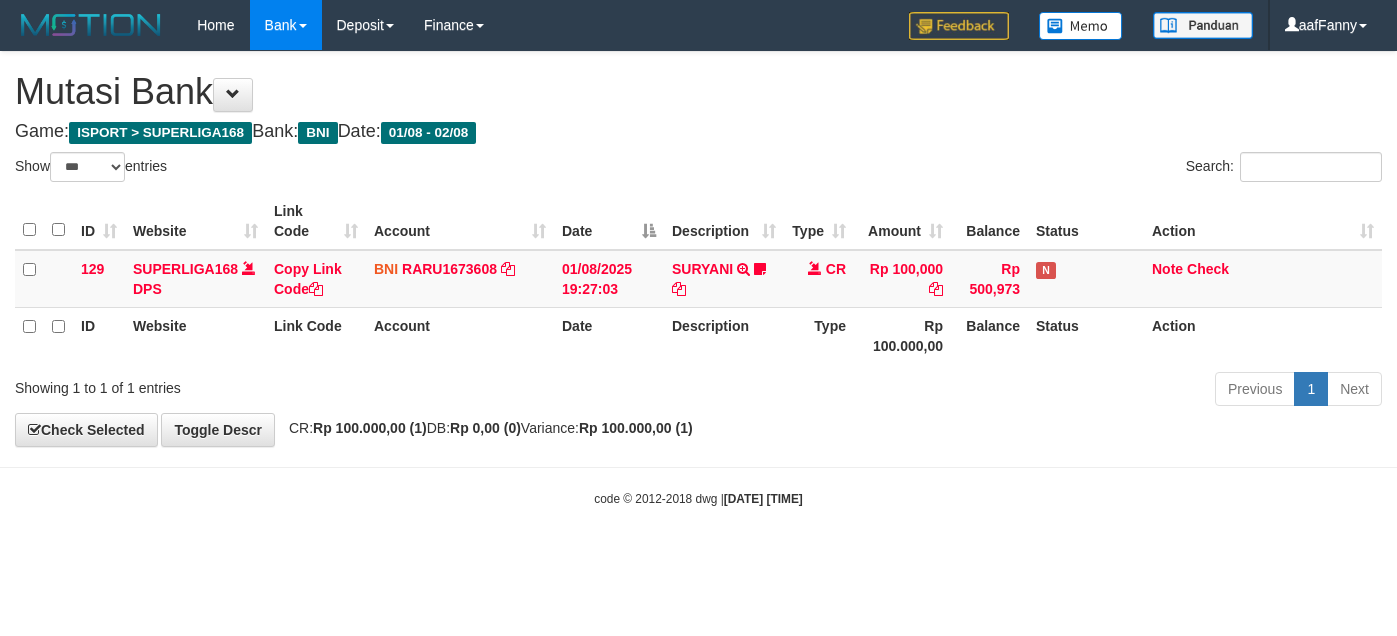 select on "***" 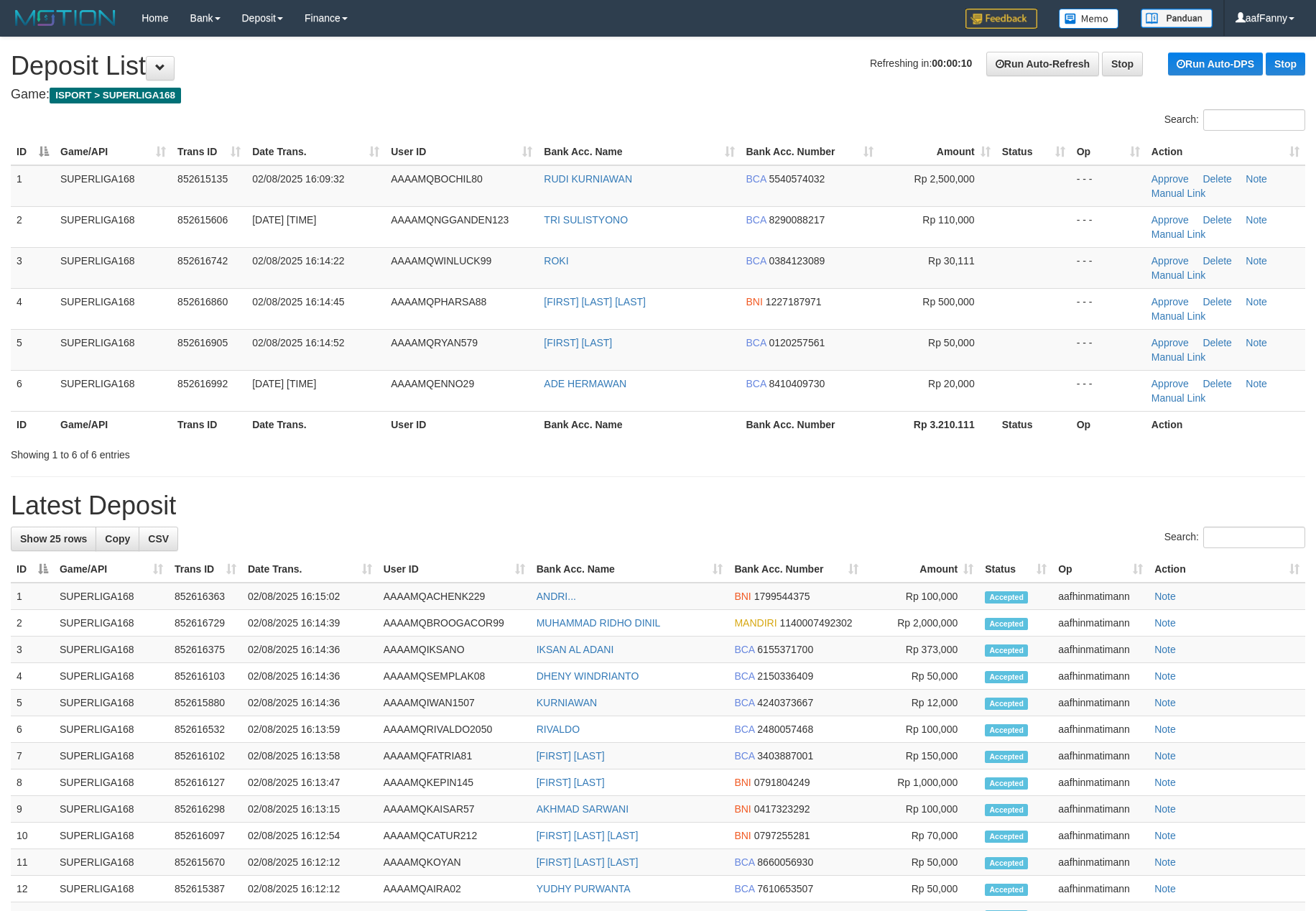 scroll, scrollTop: 0, scrollLeft: 0, axis: both 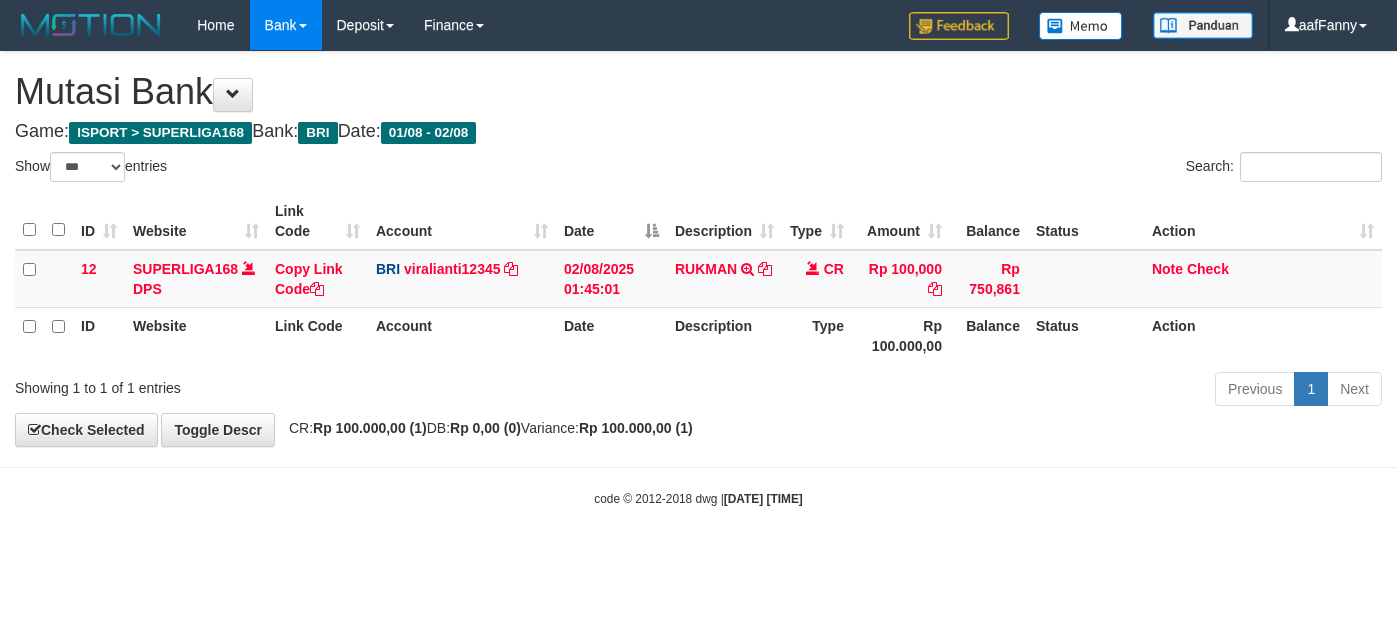 select on "***" 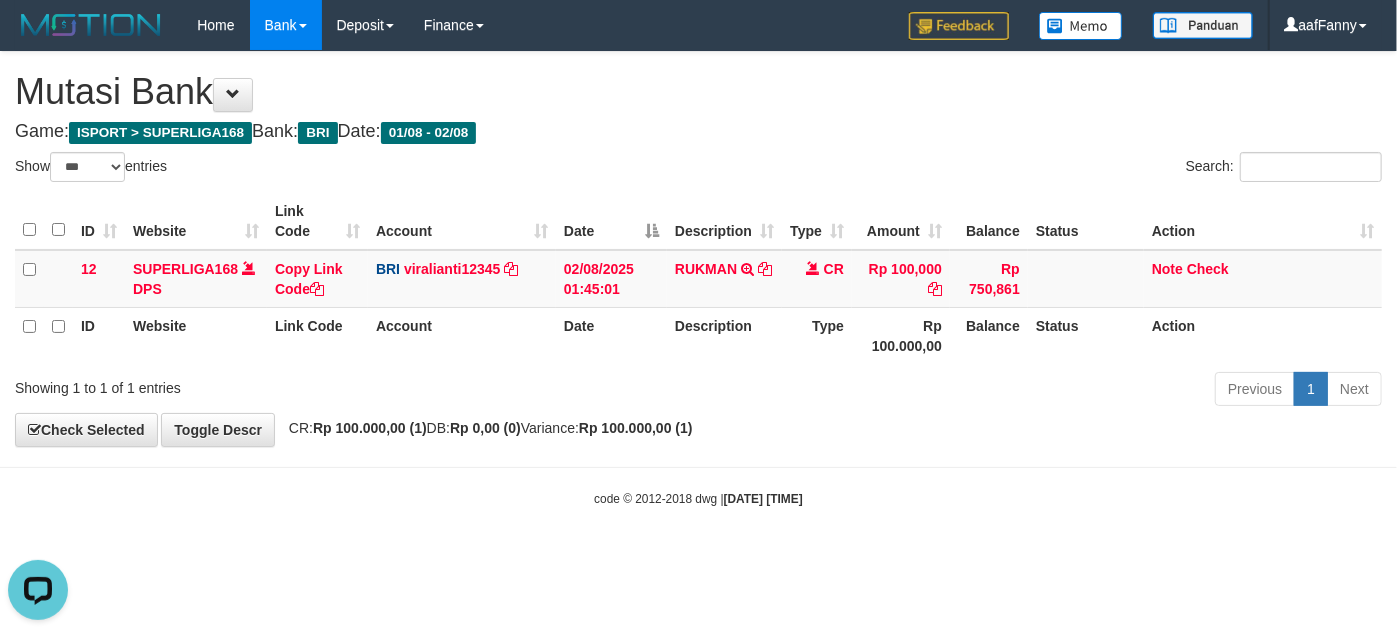 scroll, scrollTop: 0, scrollLeft: 0, axis: both 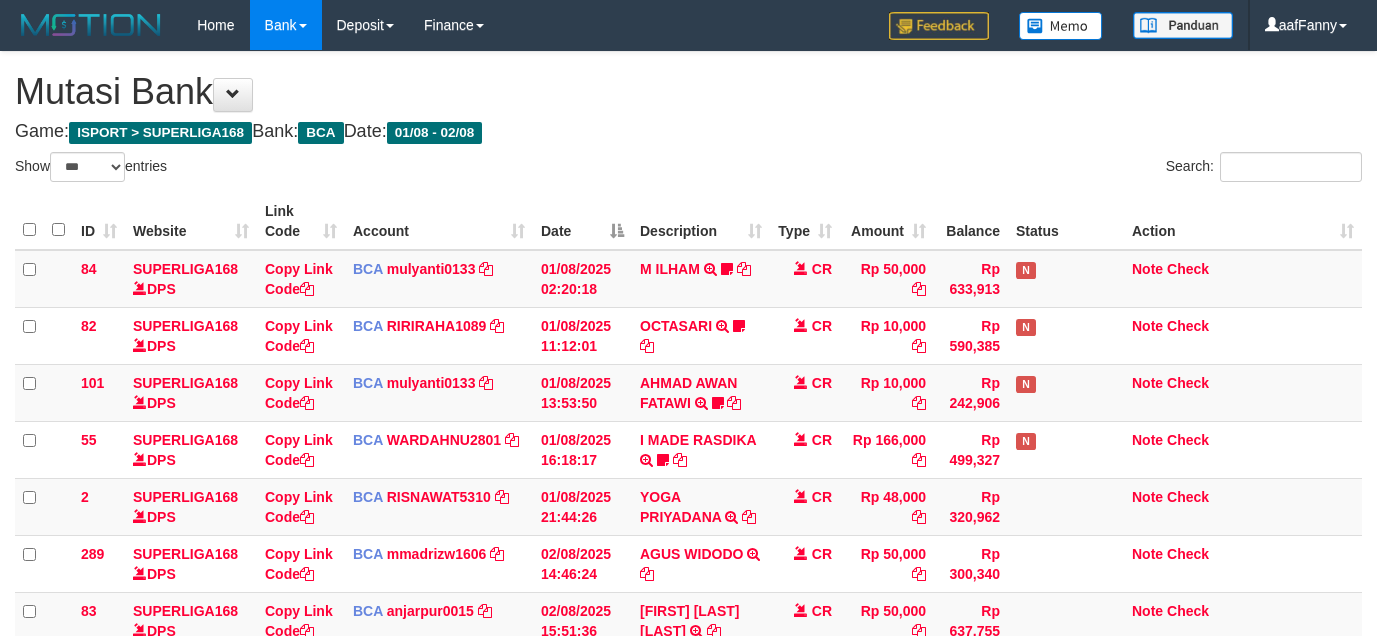 select on "***" 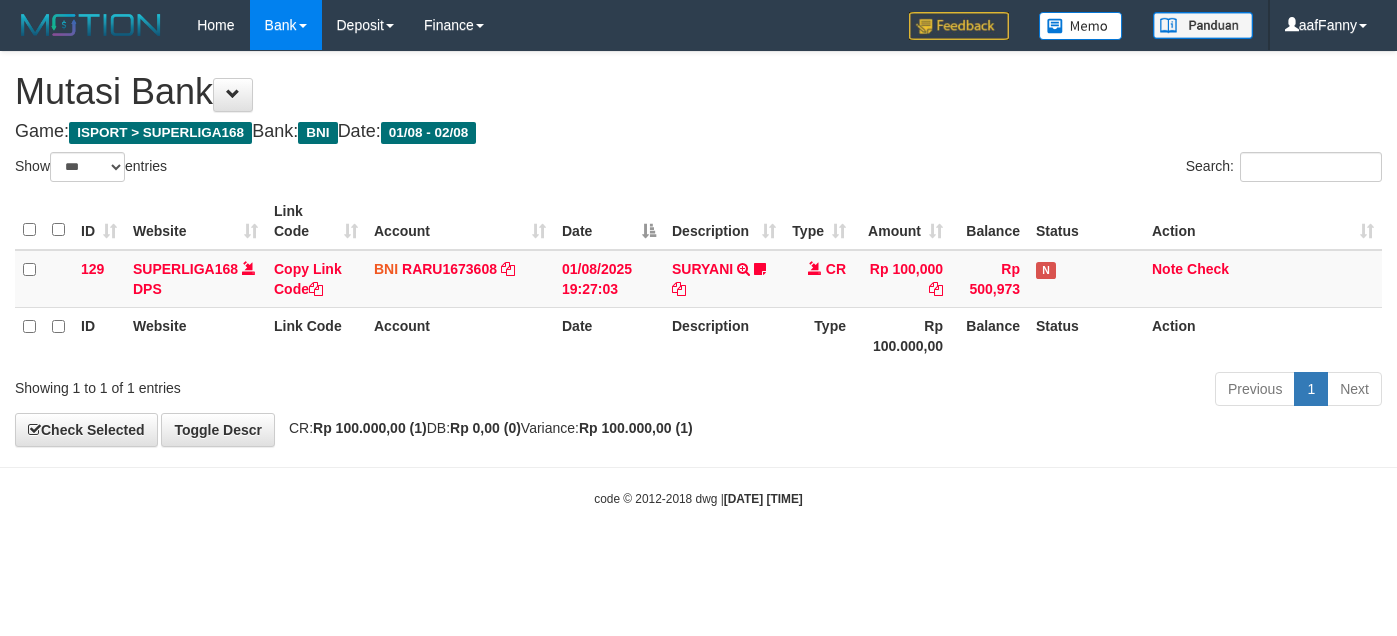 select on "***" 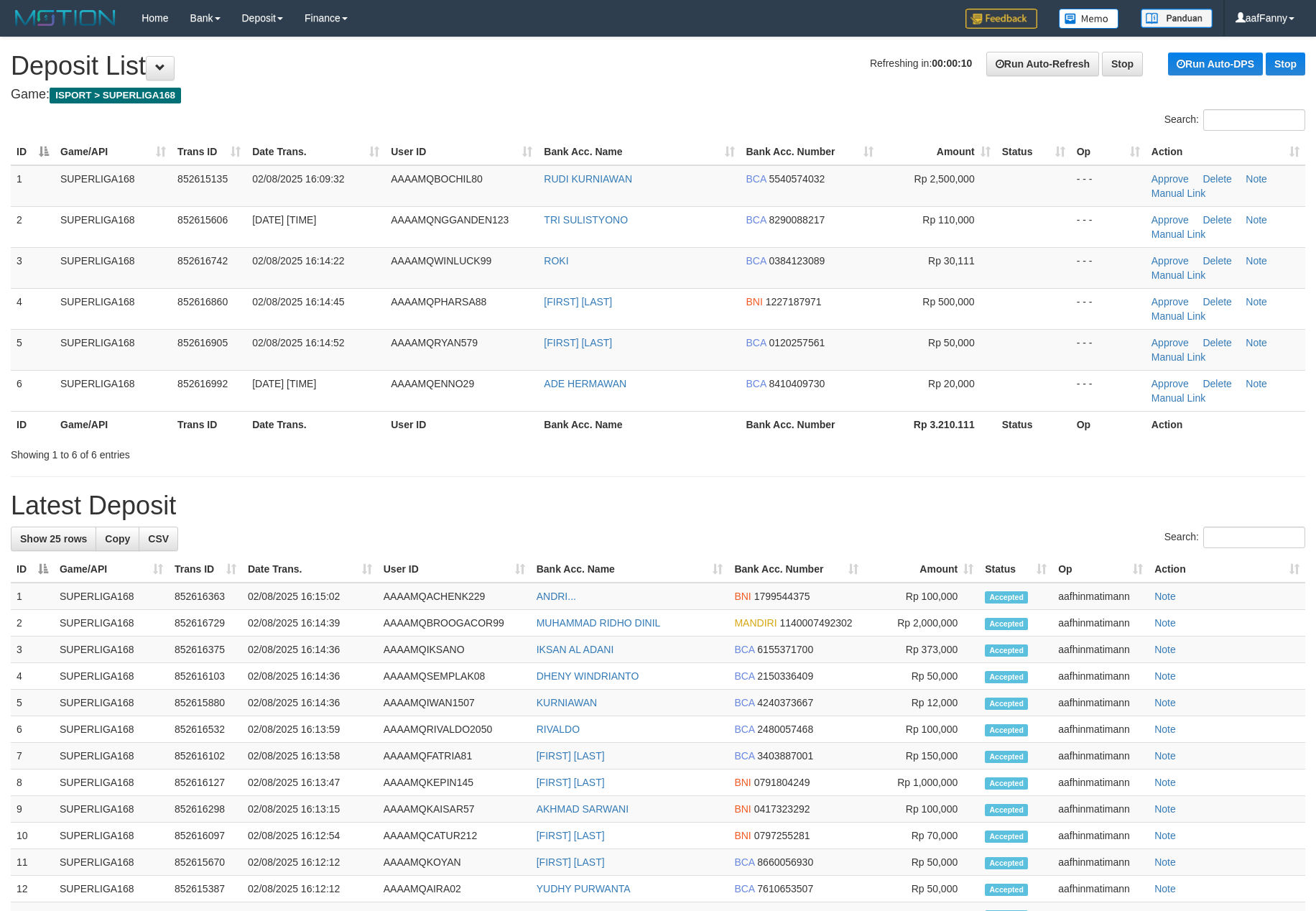 scroll, scrollTop: 0, scrollLeft: 0, axis: both 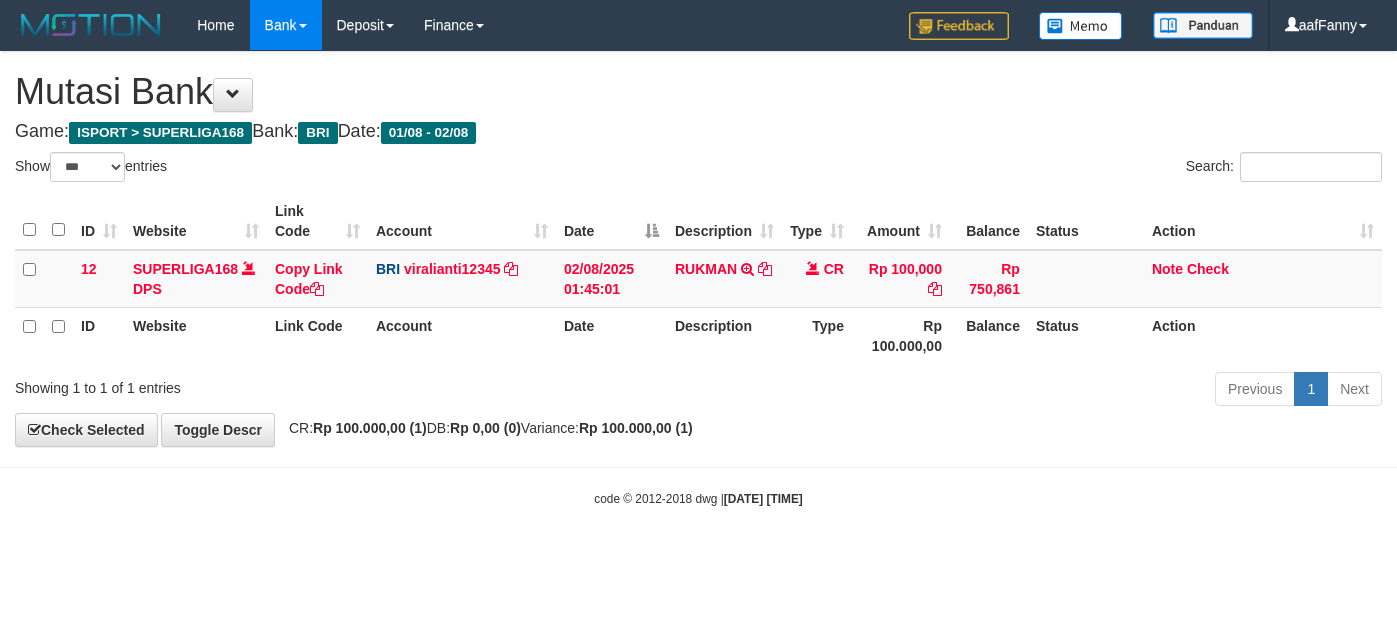 select on "***" 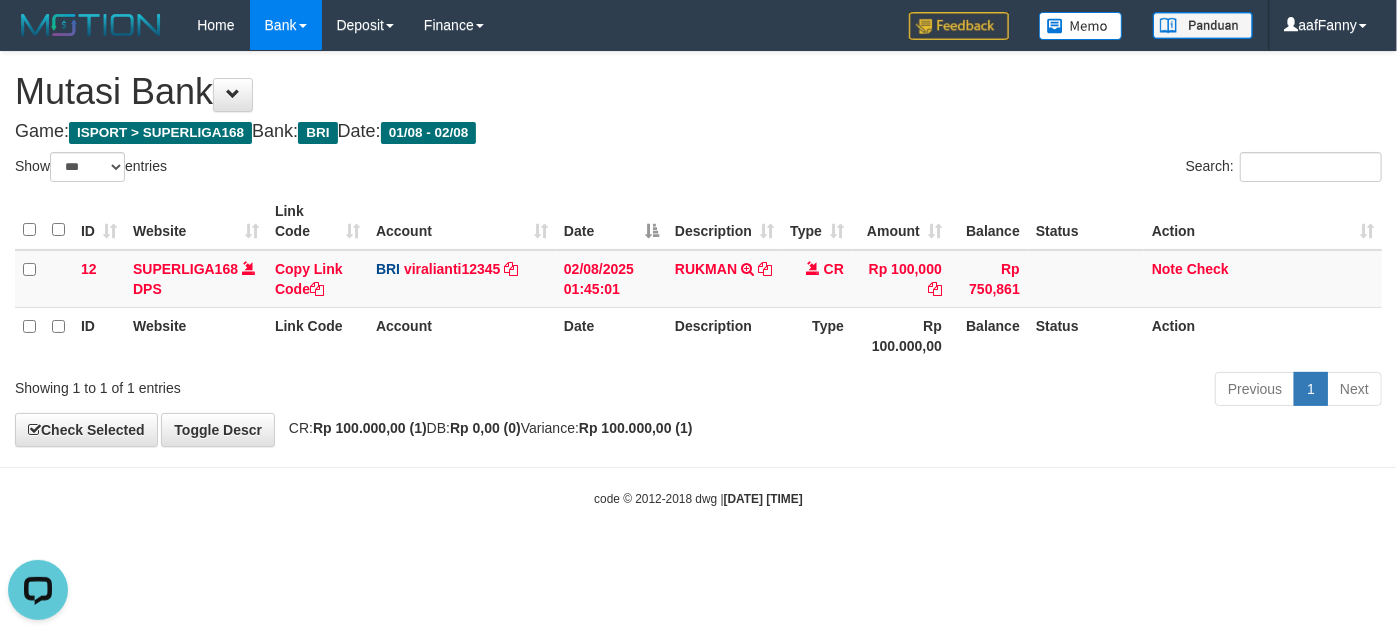 scroll, scrollTop: 0, scrollLeft: 0, axis: both 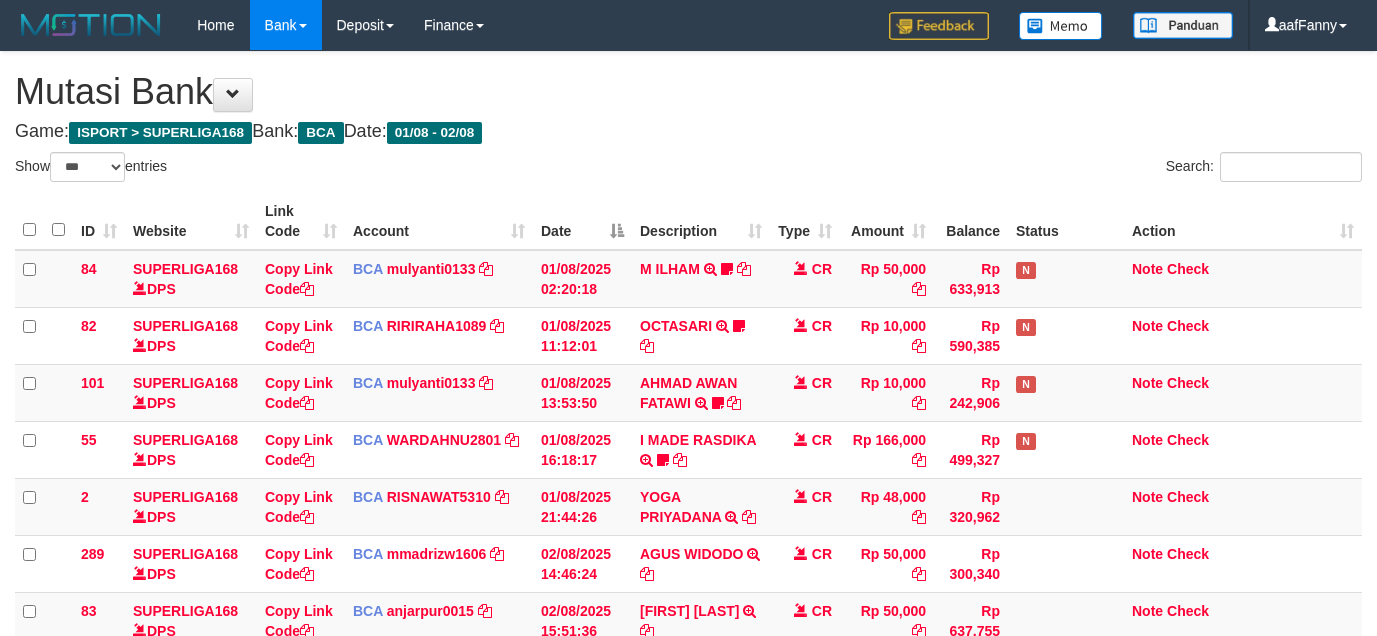 select on "***" 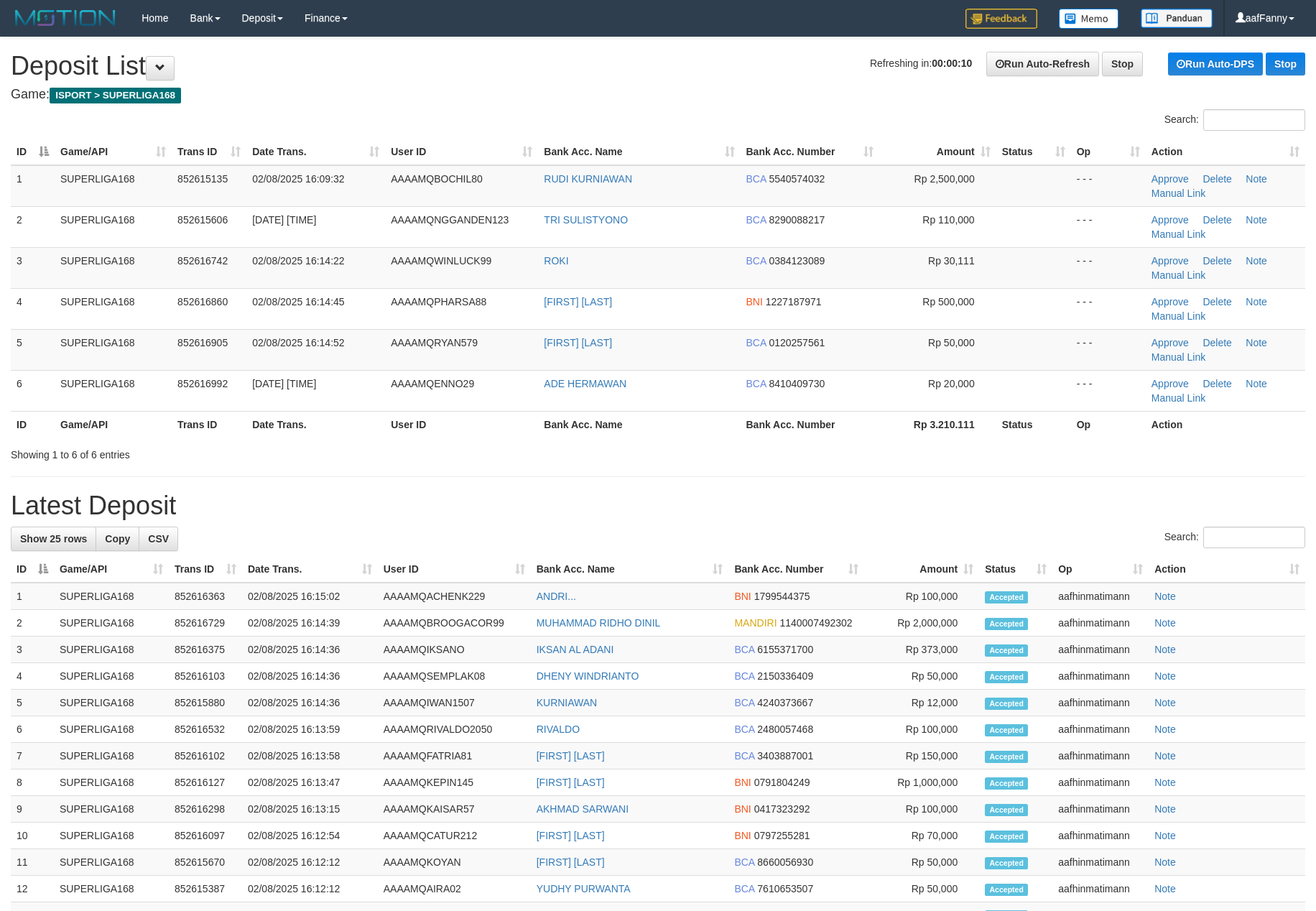 scroll, scrollTop: 0, scrollLeft: 0, axis: both 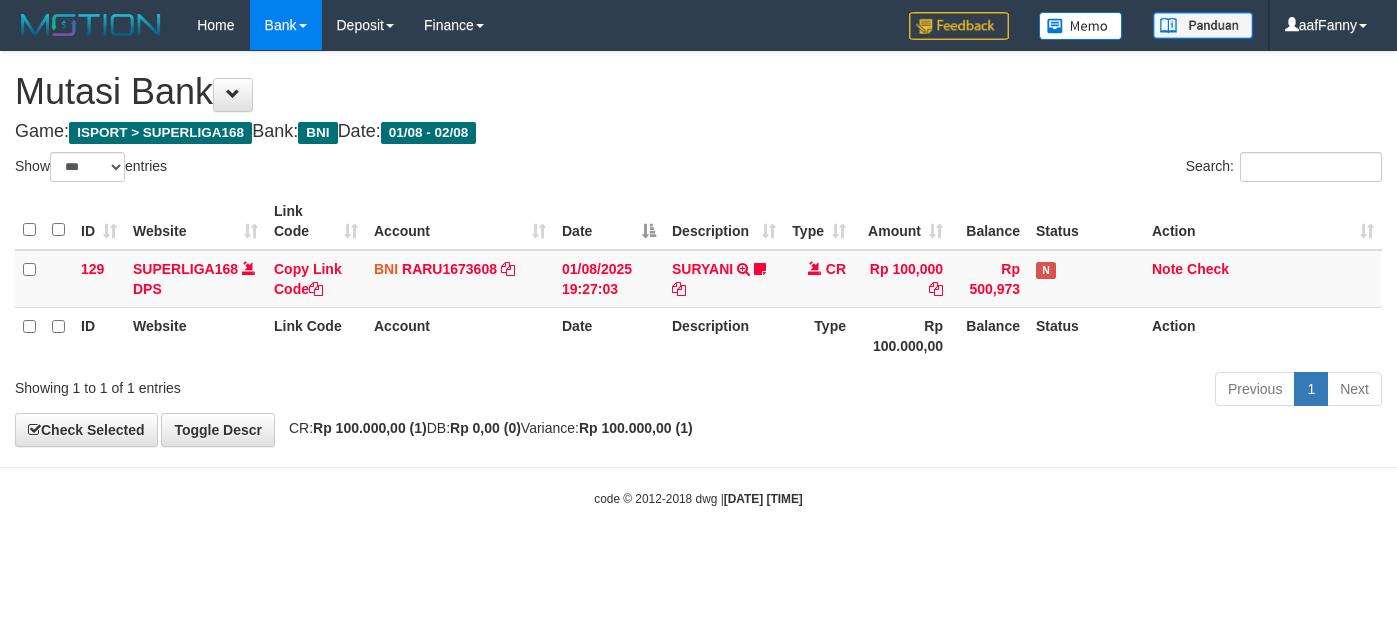 select on "***" 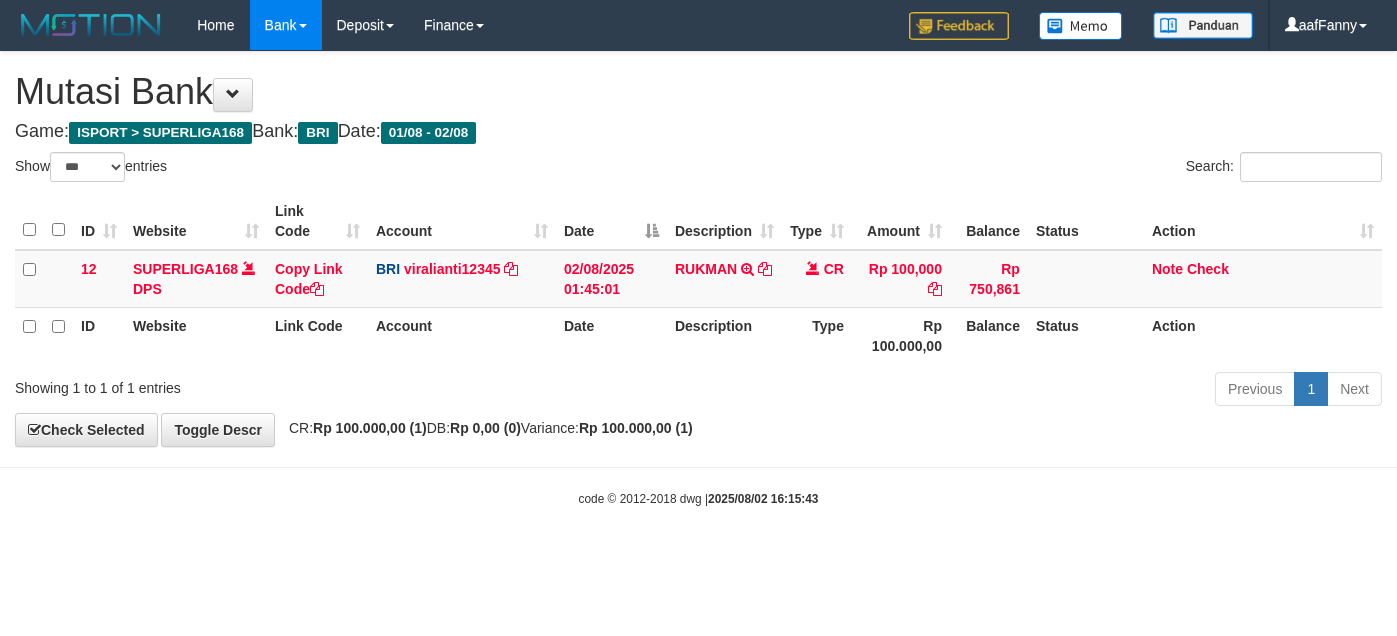 select on "***" 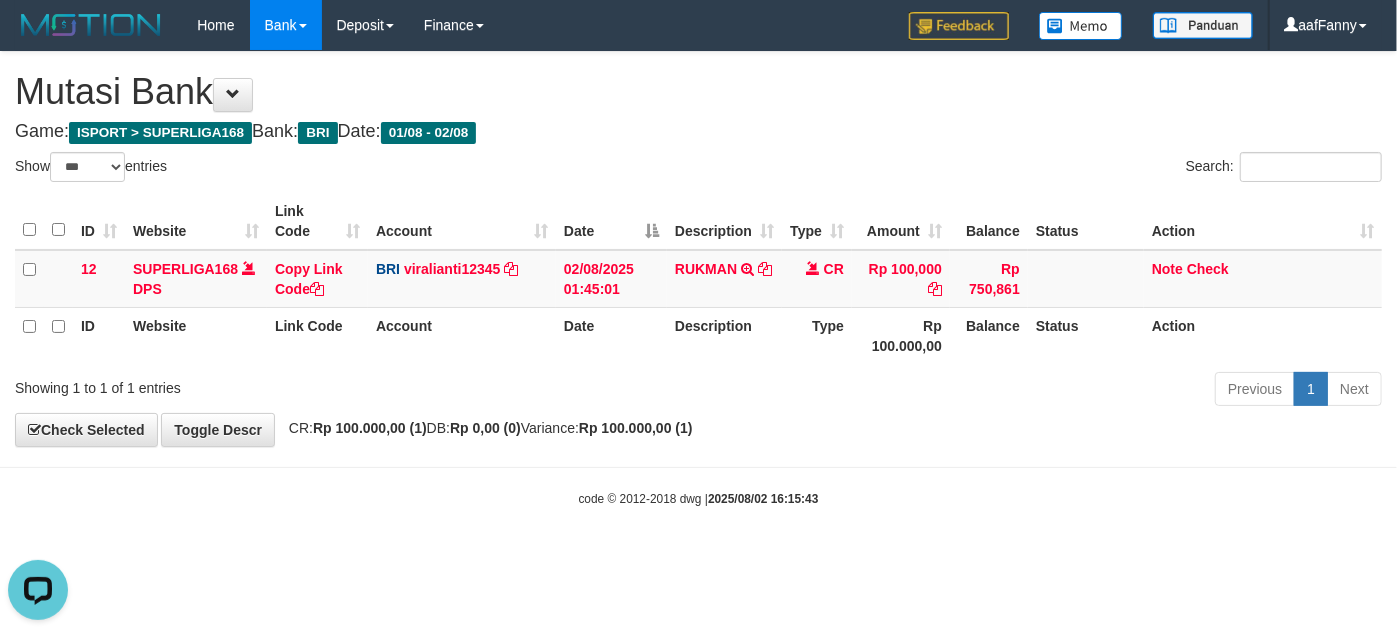 scroll, scrollTop: 0, scrollLeft: 0, axis: both 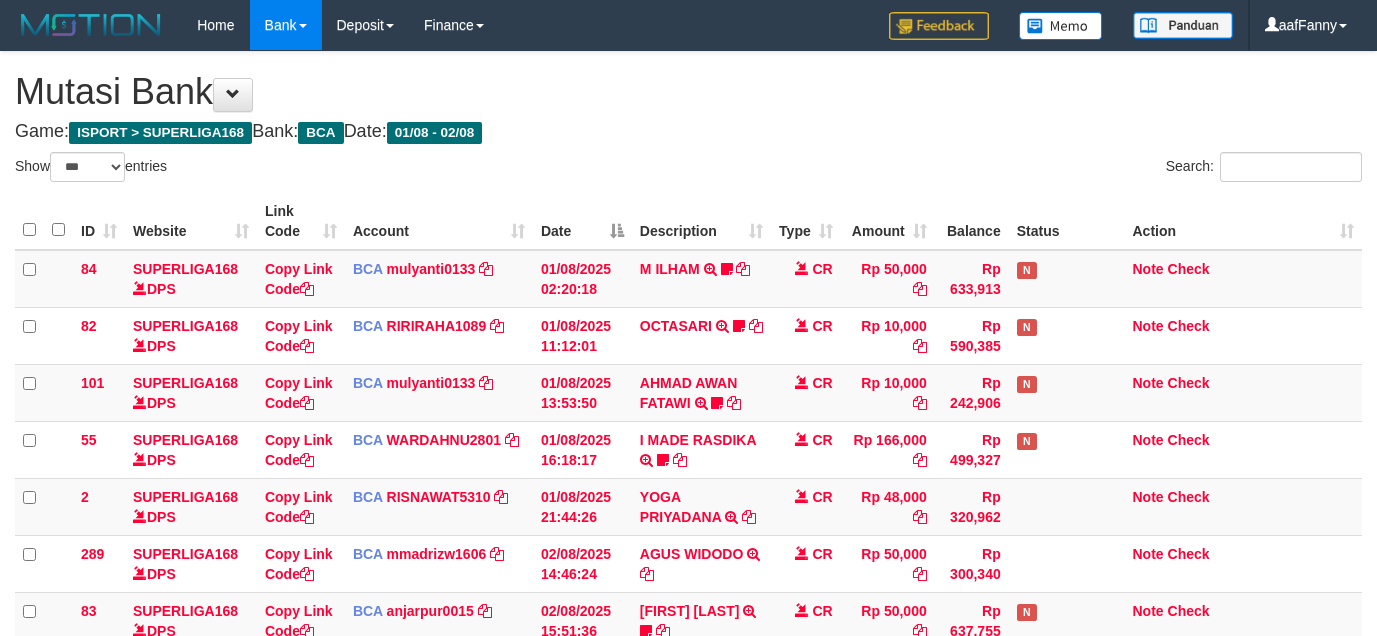 select on "***" 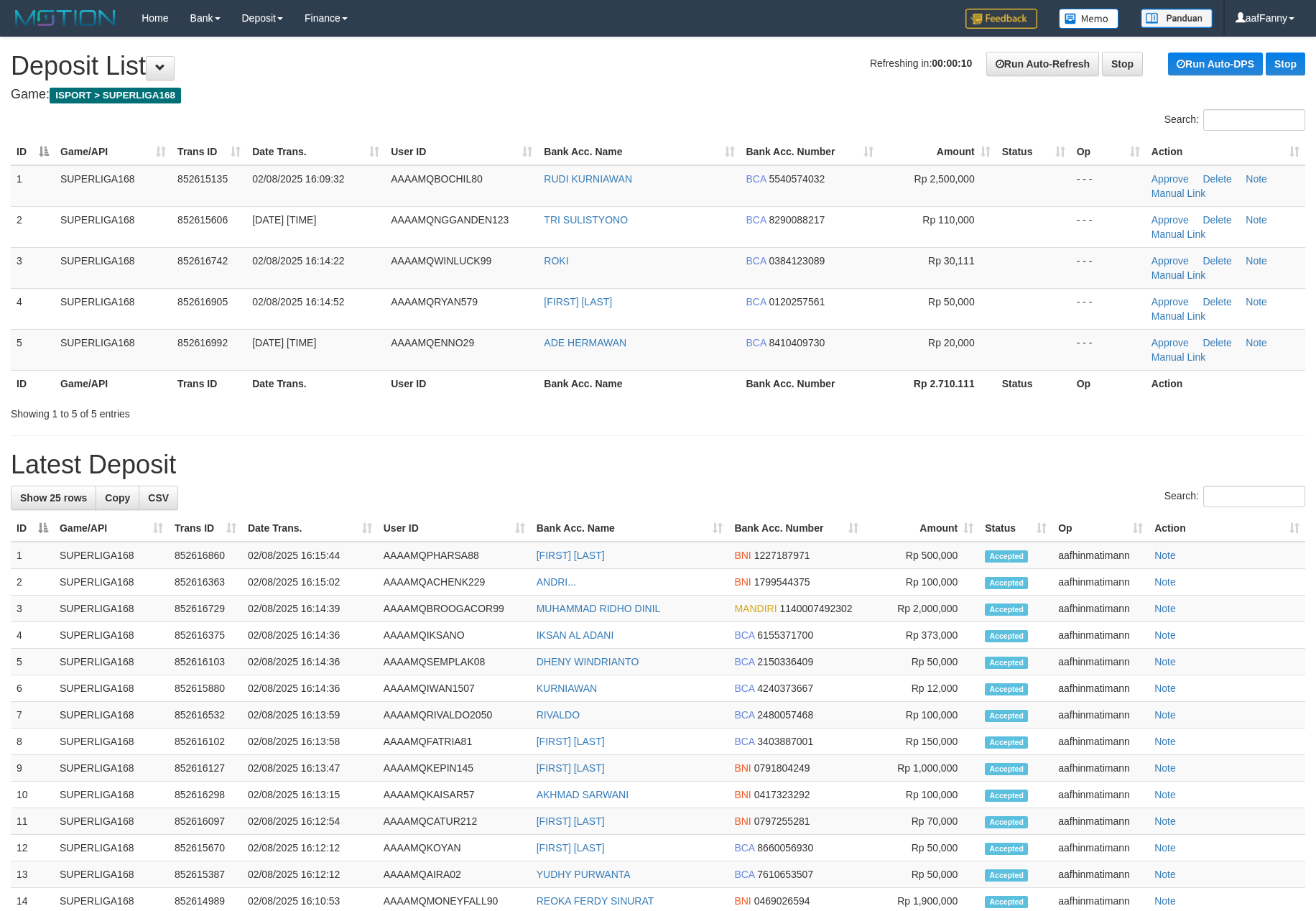 scroll, scrollTop: 0, scrollLeft: 0, axis: both 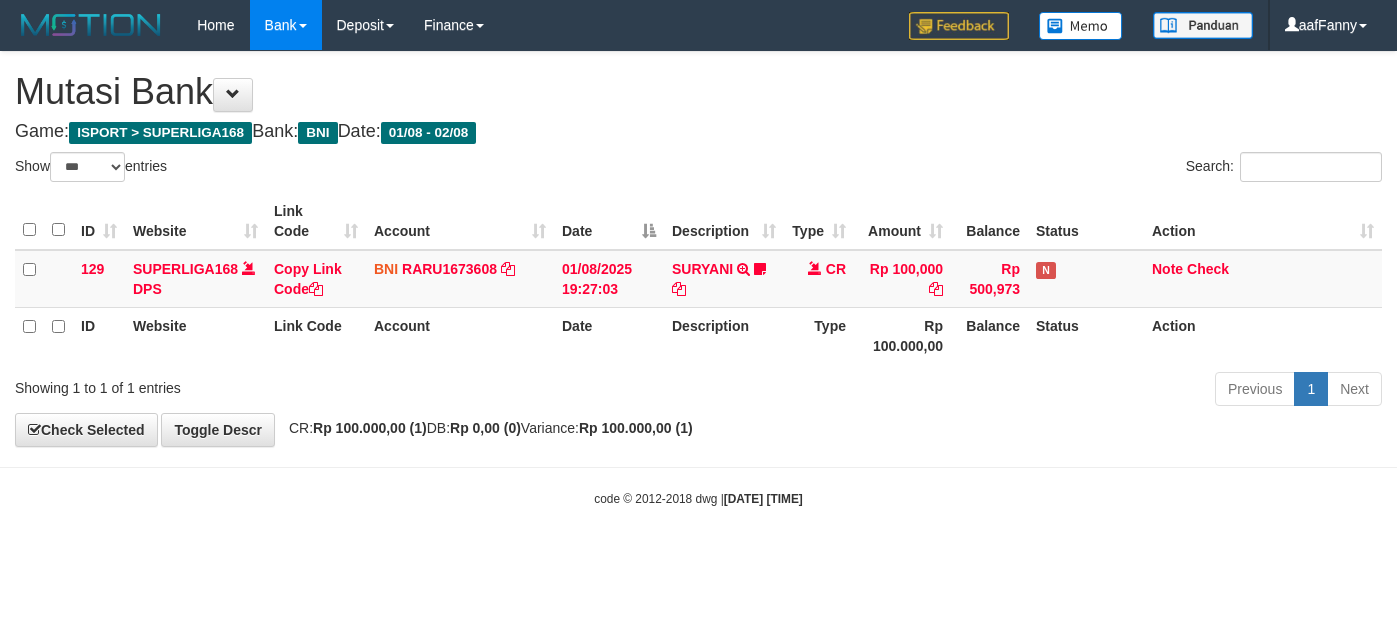 select on "***" 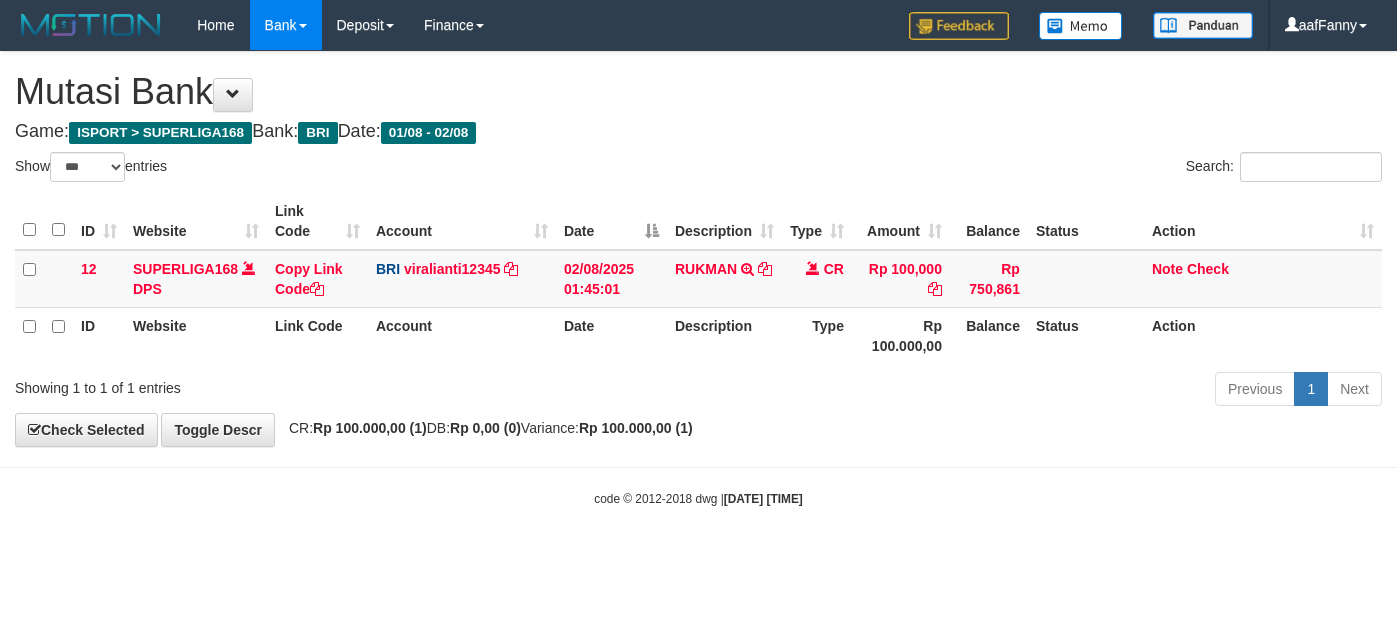 select on "***" 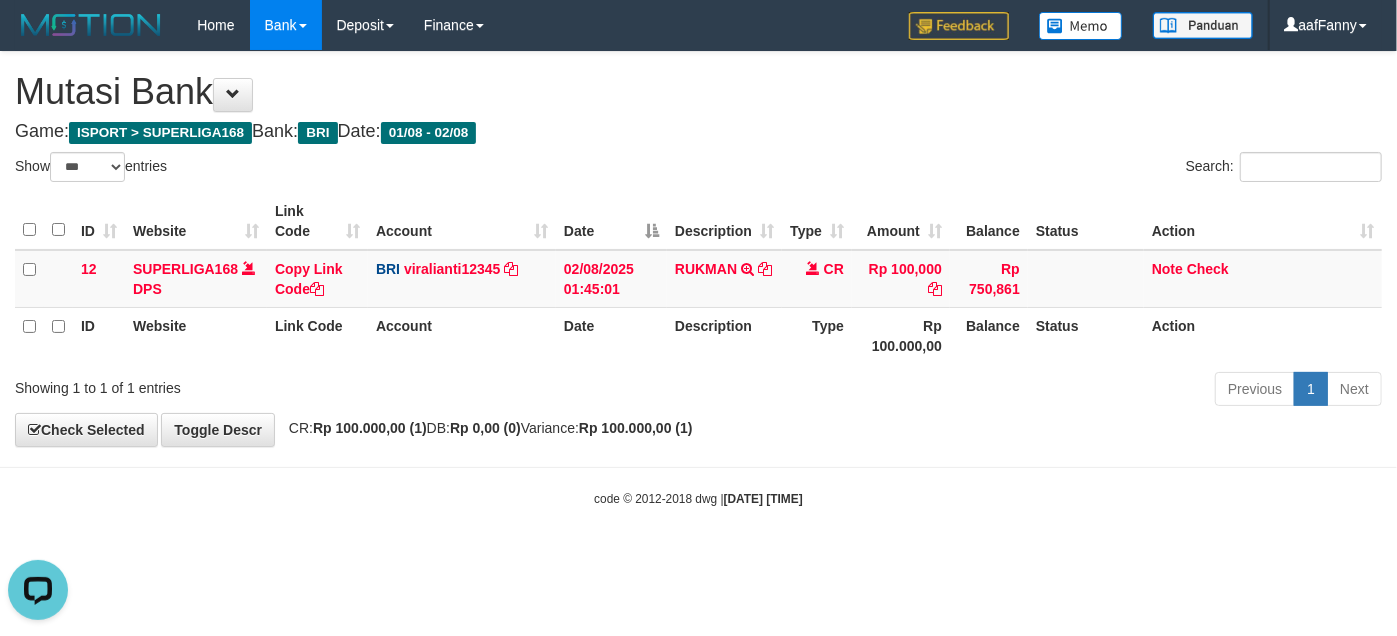 scroll, scrollTop: 0, scrollLeft: 0, axis: both 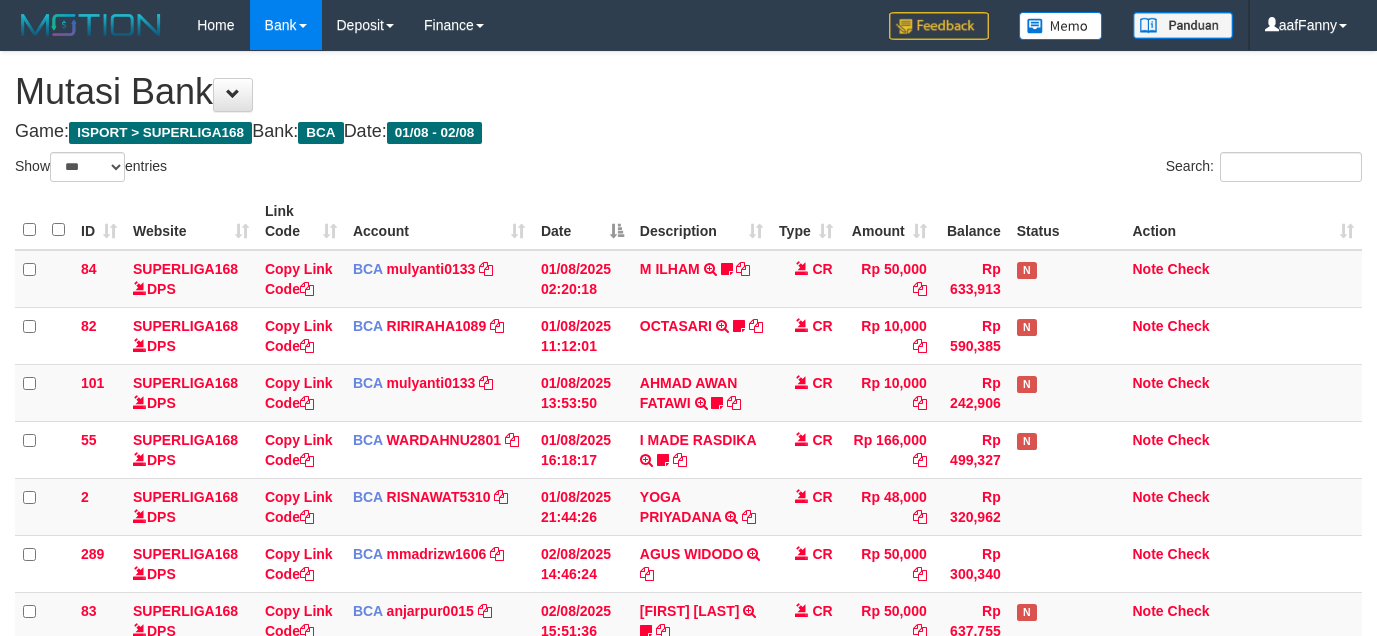 select on "***" 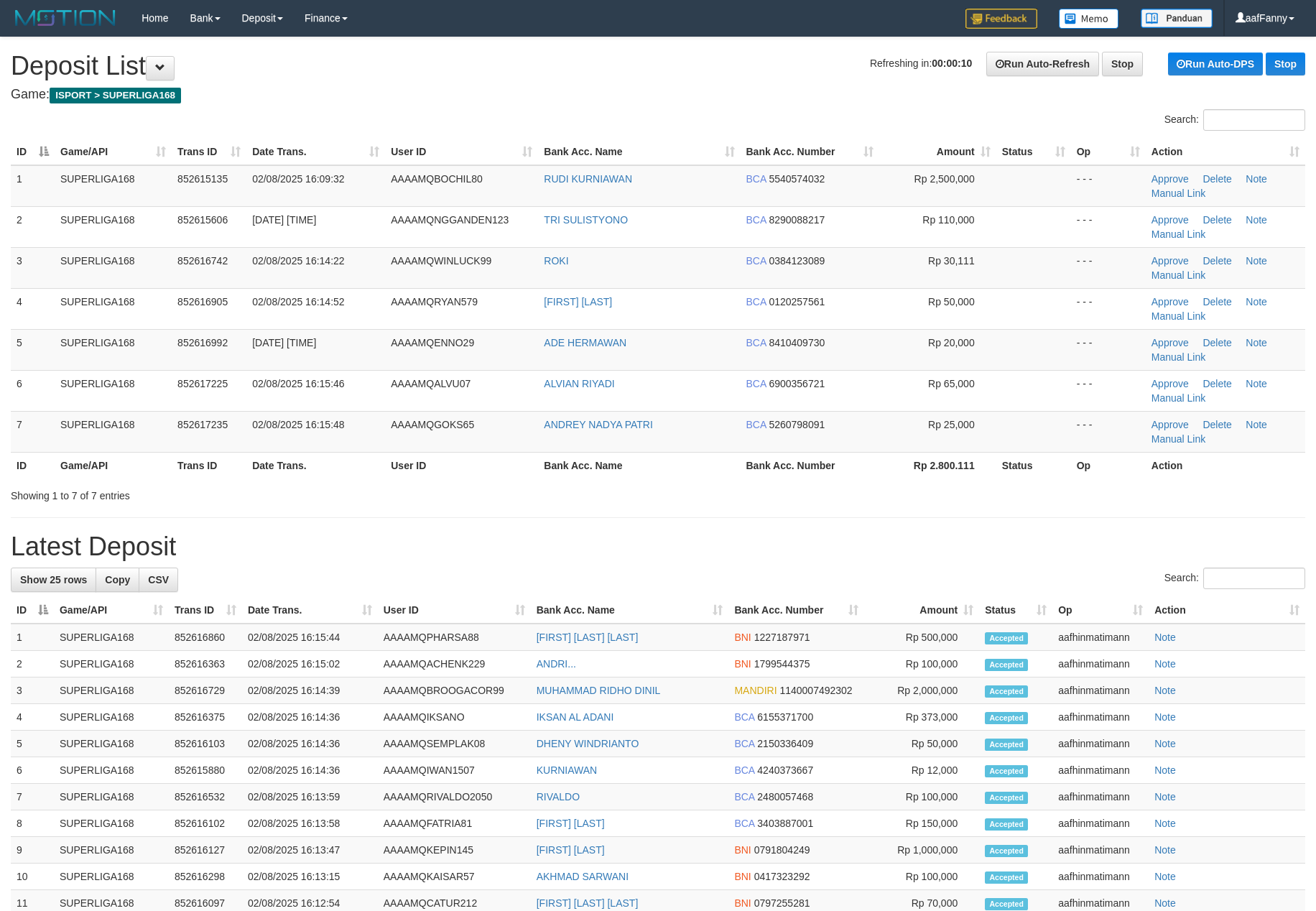 scroll, scrollTop: 0, scrollLeft: 0, axis: both 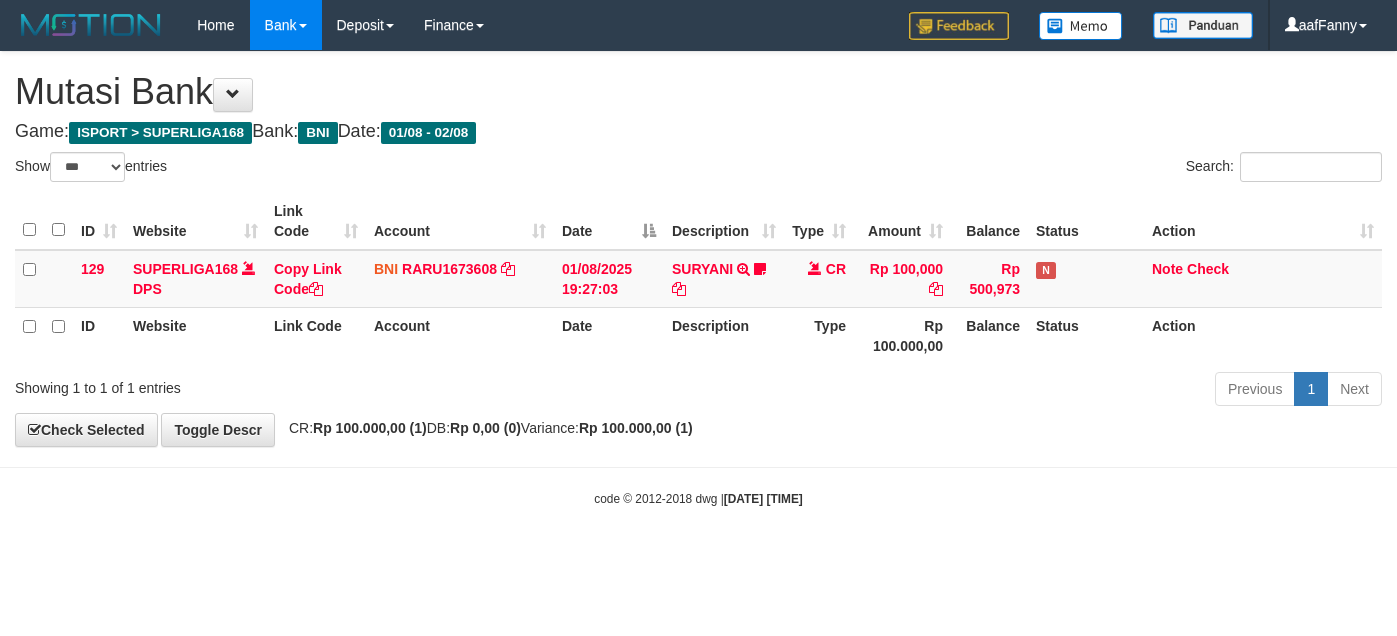 select on "***" 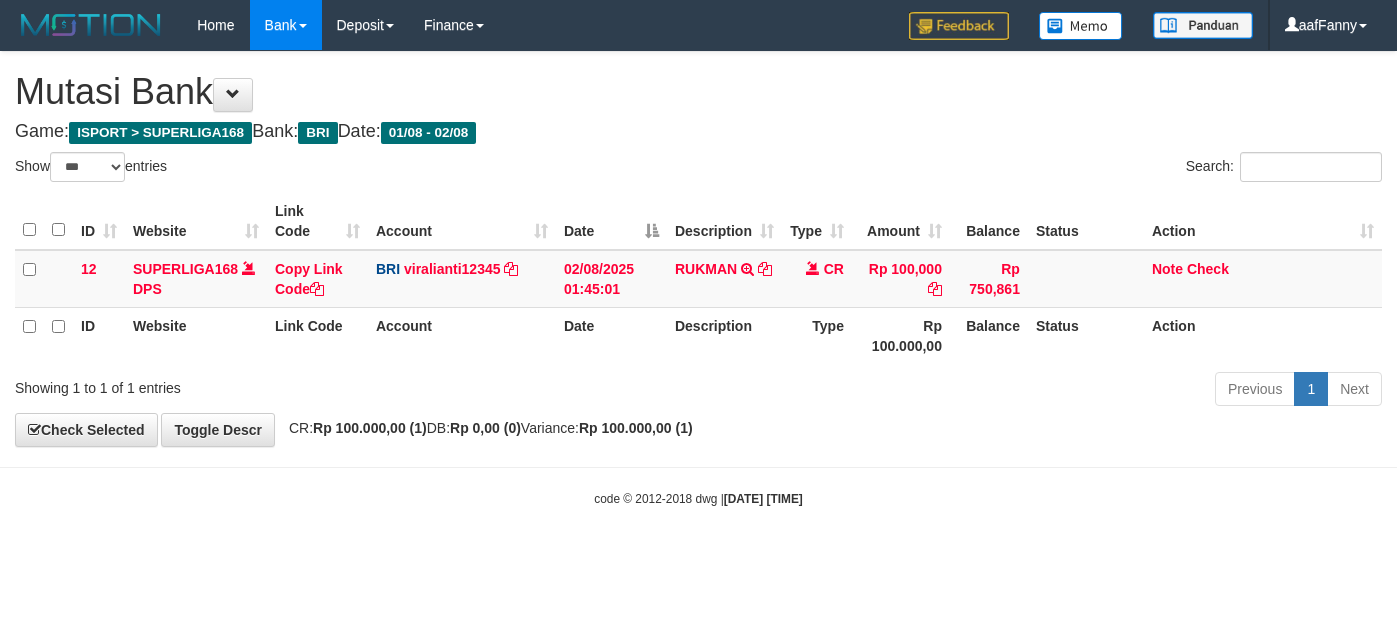 select on "***" 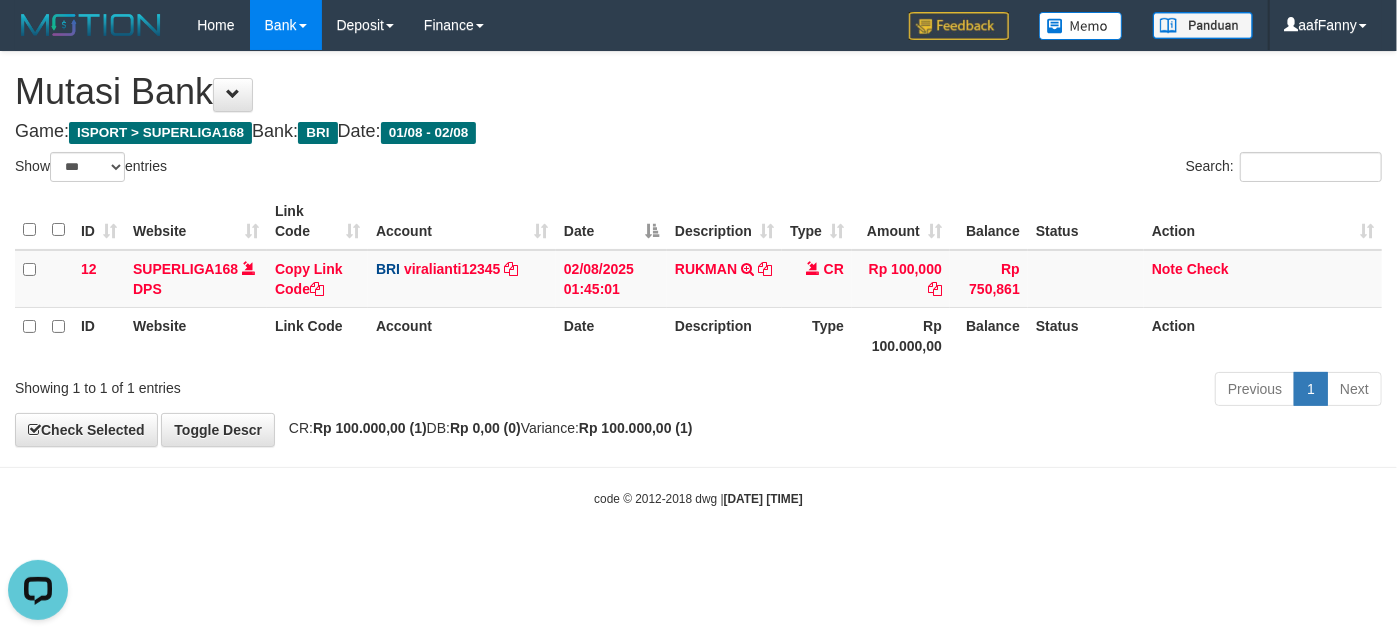 scroll, scrollTop: 0, scrollLeft: 0, axis: both 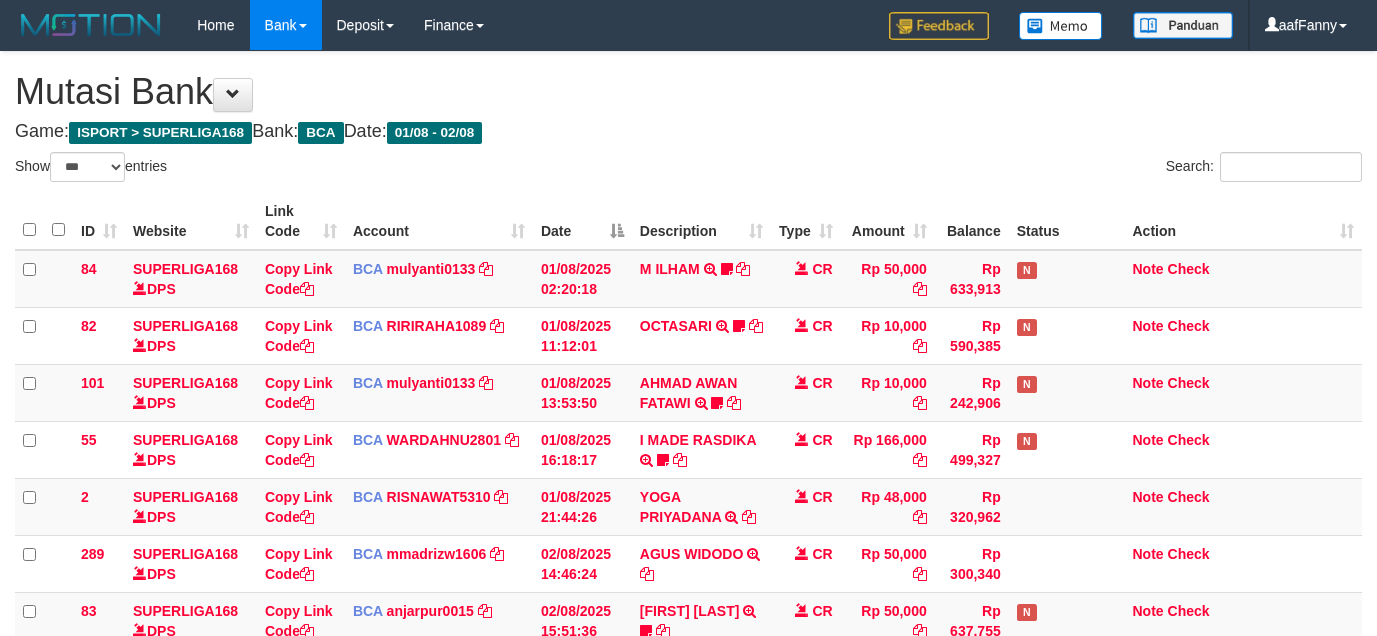 select on "***" 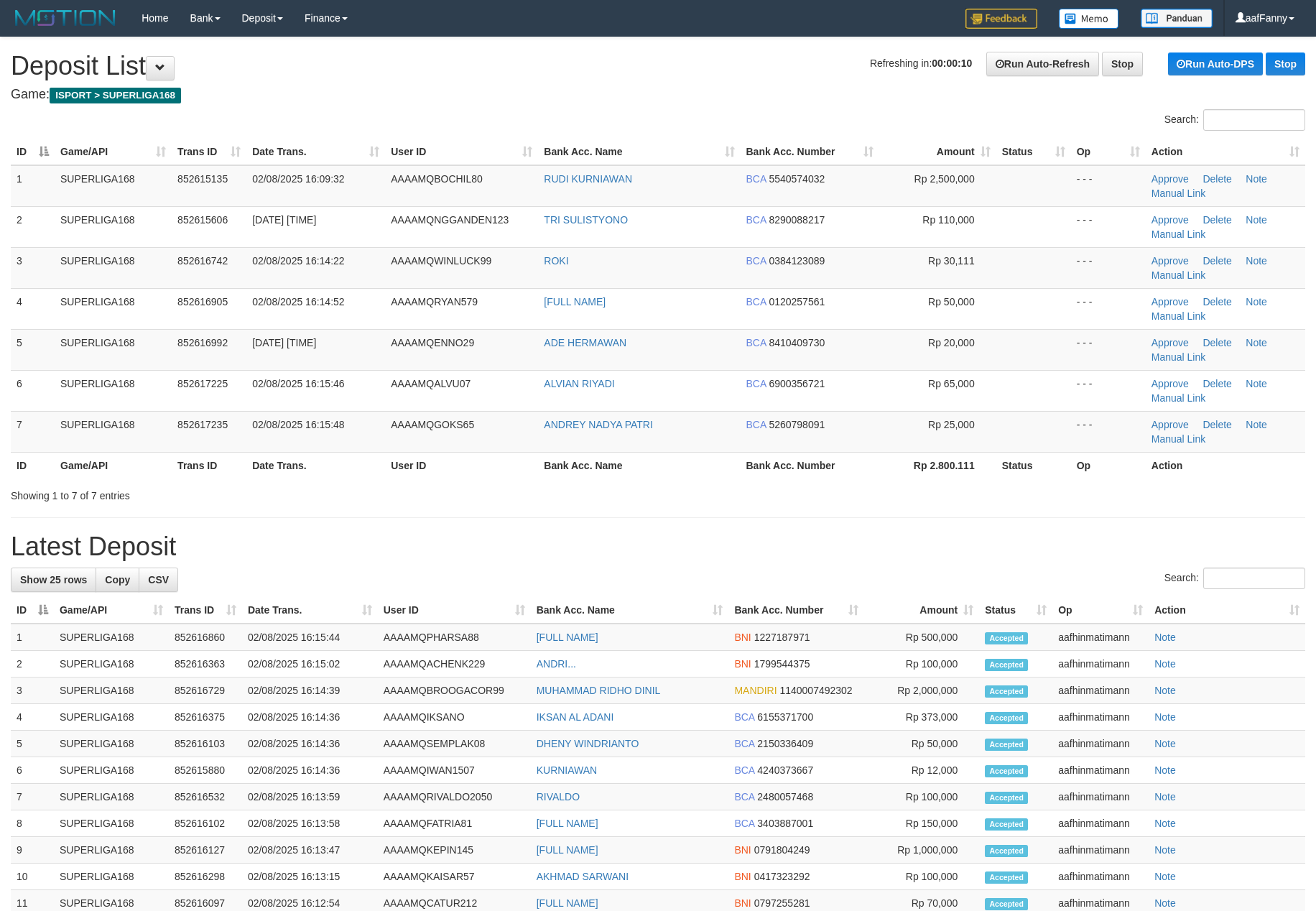 scroll, scrollTop: 0, scrollLeft: 0, axis: both 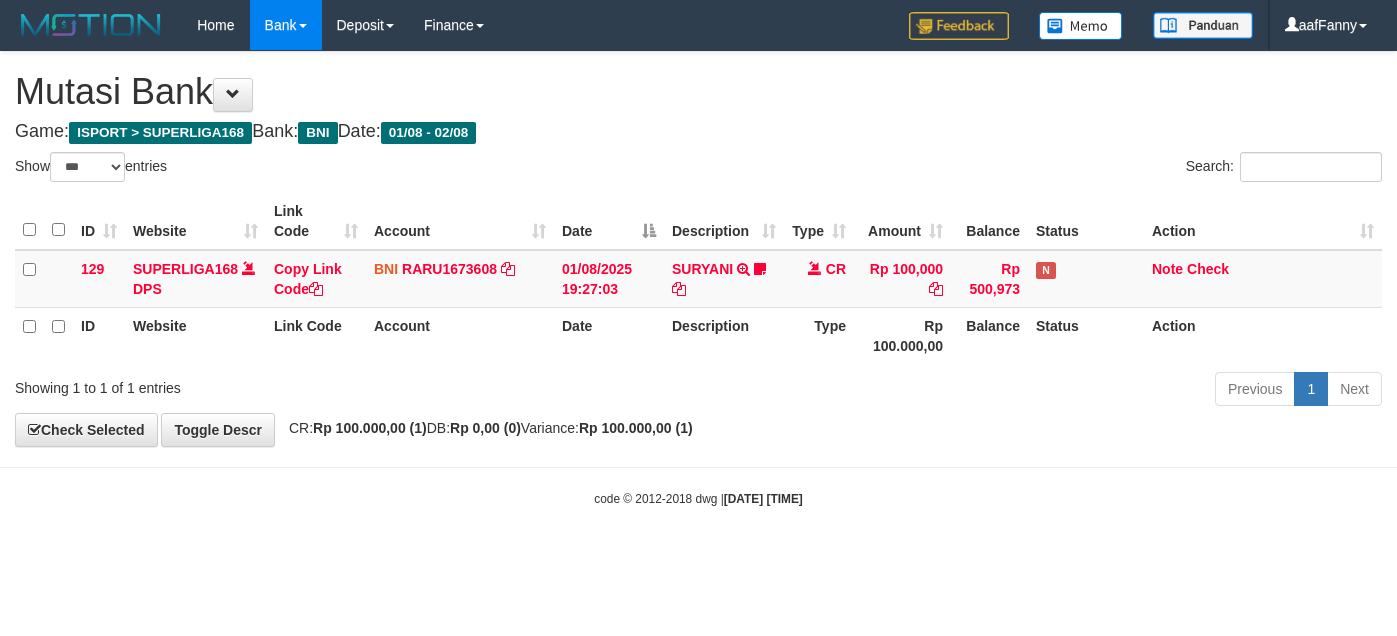 select on "***" 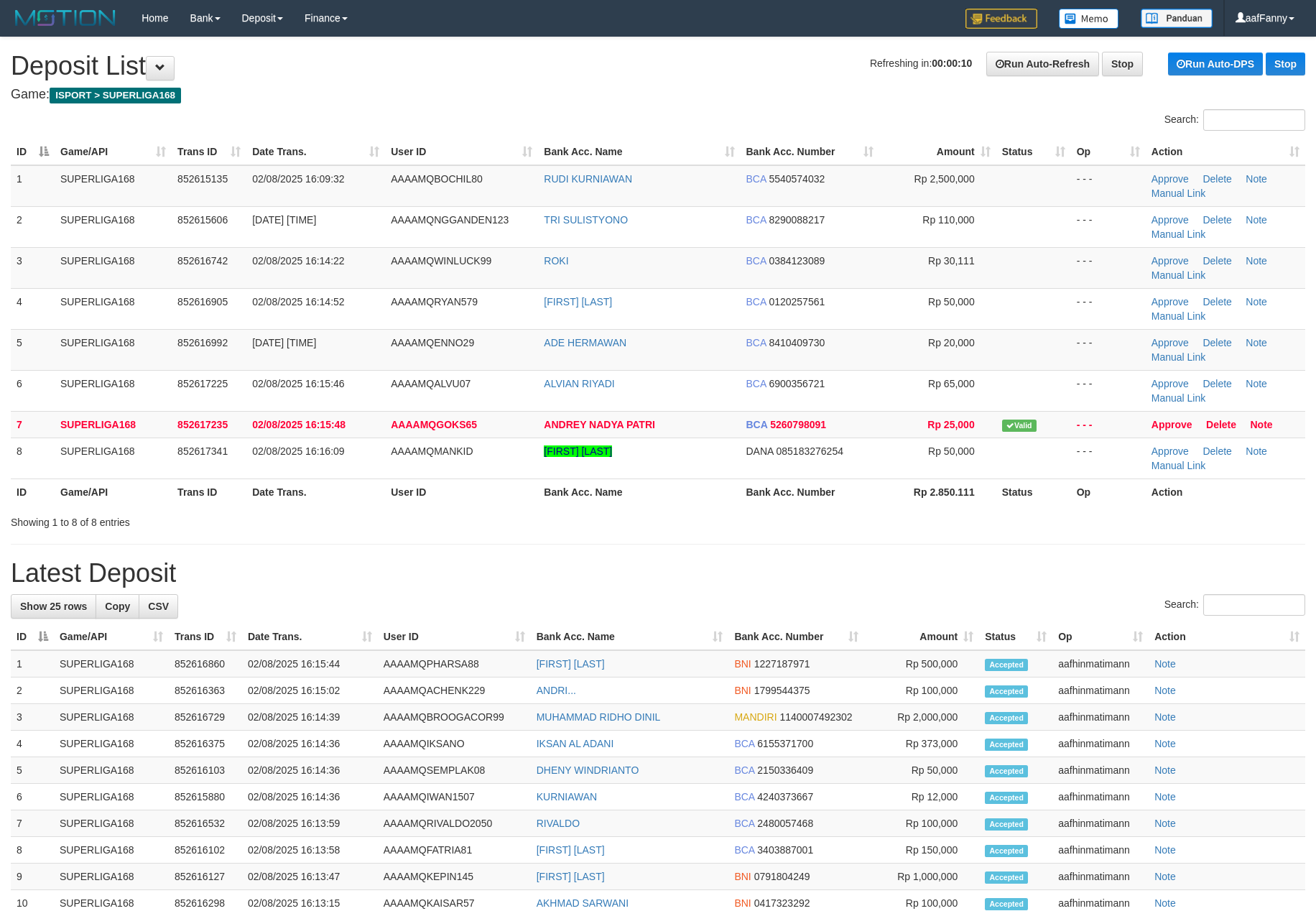 scroll, scrollTop: 0, scrollLeft: 0, axis: both 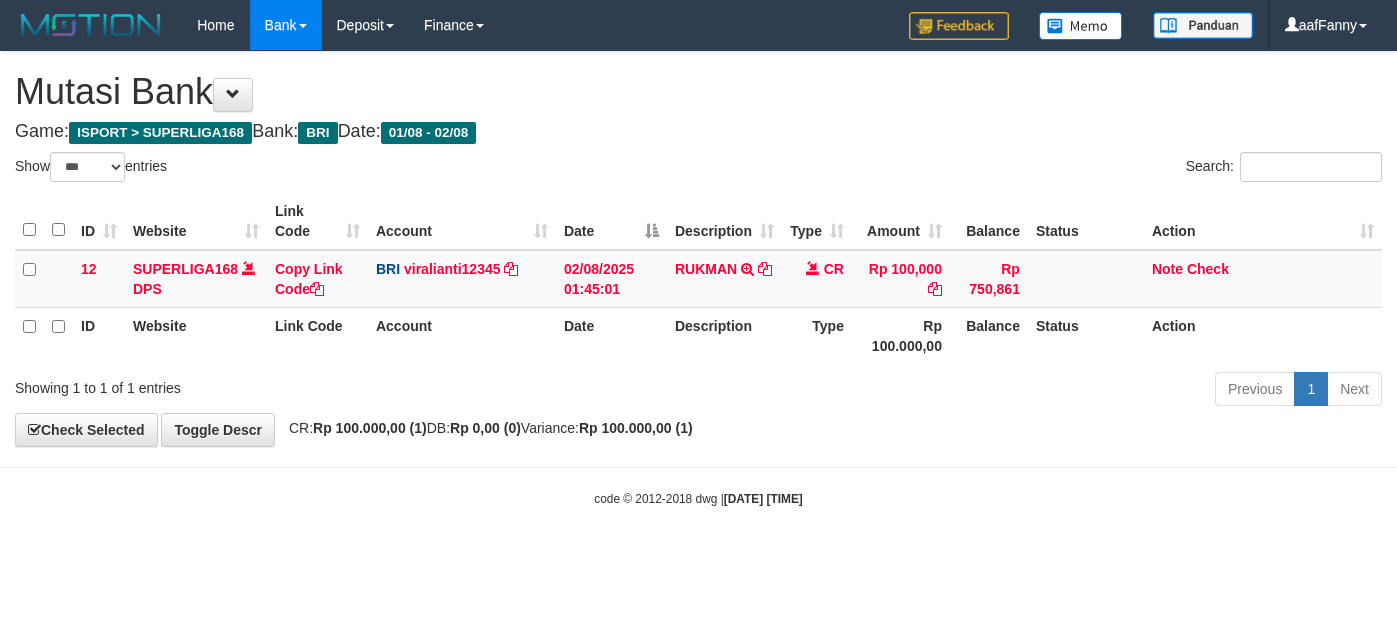 select on "***" 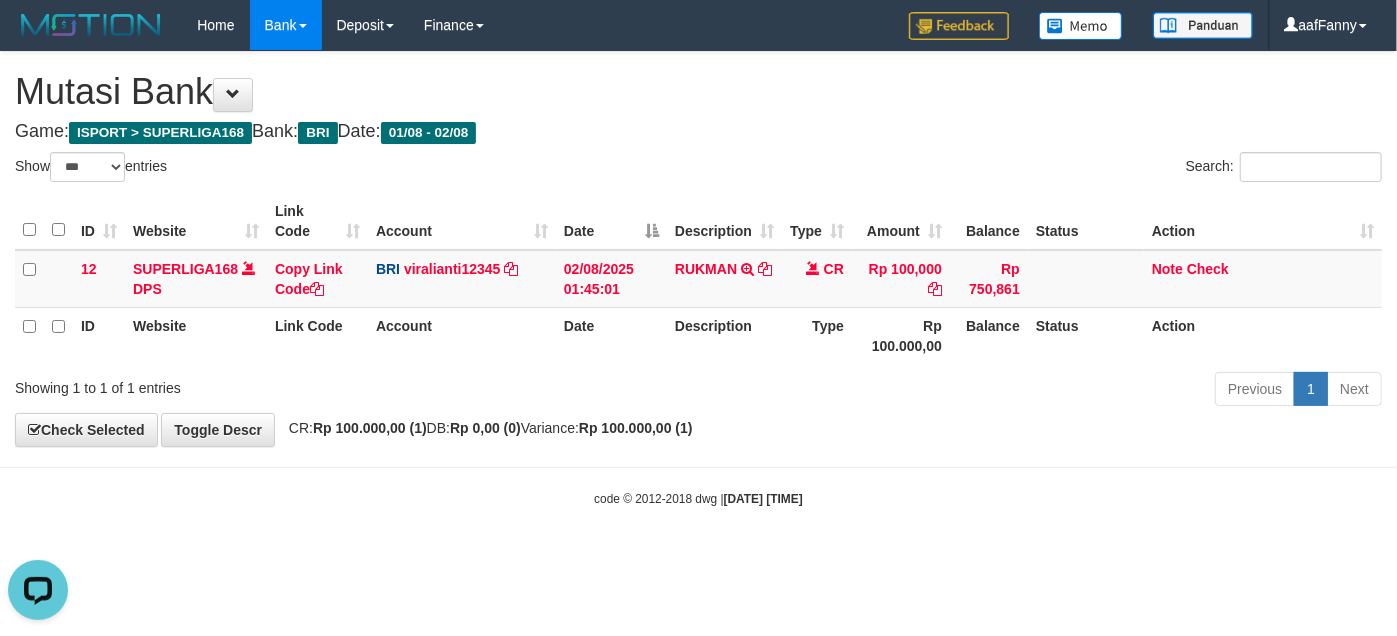 scroll, scrollTop: 0, scrollLeft: 0, axis: both 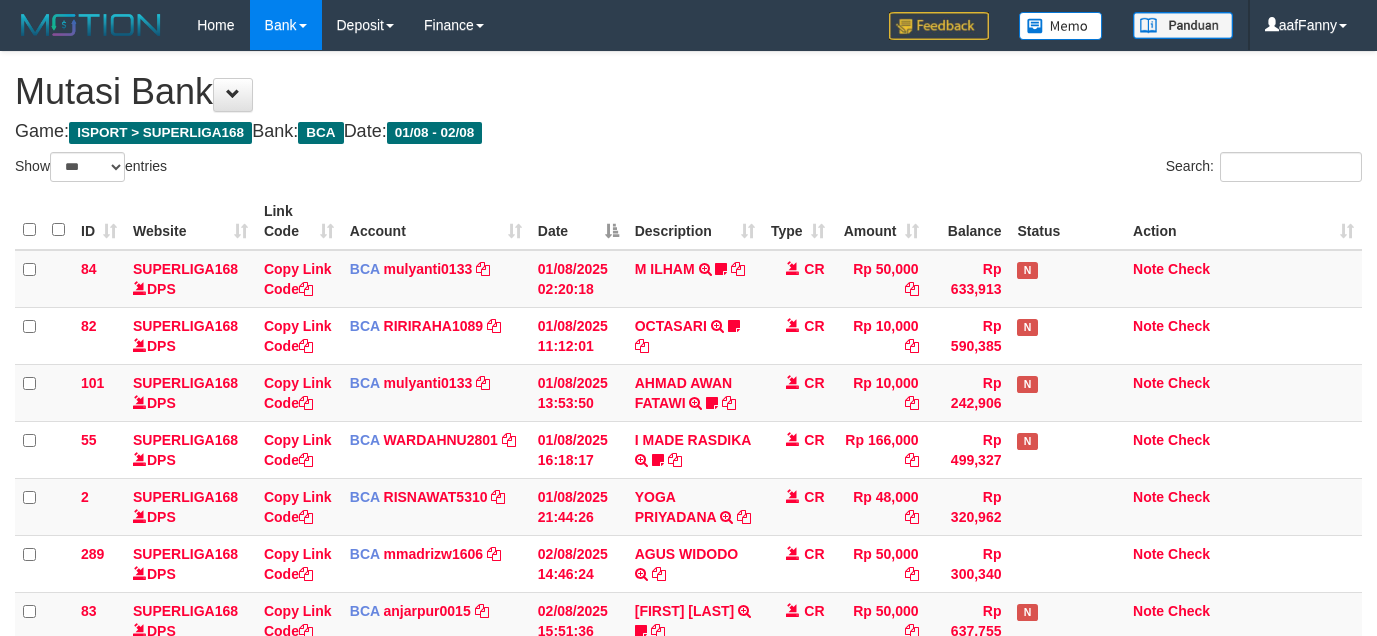 select on "***" 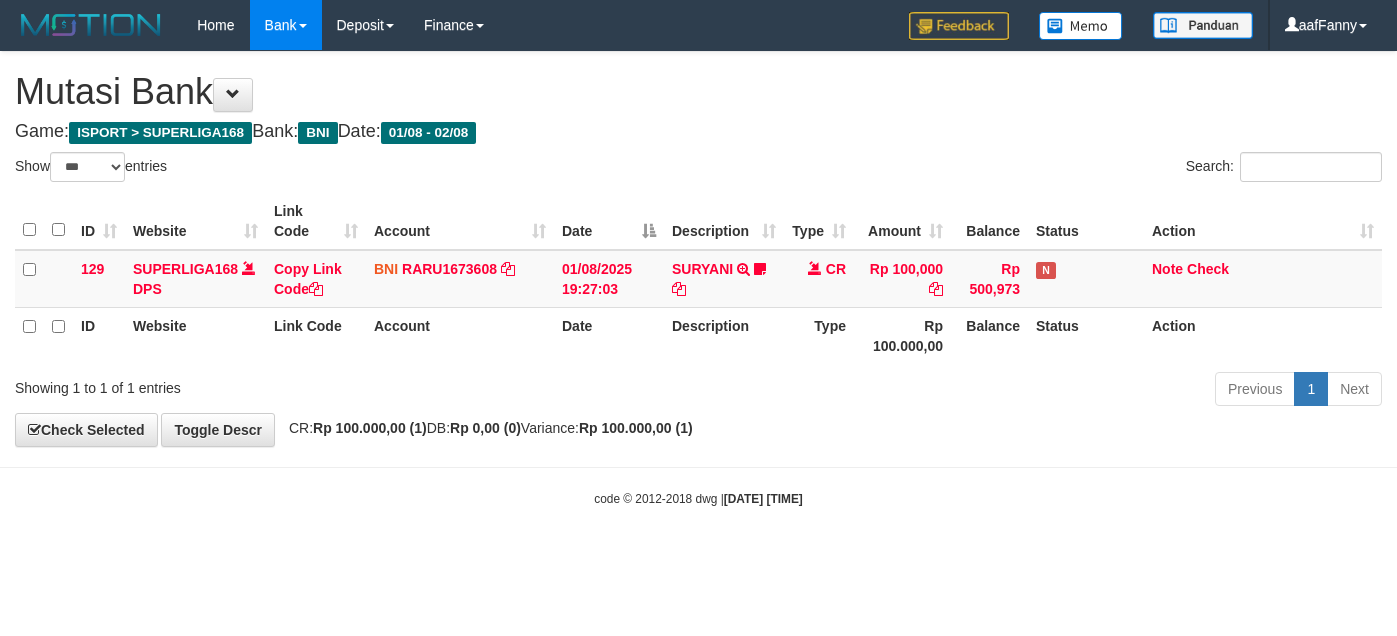 select on "***" 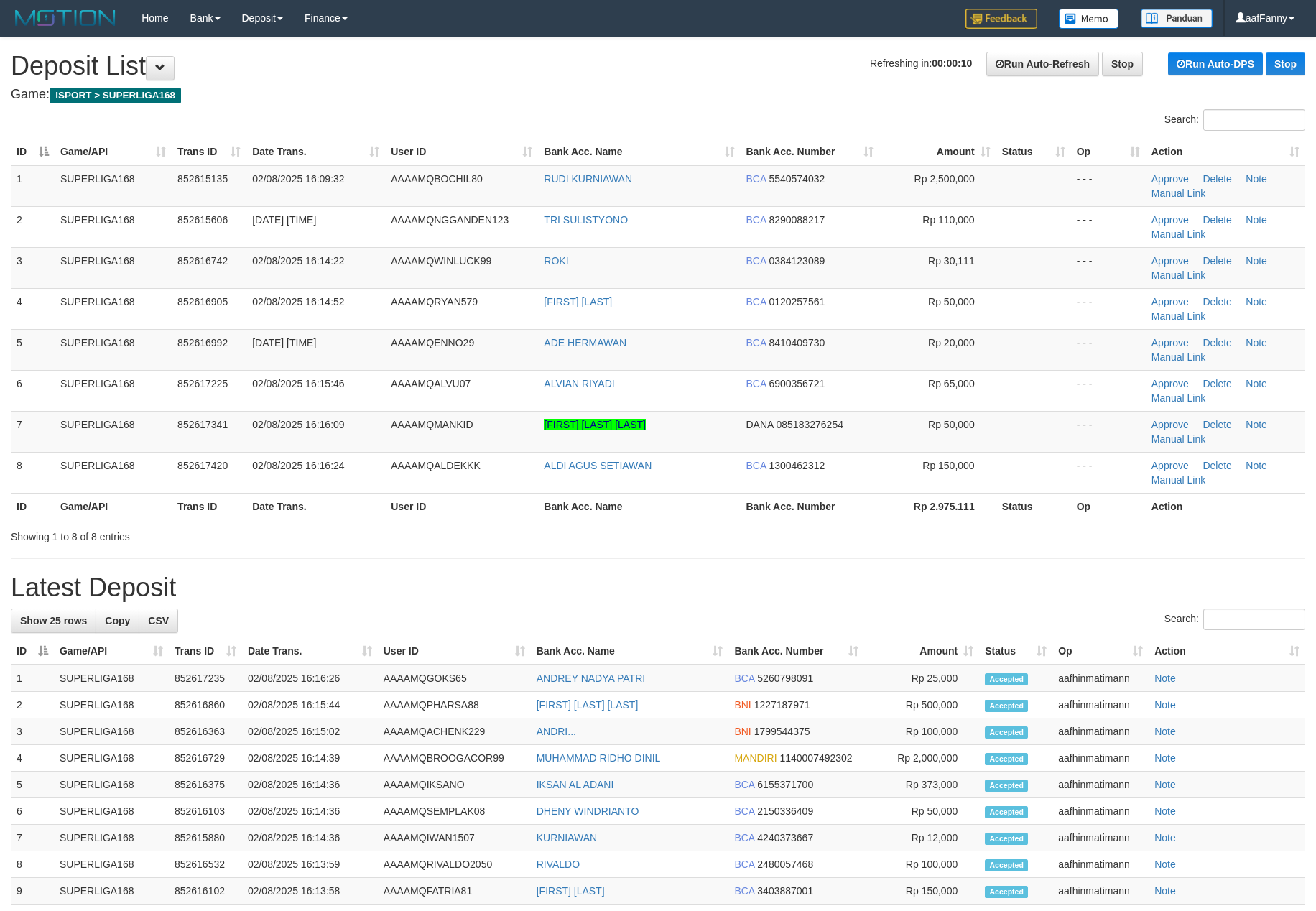 scroll, scrollTop: 0, scrollLeft: 0, axis: both 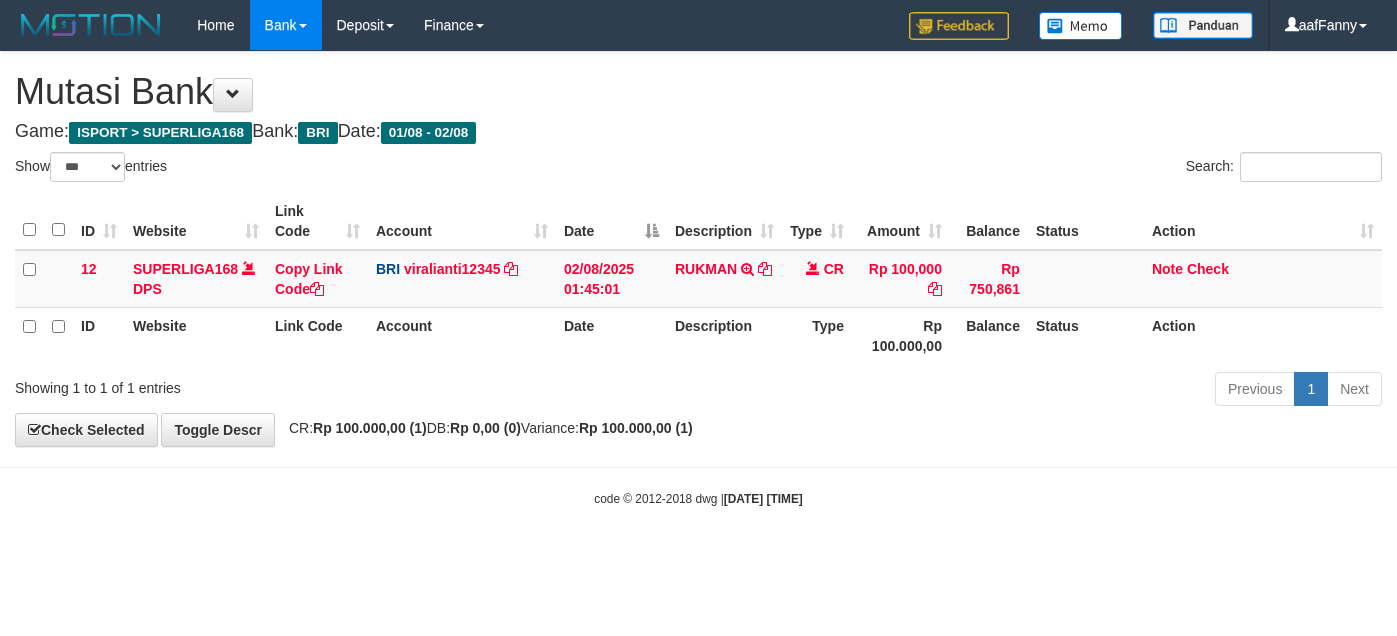 select on "***" 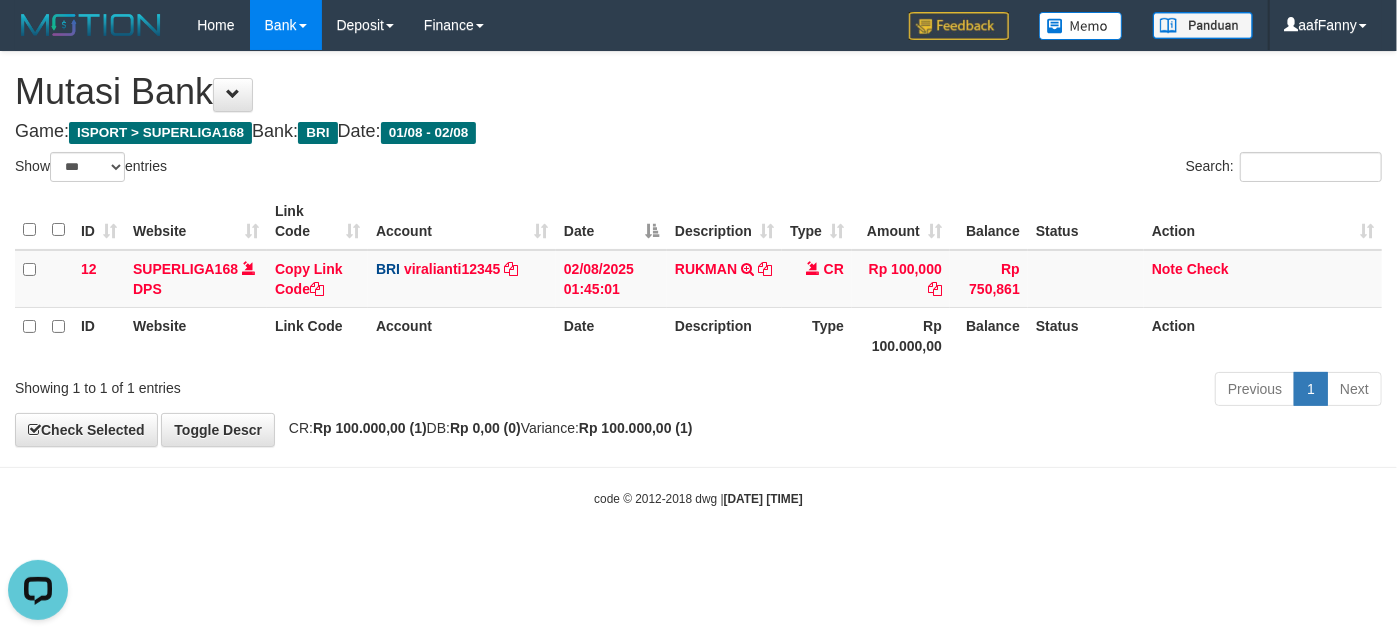 scroll, scrollTop: 0, scrollLeft: 0, axis: both 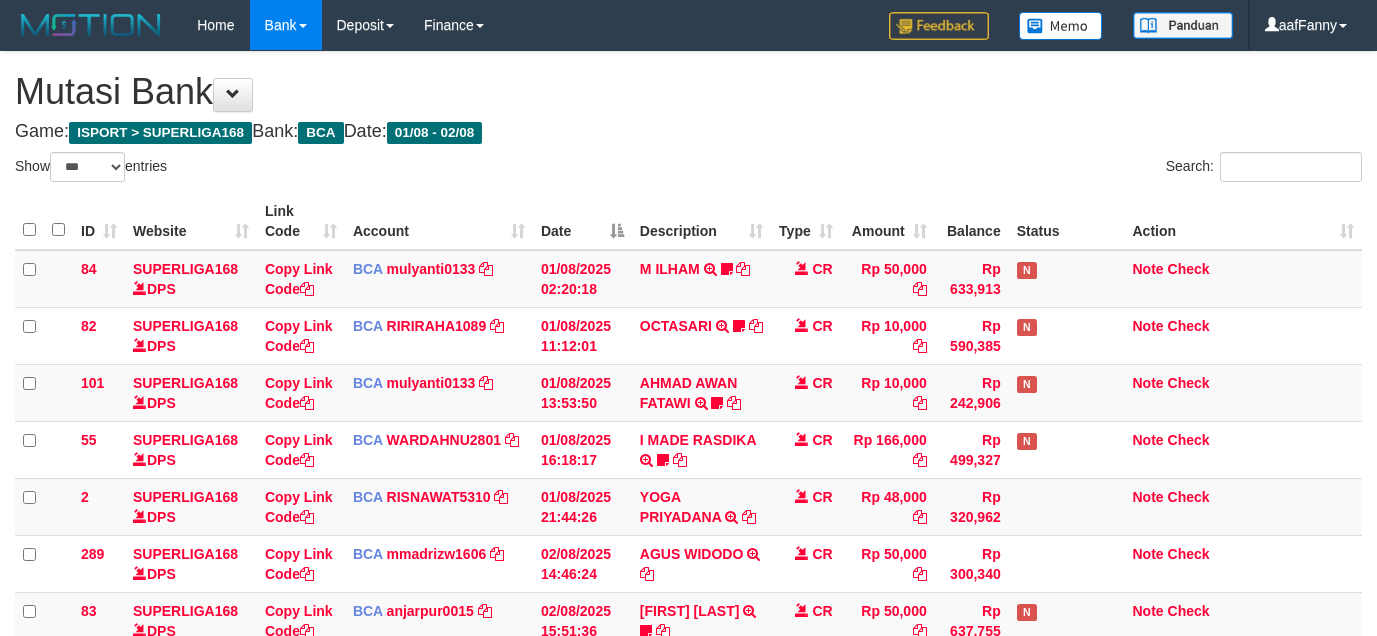 select on "***" 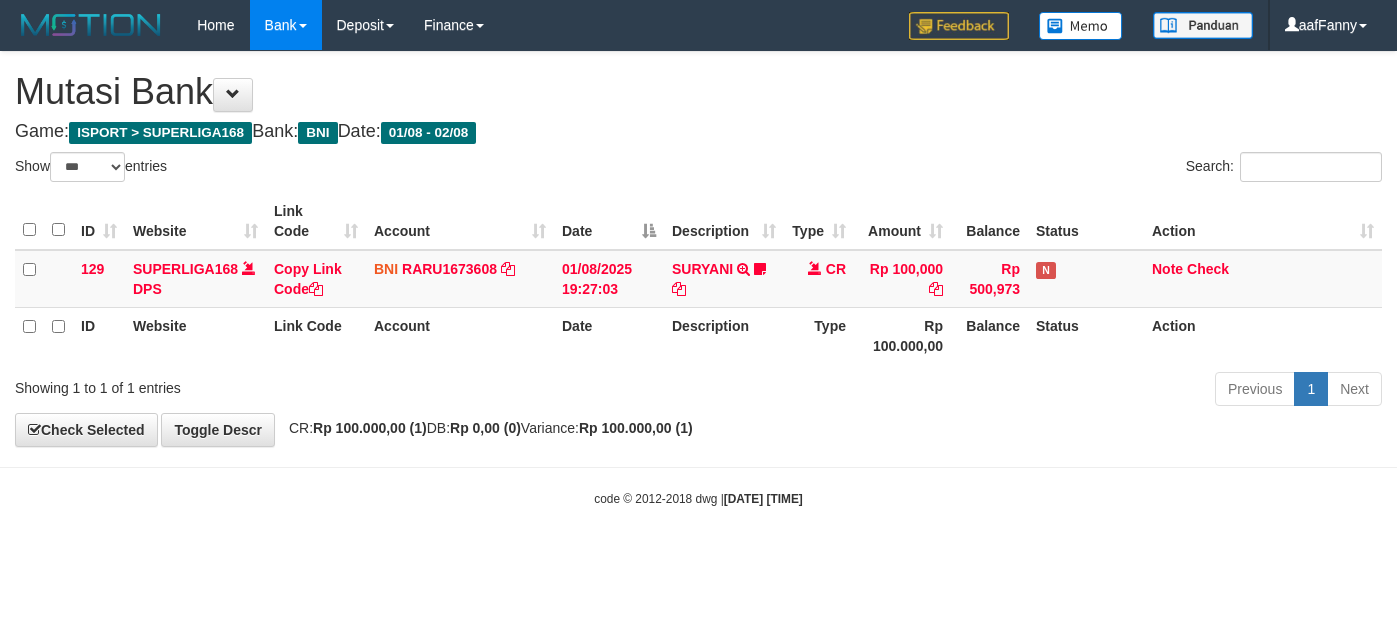 select on "***" 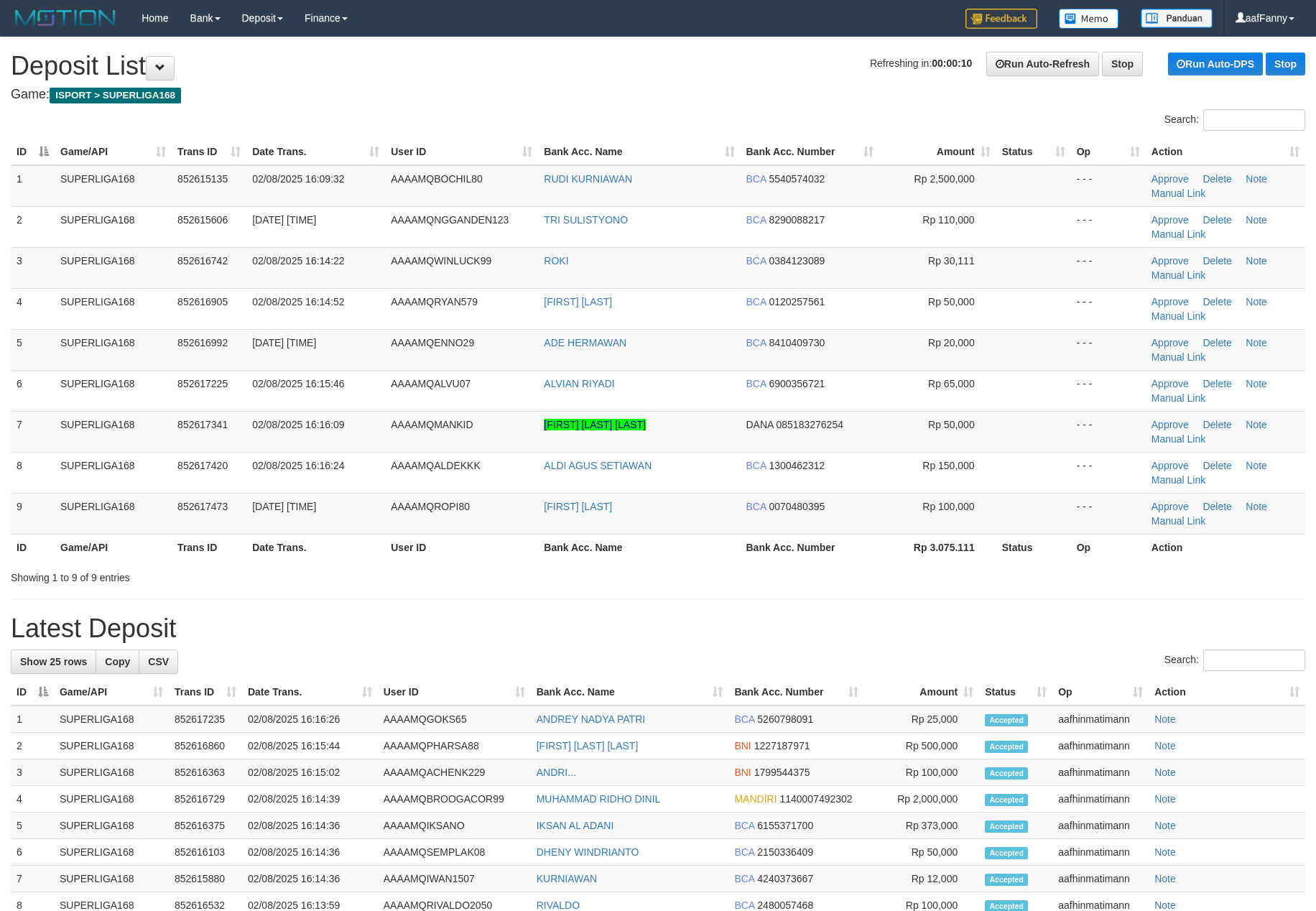 scroll, scrollTop: 0, scrollLeft: 0, axis: both 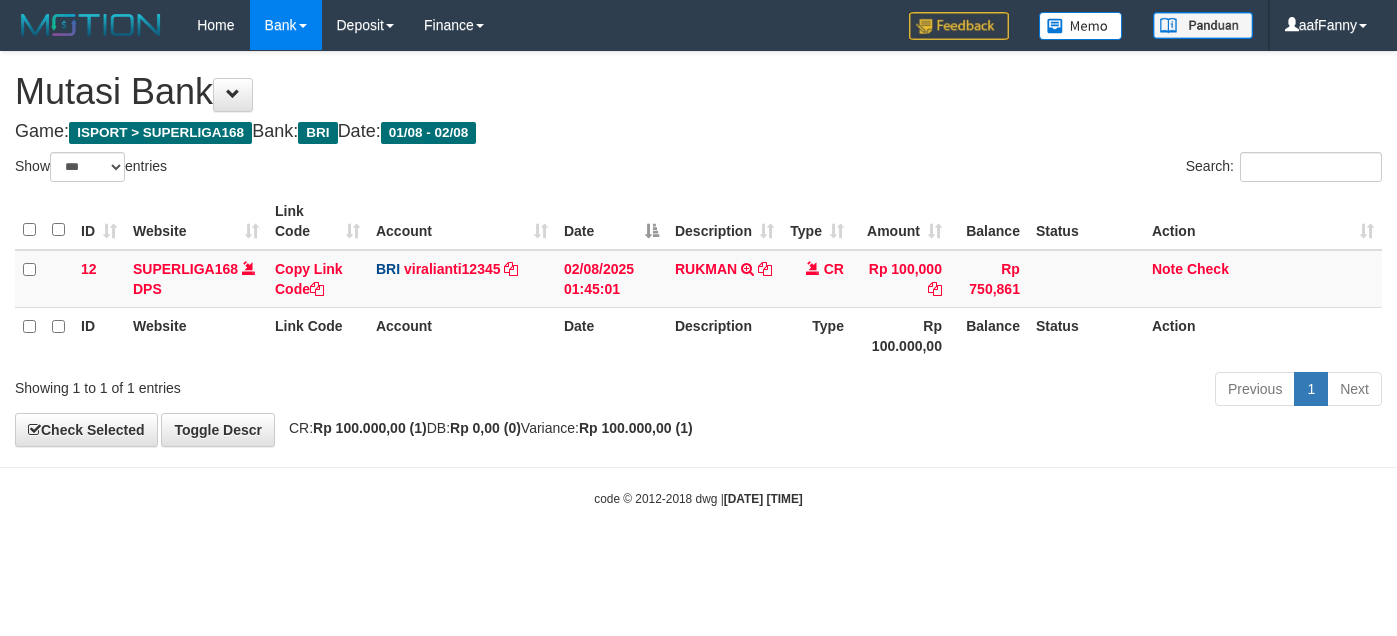 select on "***" 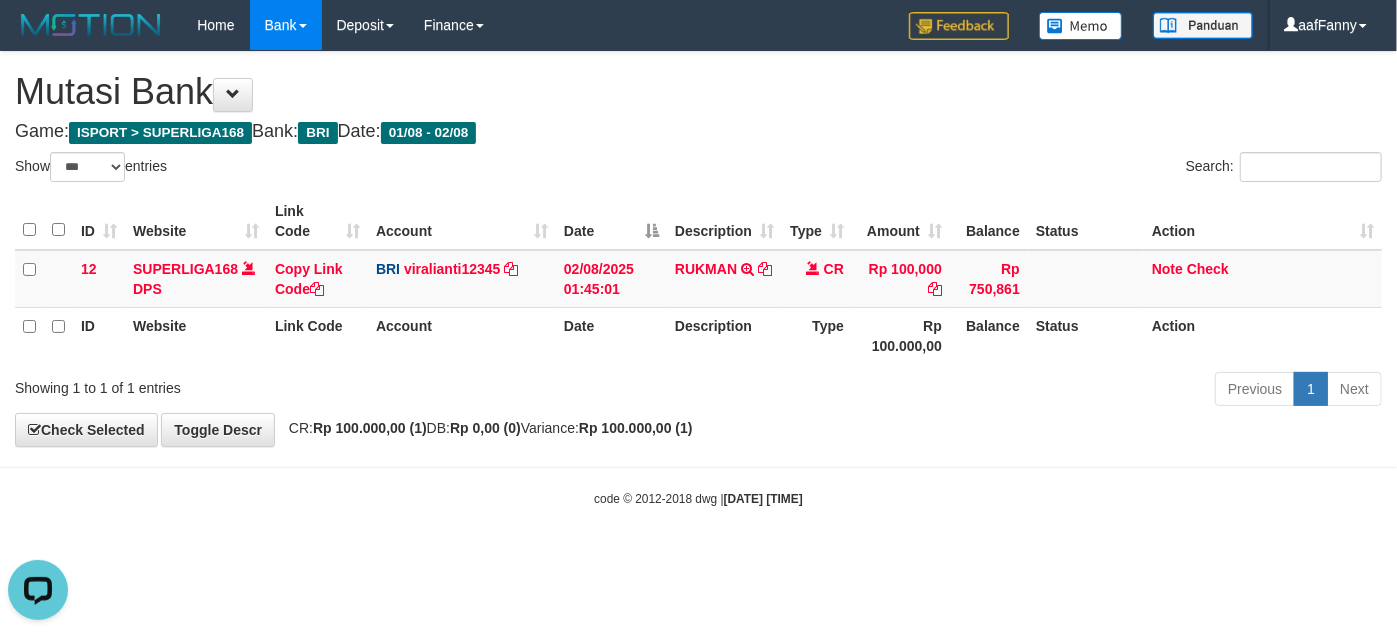 scroll, scrollTop: 0, scrollLeft: 0, axis: both 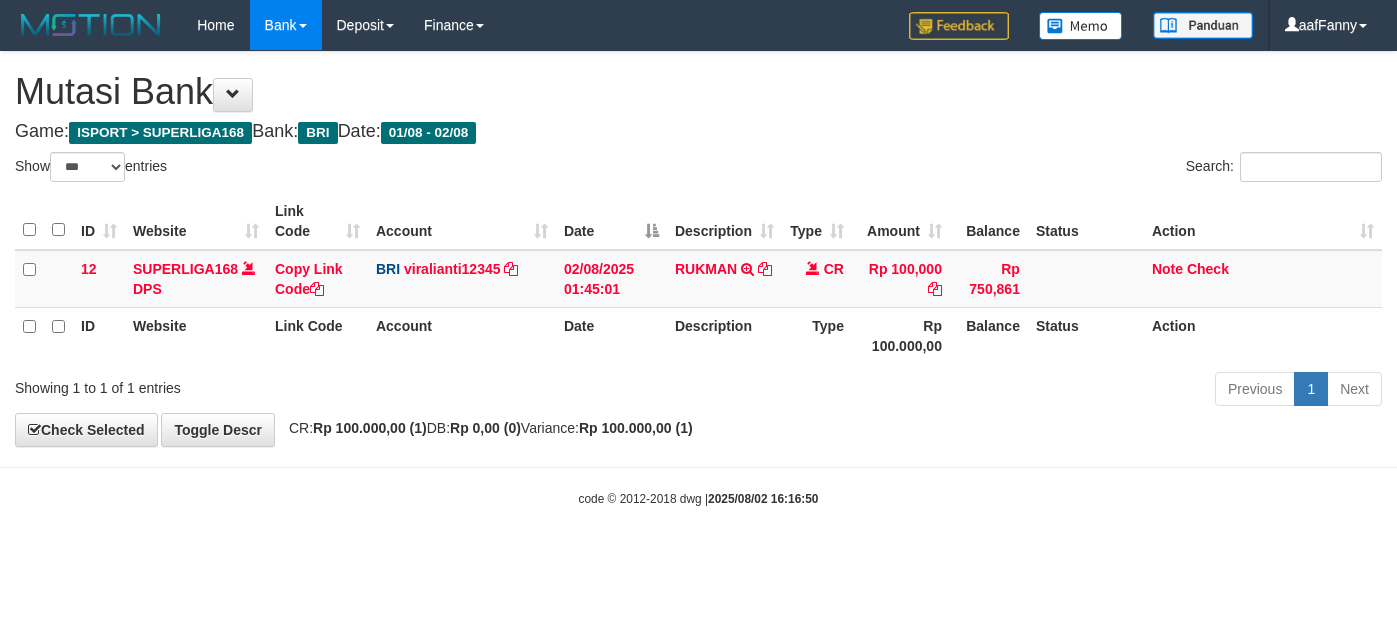 select on "***" 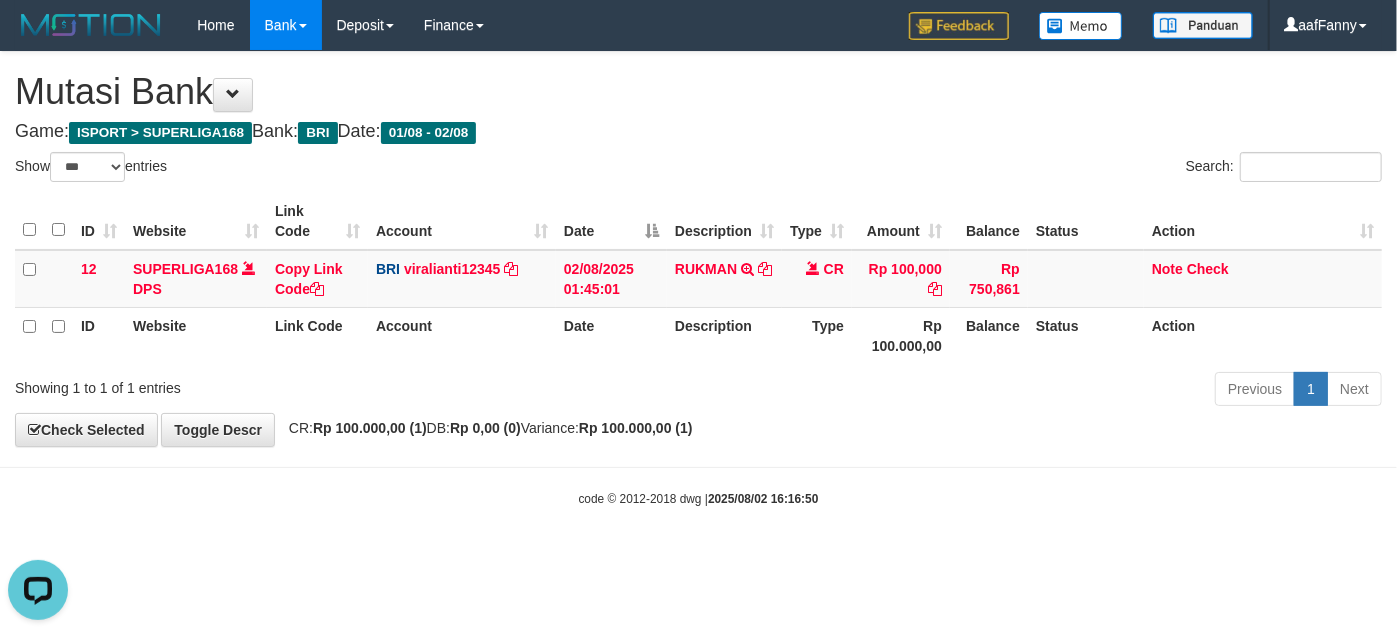 scroll, scrollTop: 0, scrollLeft: 0, axis: both 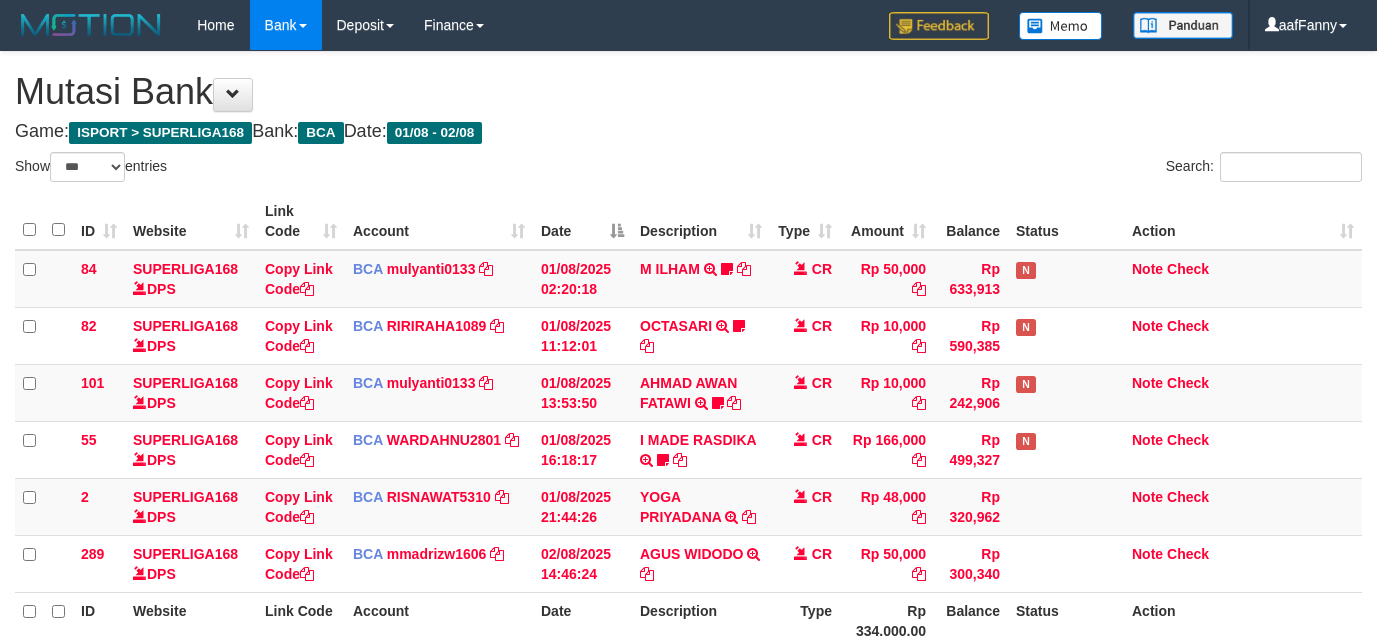 select on "***" 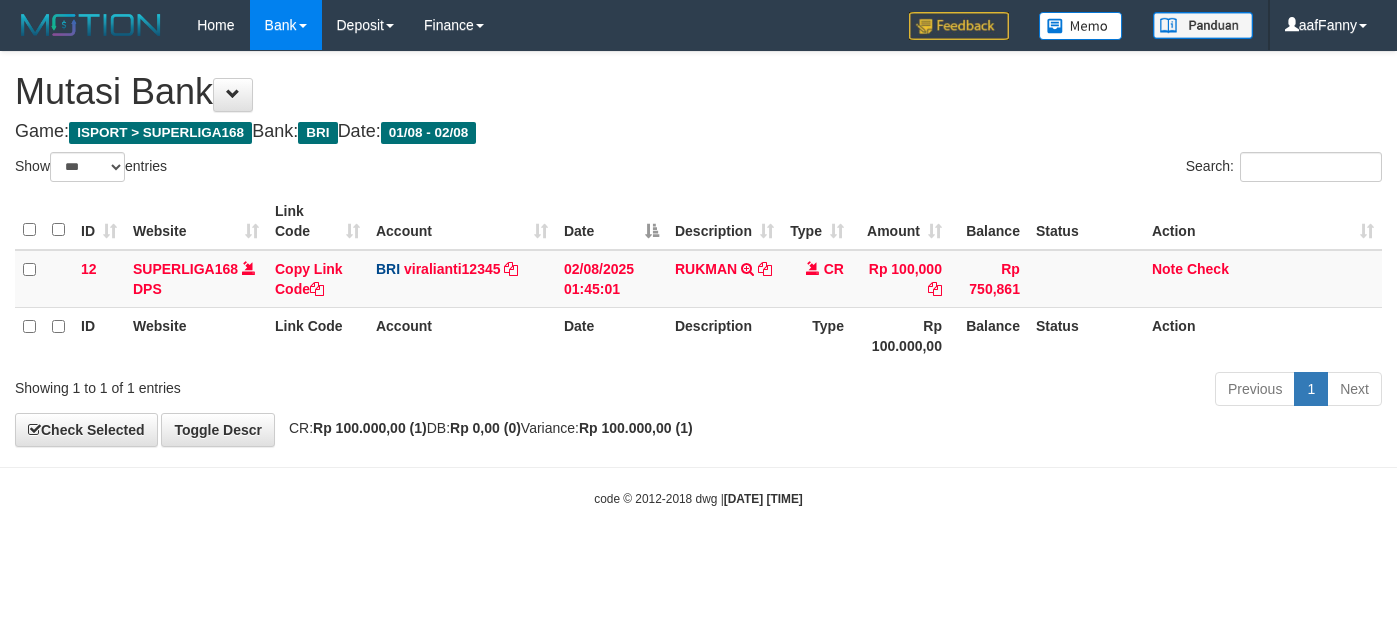 select on "***" 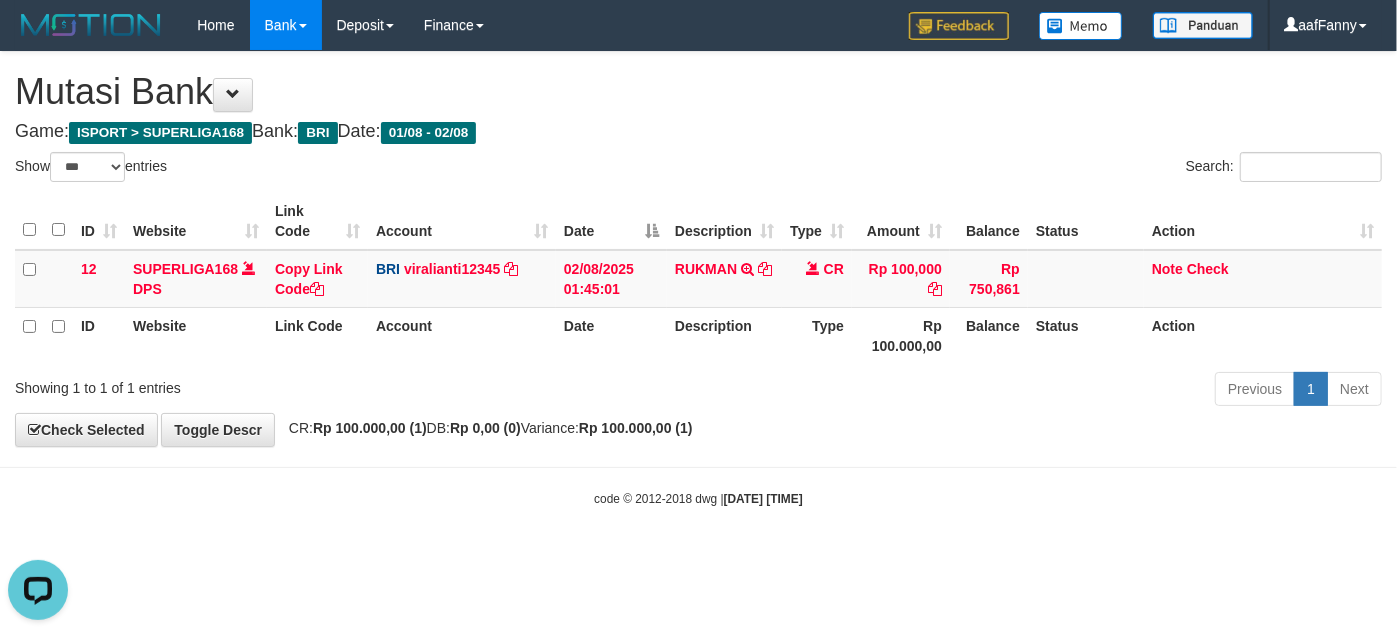 scroll, scrollTop: 0, scrollLeft: 0, axis: both 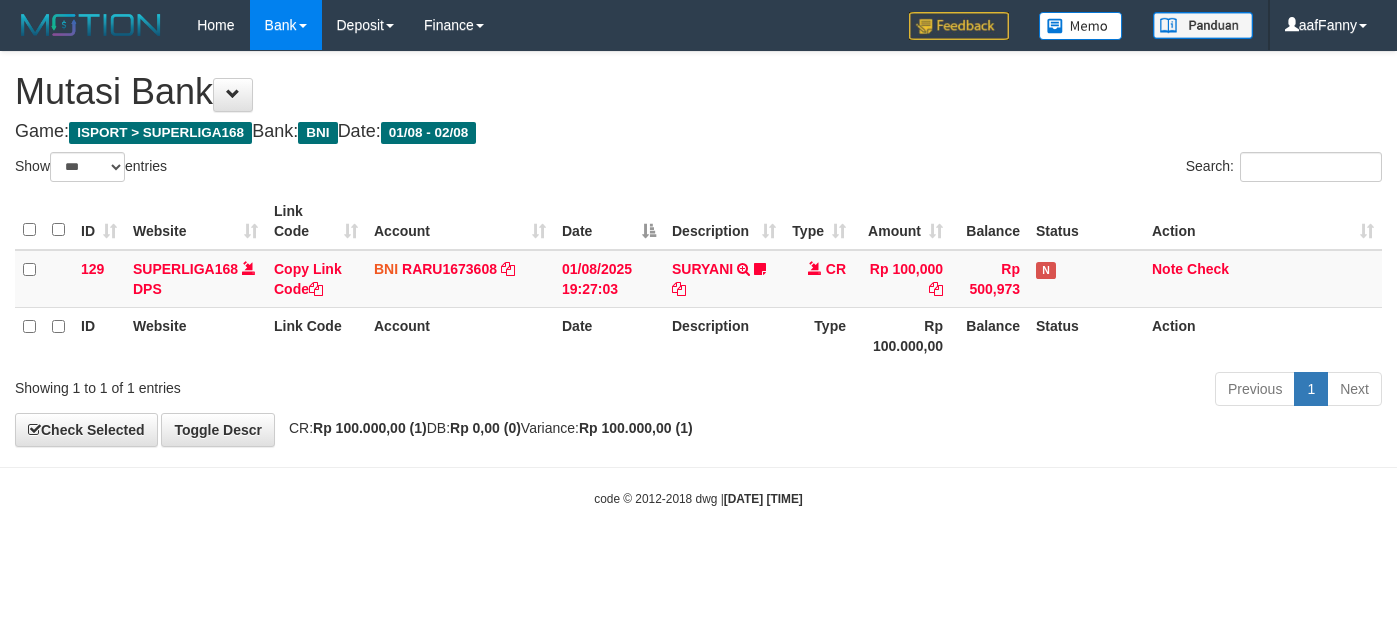 select on "***" 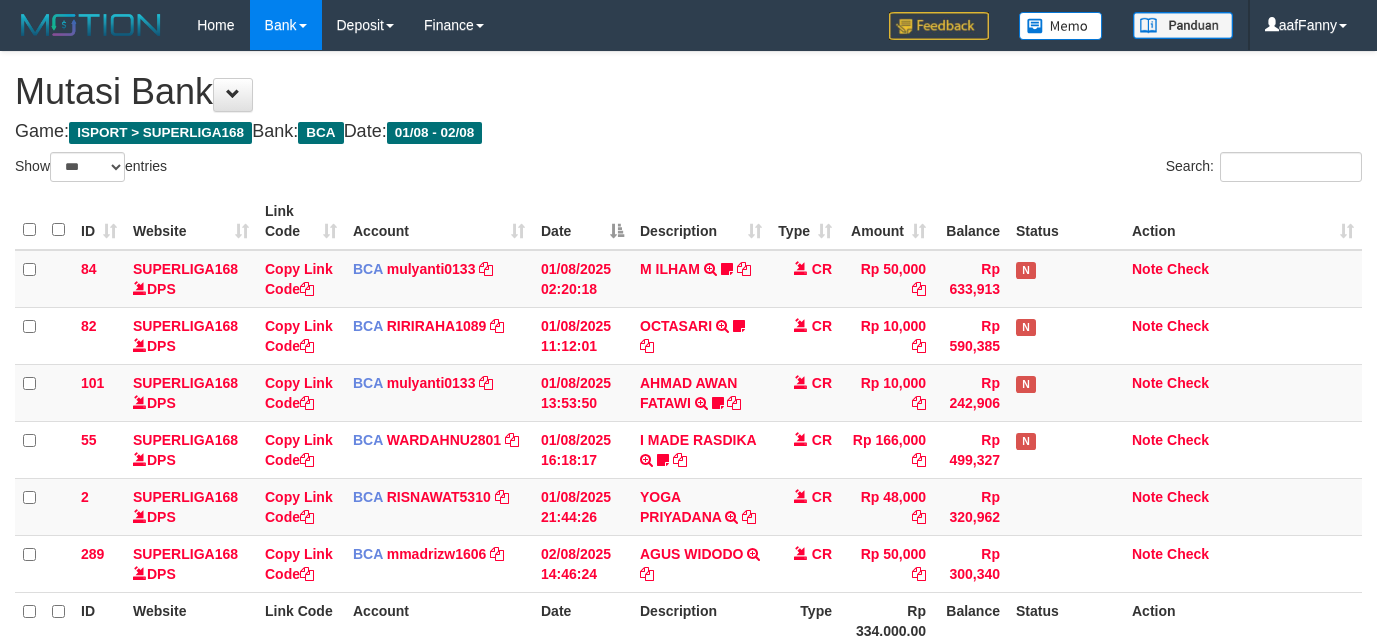 select on "***" 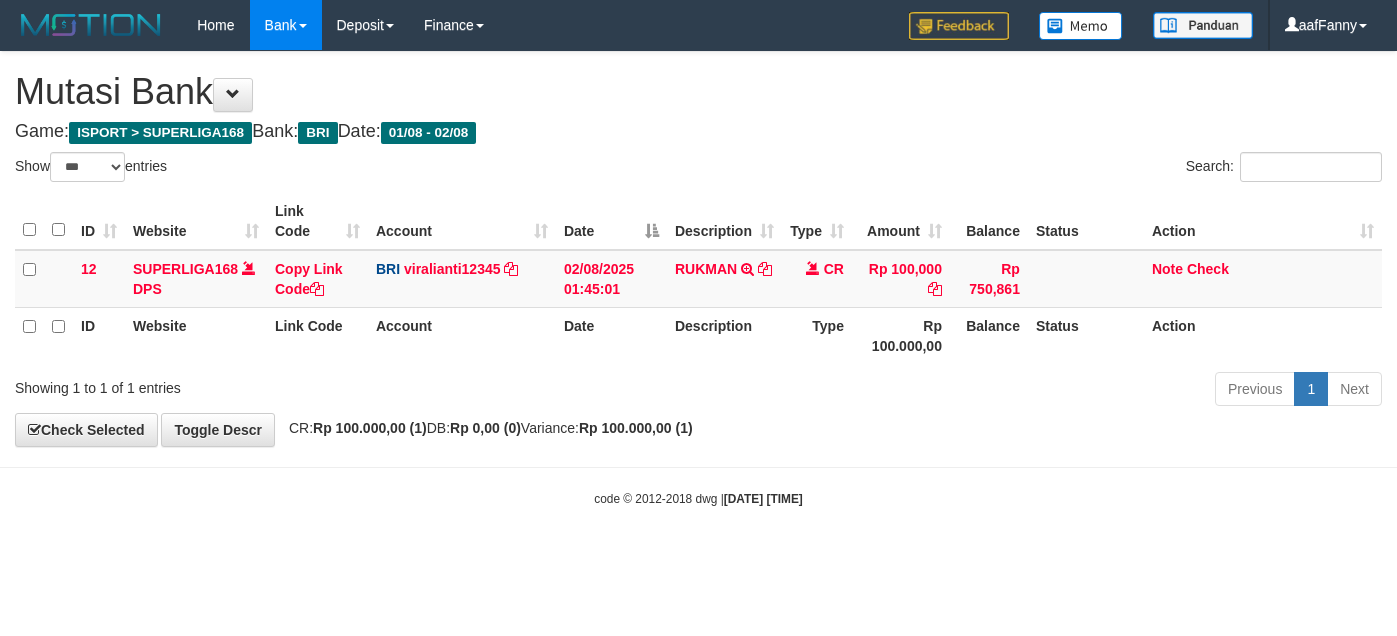 select on "***" 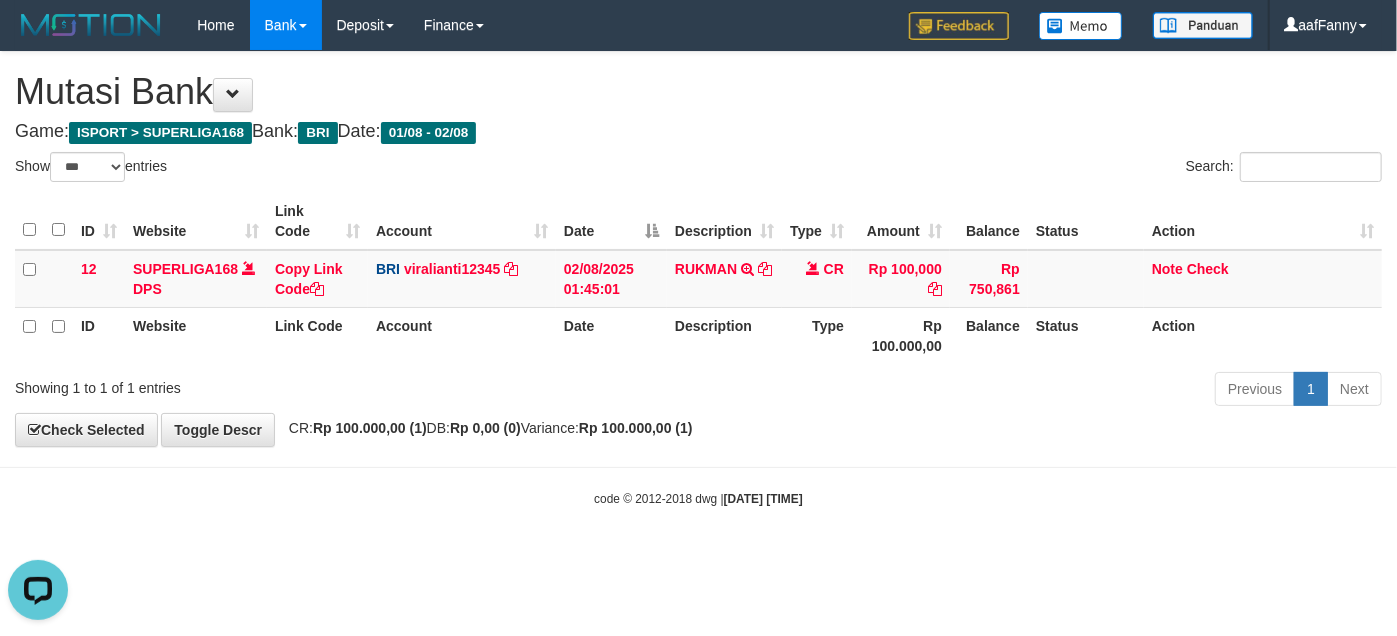 scroll, scrollTop: 0, scrollLeft: 0, axis: both 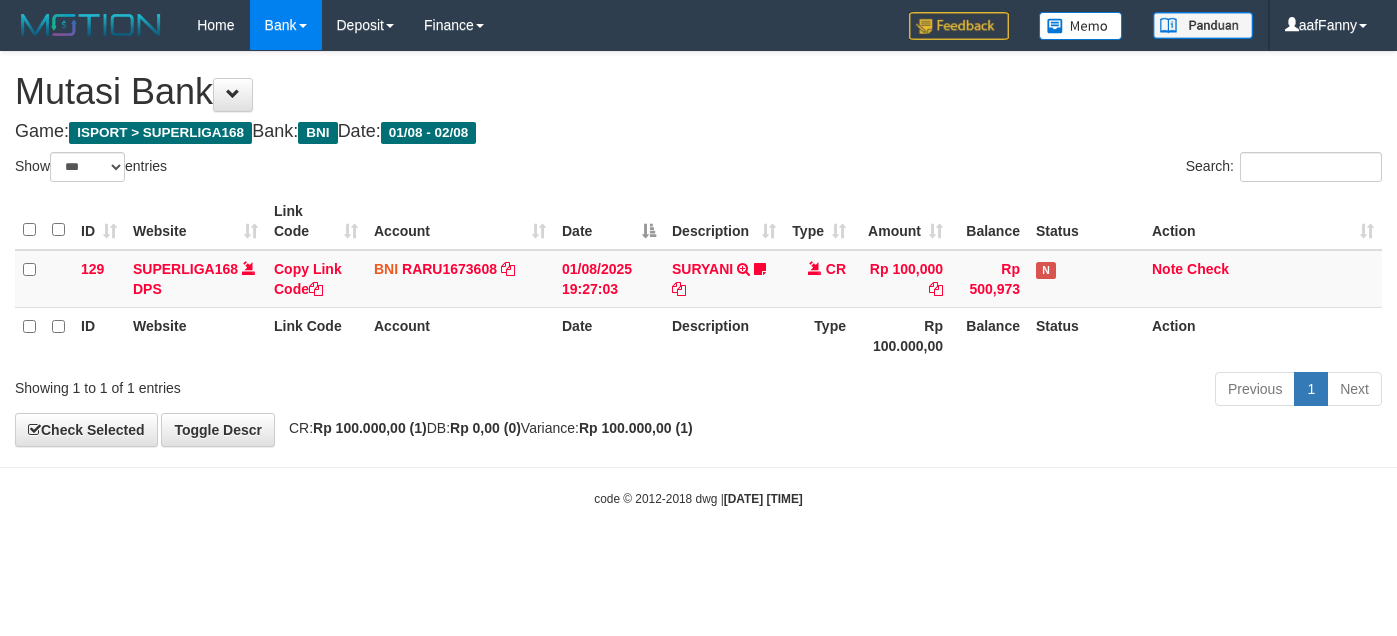 select on "***" 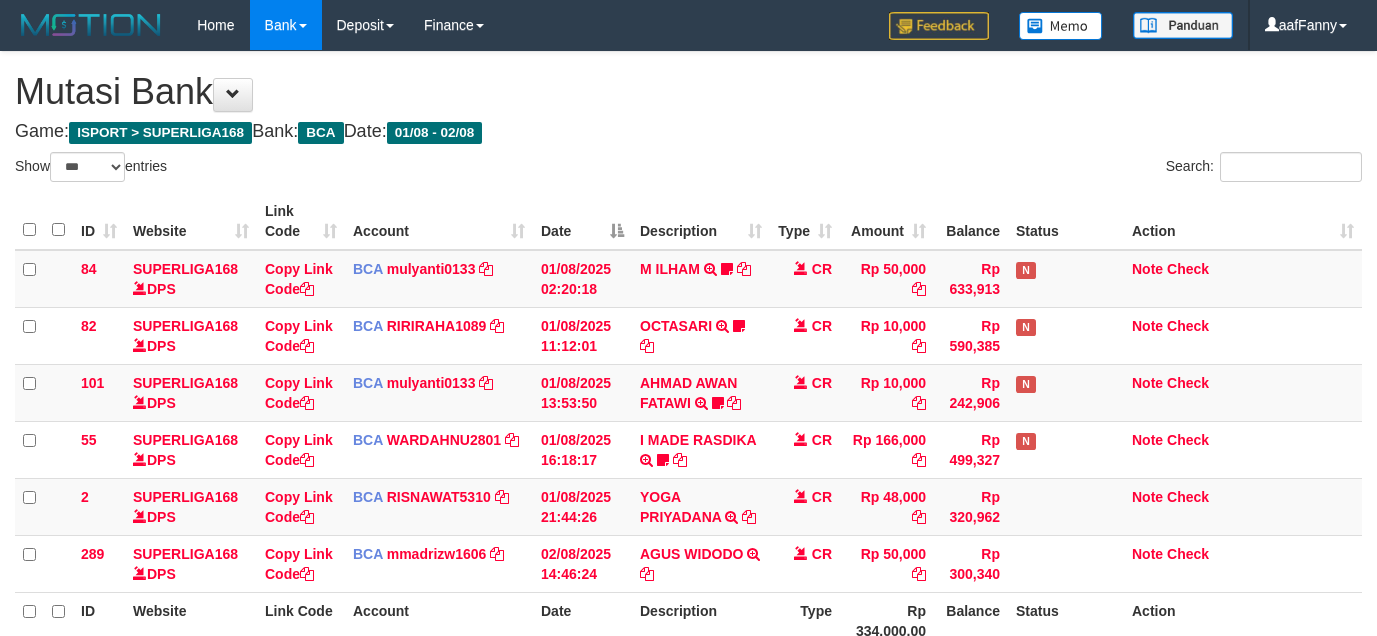 select on "***" 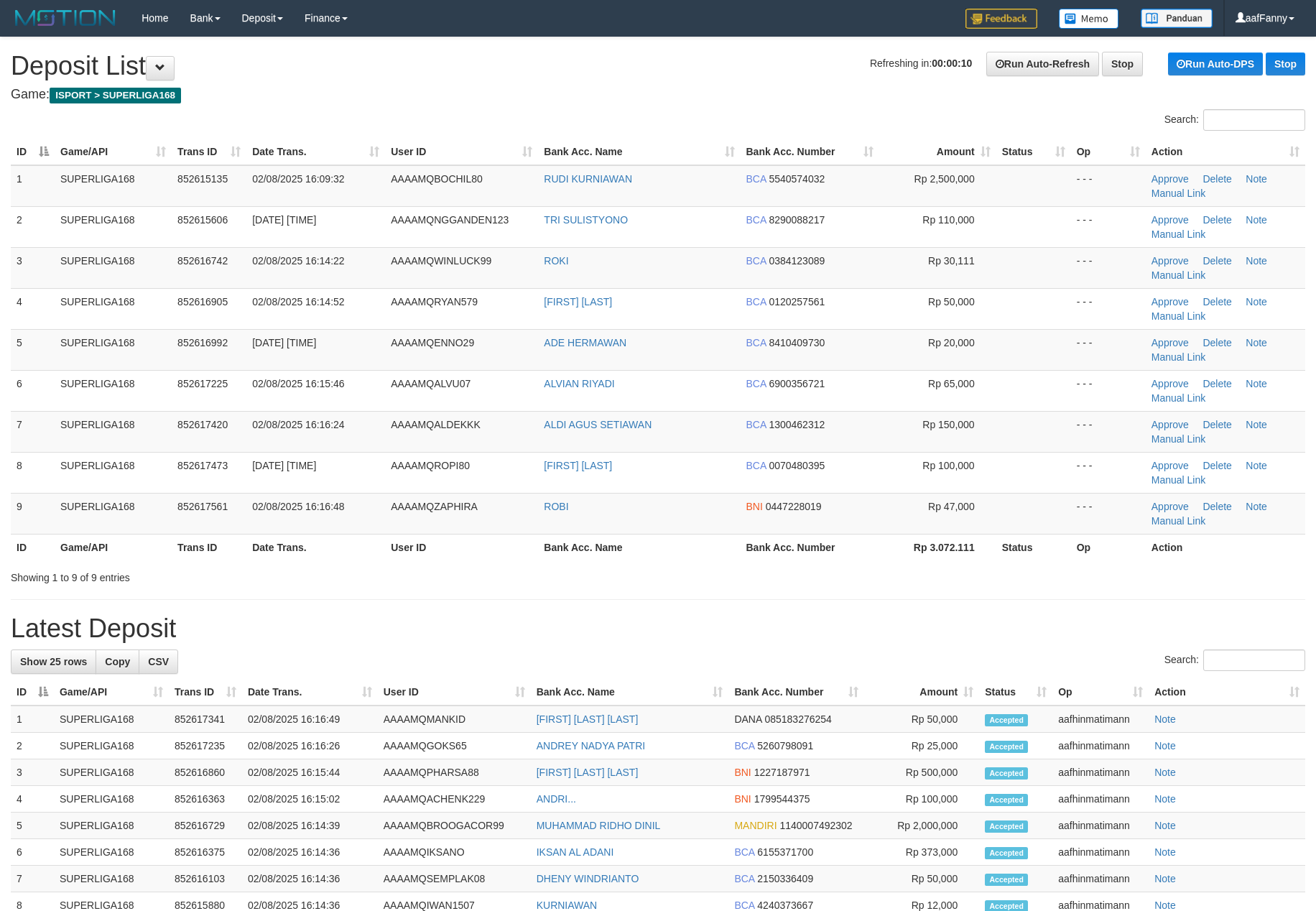 scroll, scrollTop: 0, scrollLeft: 0, axis: both 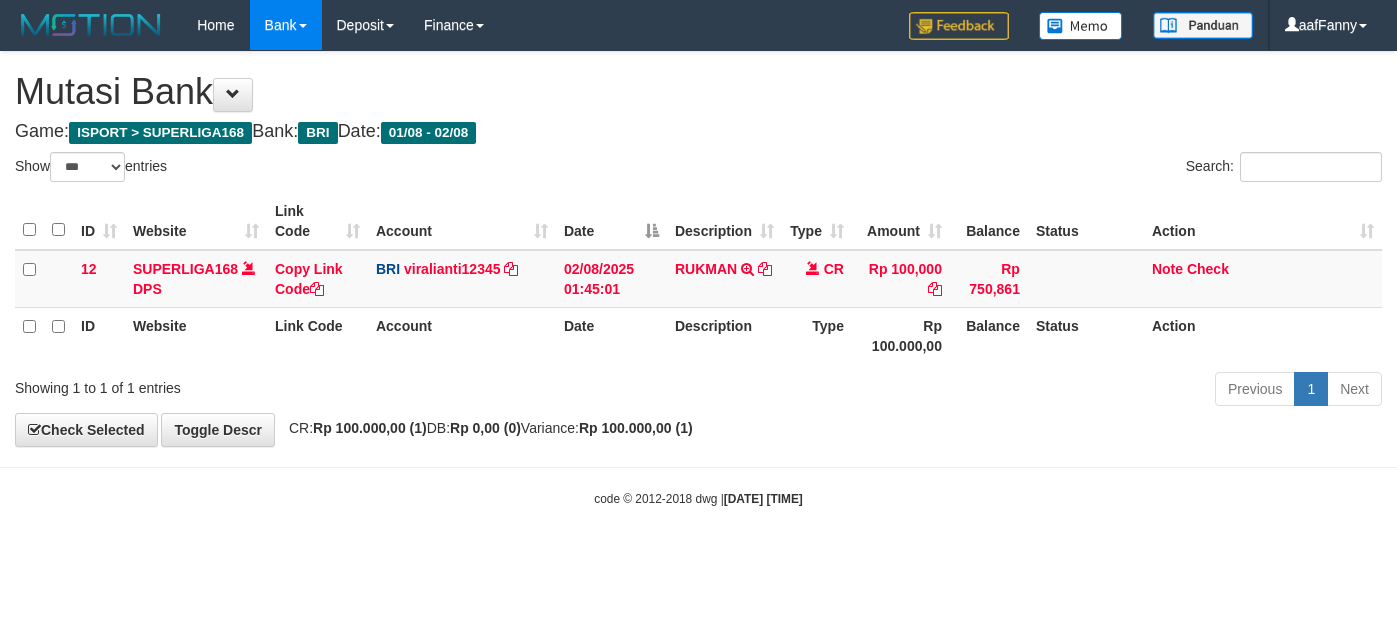 select on "***" 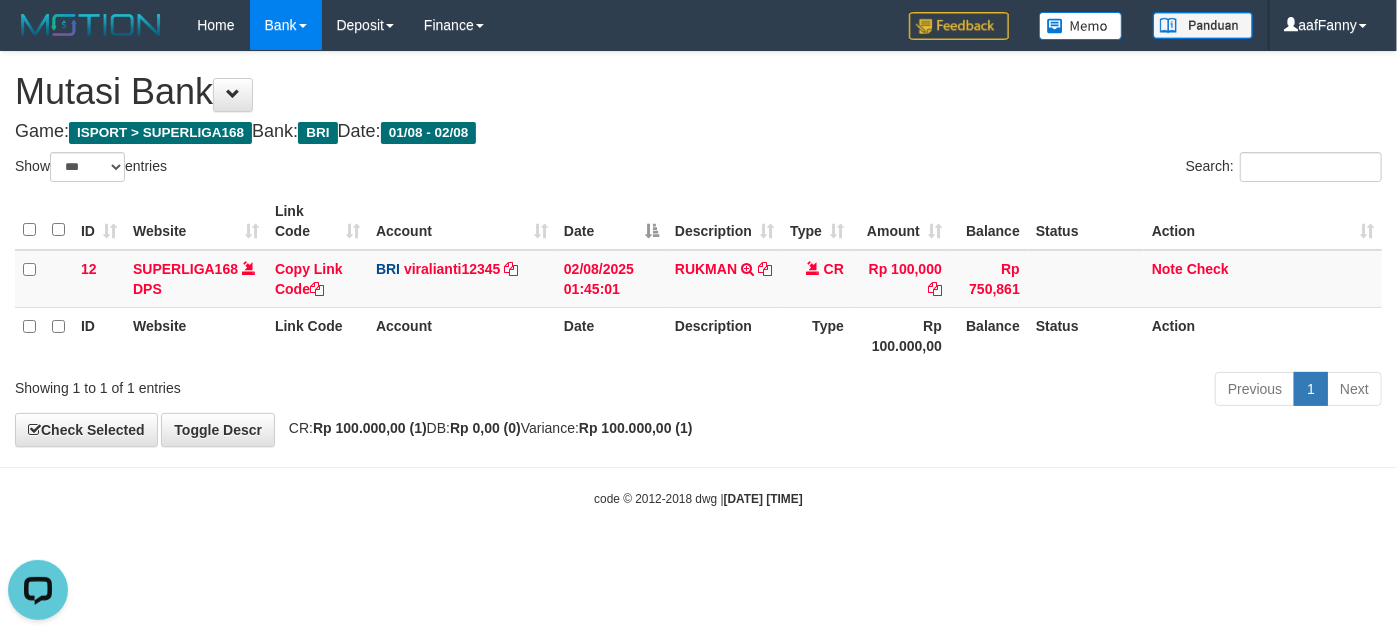 scroll, scrollTop: 0, scrollLeft: 0, axis: both 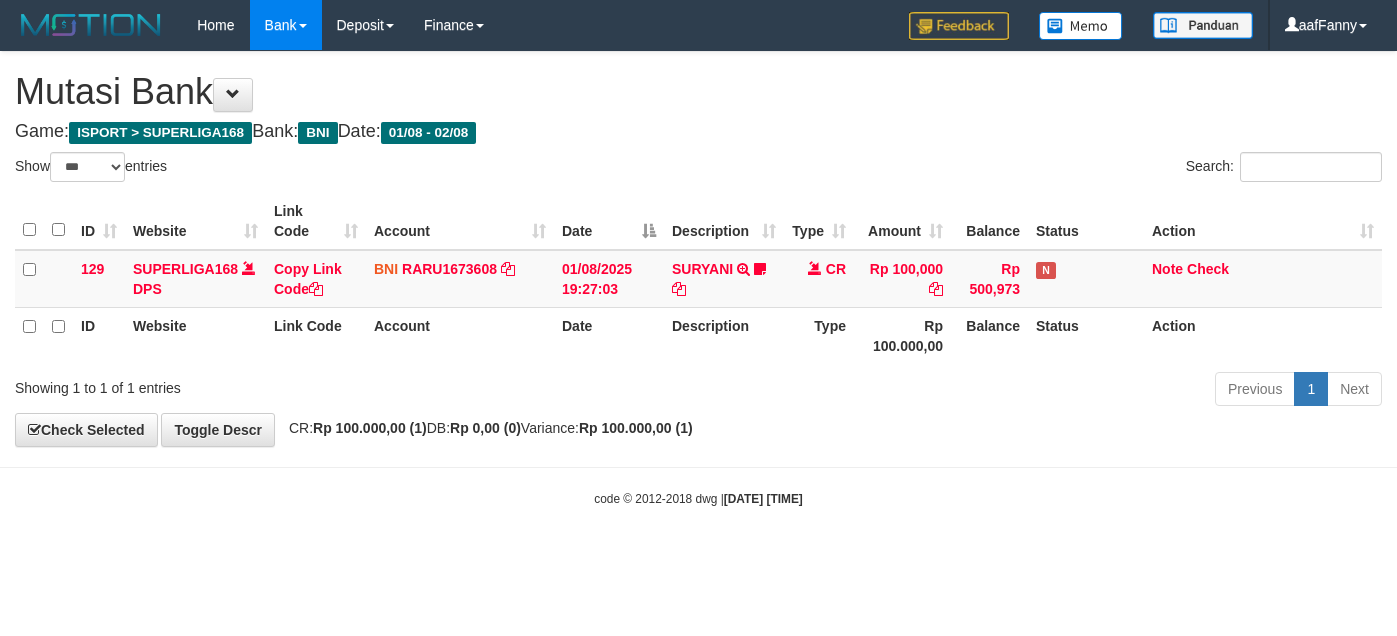 select on "***" 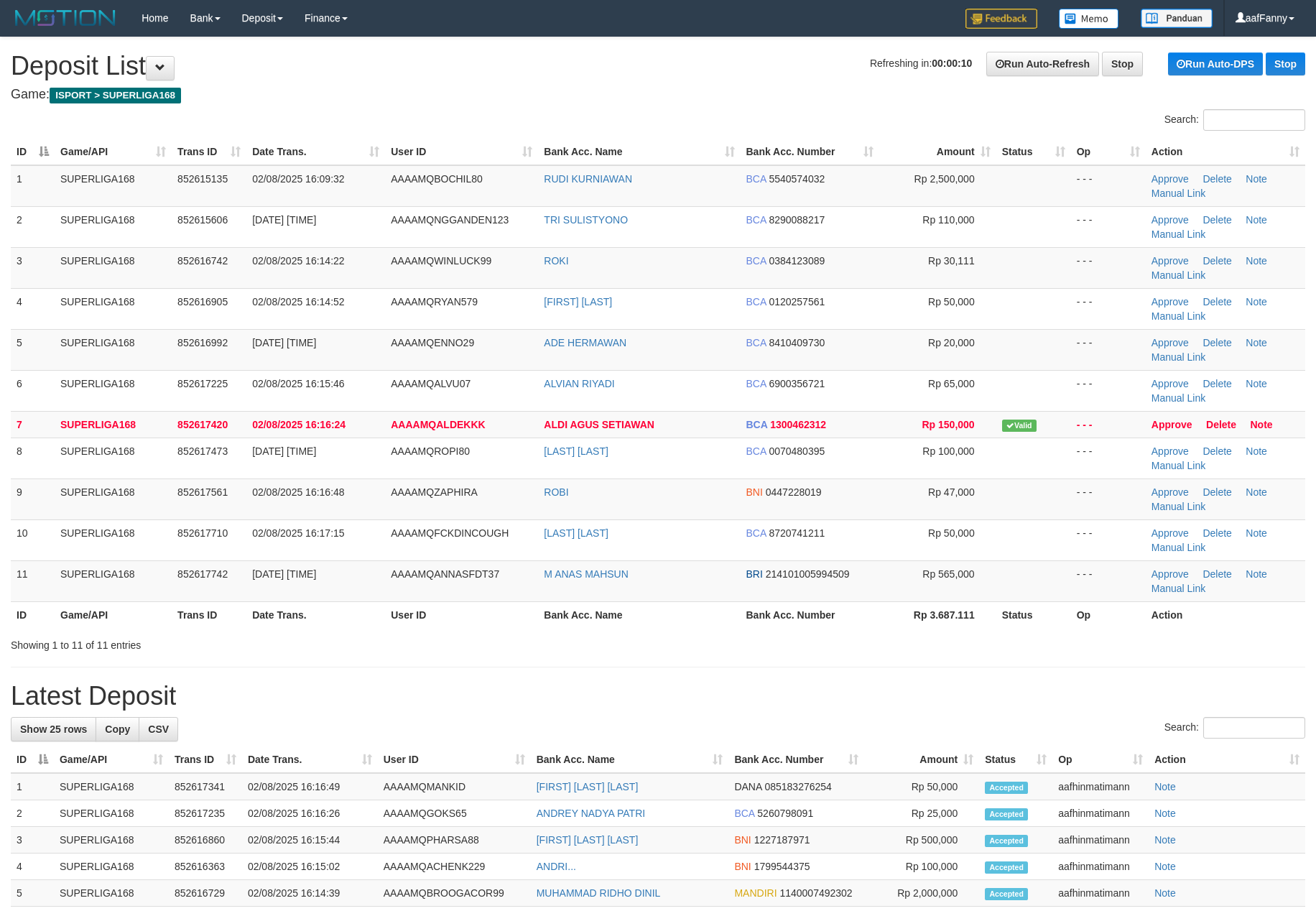scroll, scrollTop: 0, scrollLeft: 0, axis: both 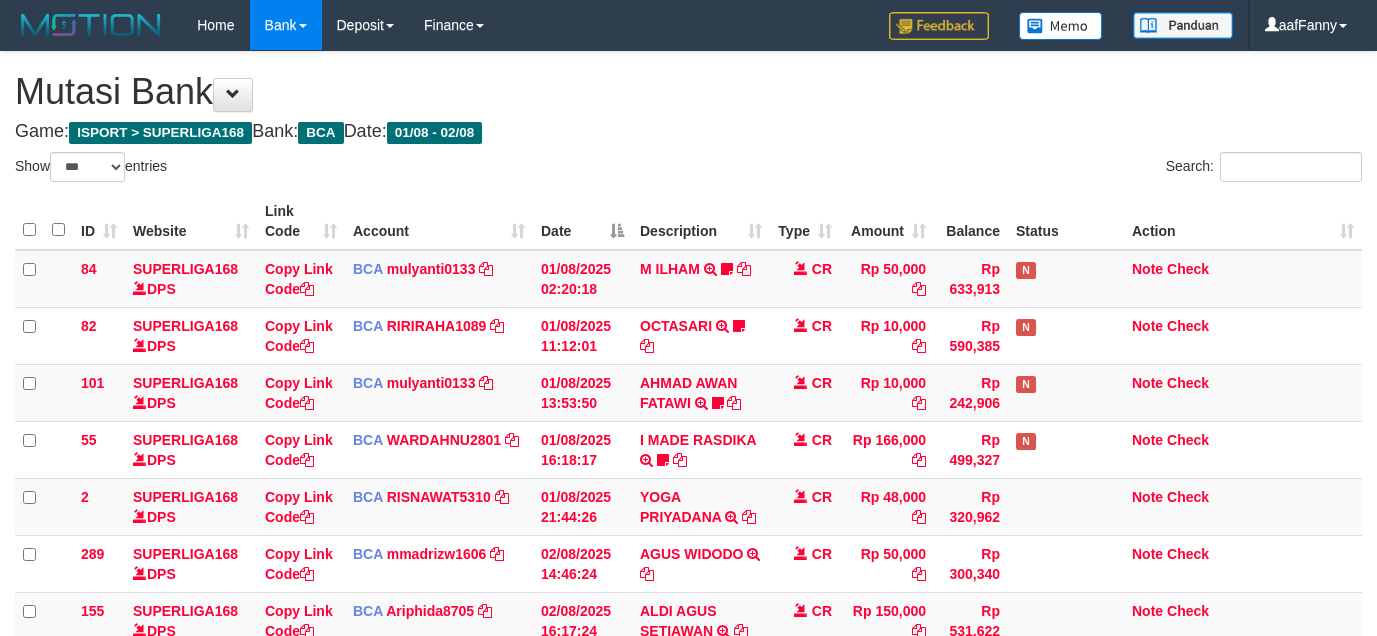 select on "***" 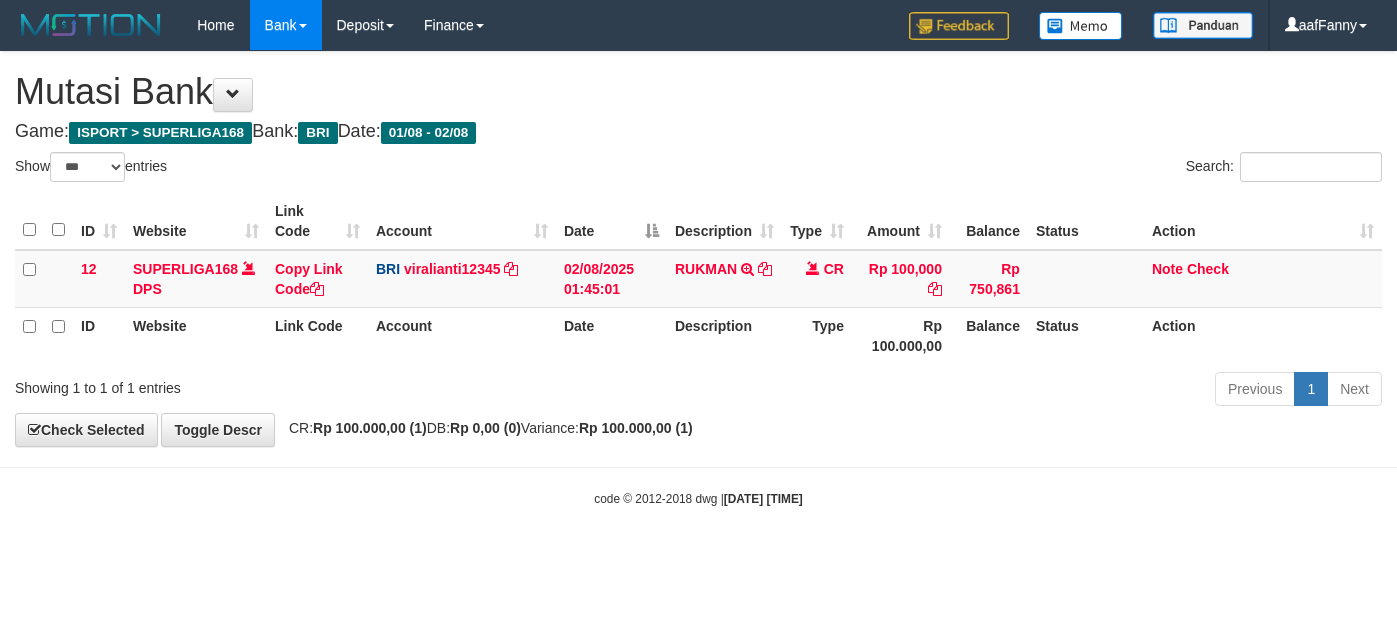 select on "***" 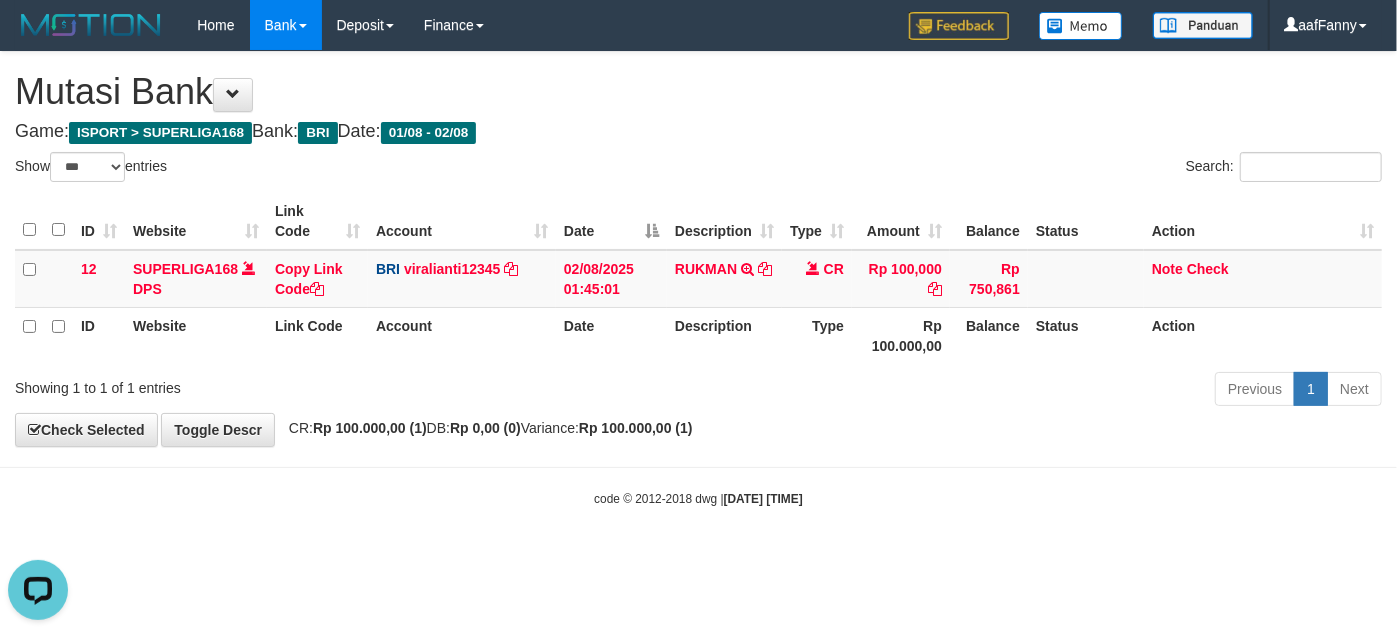 scroll, scrollTop: 0, scrollLeft: 0, axis: both 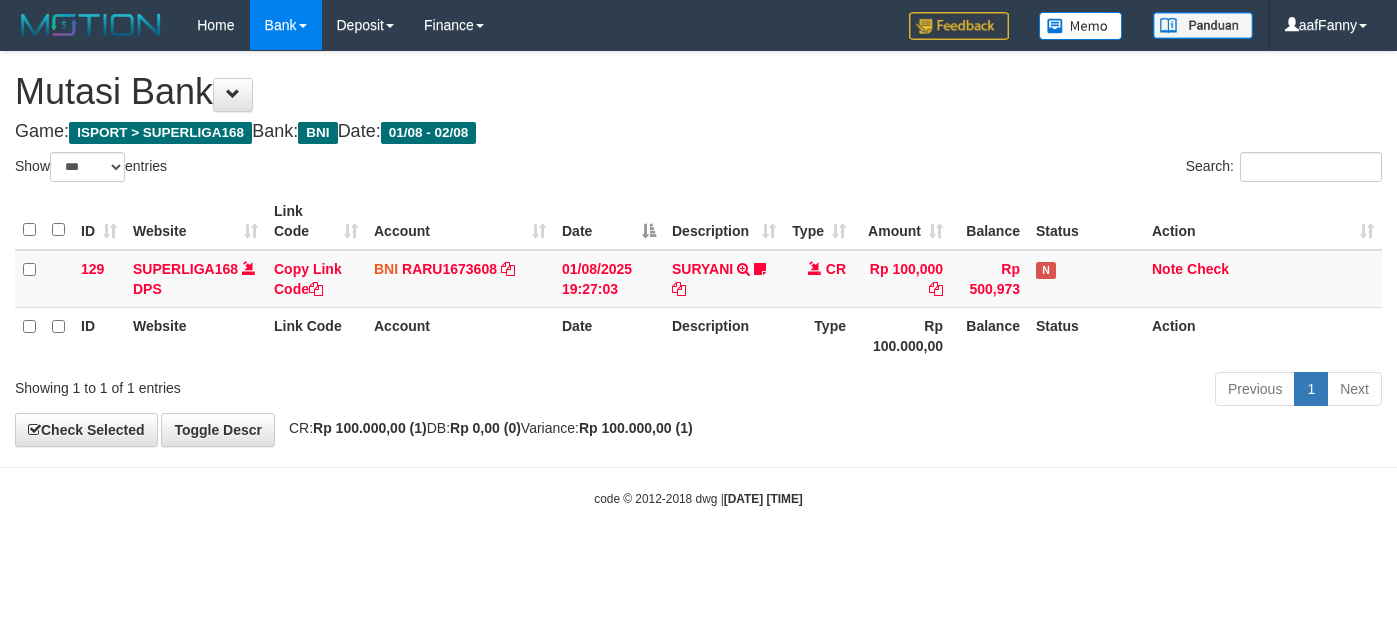 select on "***" 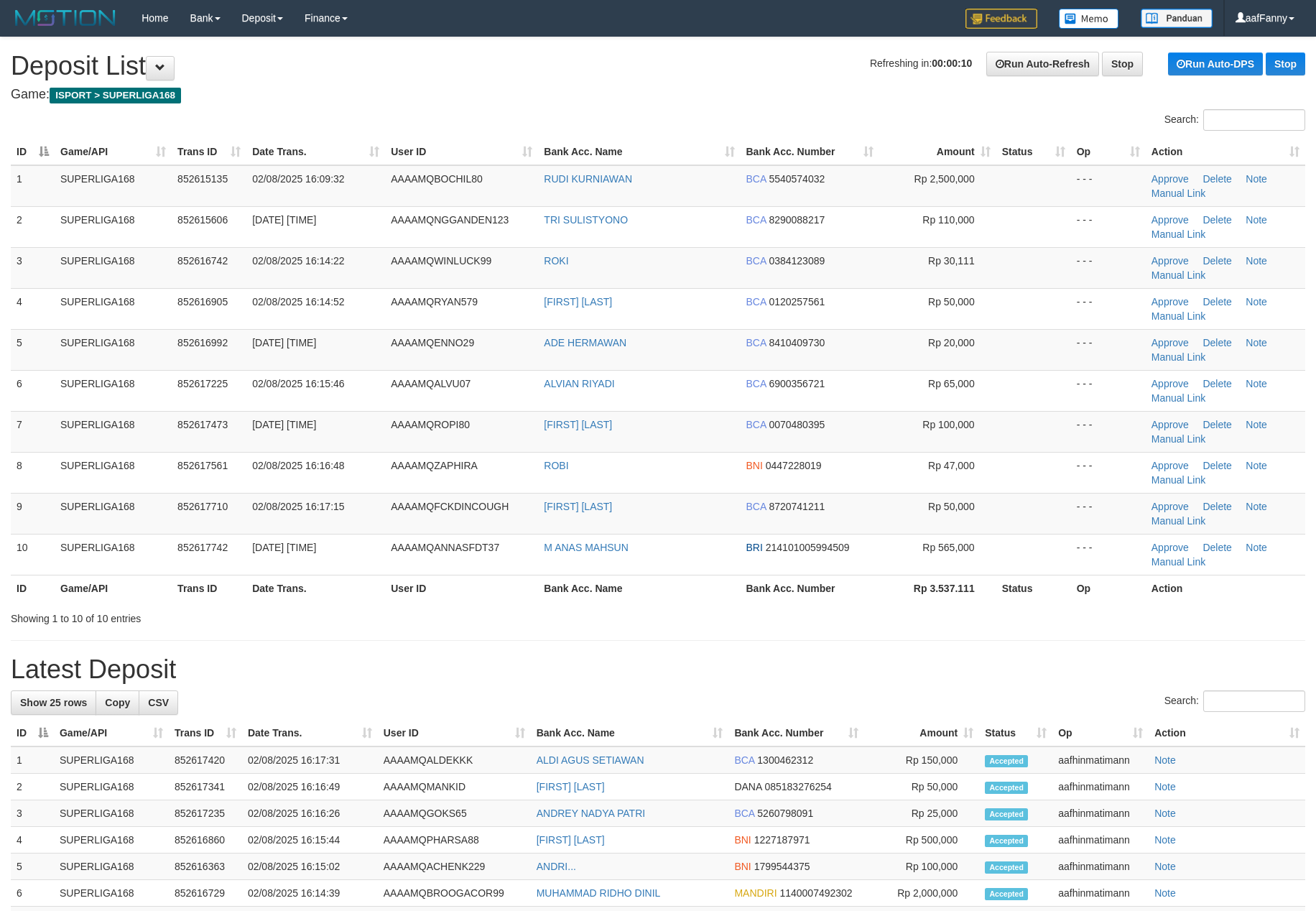 scroll, scrollTop: 0, scrollLeft: 0, axis: both 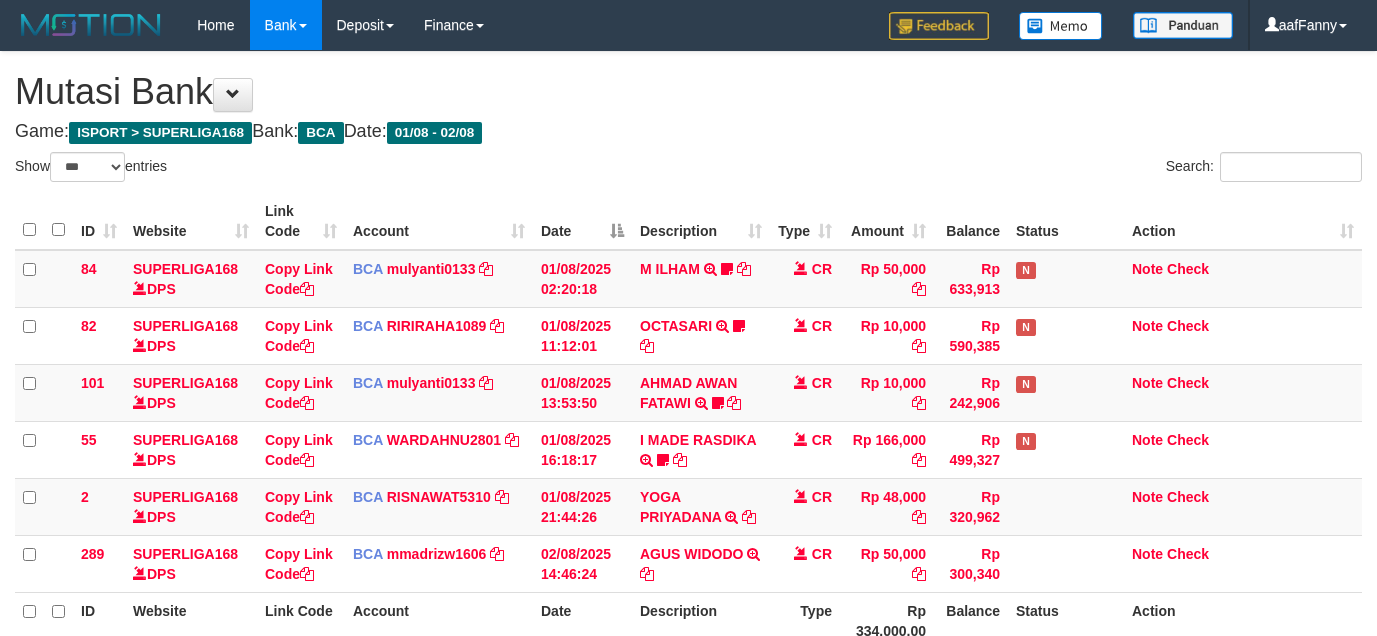 select on "***" 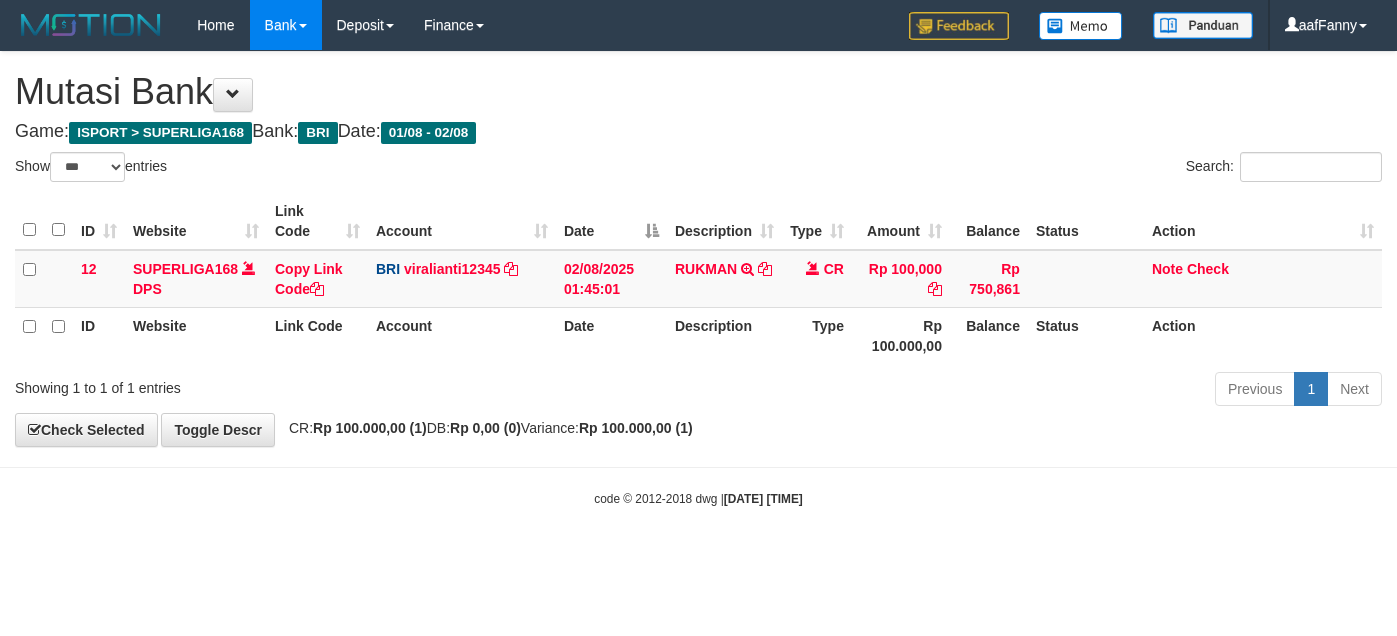 select on "***" 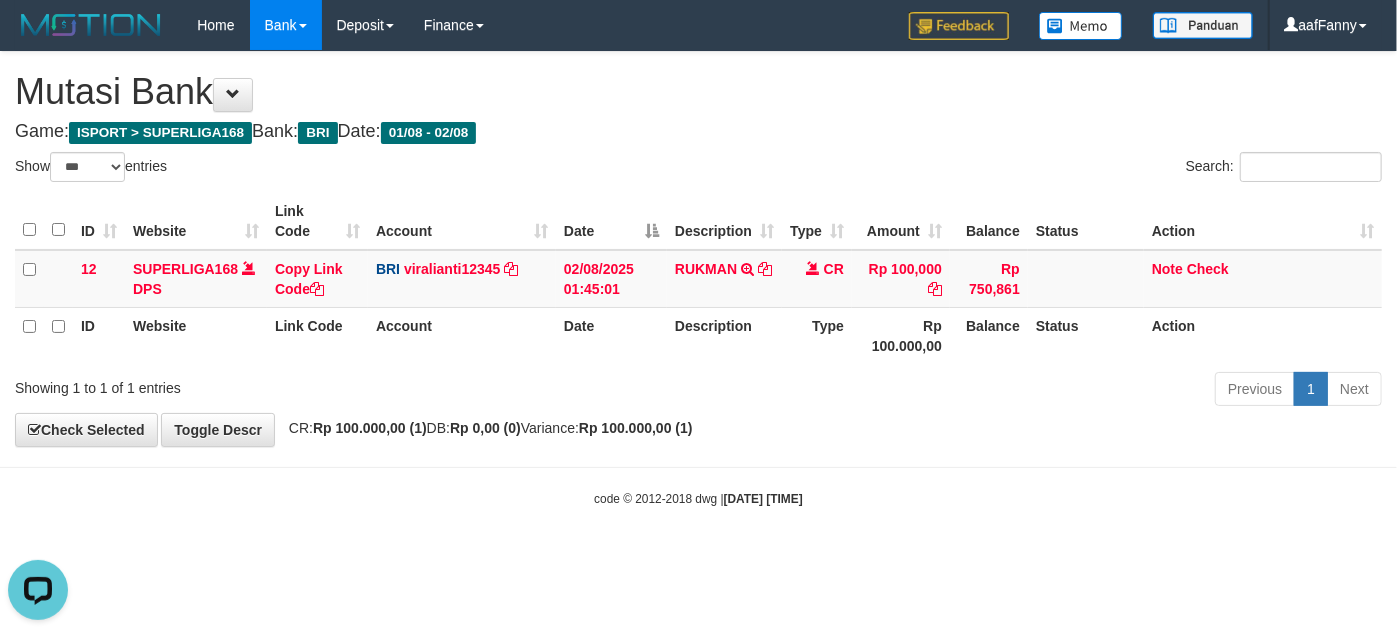 scroll, scrollTop: 0, scrollLeft: 0, axis: both 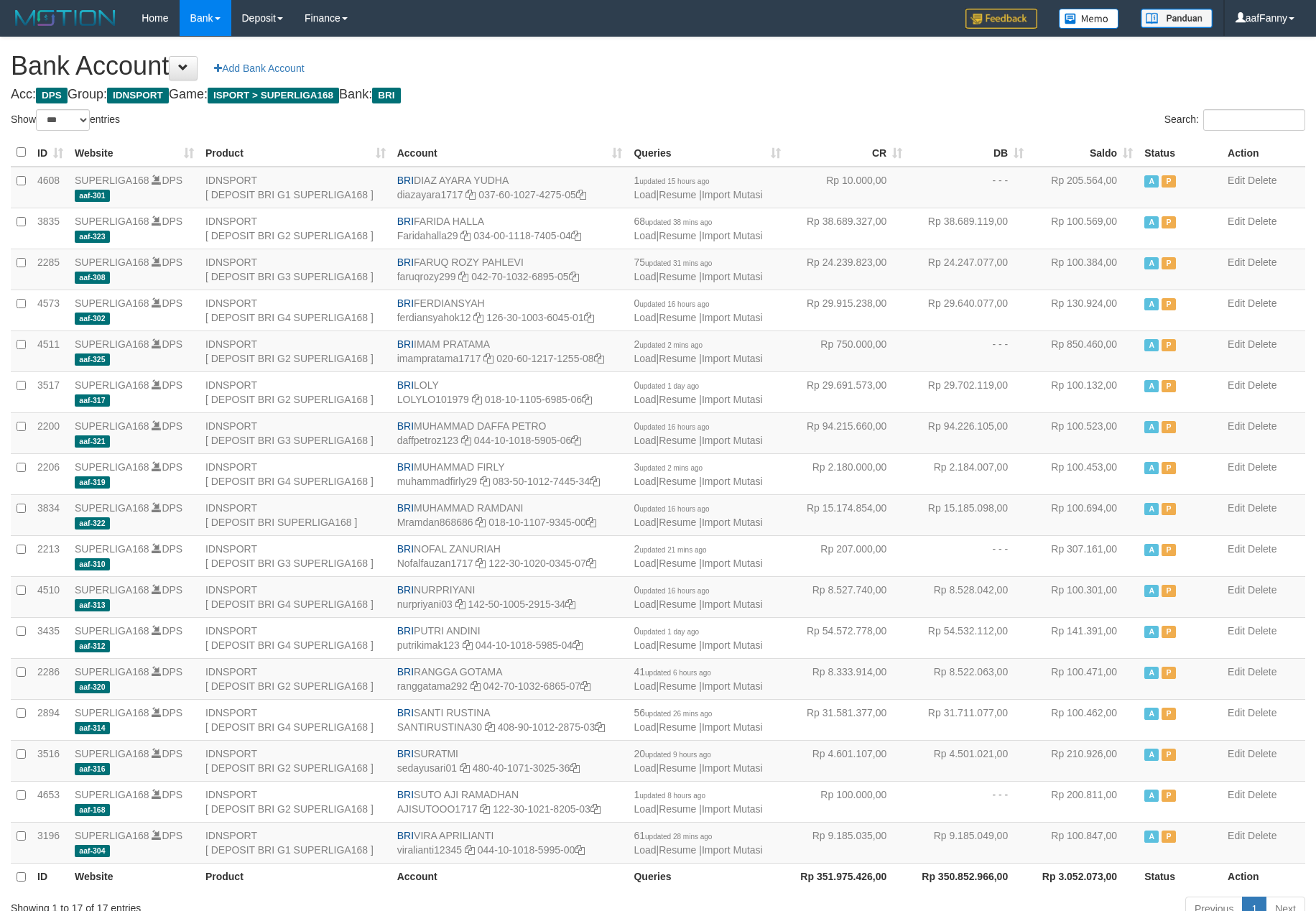 select on "***" 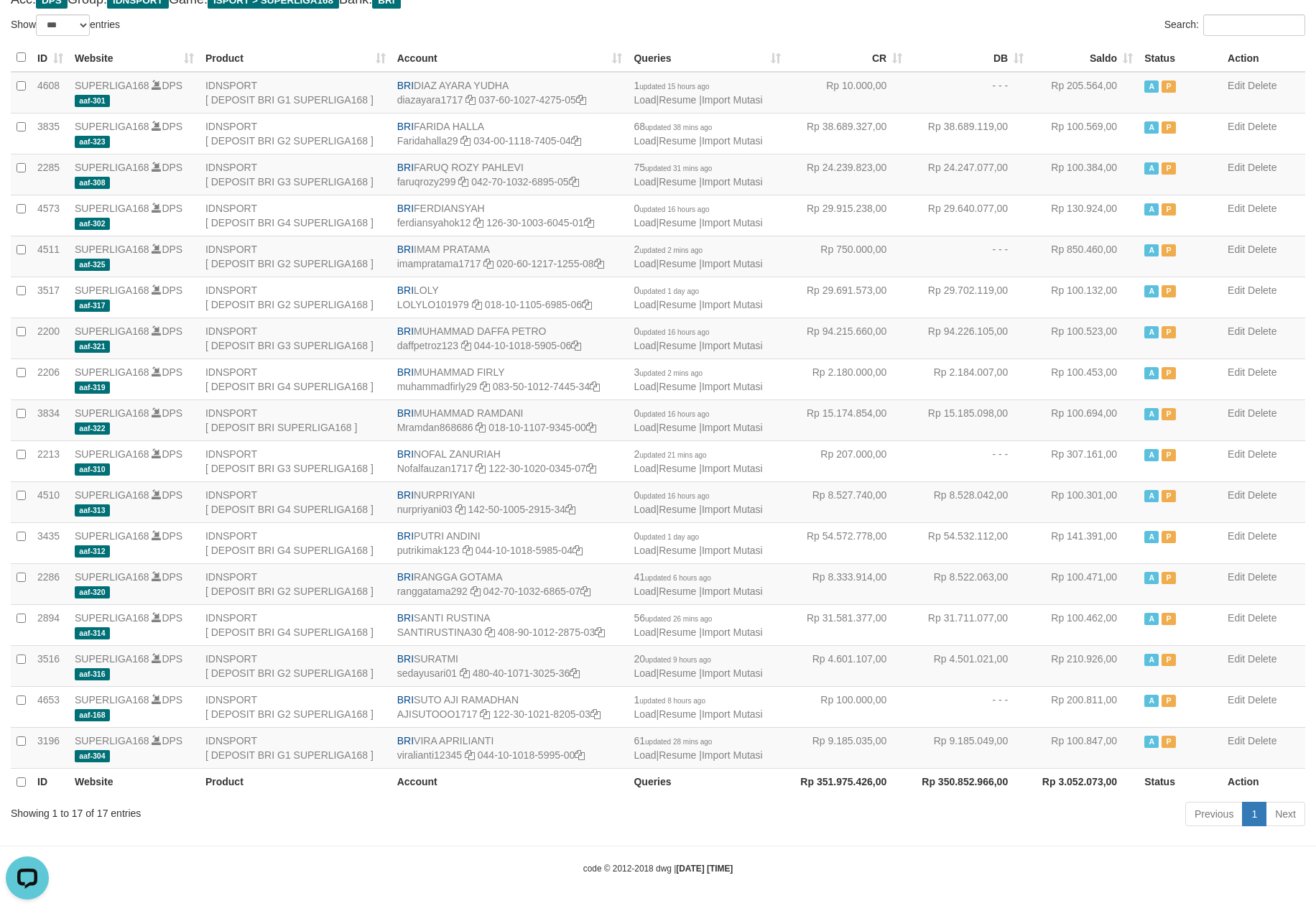 scroll, scrollTop: 0, scrollLeft: 0, axis: both 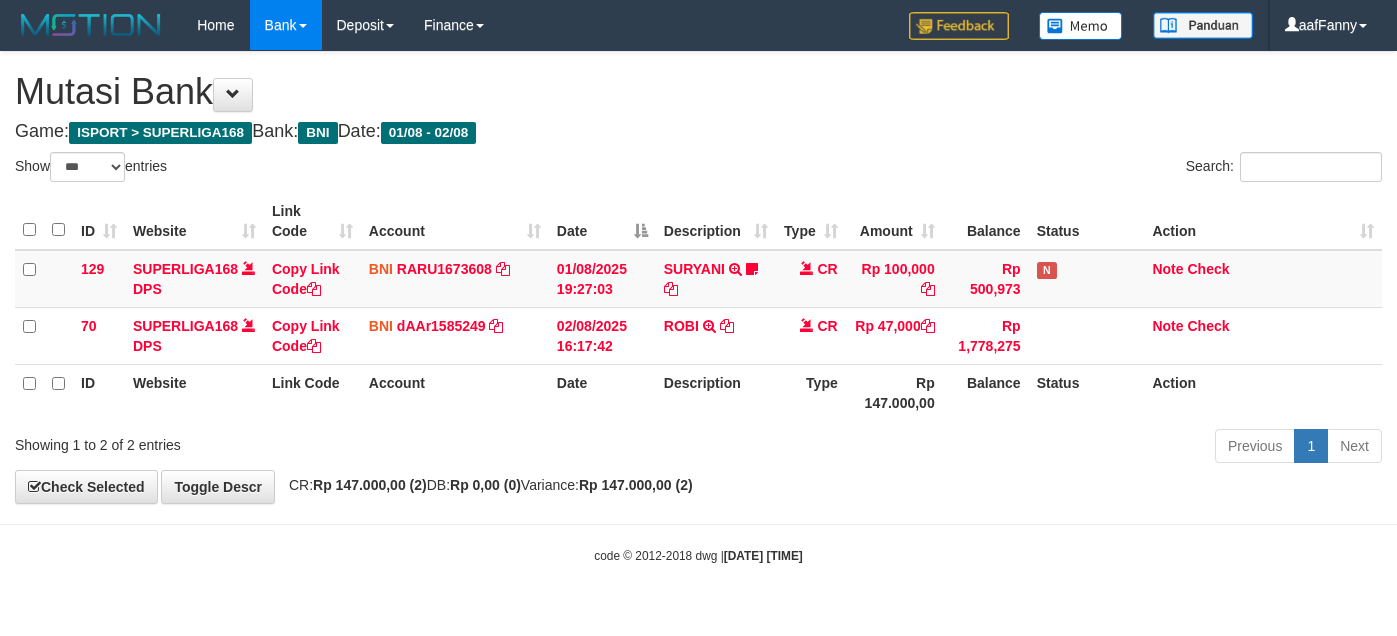 select on "***" 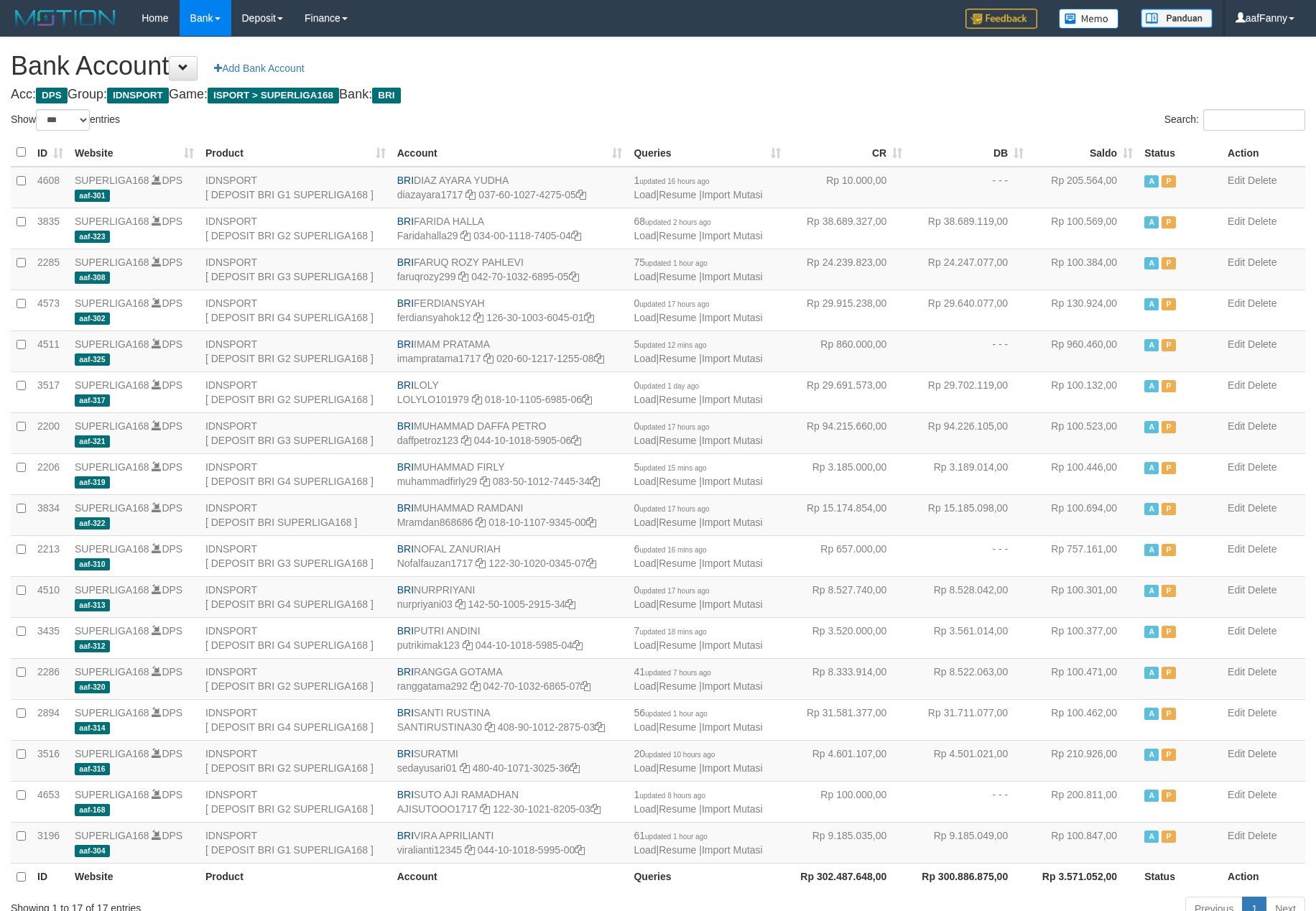 select on "***" 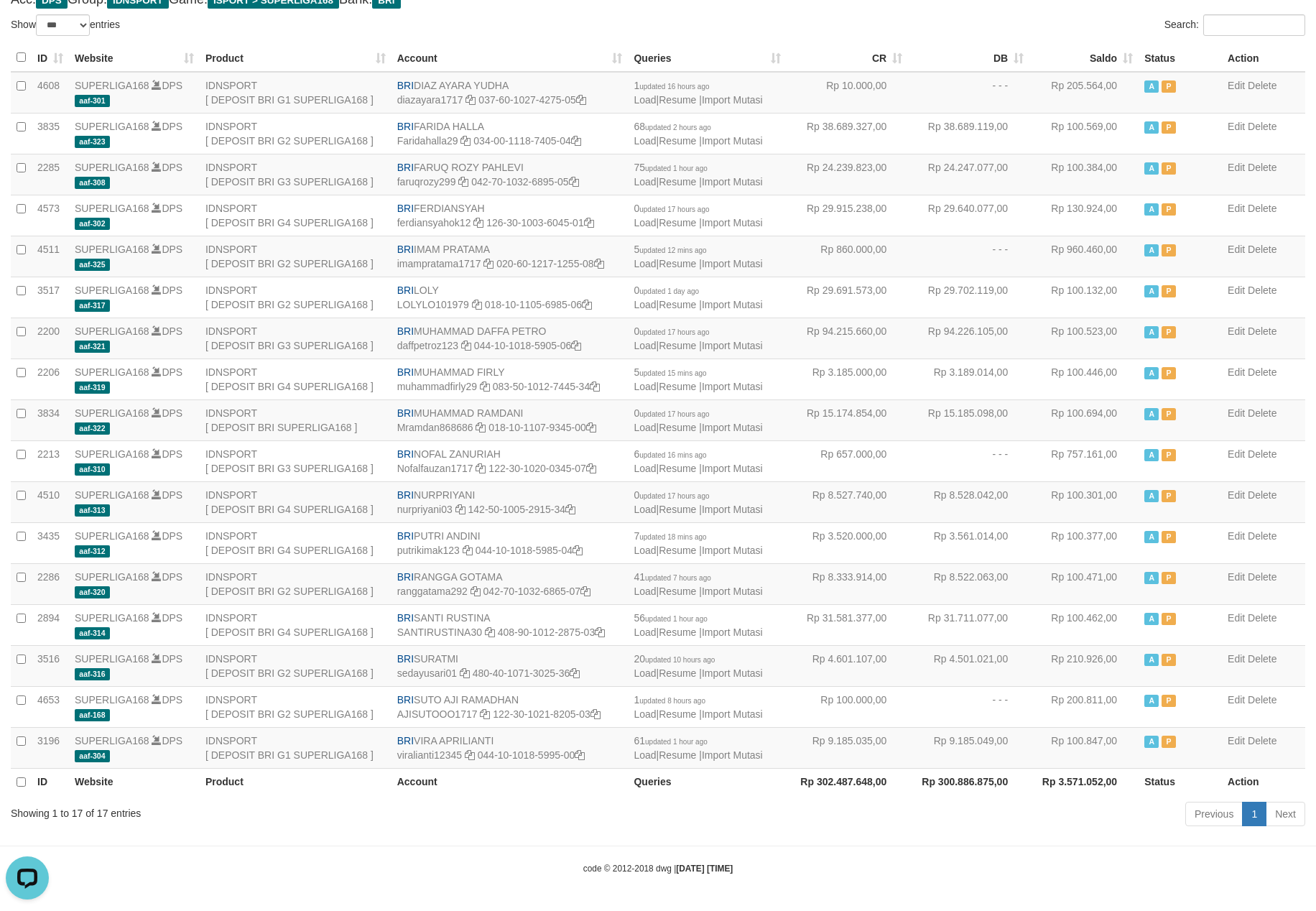 scroll, scrollTop: 0, scrollLeft: 0, axis: both 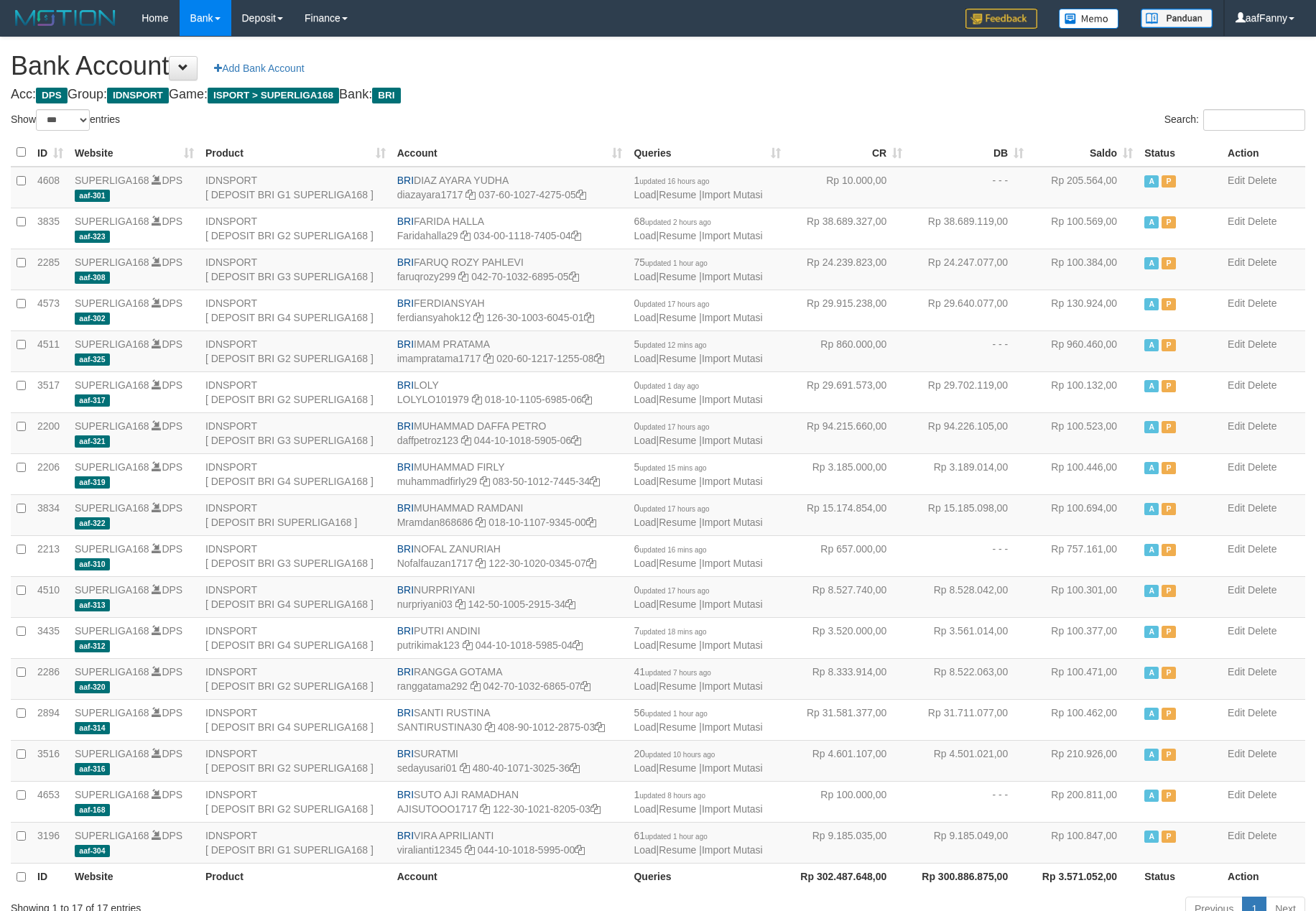 select on "***" 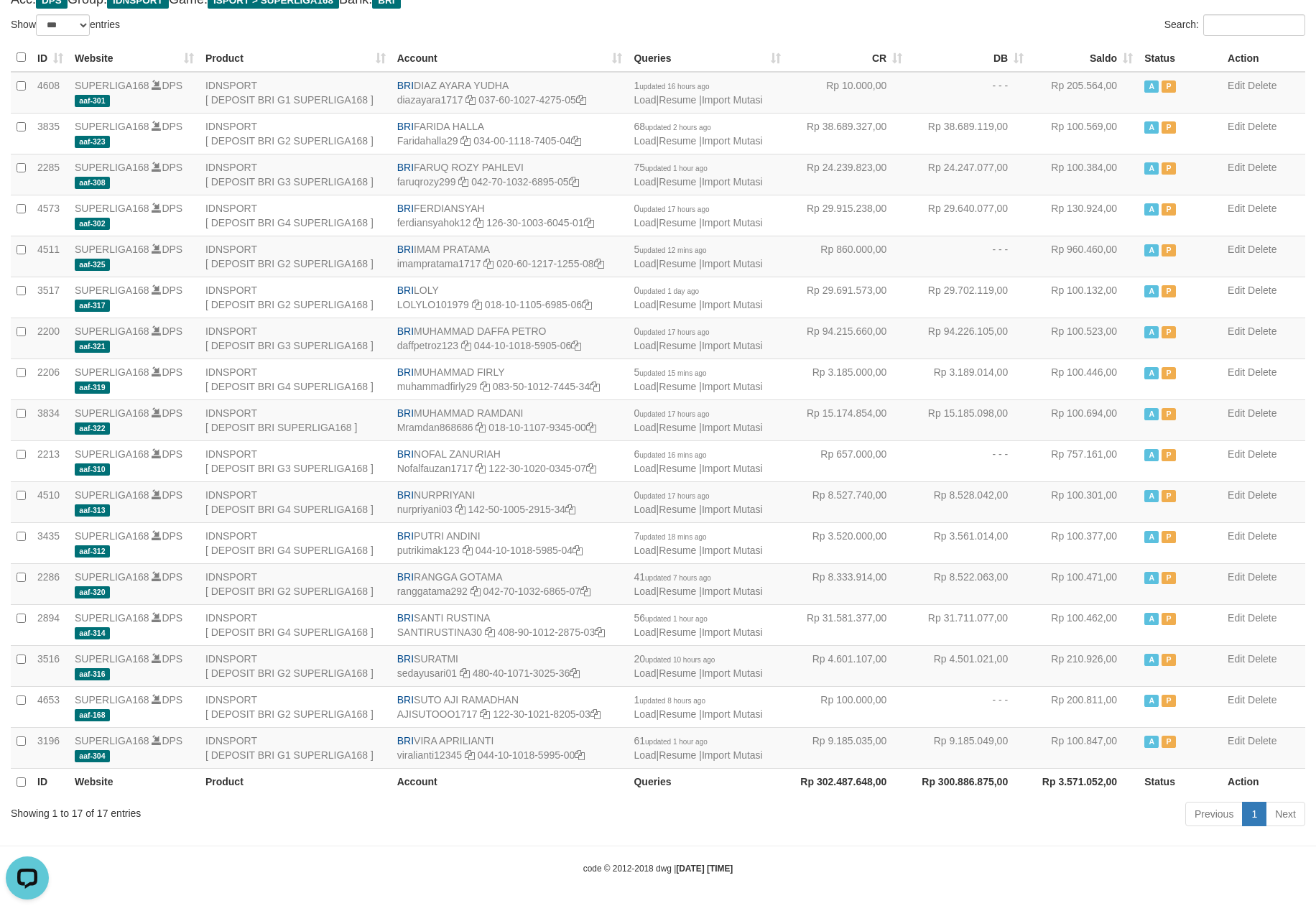 scroll, scrollTop: 0, scrollLeft: 0, axis: both 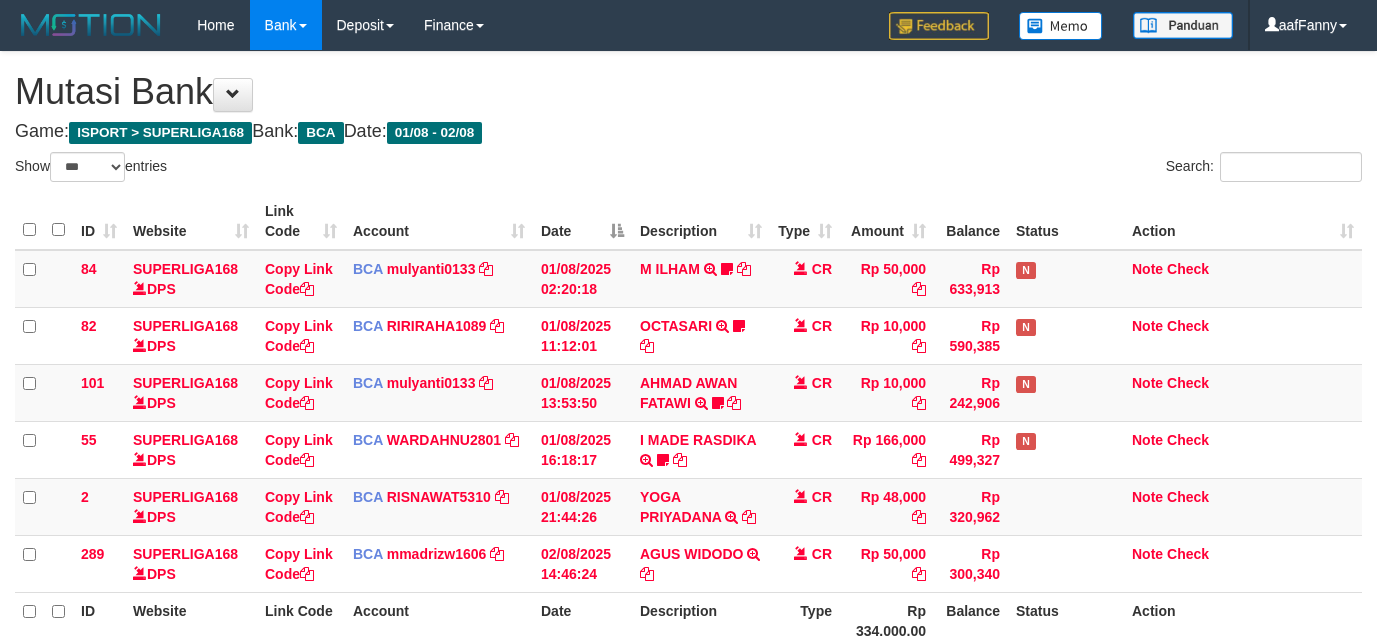 select on "***" 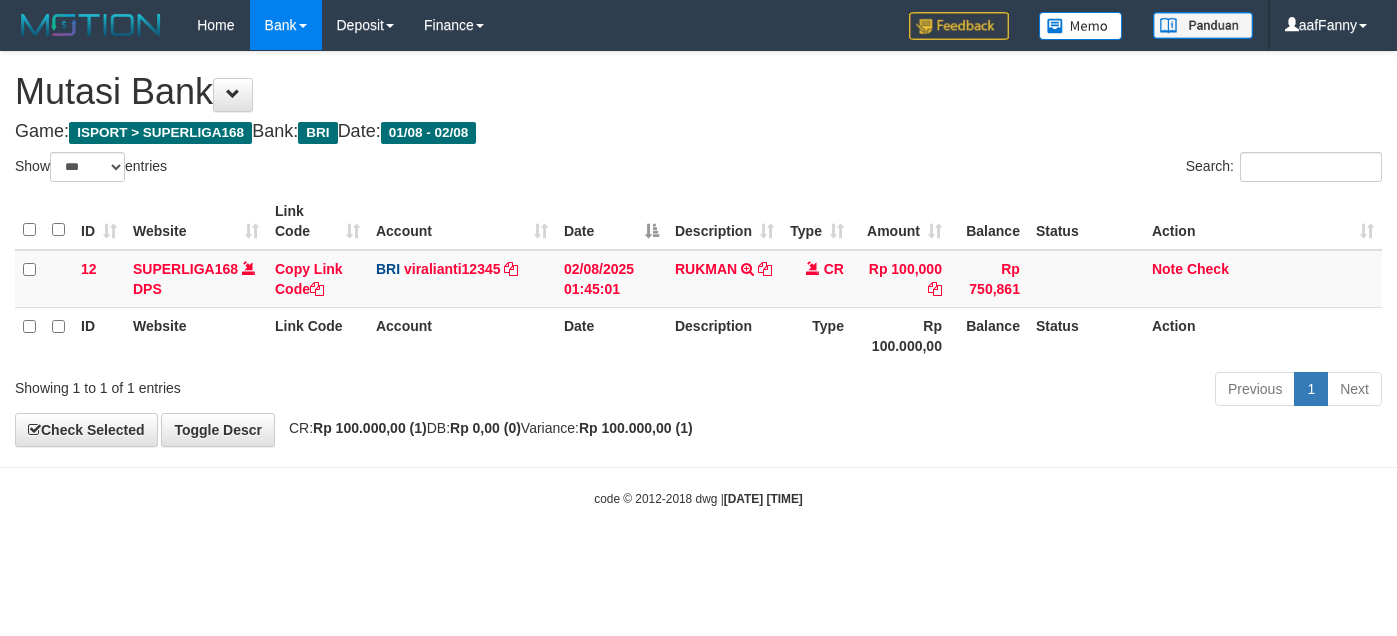 select on "***" 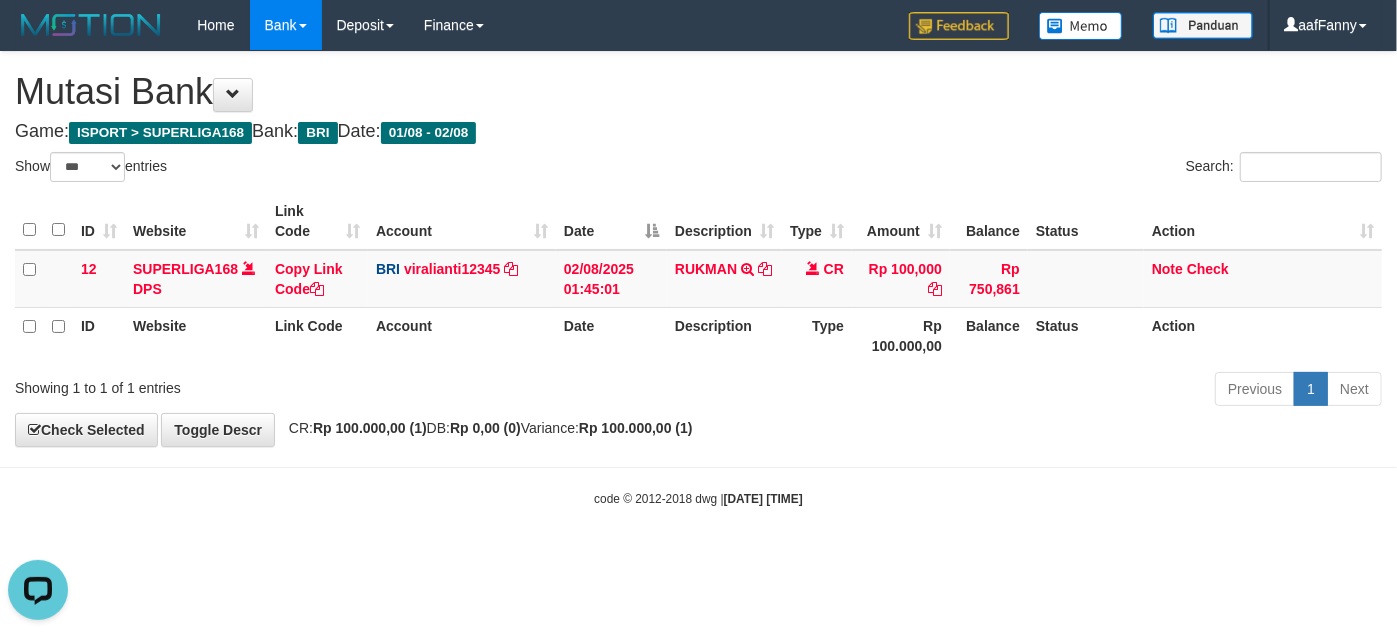 scroll, scrollTop: 0, scrollLeft: 0, axis: both 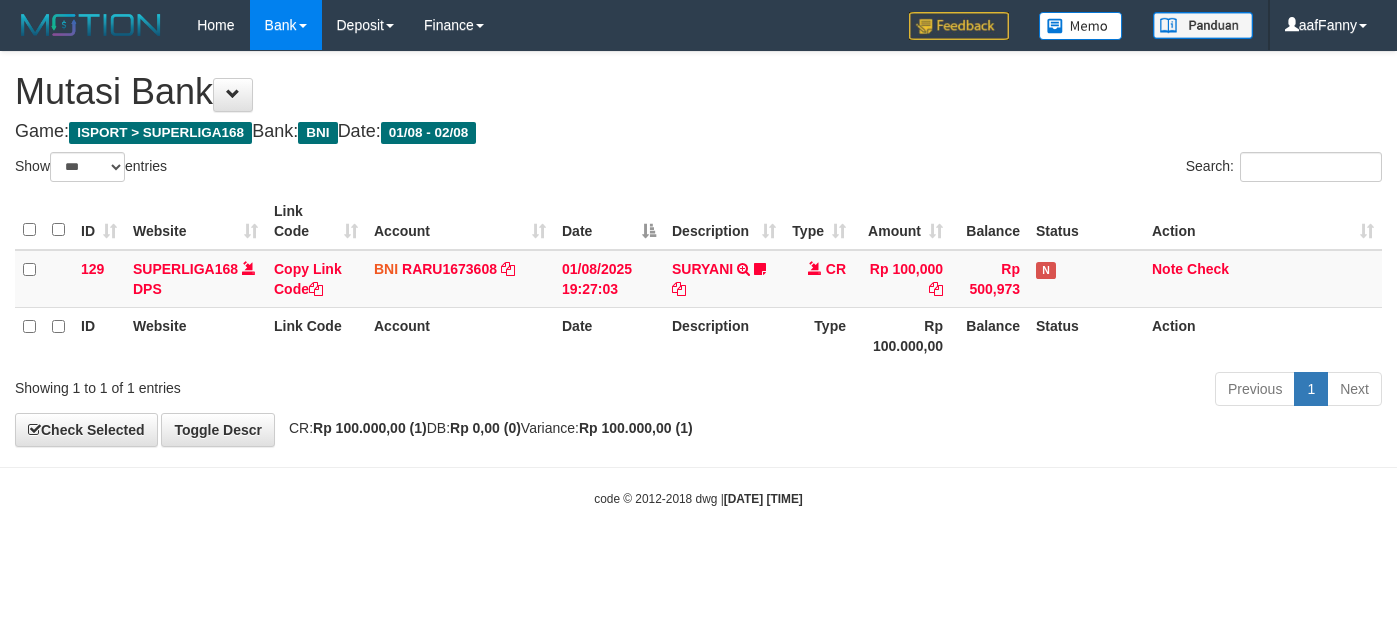 select on "***" 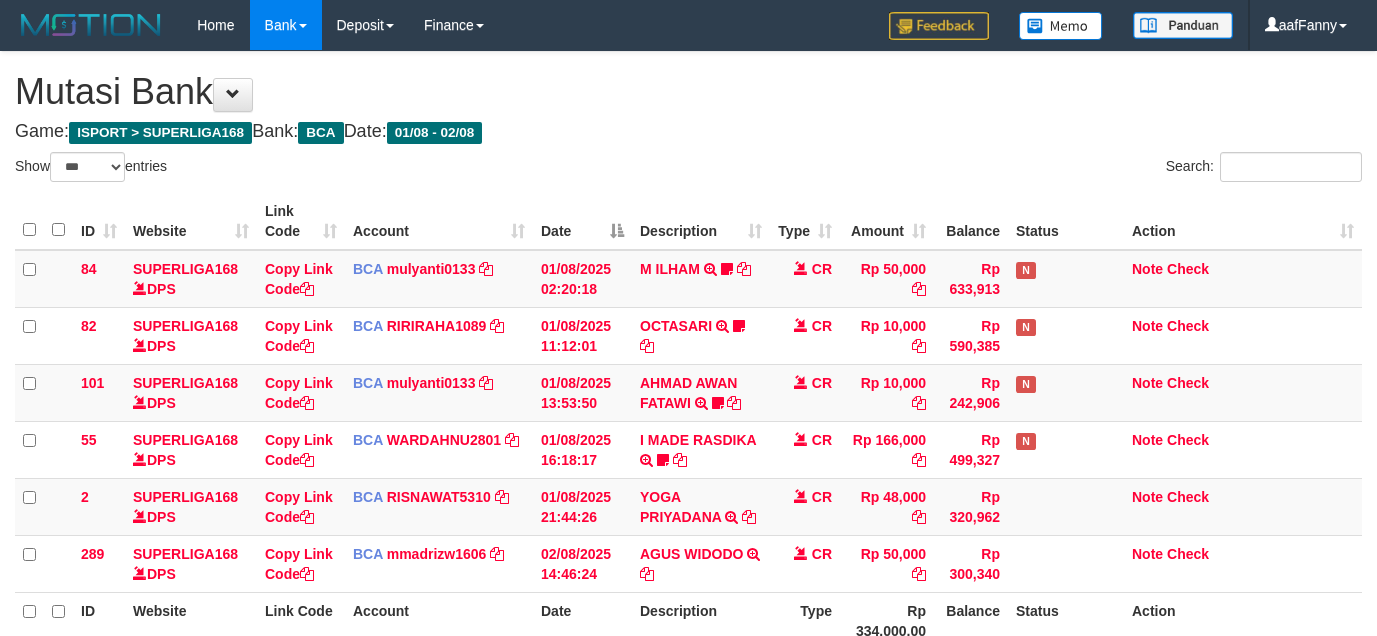 select on "***" 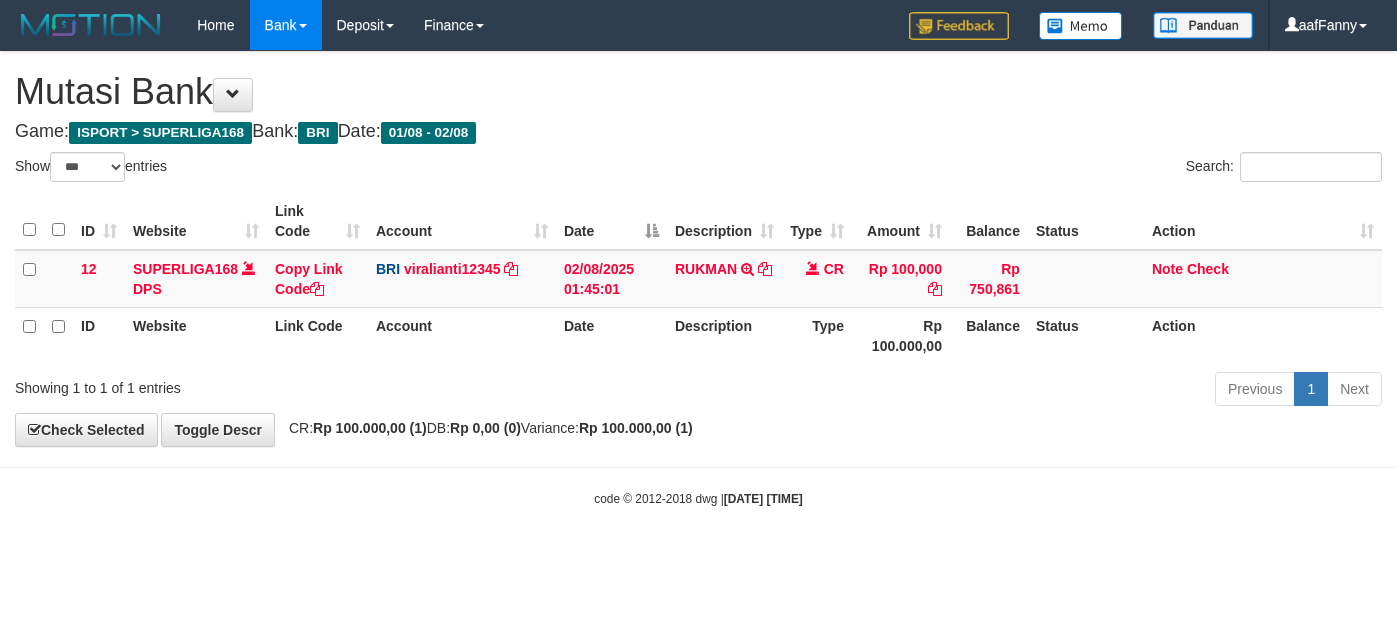 select on "***" 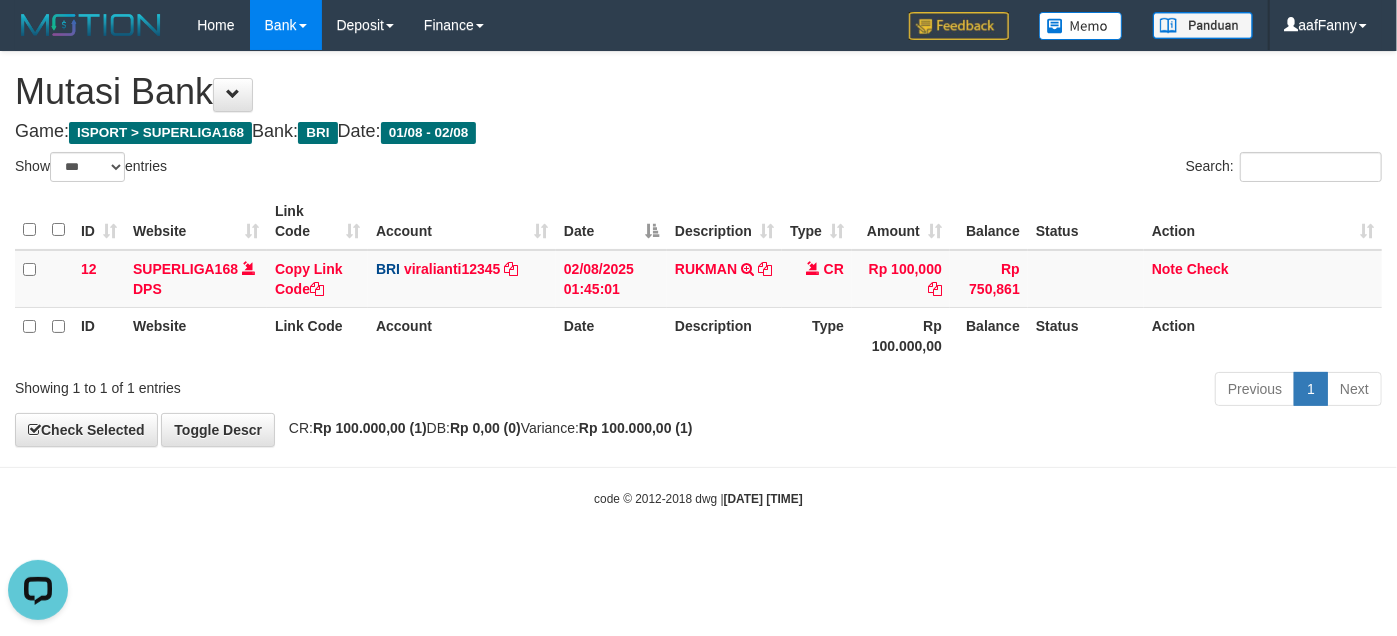 scroll, scrollTop: 0, scrollLeft: 0, axis: both 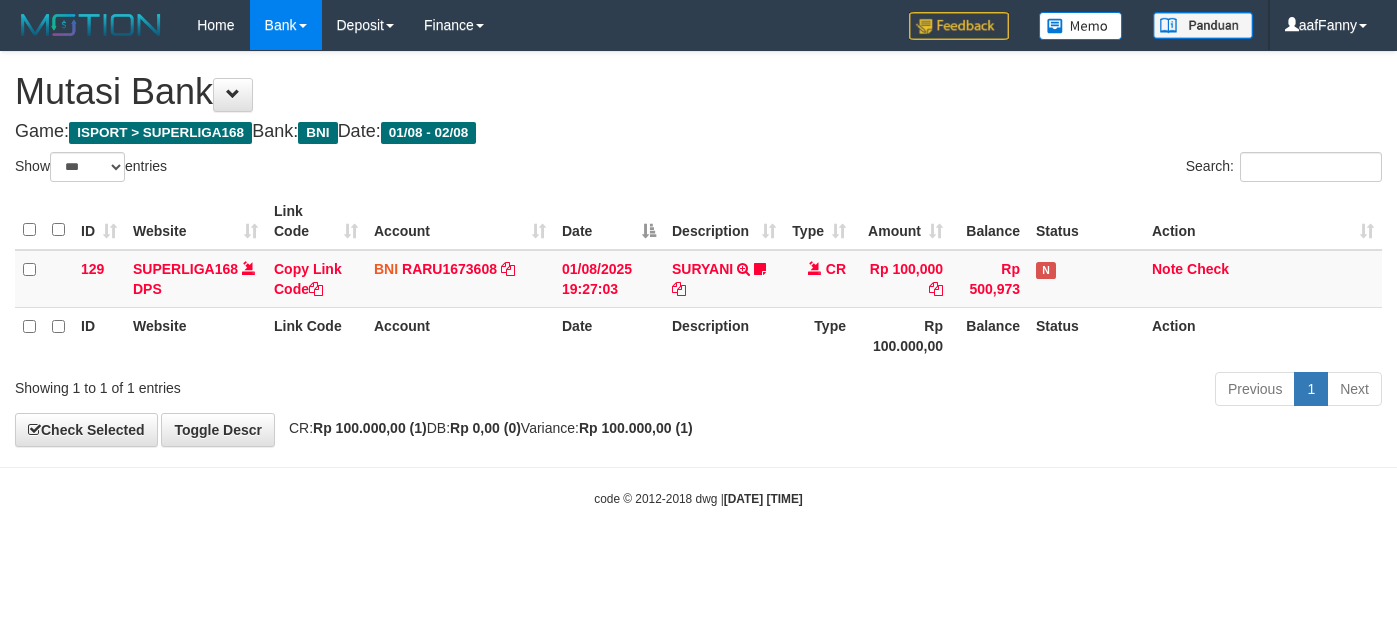 select on "***" 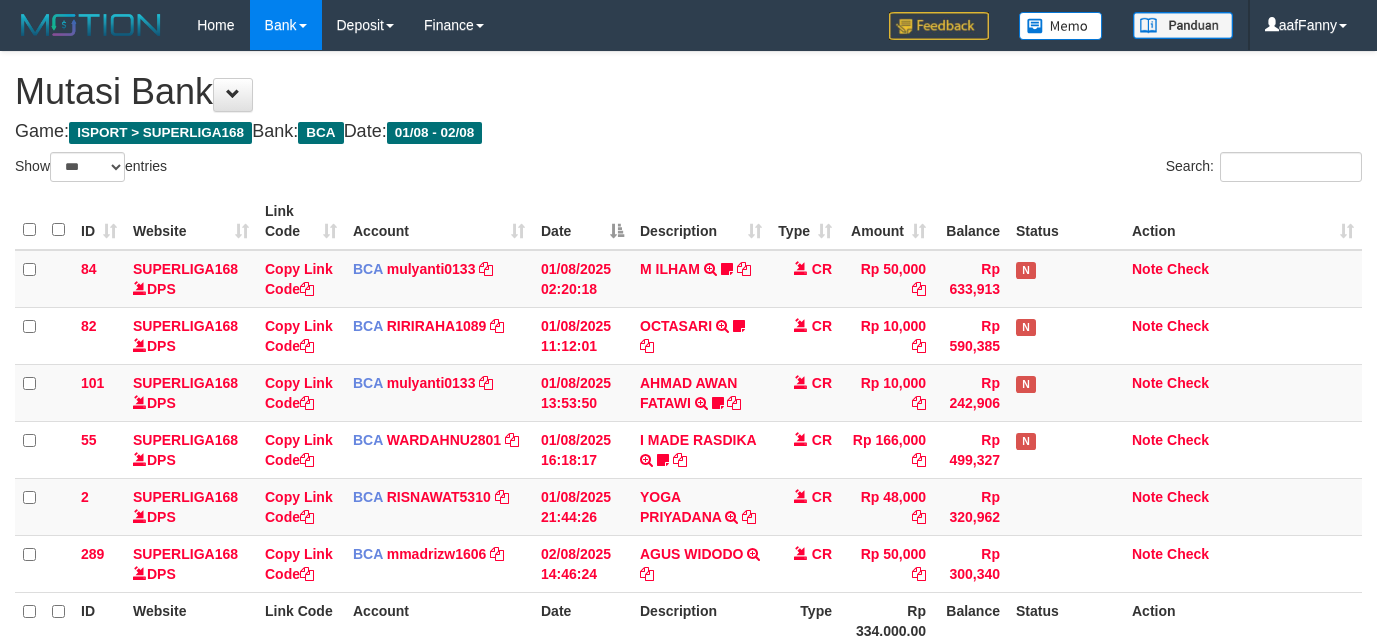 select on "***" 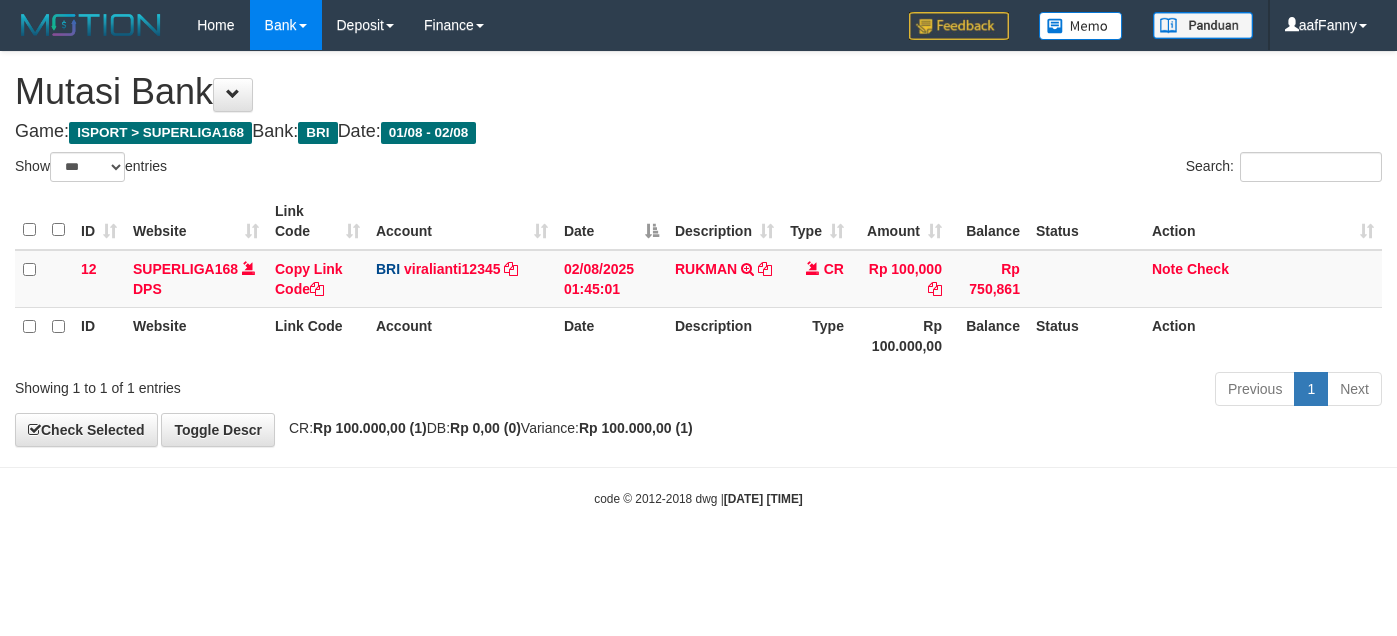 select on "***" 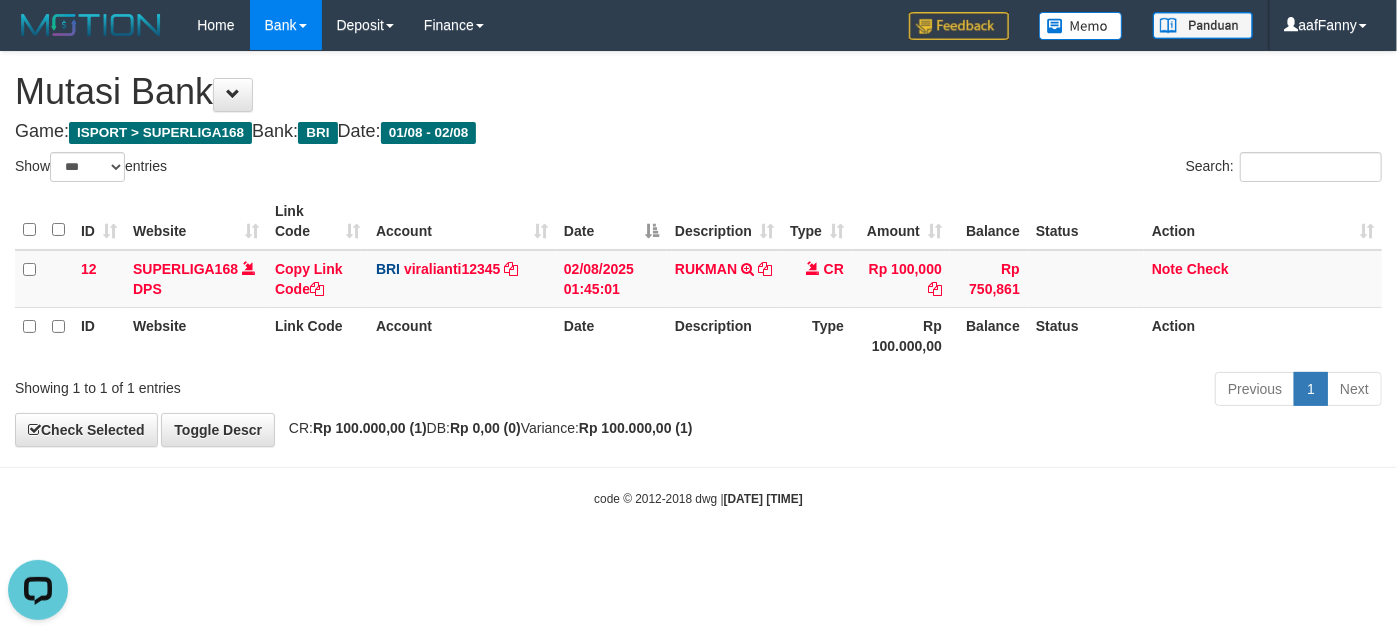 scroll, scrollTop: 0, scrollLeft: 0, axis: both 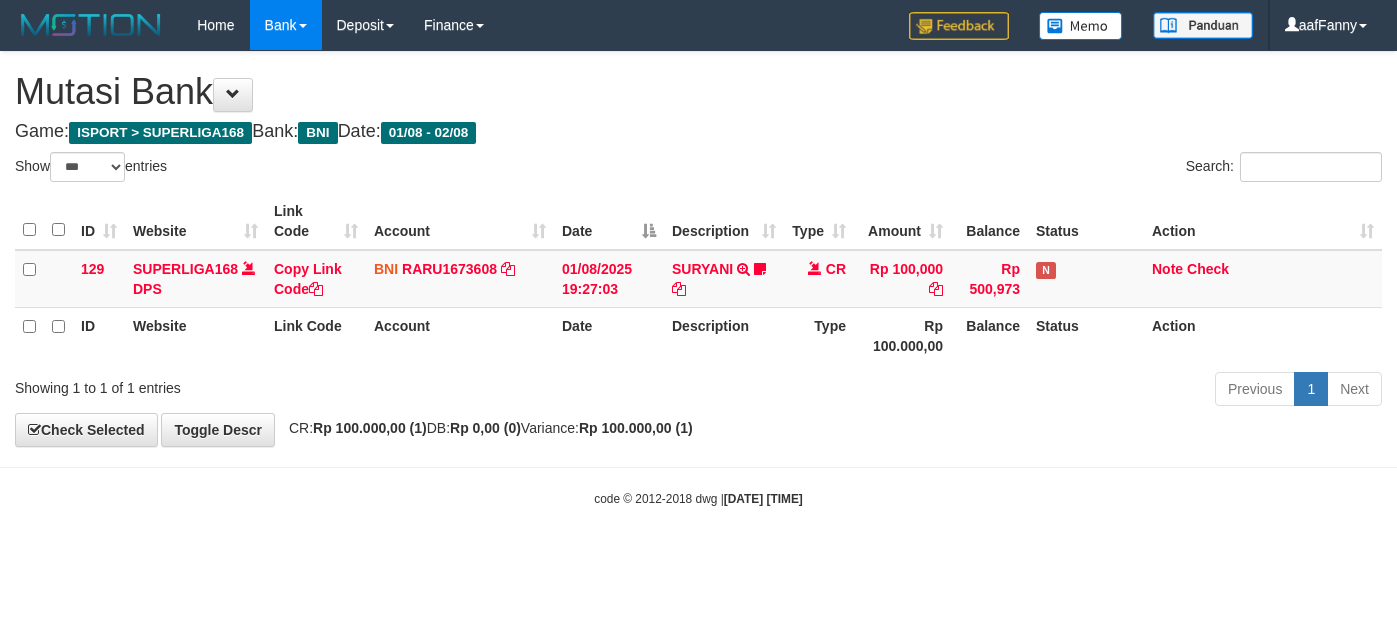 select on "***" 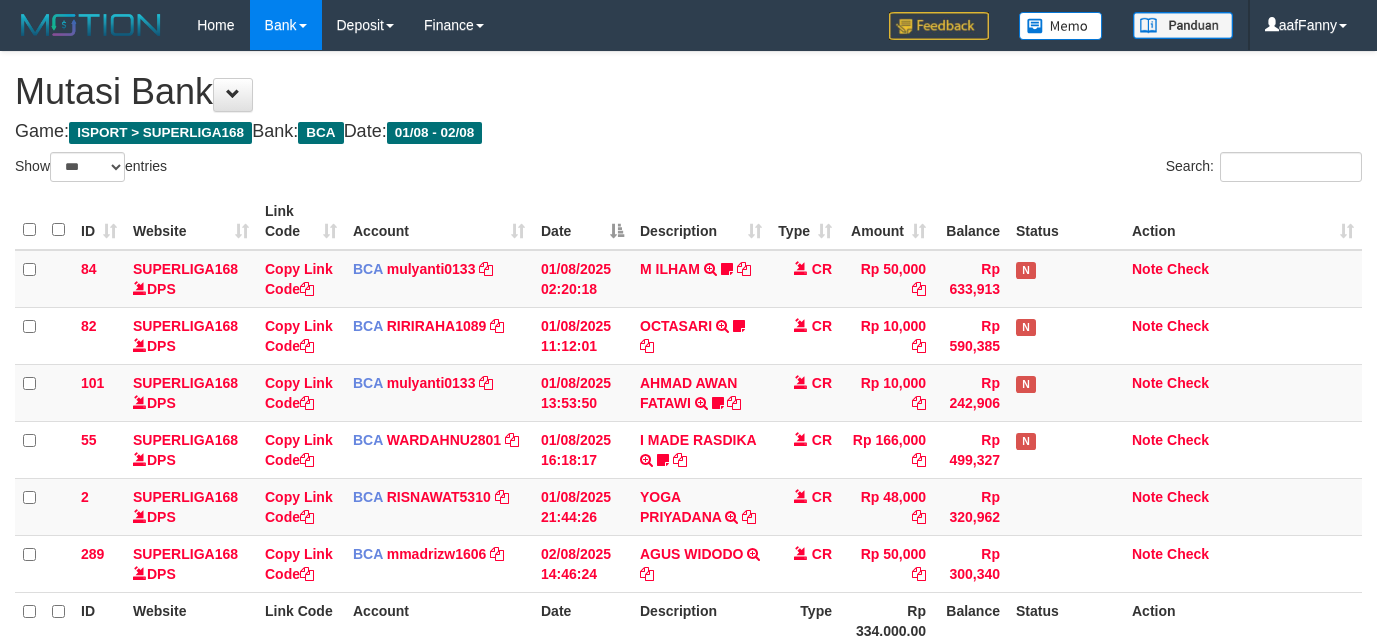 select on "***" 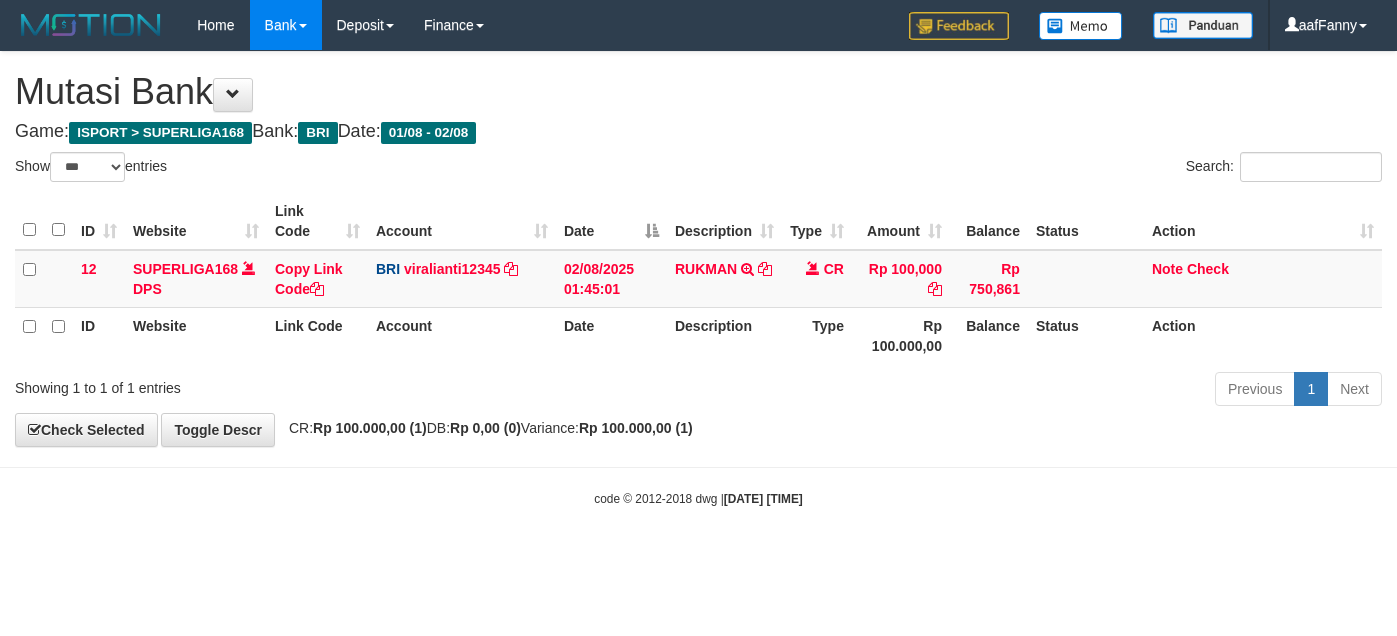 select on "***" 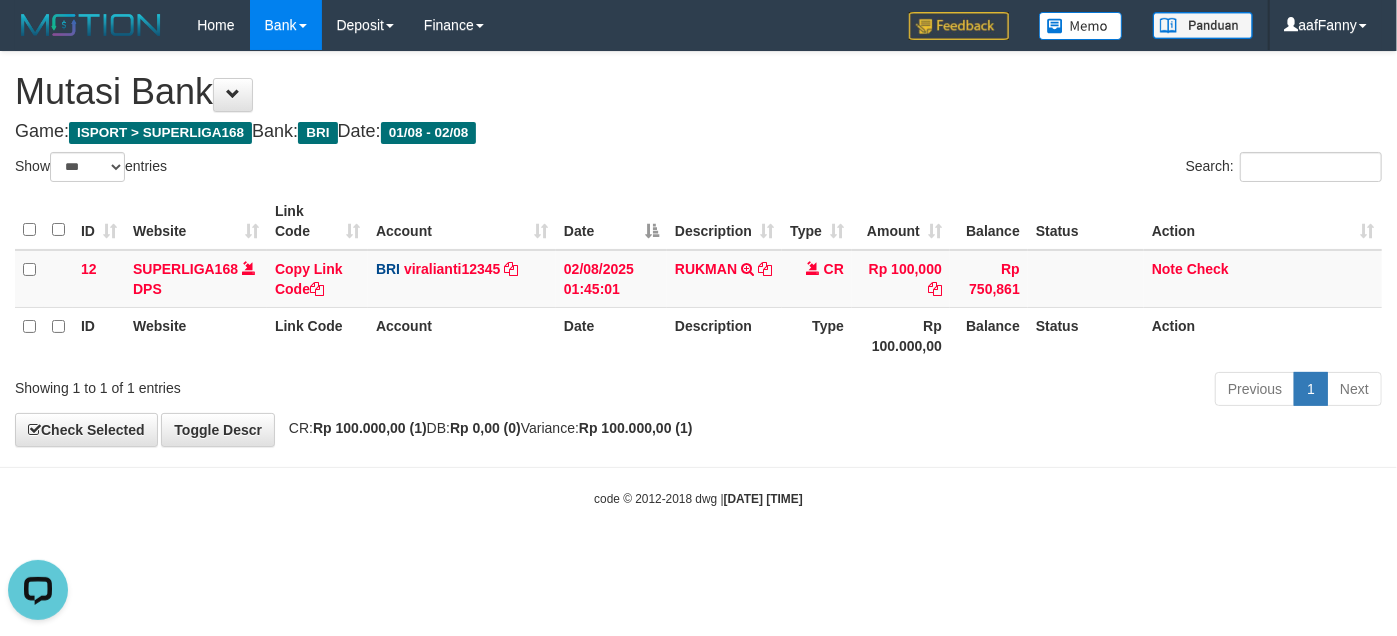 scroll, scrollTop: 0, scrollLeft: 0, axis: both 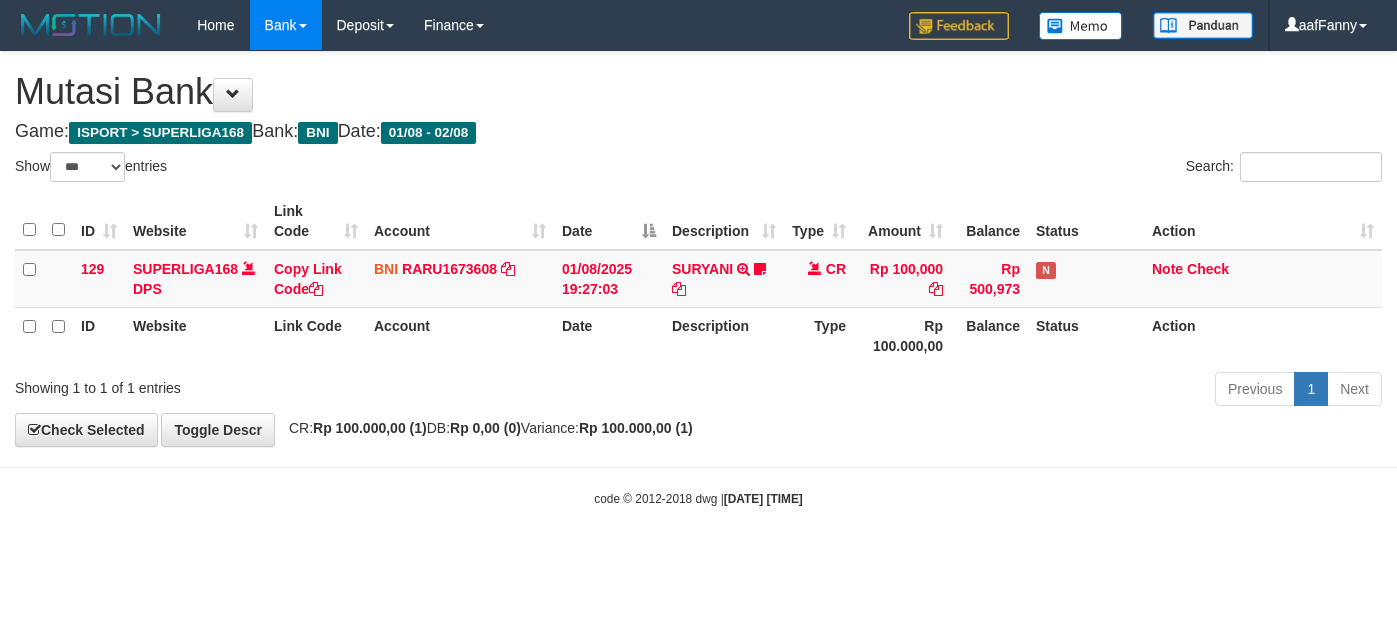 select on "***" 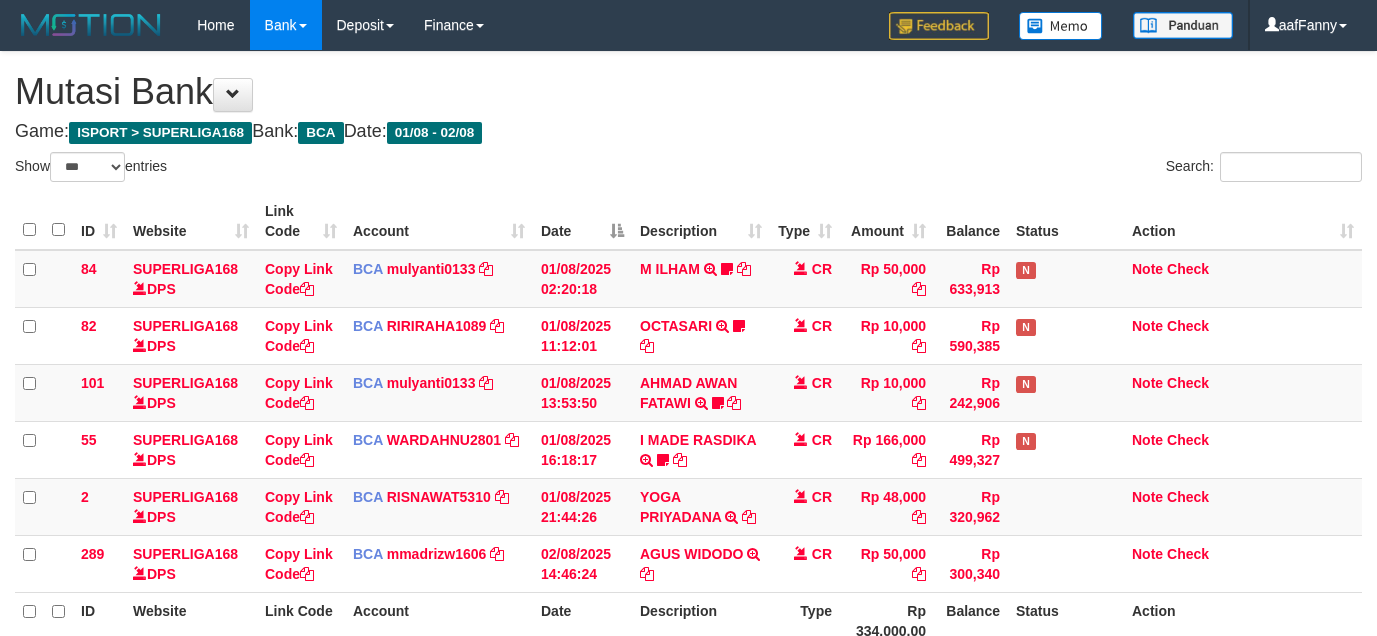 select on "***" 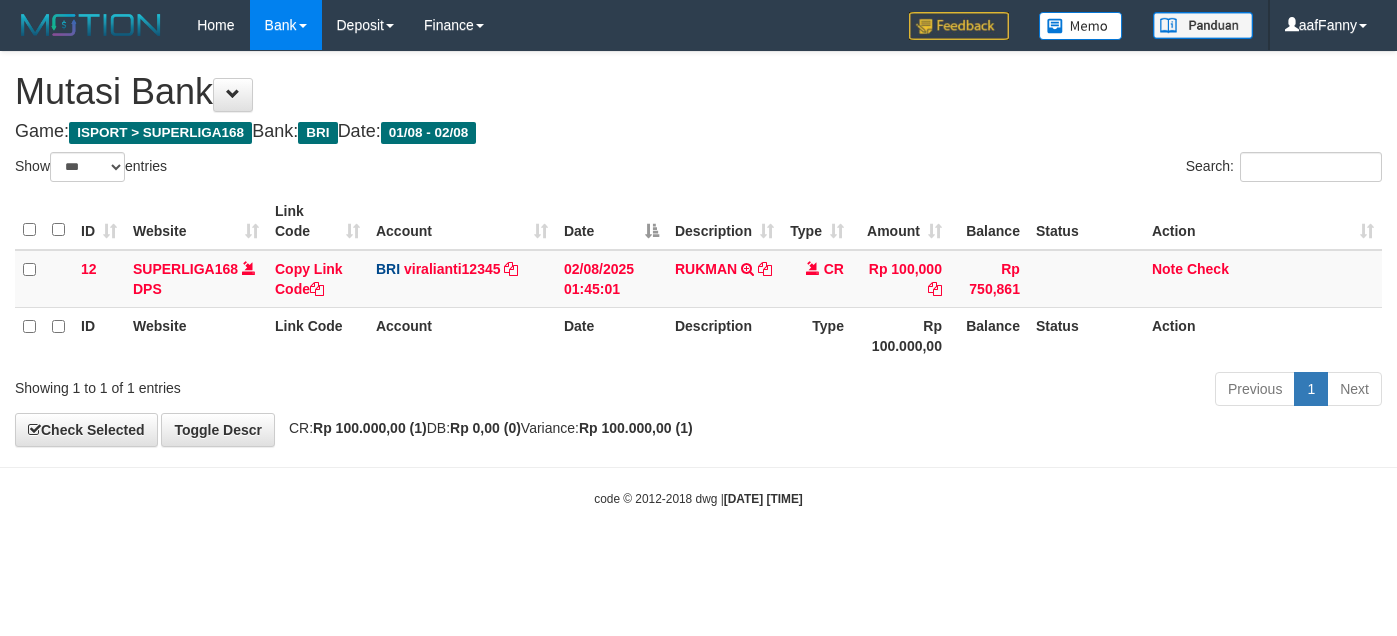 select on "***" 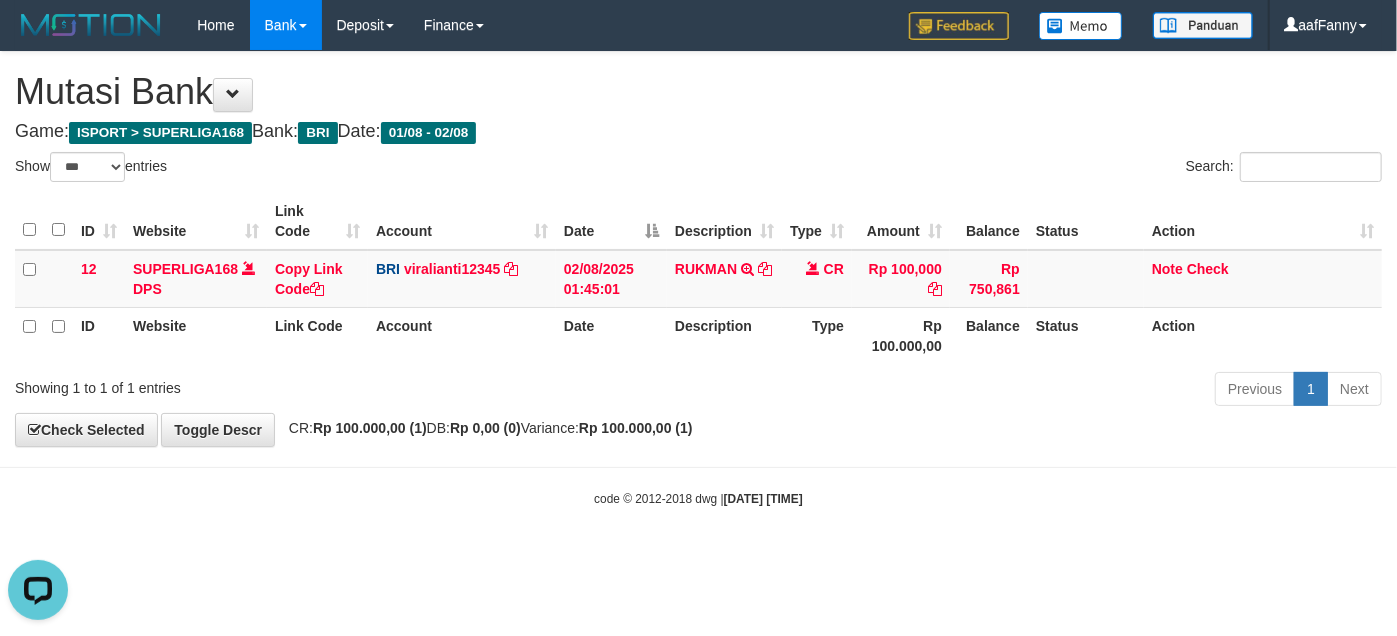 scroll, scrollTop: 0, scrollLeft: 0, axis: both 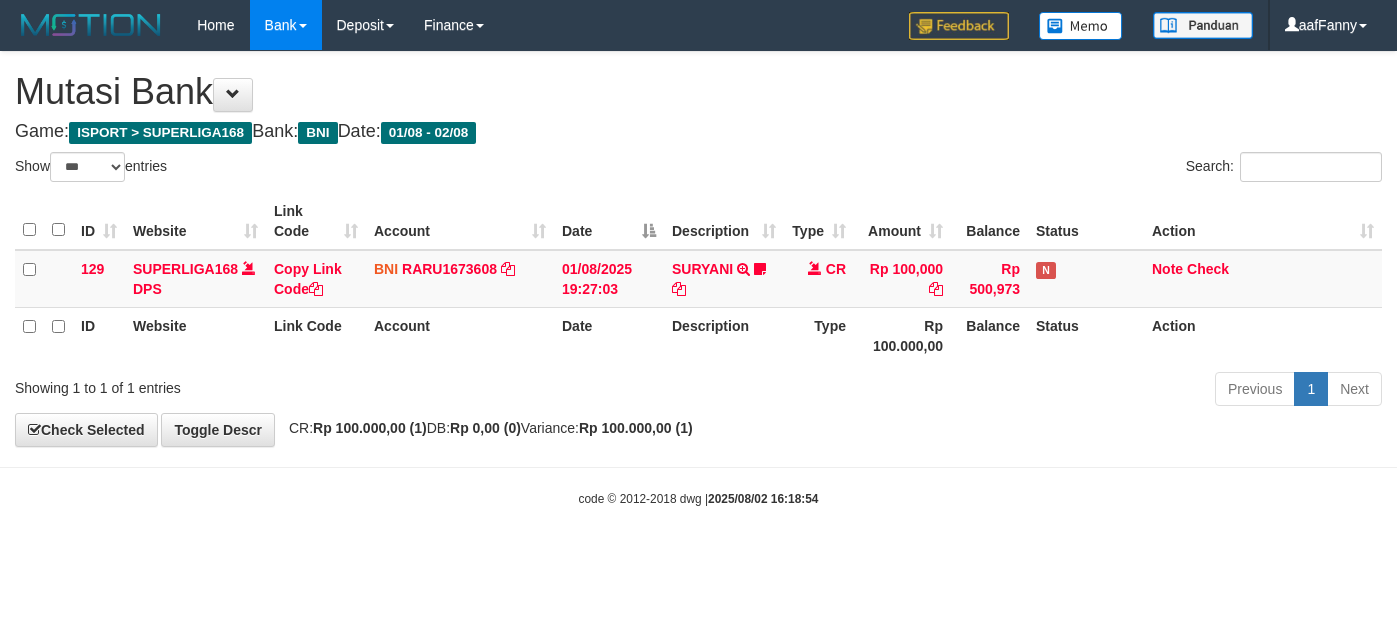 select on "***" 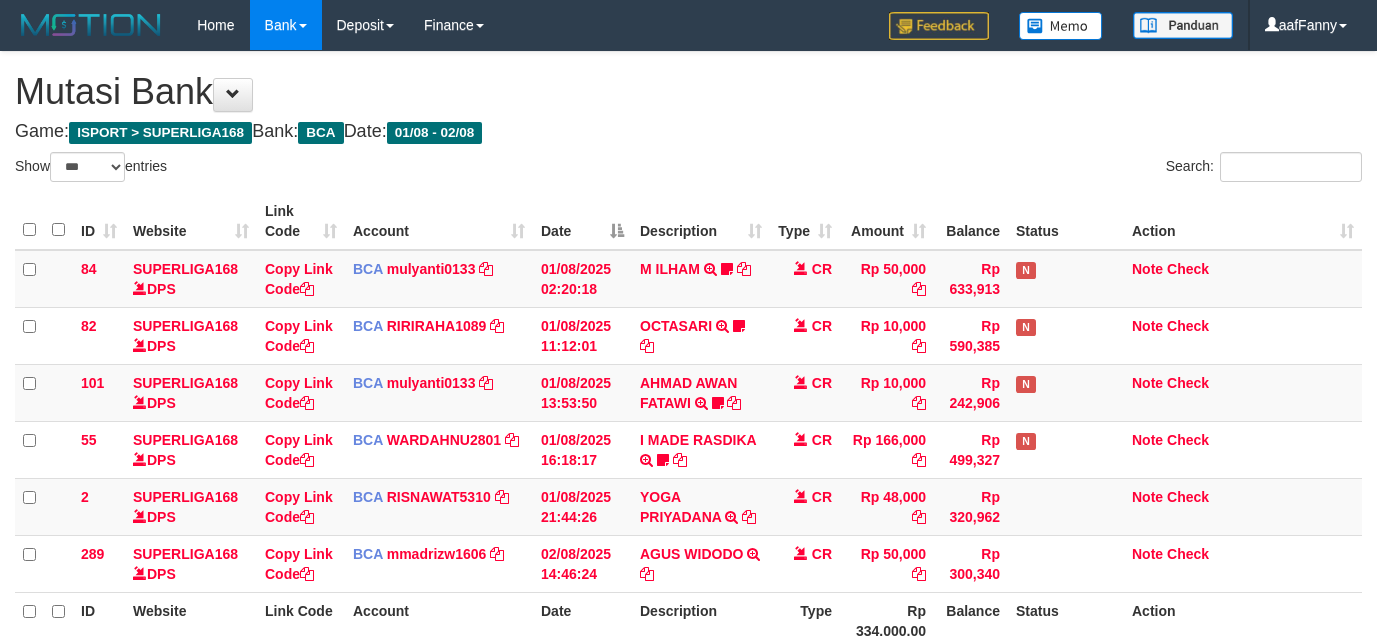 select on "***" 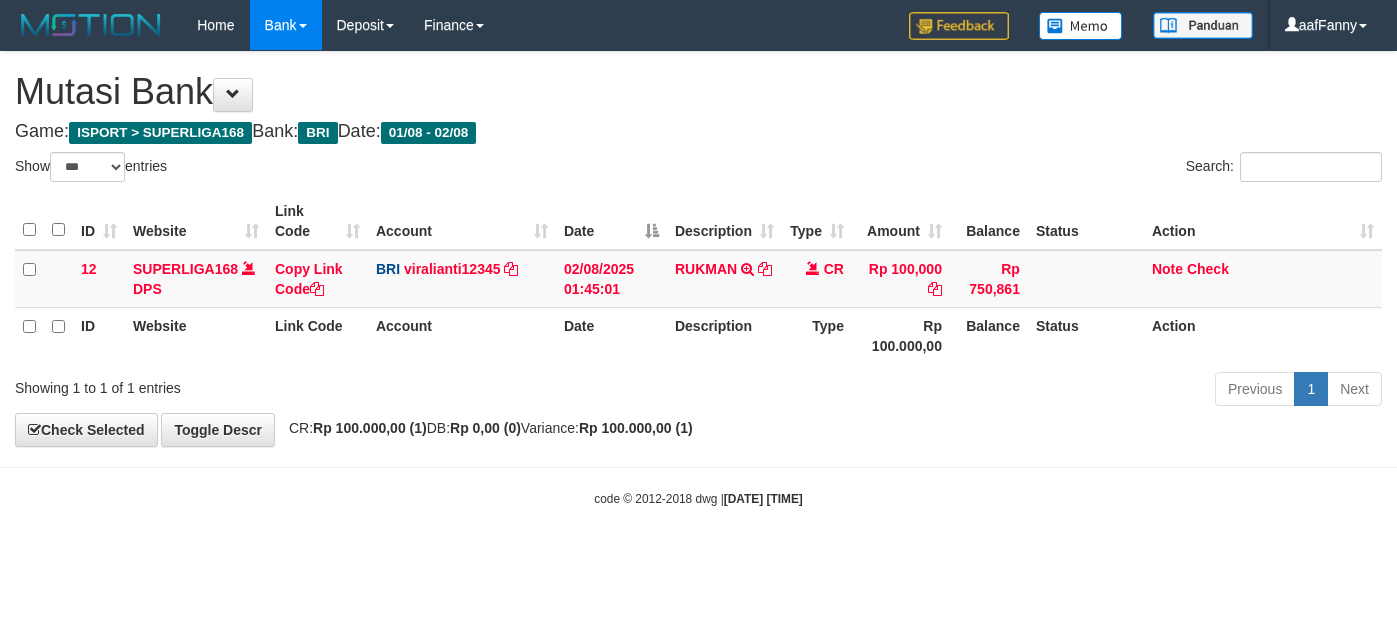 select on "***" 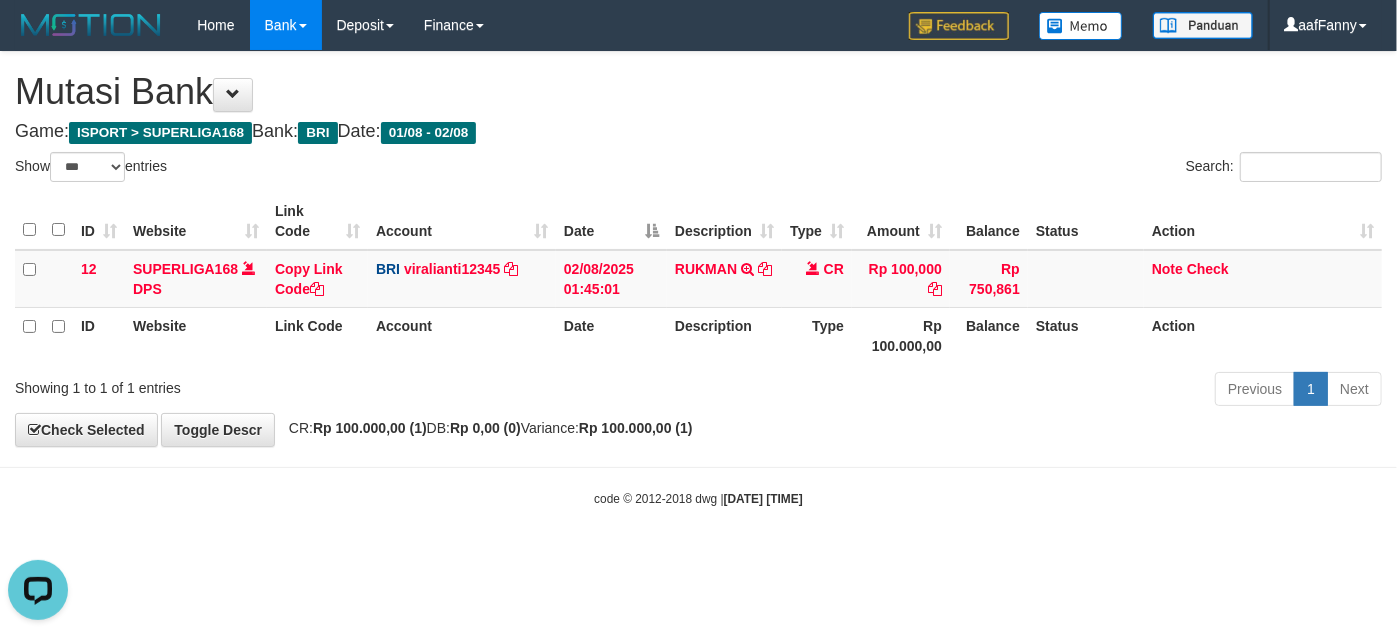 scroll, scrollTop: 0, scrollLeft: 0, axis: both 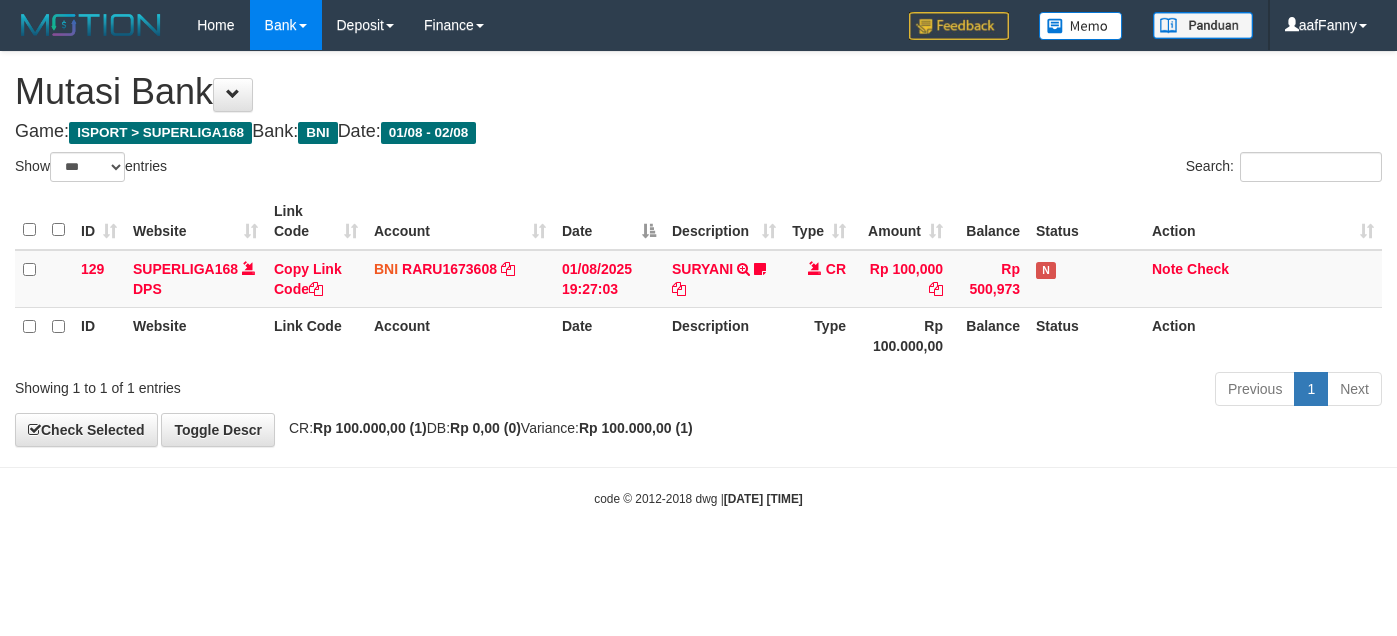 select on "***" 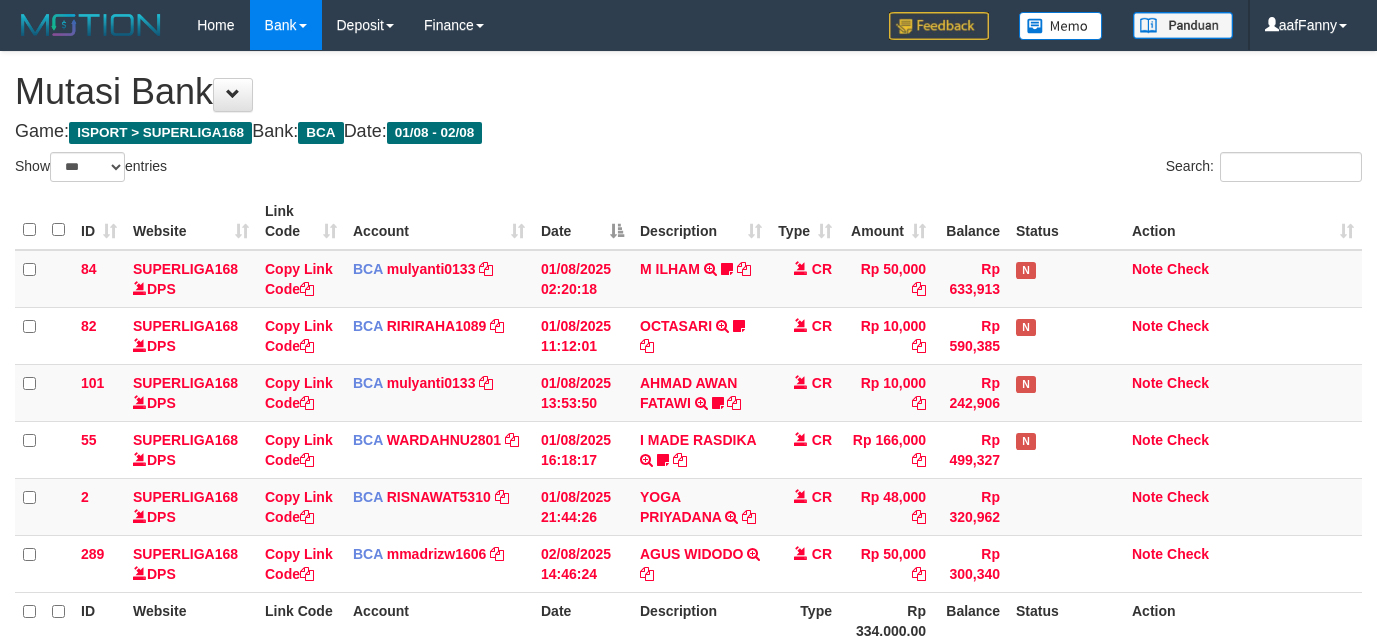 select on "***" 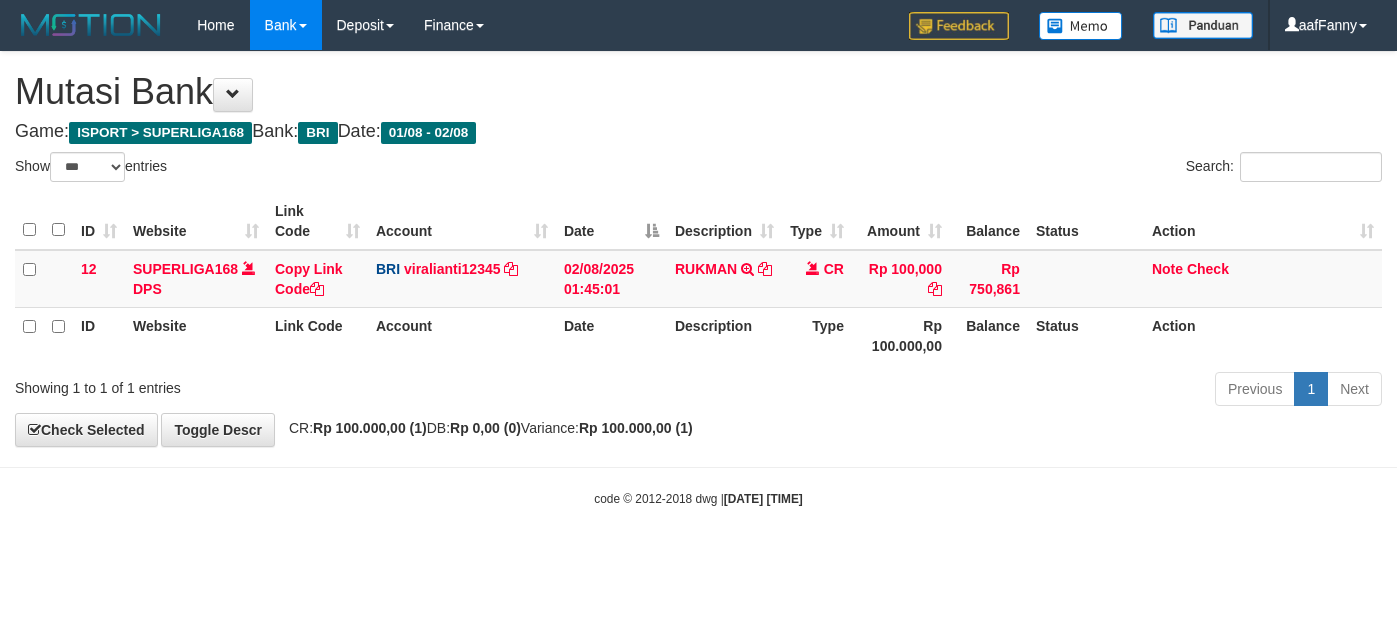 select on "***" 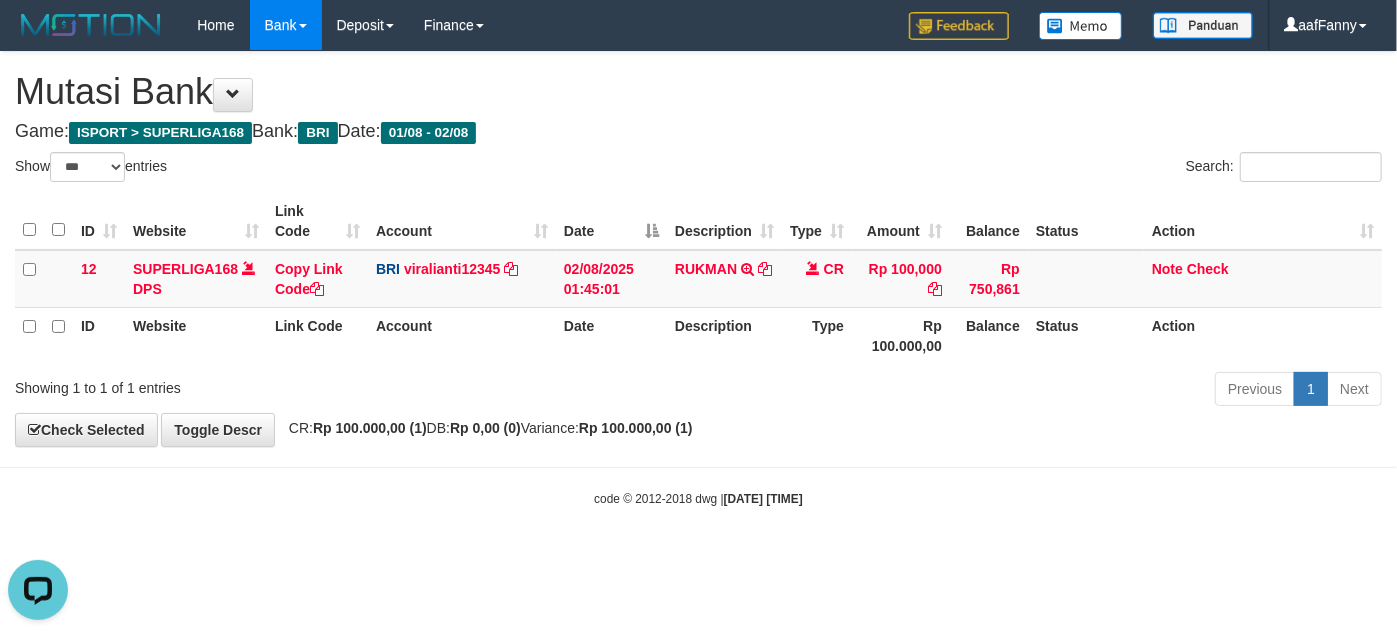 scroll, scrollTop: 0, scrollLeft: 0, axis: both 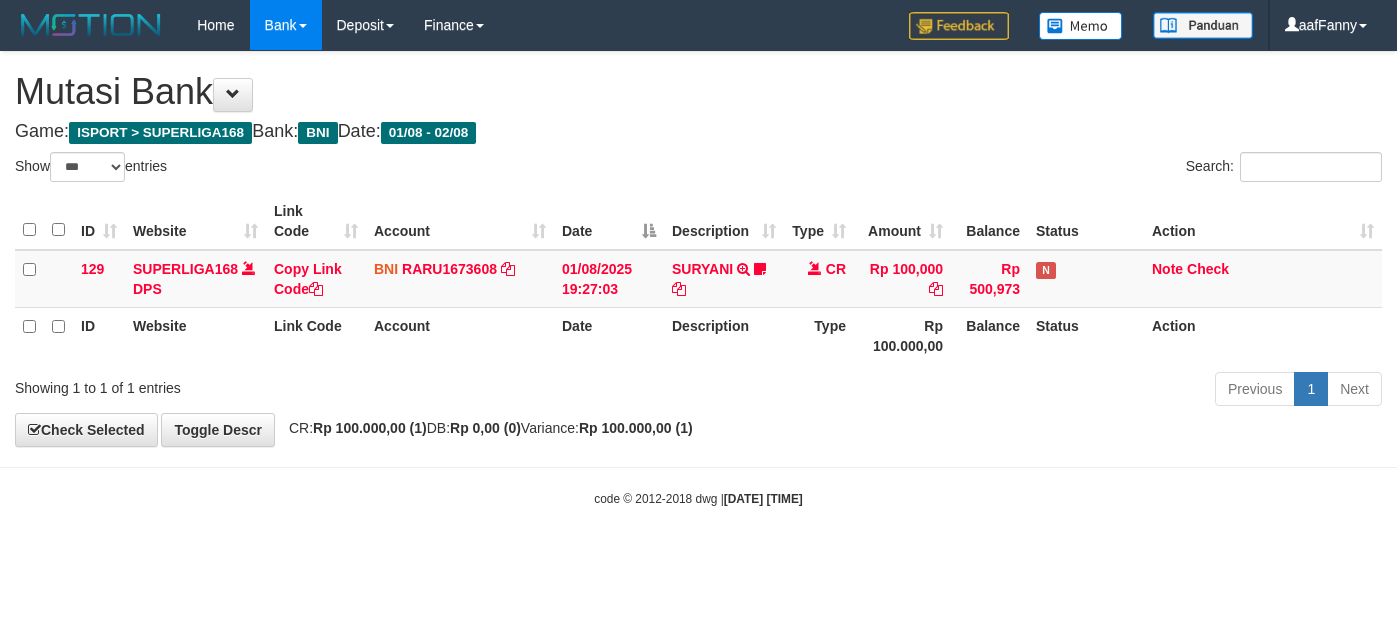 select on "***" 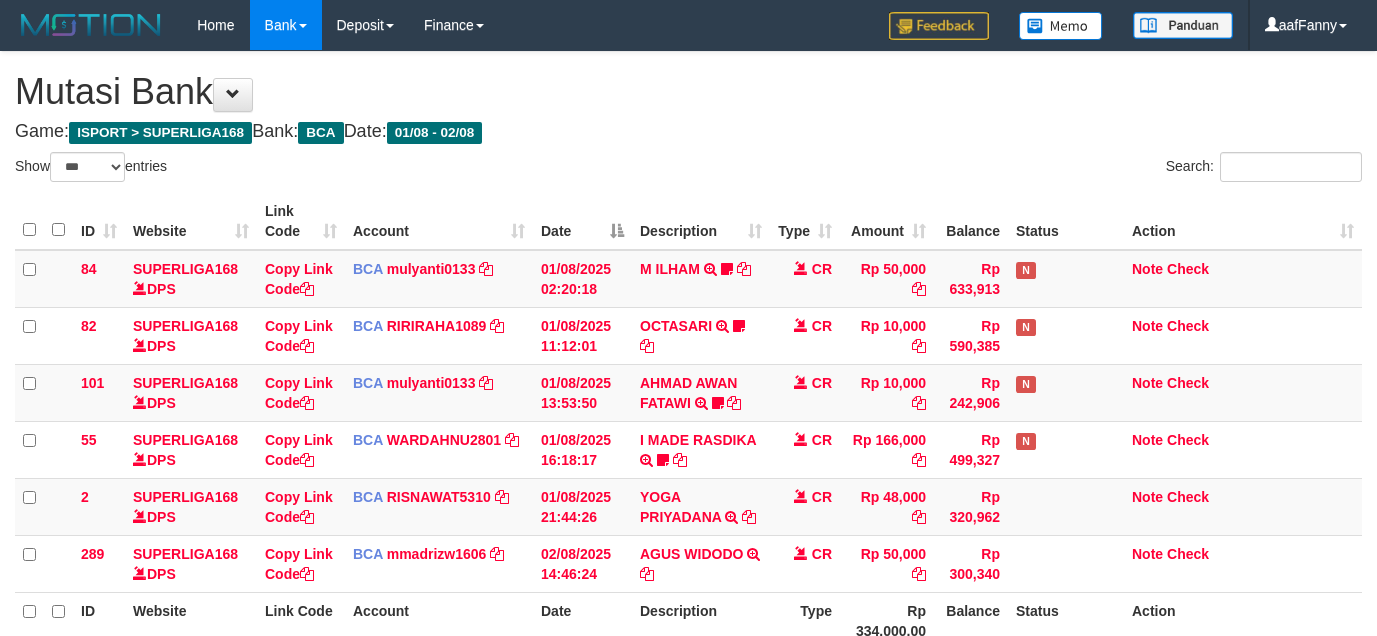 select on "***" 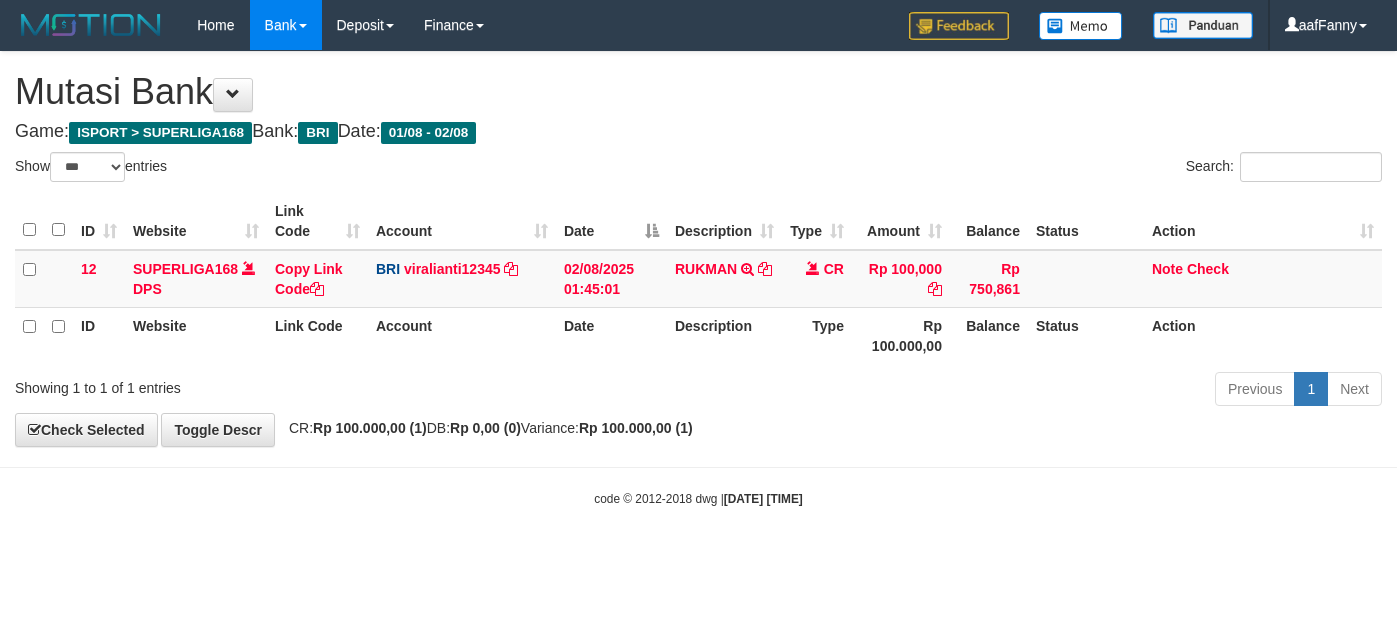 select on "***" 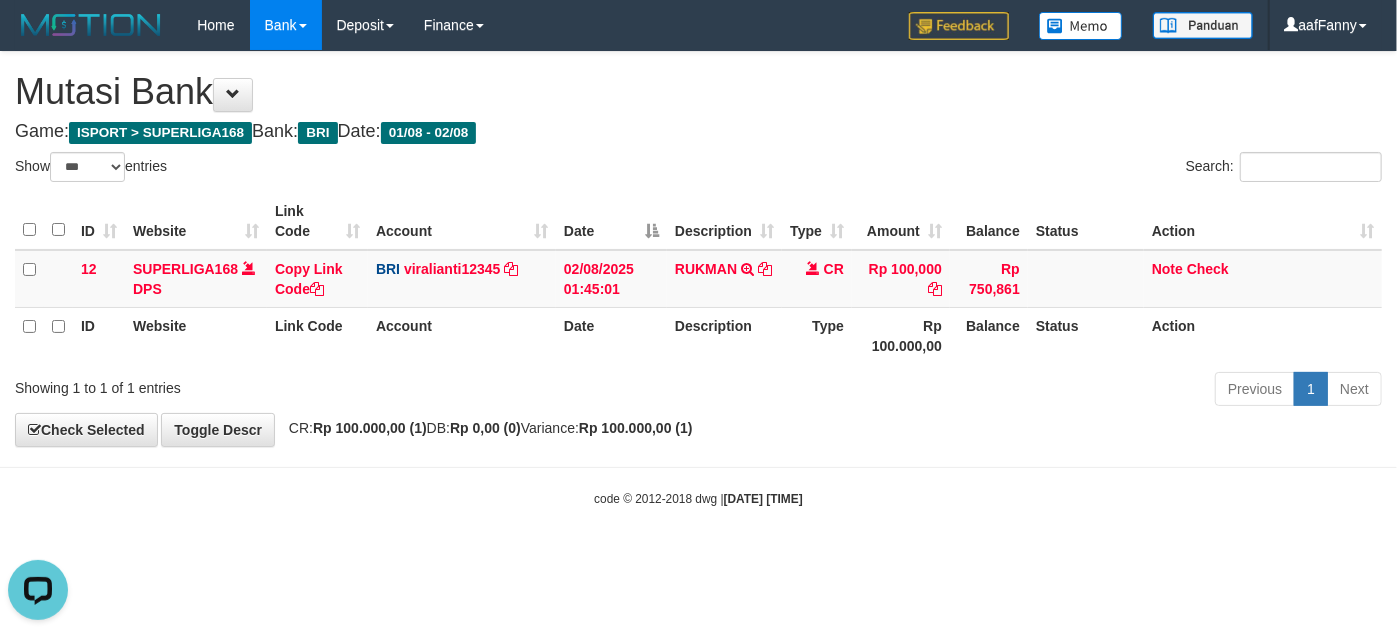 scroll, scrollTop: 0, scrollLeft: 0, axis: both 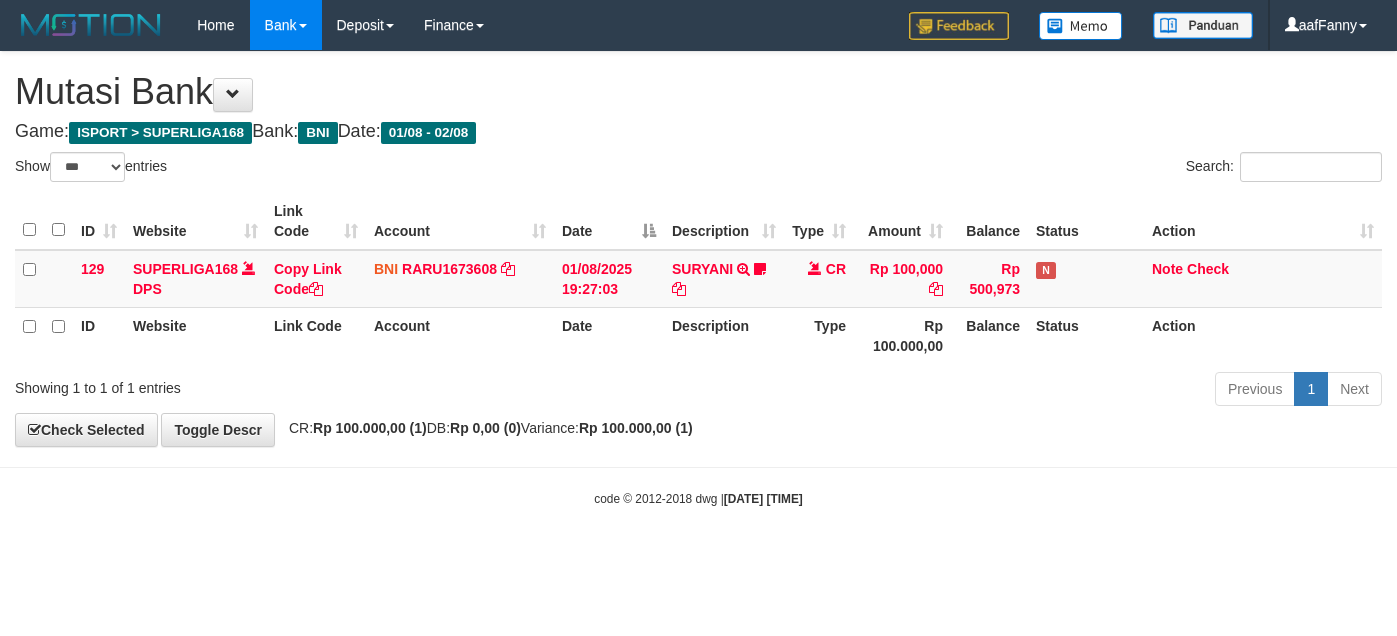 select on "***" 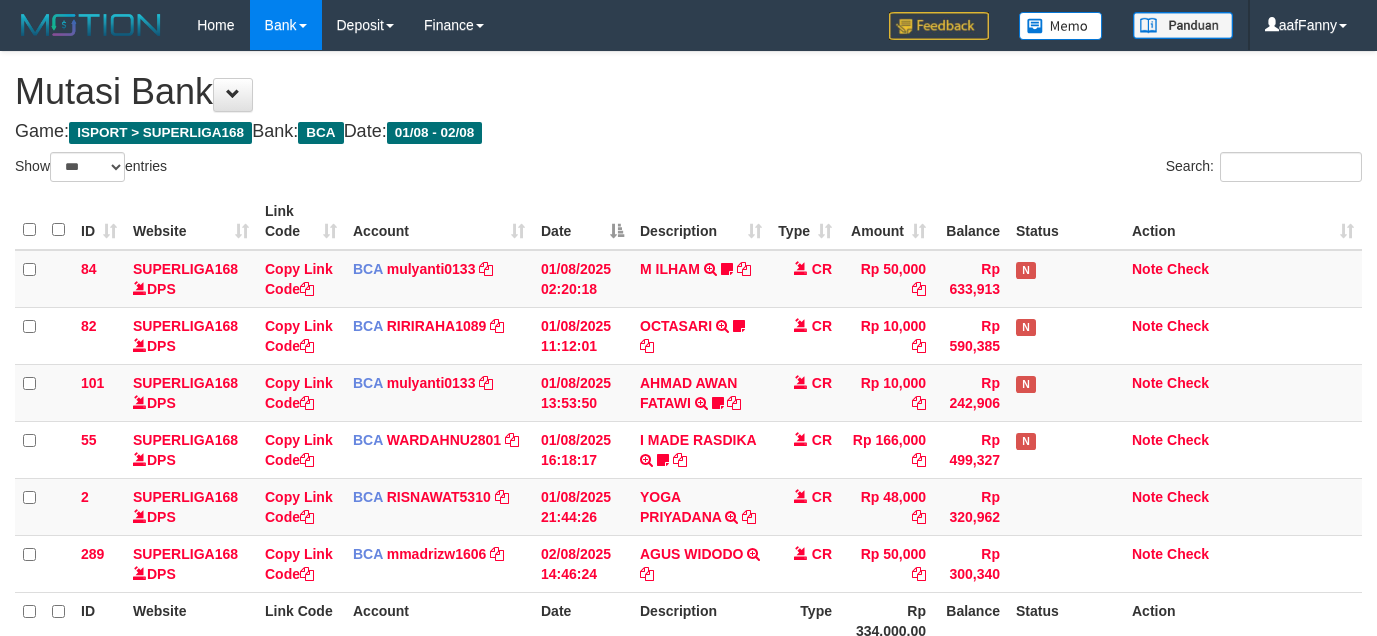 select on "***" 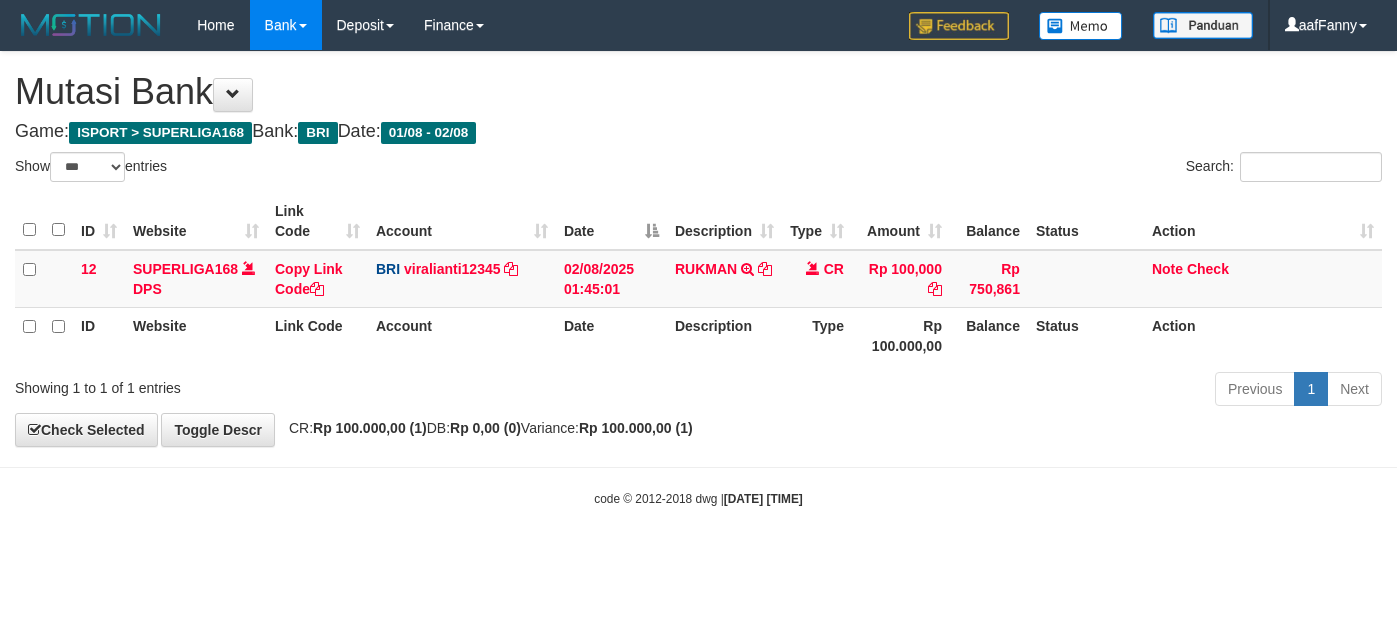 select on "***" 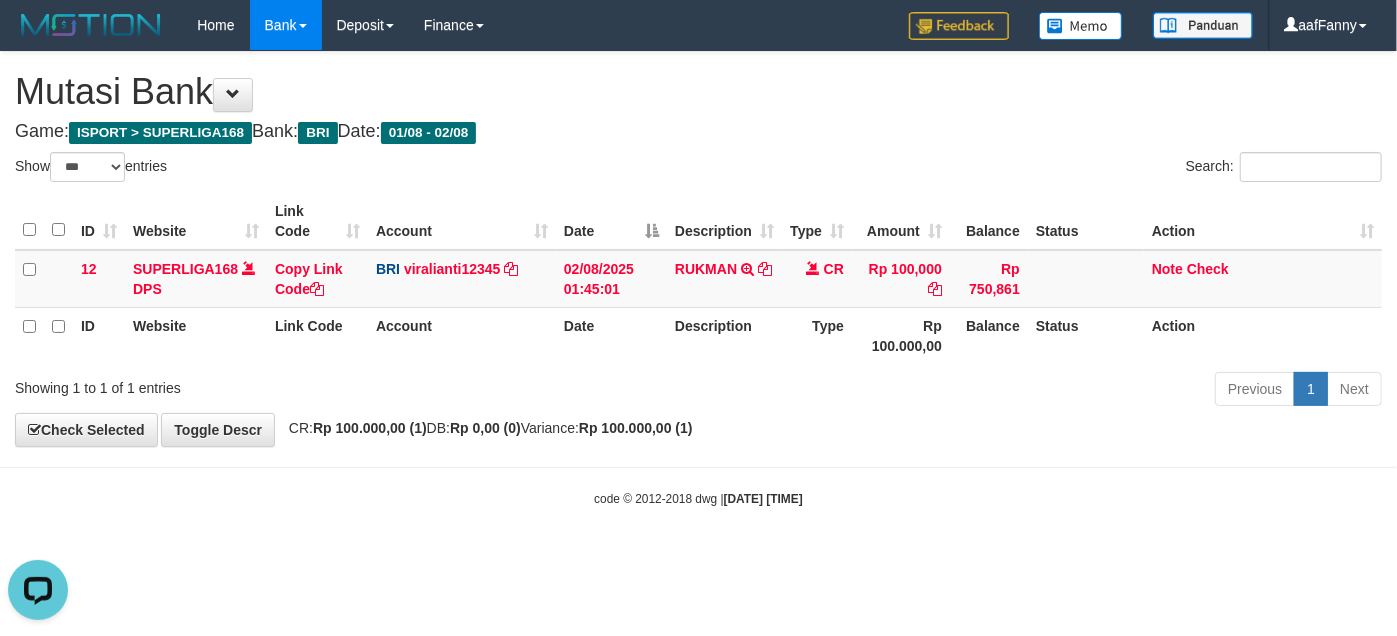 scroll, scrollTop: 0, scrollLeft: 0, axis: both 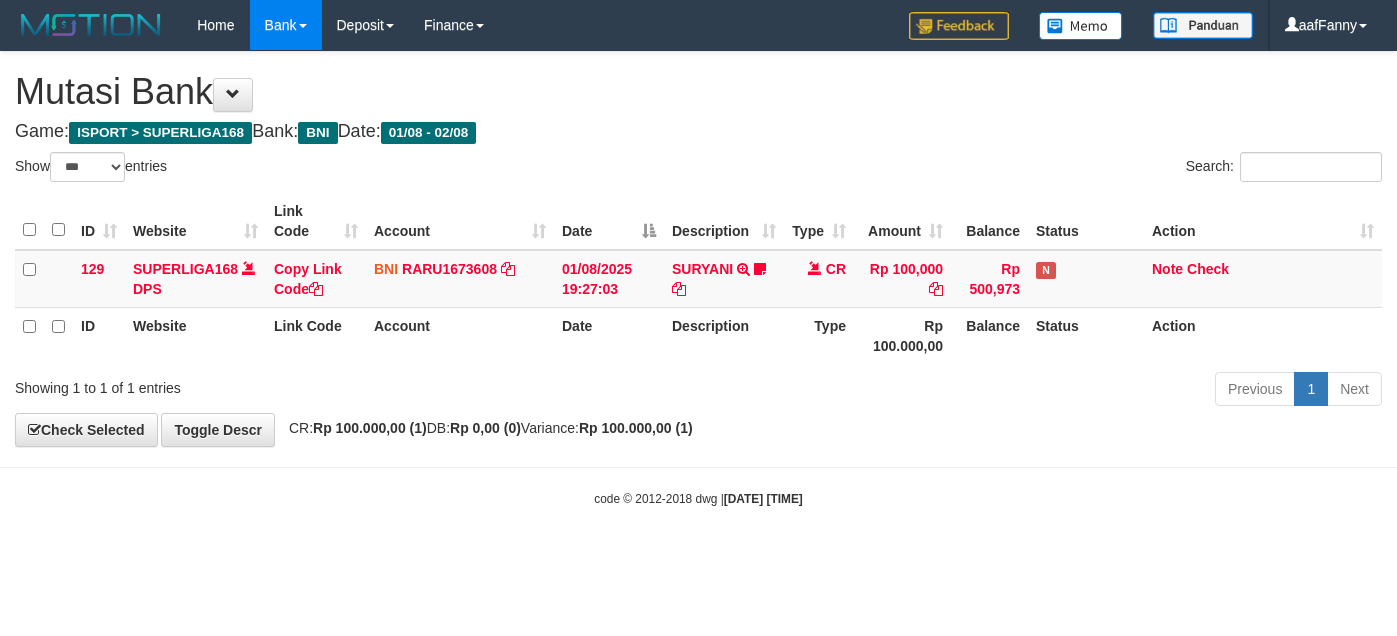 select on "***" 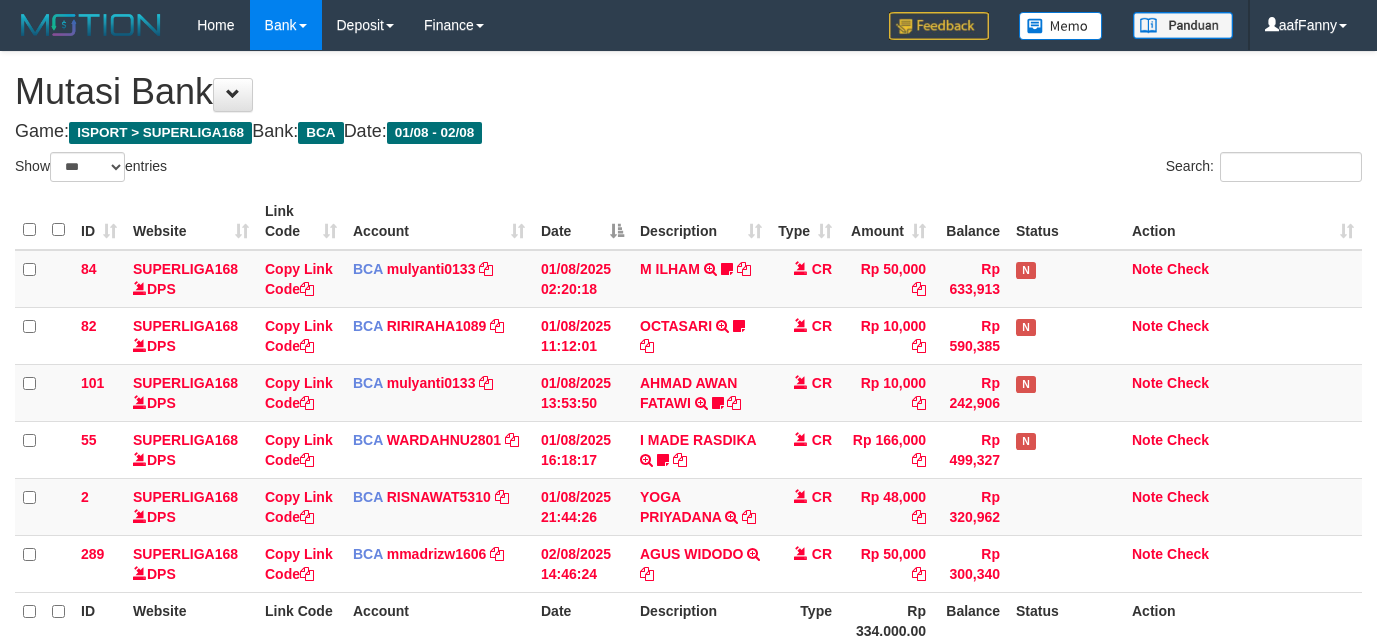 select on "***" 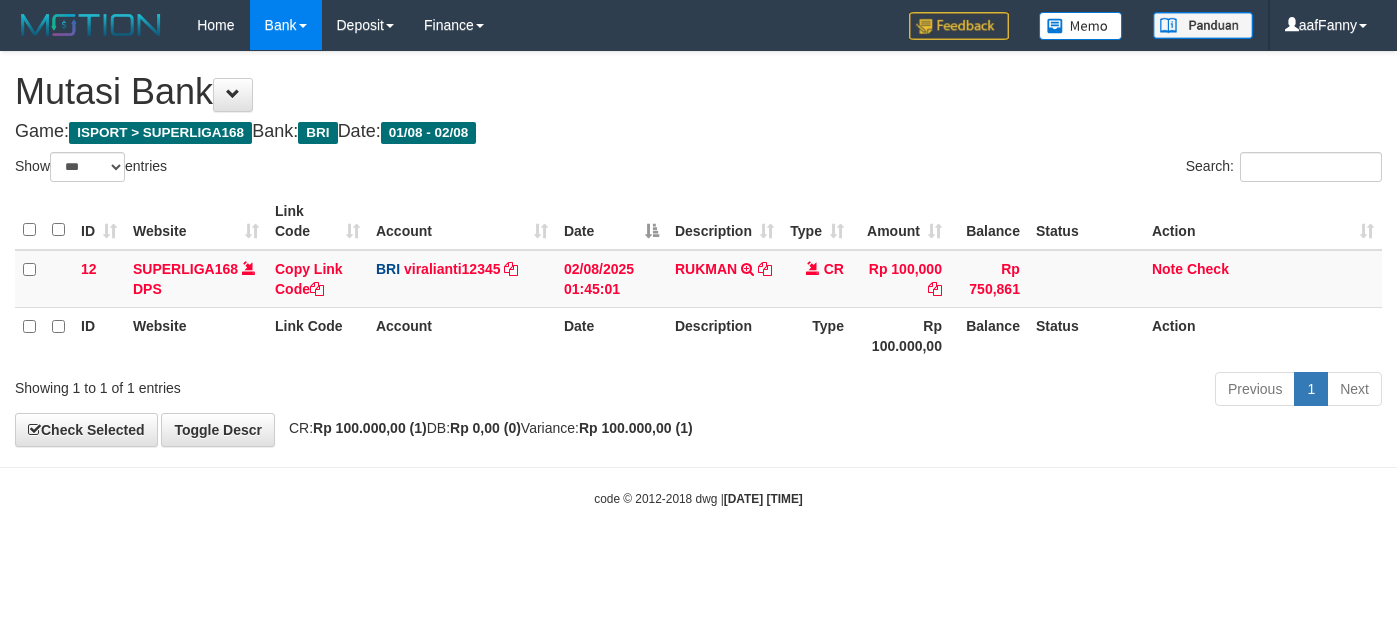 select on "***" 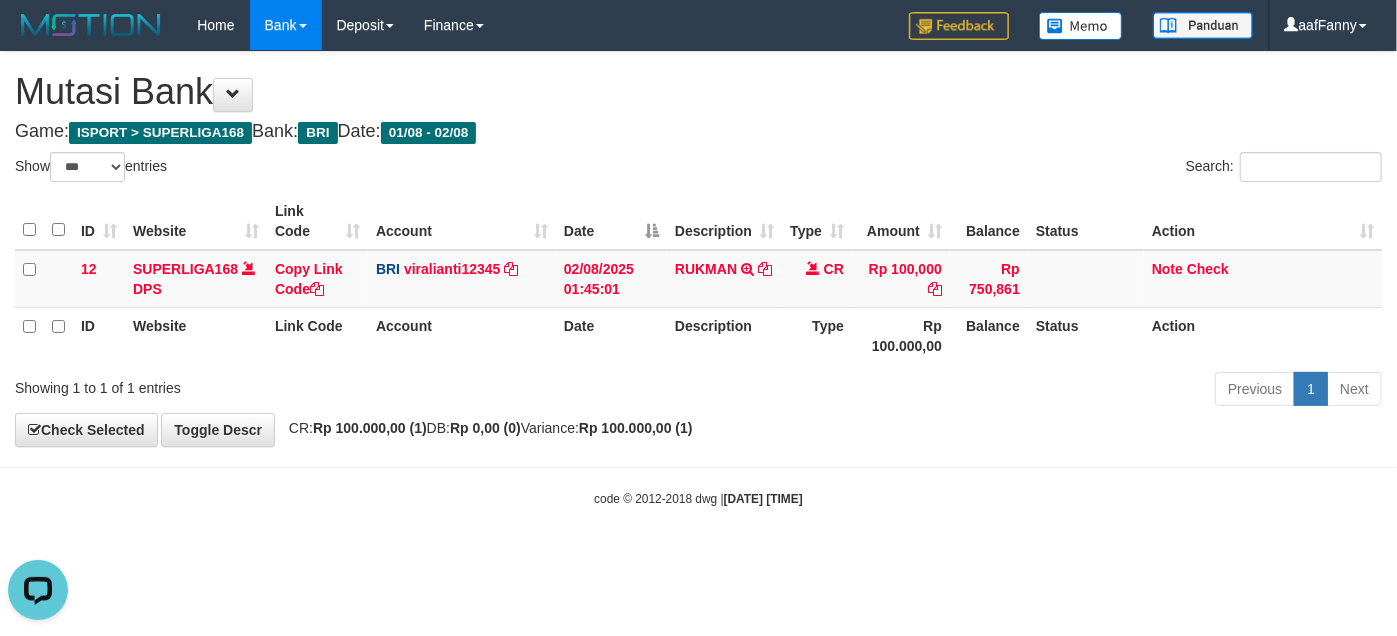 scroll, scrollTop: 0, scrollLeft: 0, axis: both 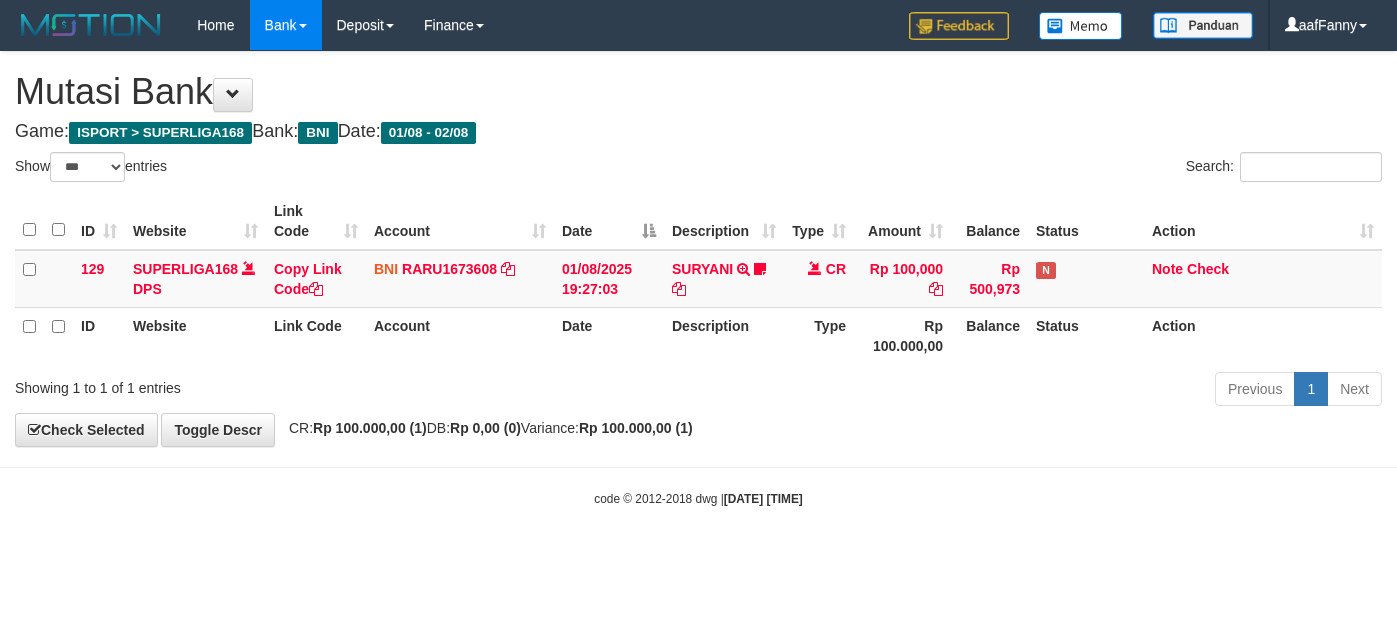 select on "***" 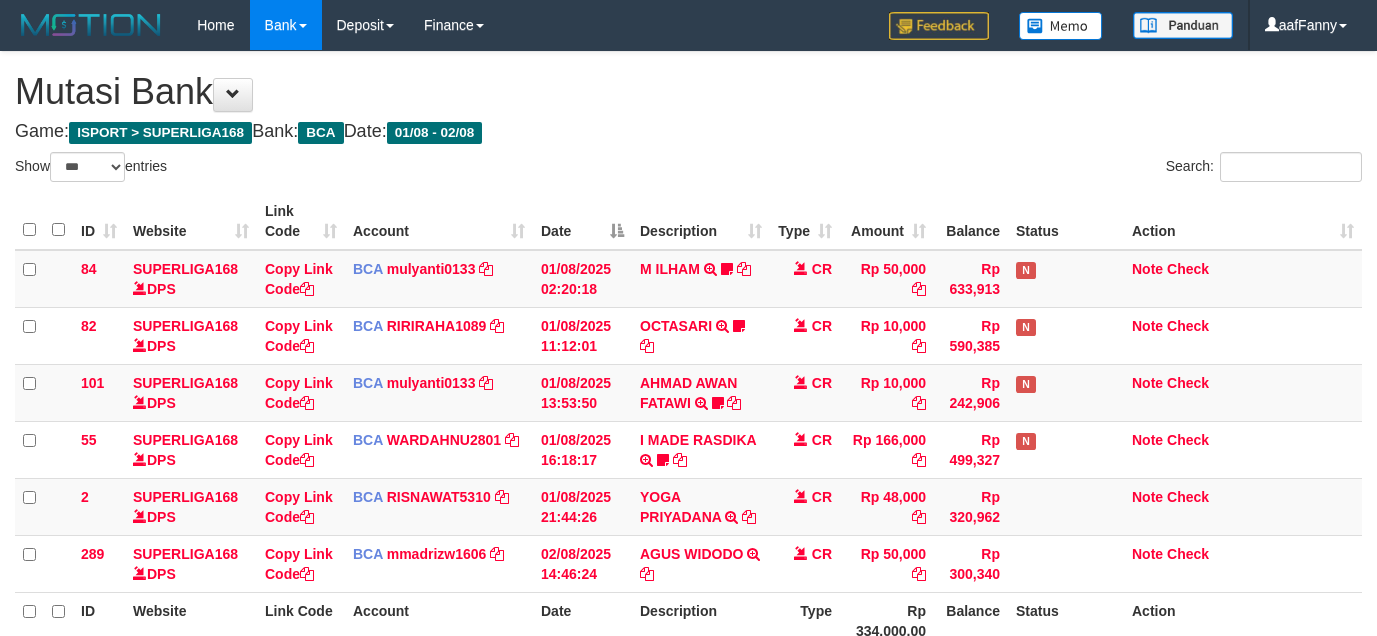 select on "***" 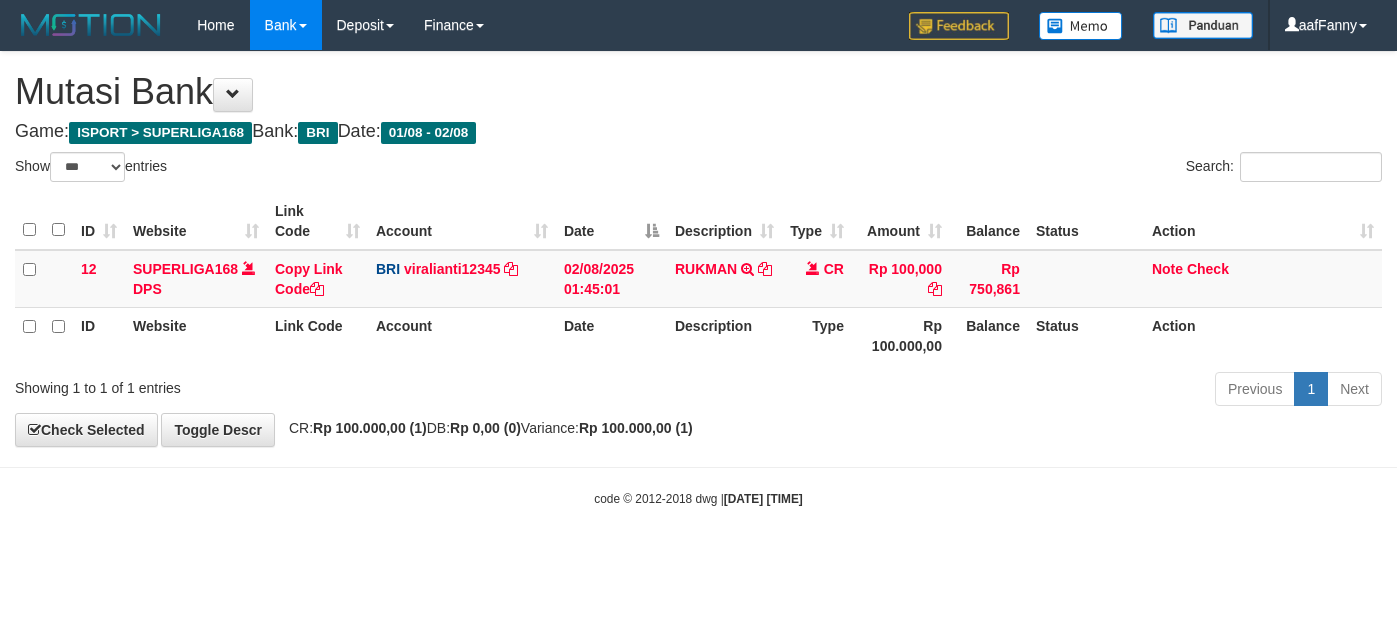select on "***" 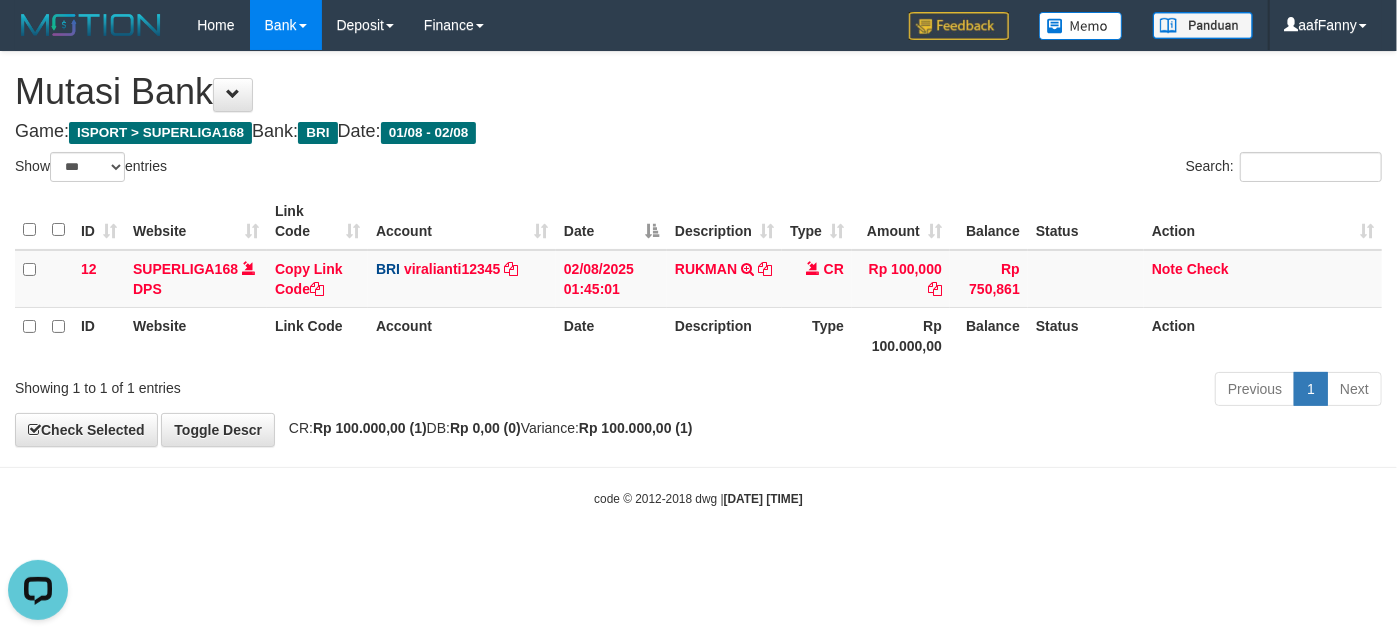 scroll, scrollTop: 0, scrollLeft: 0, axis: both 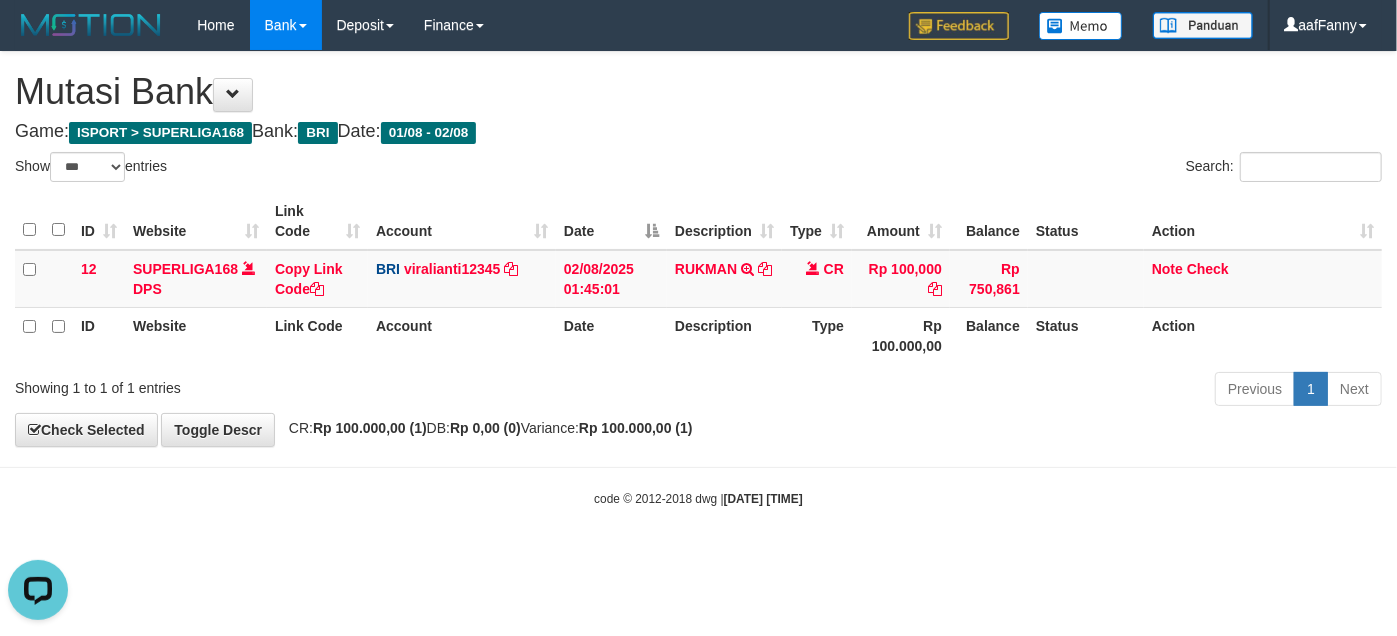 click on "Toggle navigation
Home
Bank
Account List
Load
By Website
Group
[ISPORT]													SUPERLIGA168
By Load Group (DPS)" at bounding box center [698, 279] 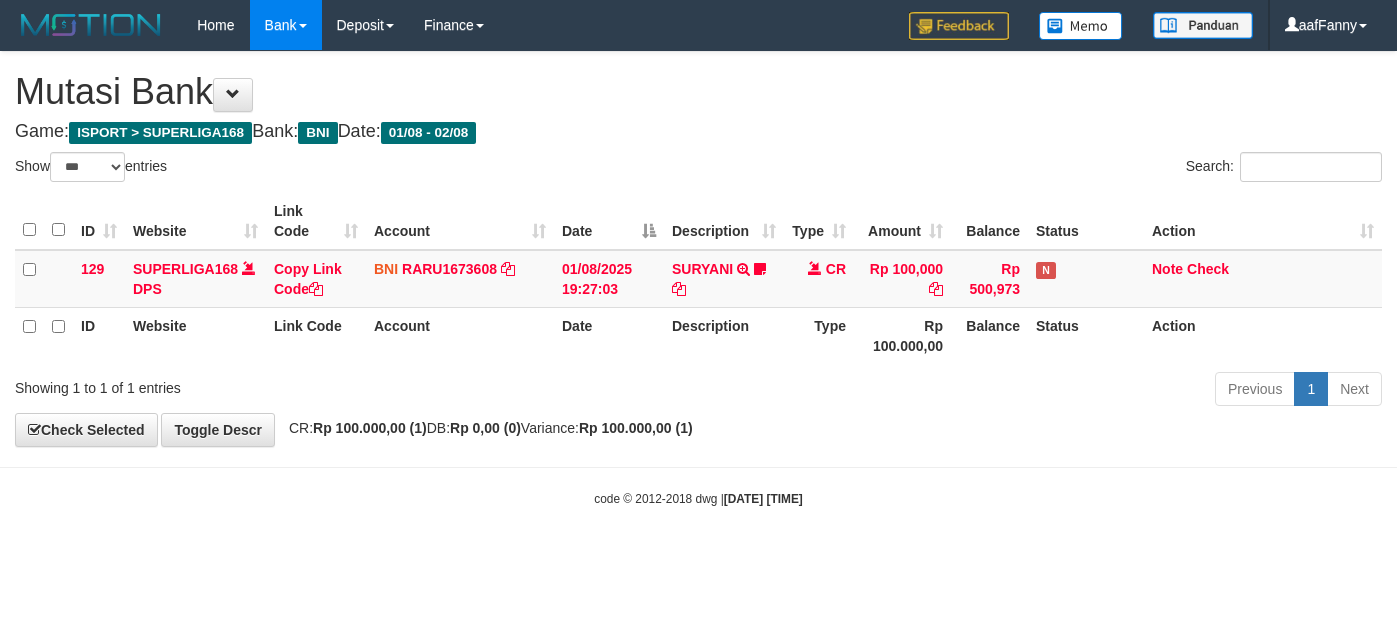 select on "***" 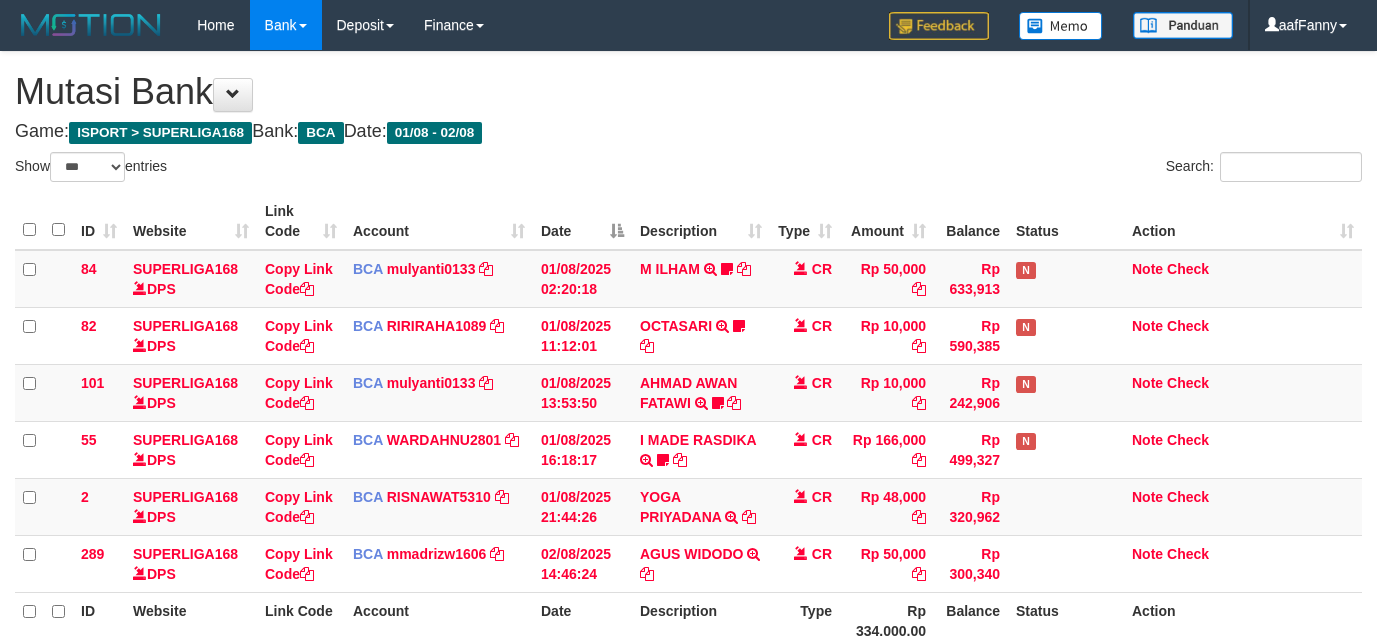 select on "***" 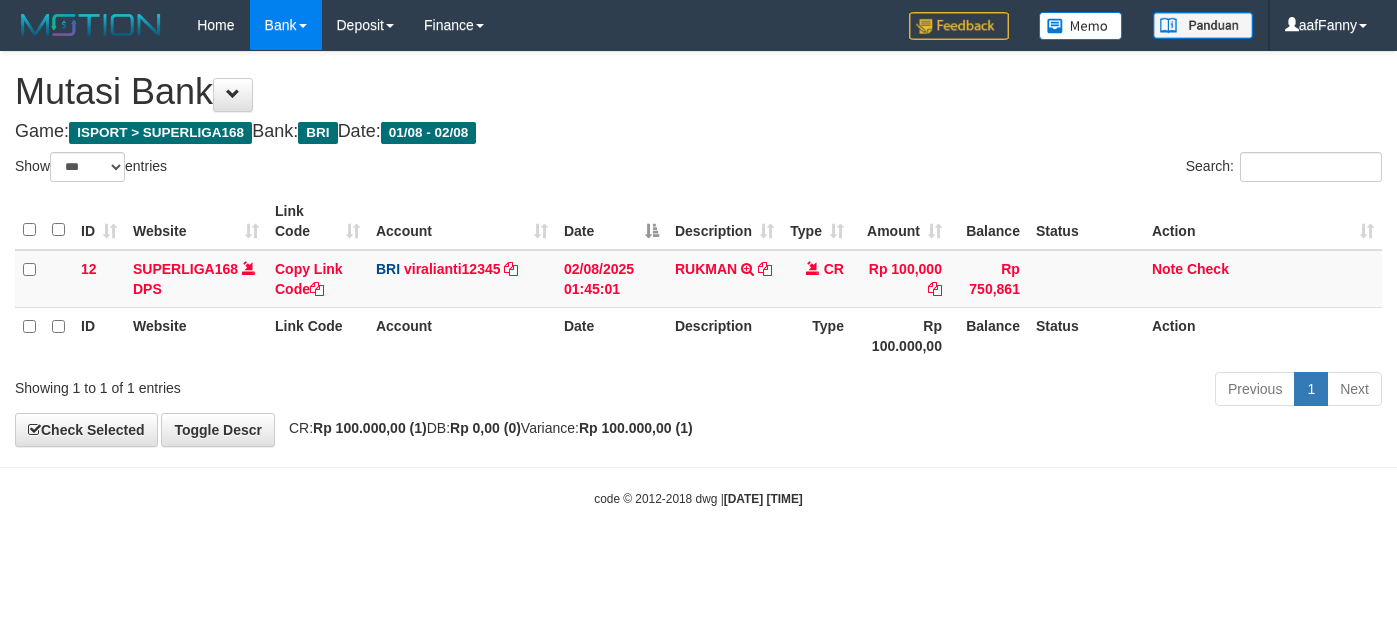 select on "***" 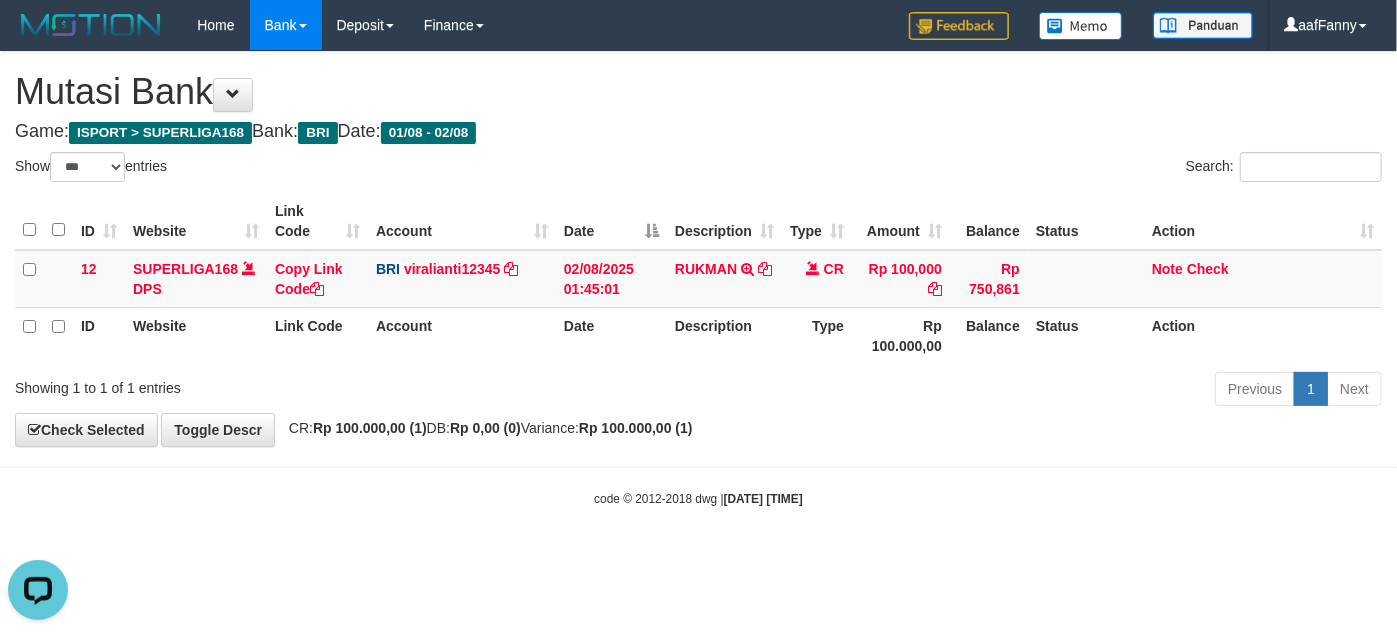 scroll, scrollTop: 0, scrollLeft: 0, axis: both 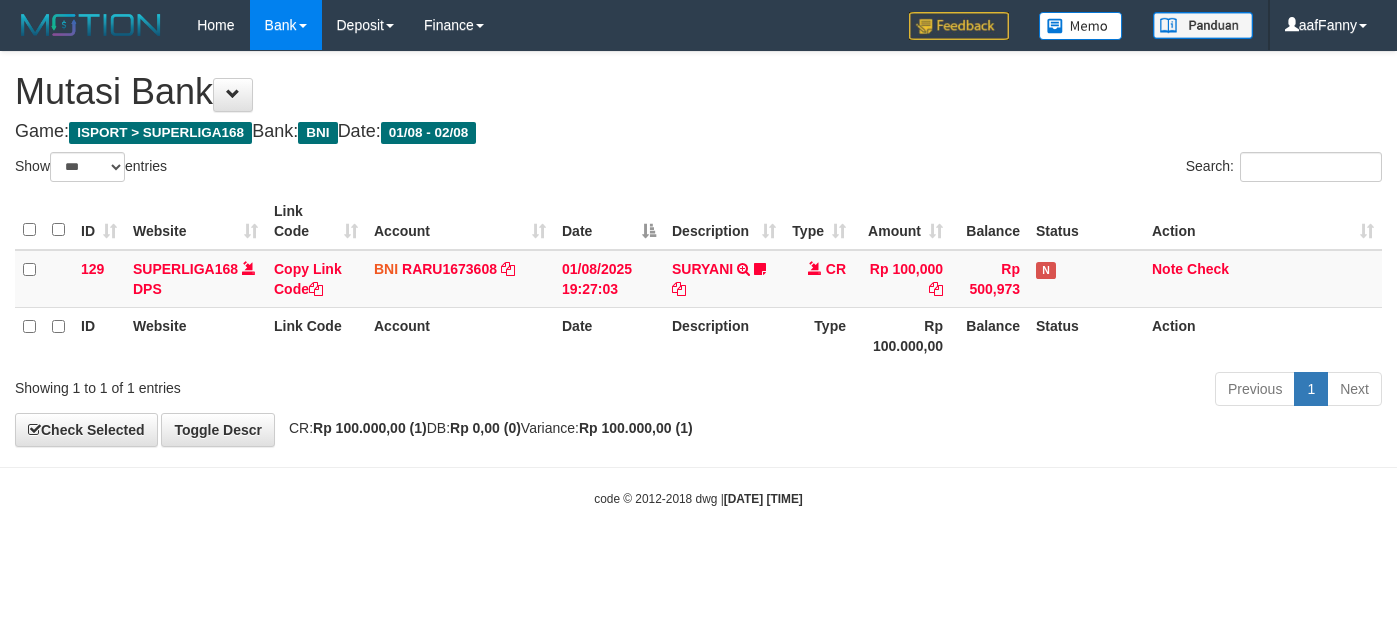 select on "***" 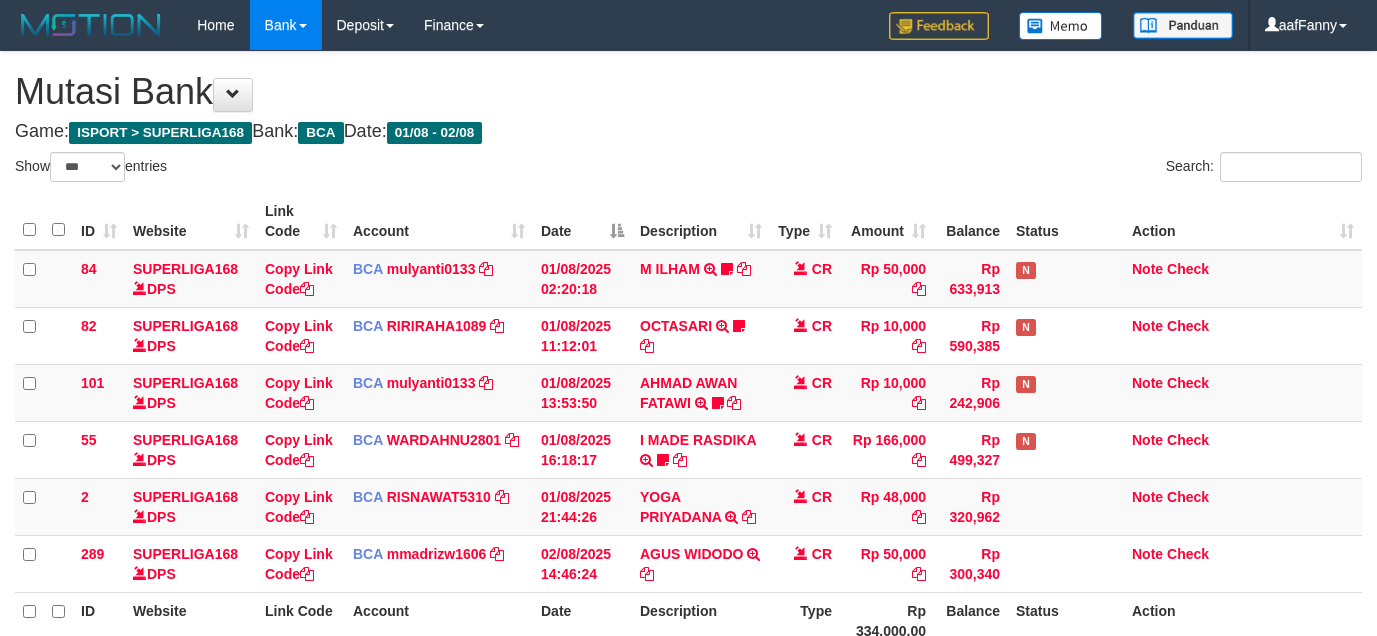 select on "***" 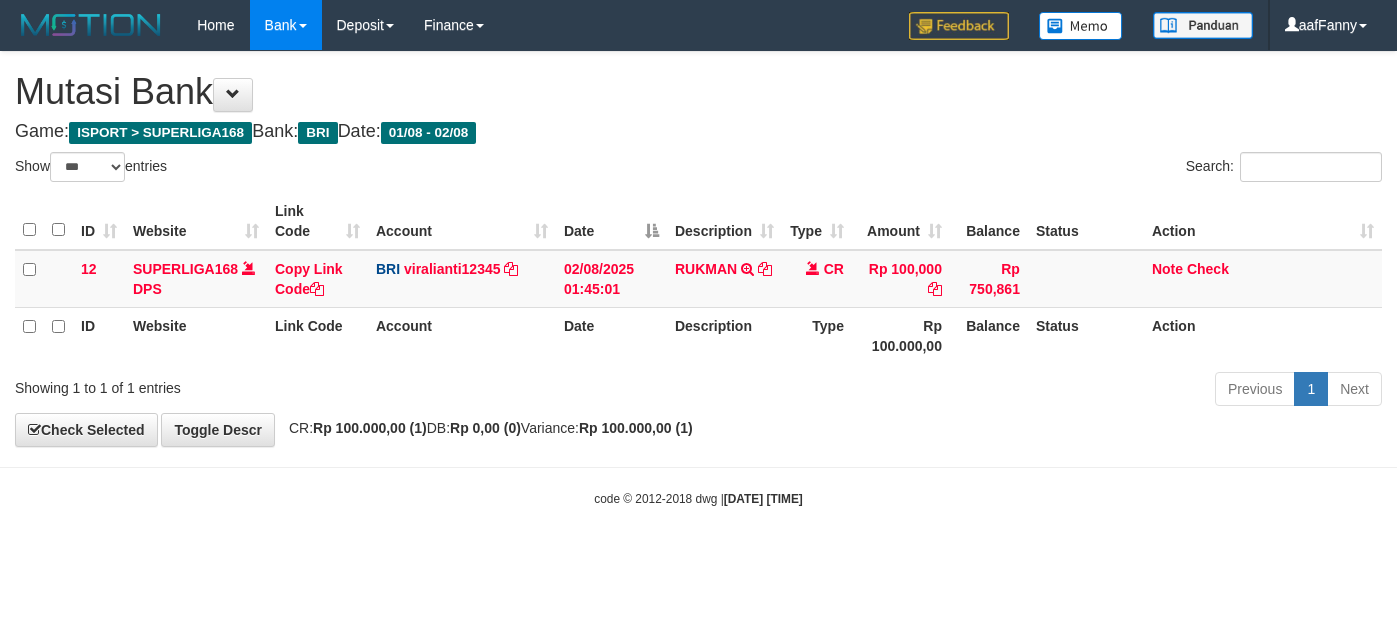 select on "***" 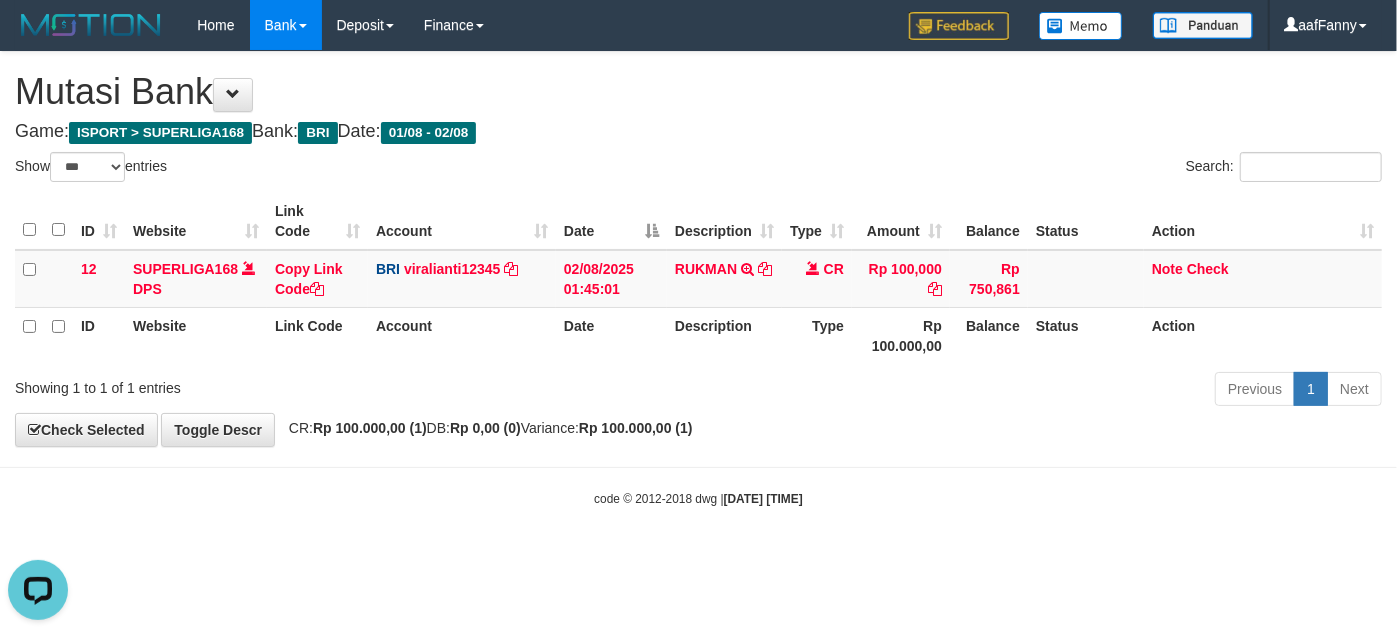 scroll, scrollTop: 0, scrollLeft: 0, axis: both 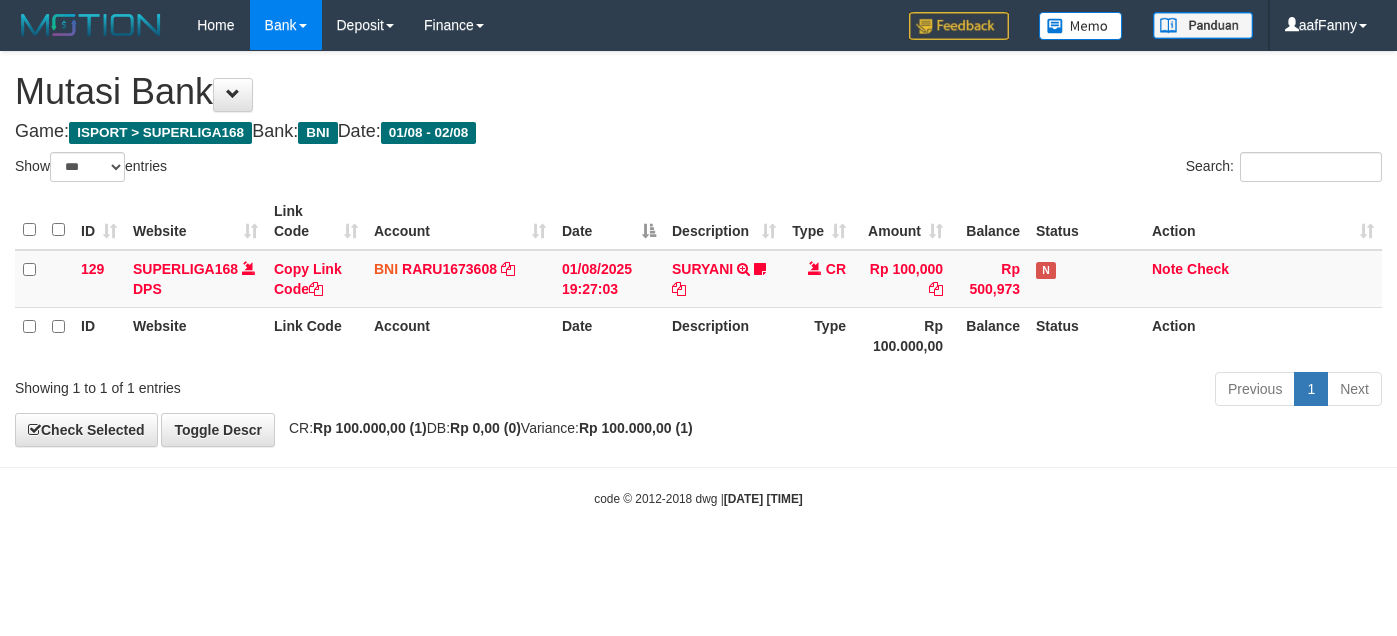 select on "***" 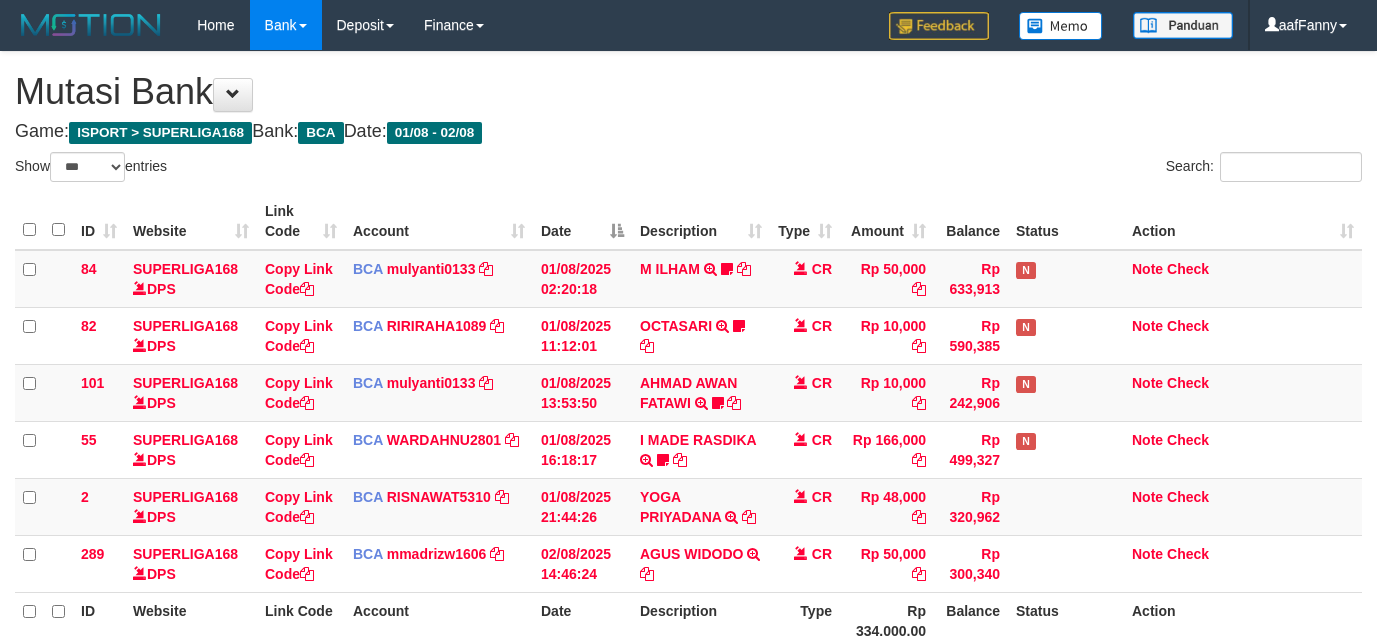 select on "***" 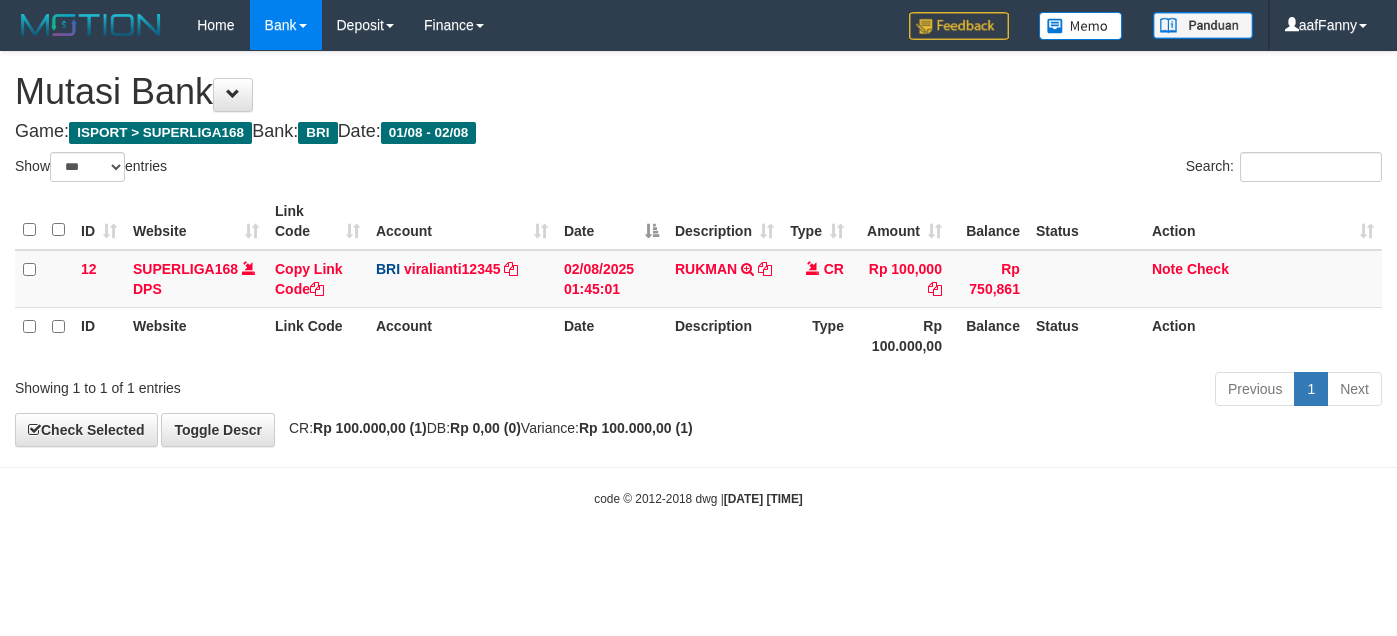 select on "***" 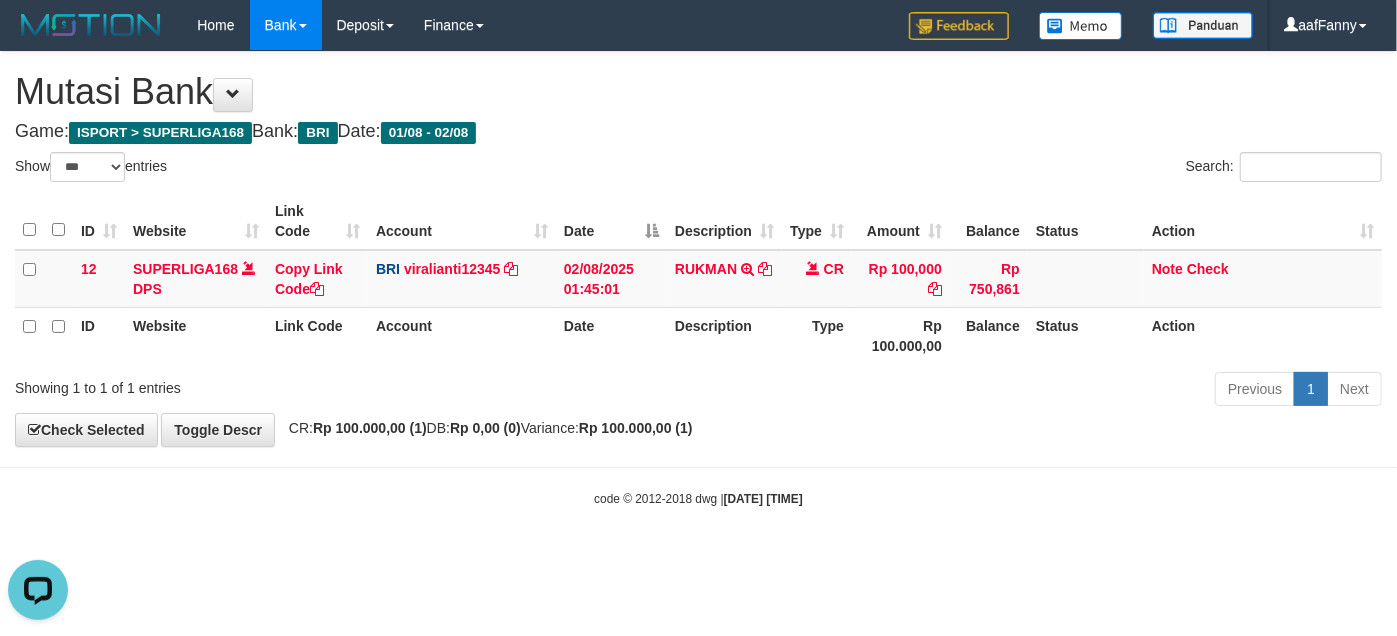 scroll, scrollTop: 0, scrollLeft: 0, axis: both 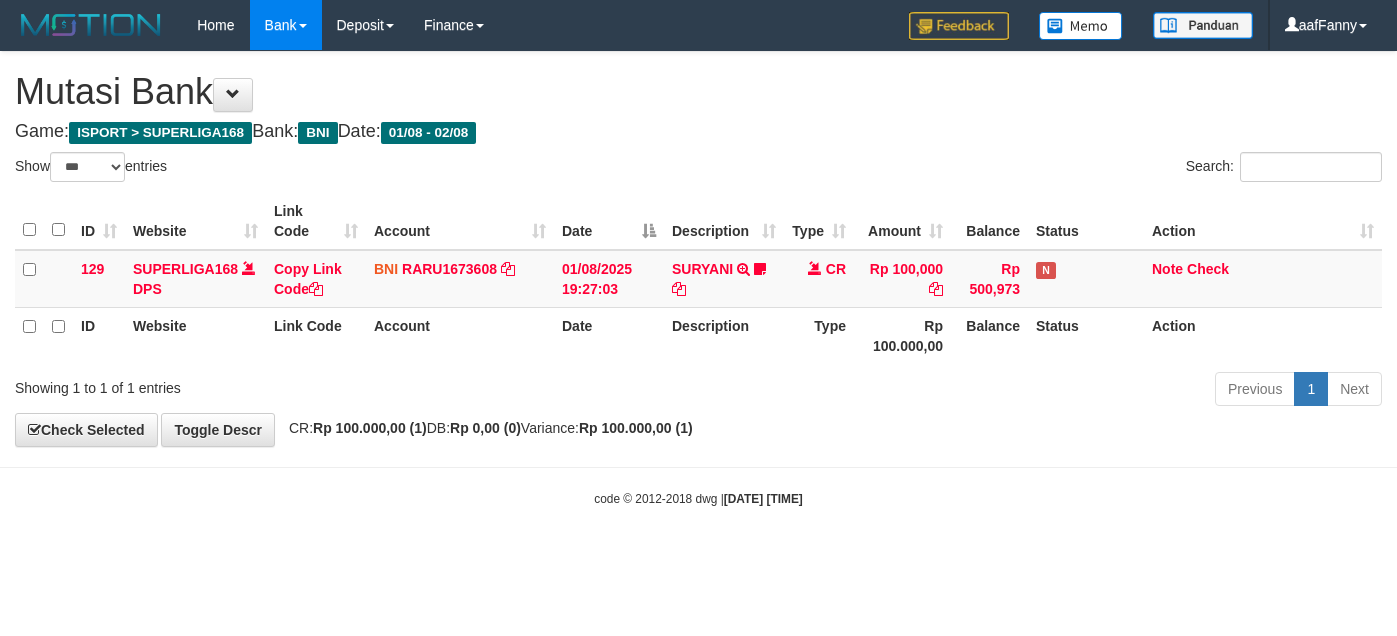 select on "***" 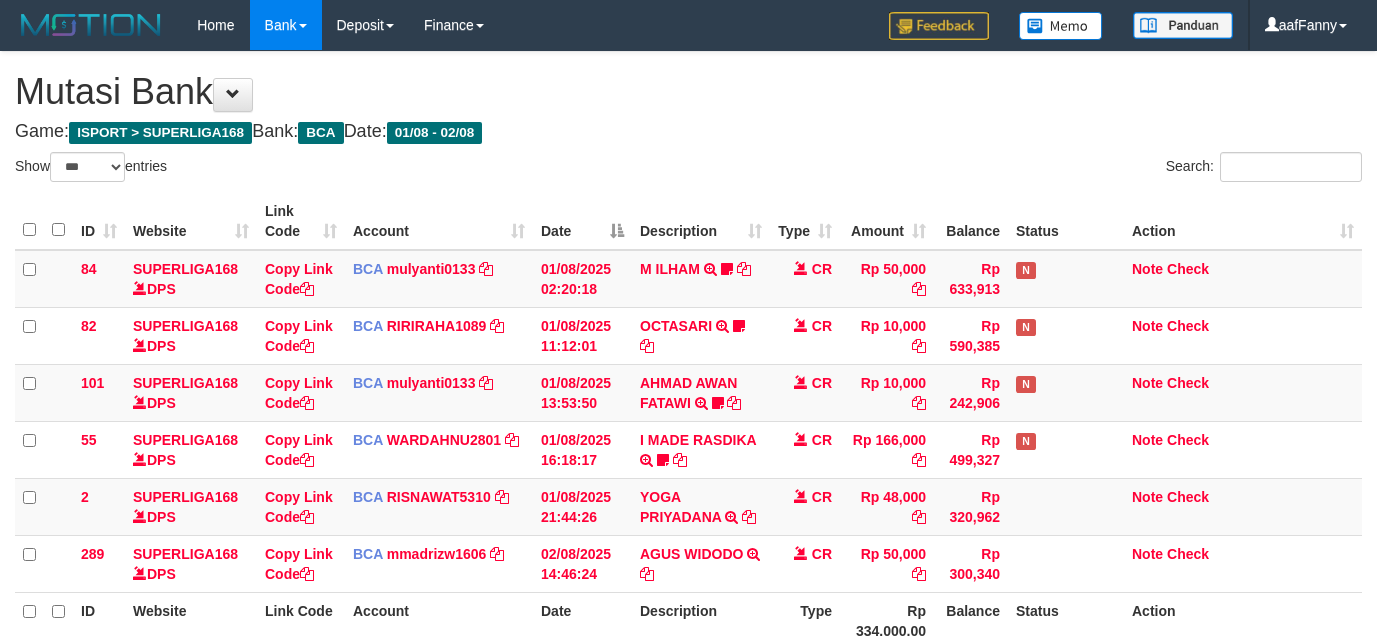 select on "***" 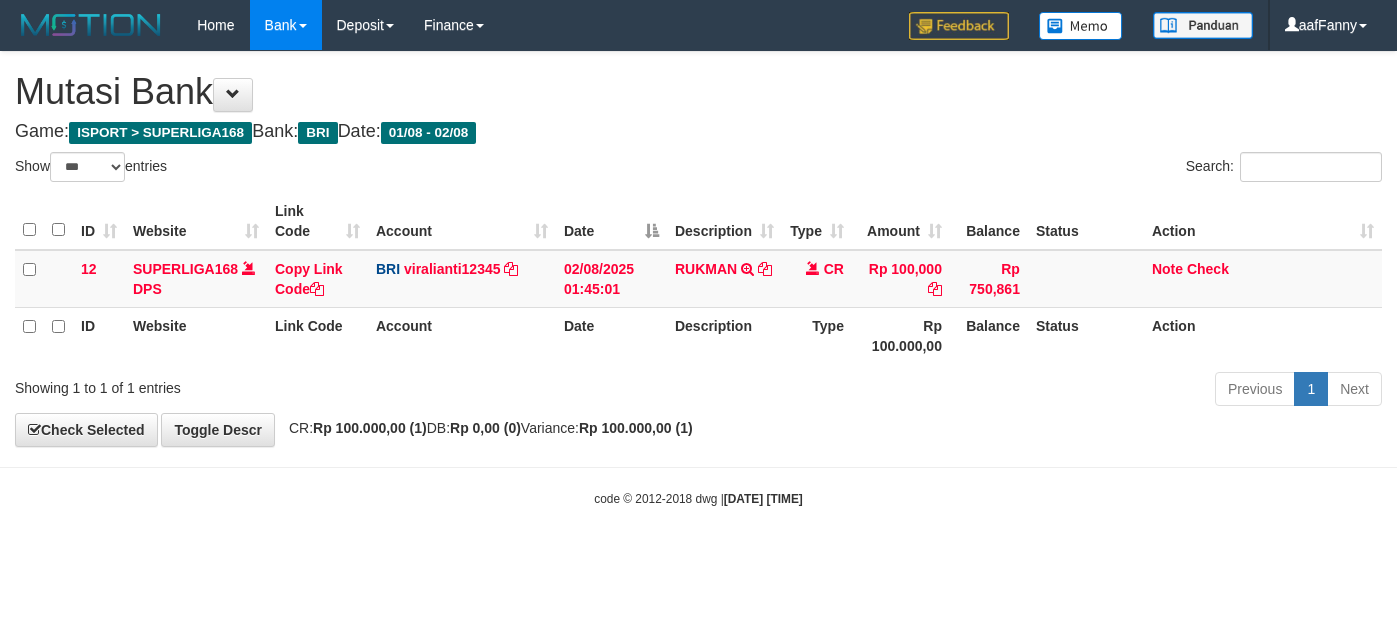 select on "***" 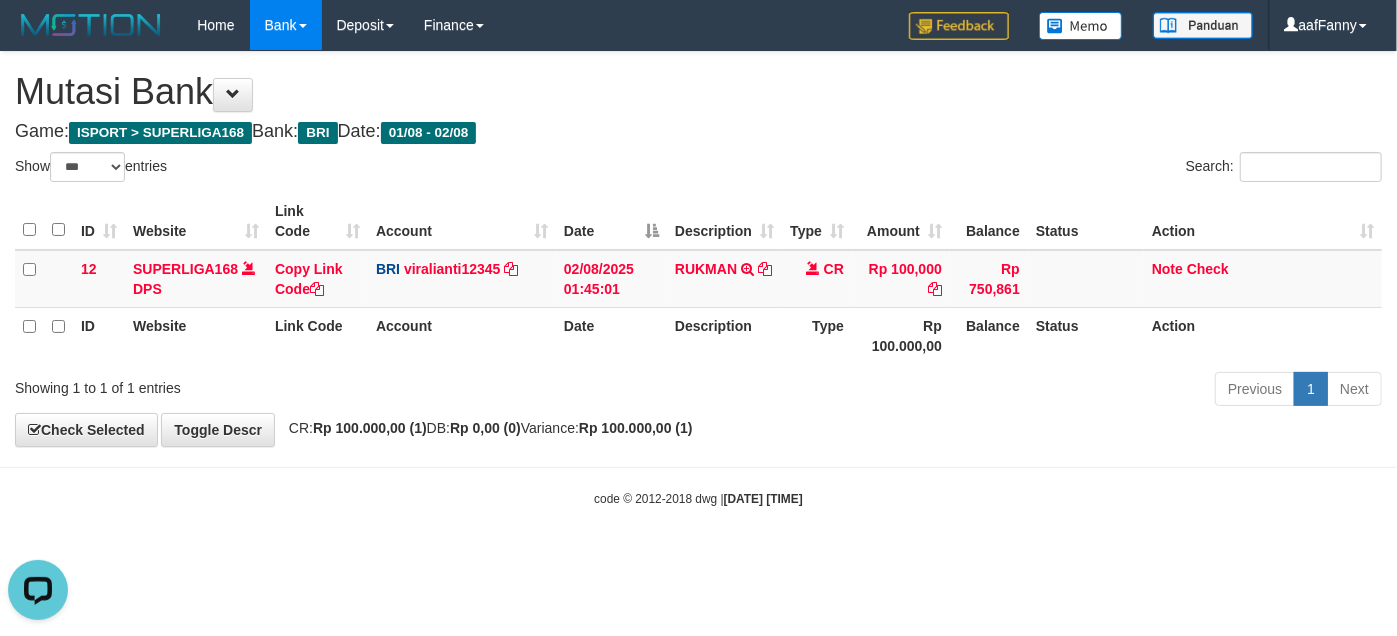 scroll, scrollTop: 0, scrollLeft: 0, axis: both 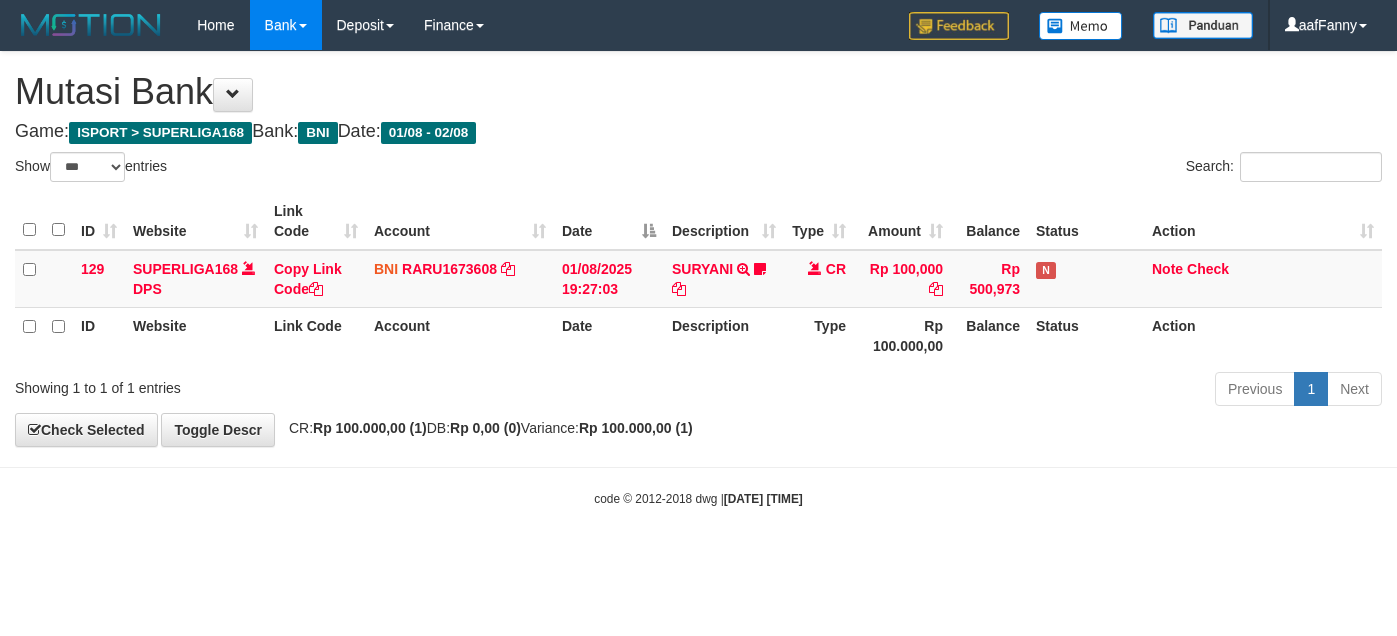 select on "***" 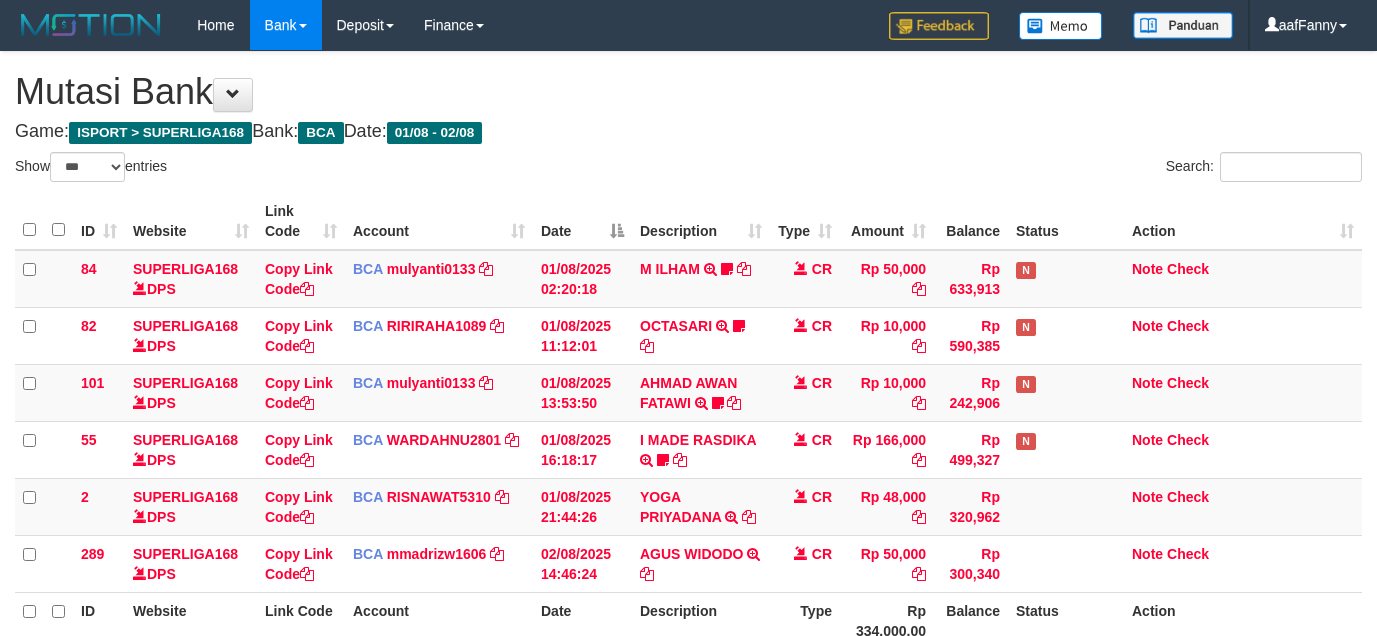 select on "***" 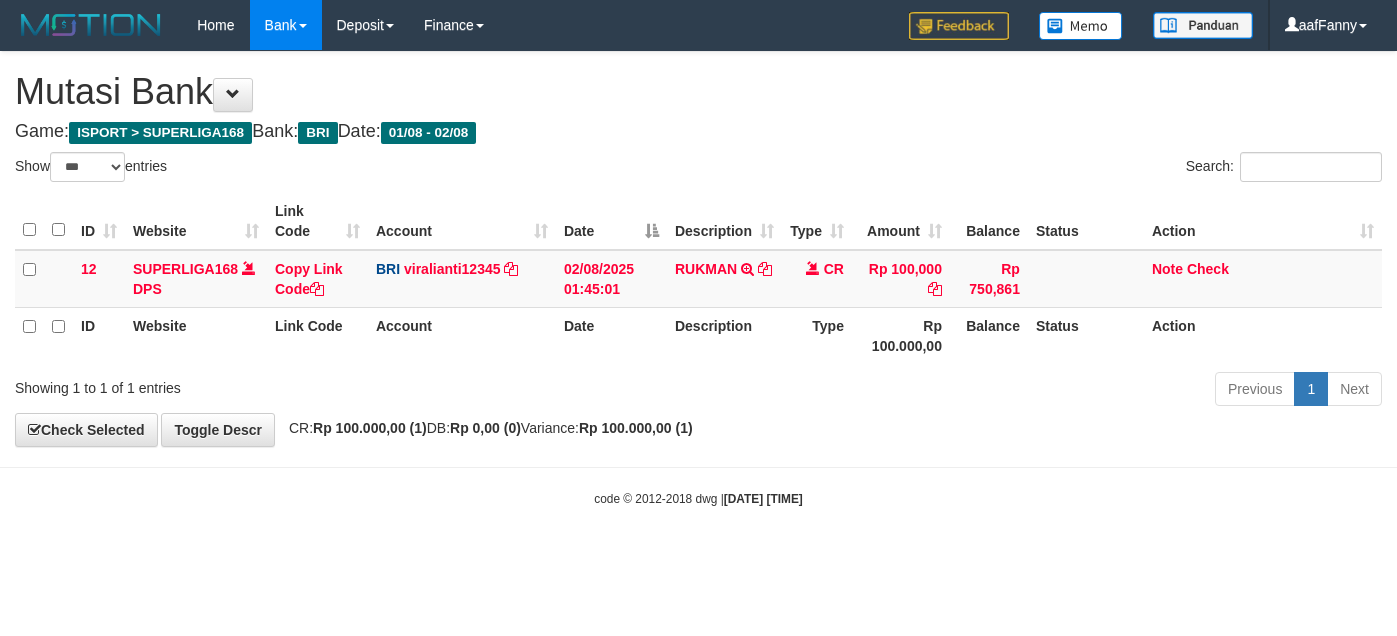 select on "***" 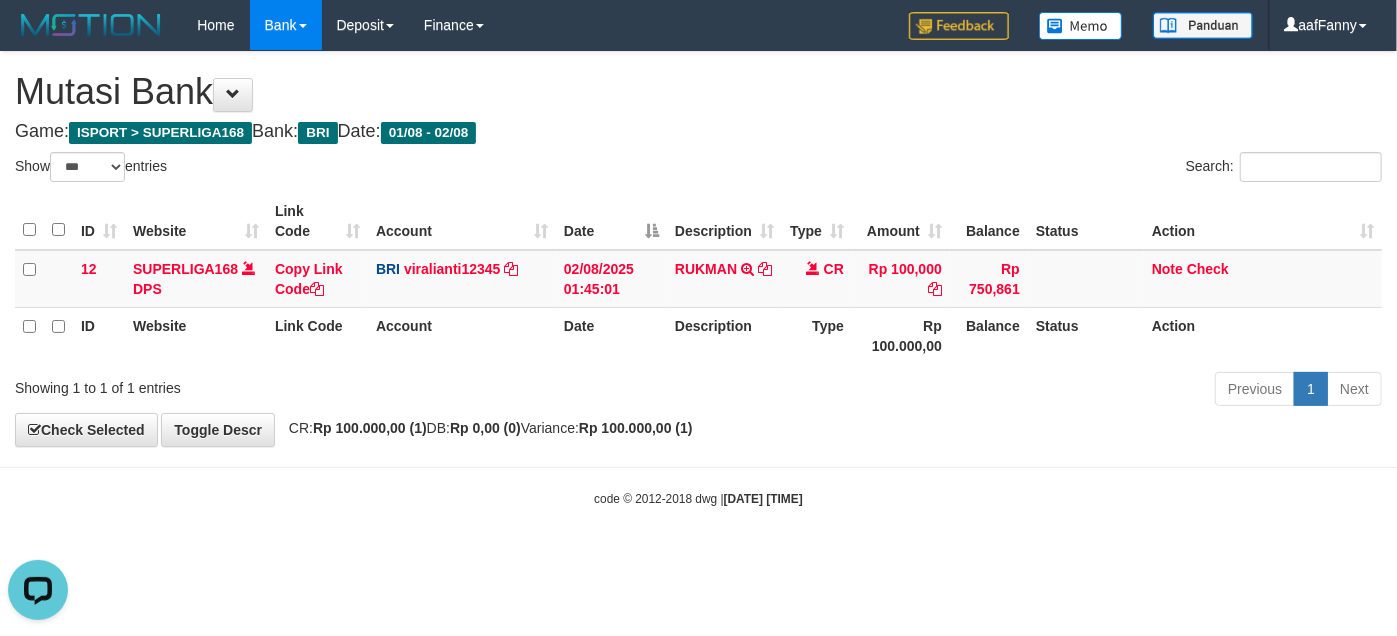 scroll, scrollTop: 0, scrollLeft: 0, axis: both 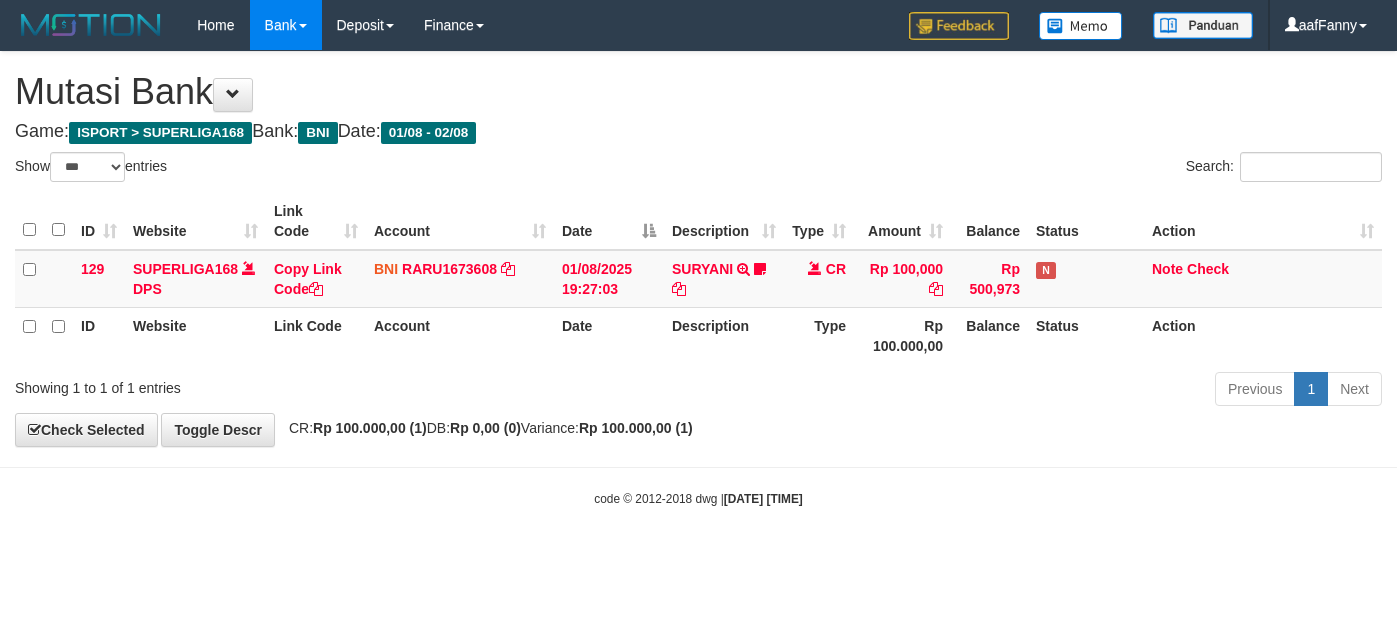 select on "***" 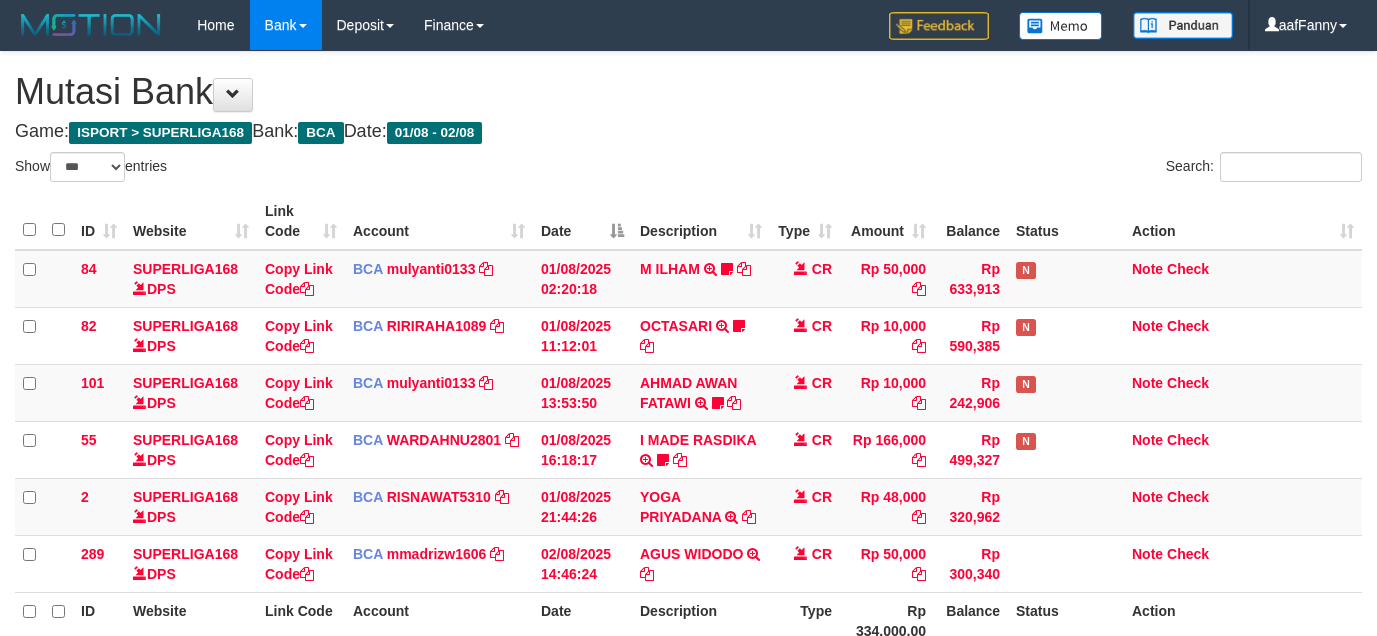 select on "***" 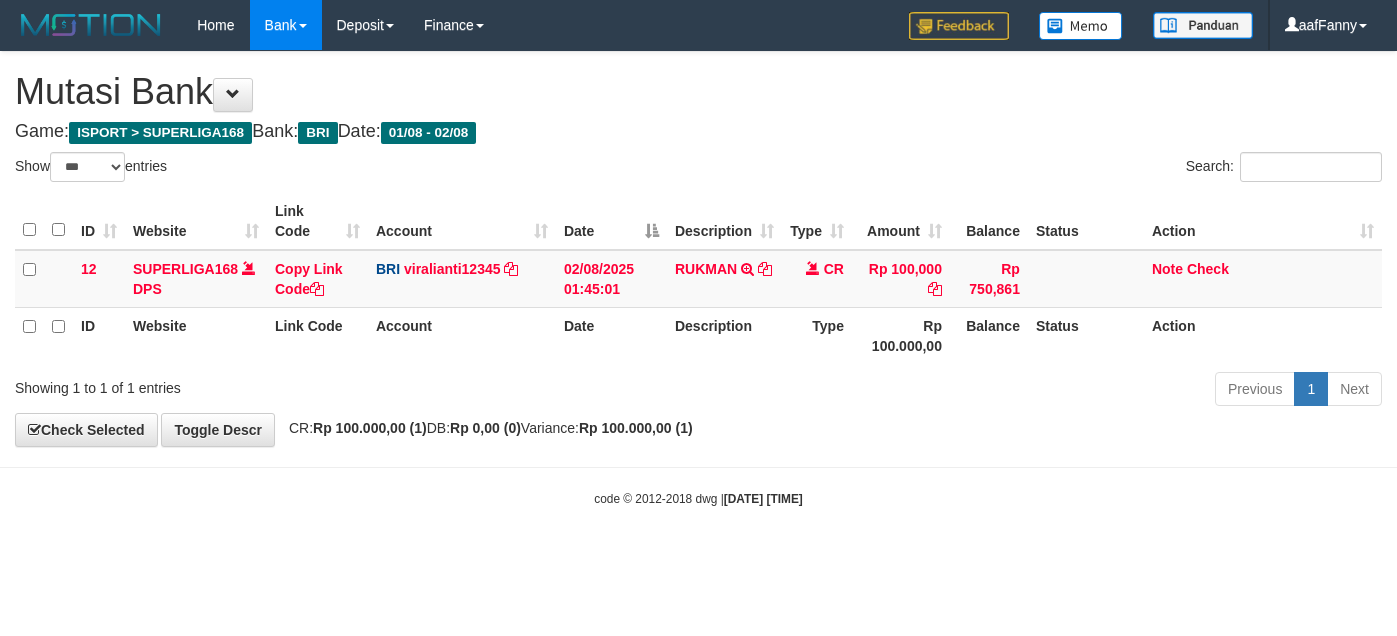 select on "***" 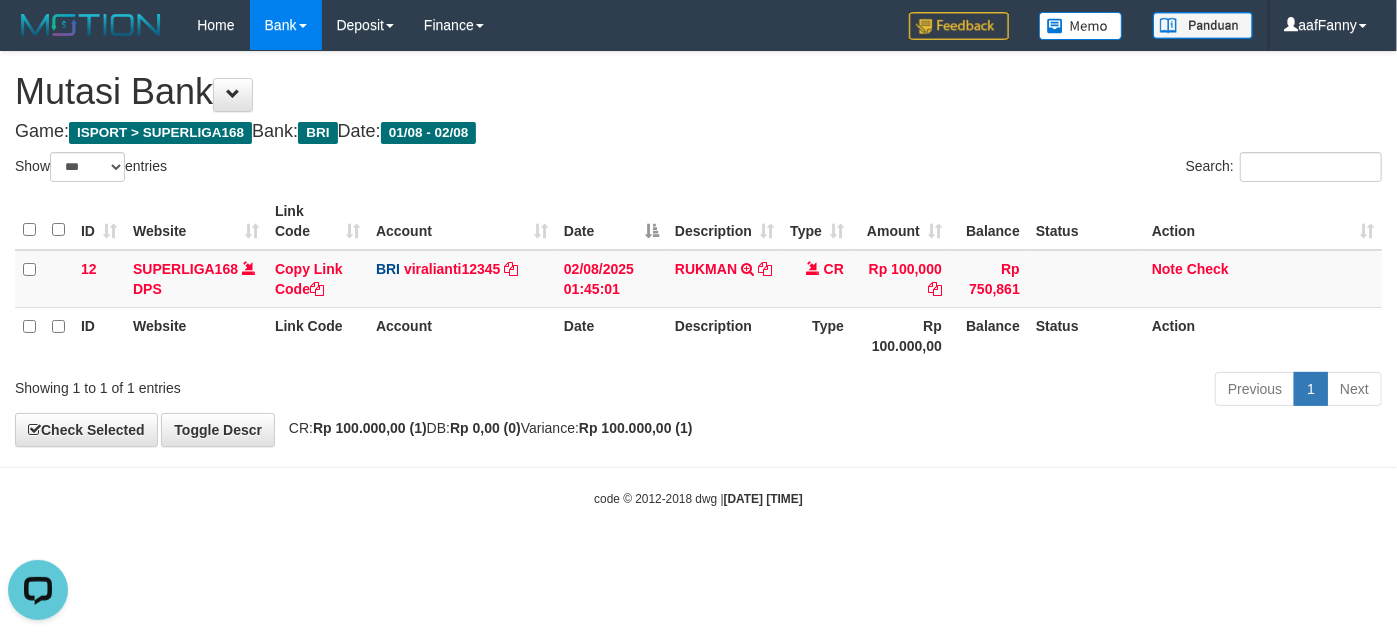 scroll, scrollTop: 0, scrollLeft: 0, axis: both 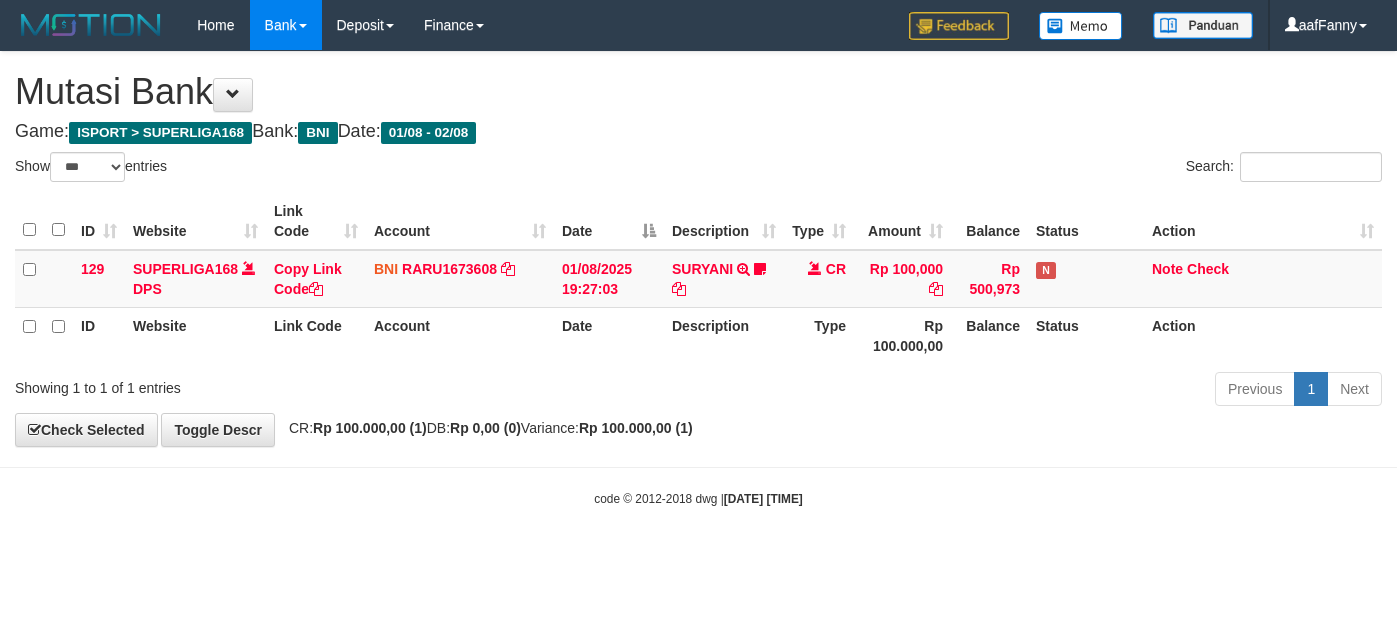 select on "***" 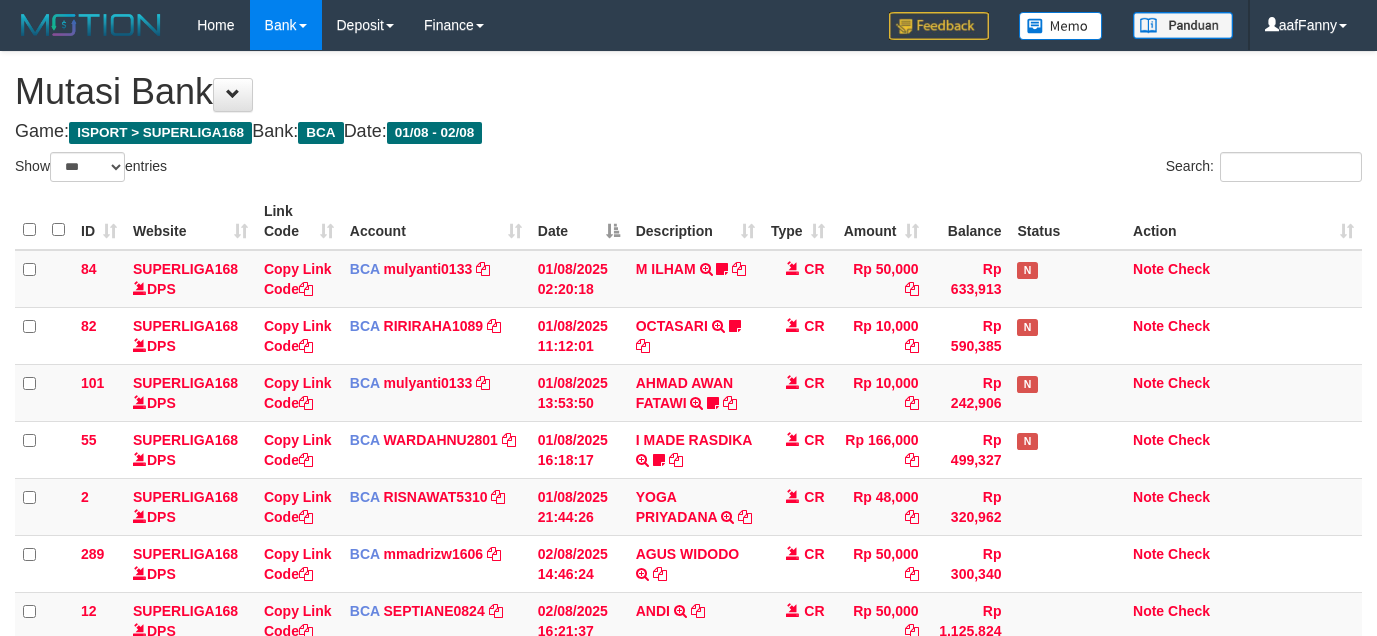 select on "***" 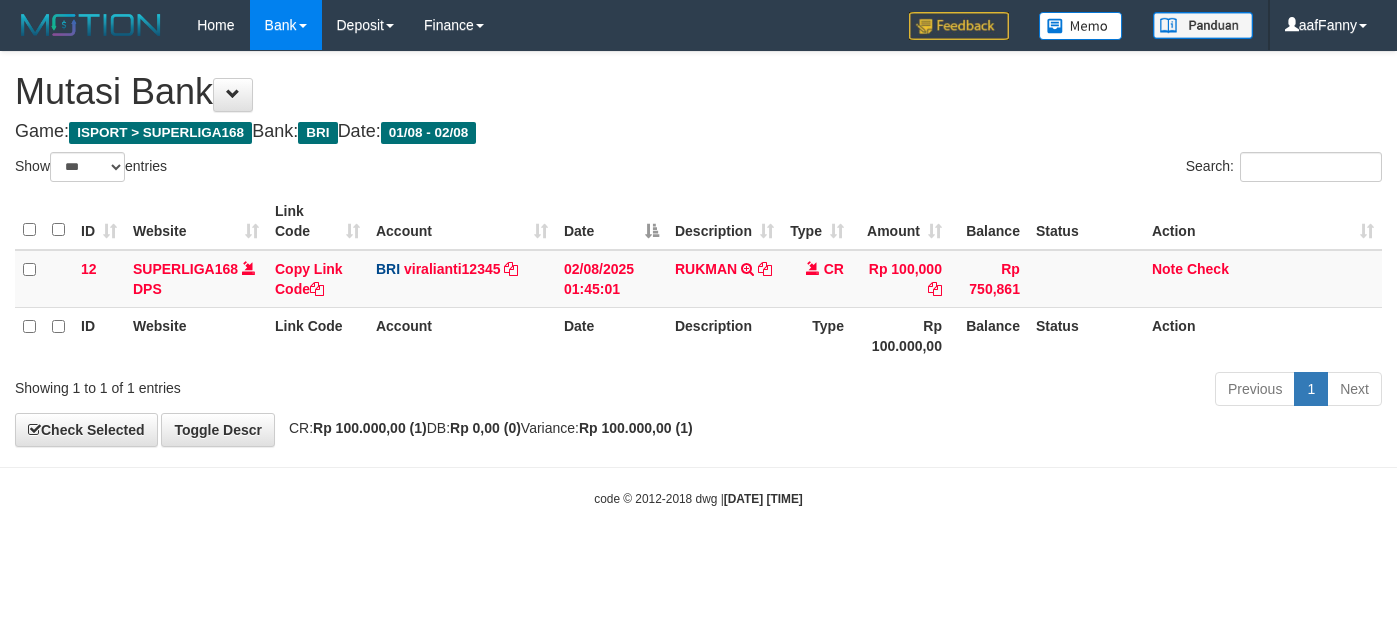 select on "***" 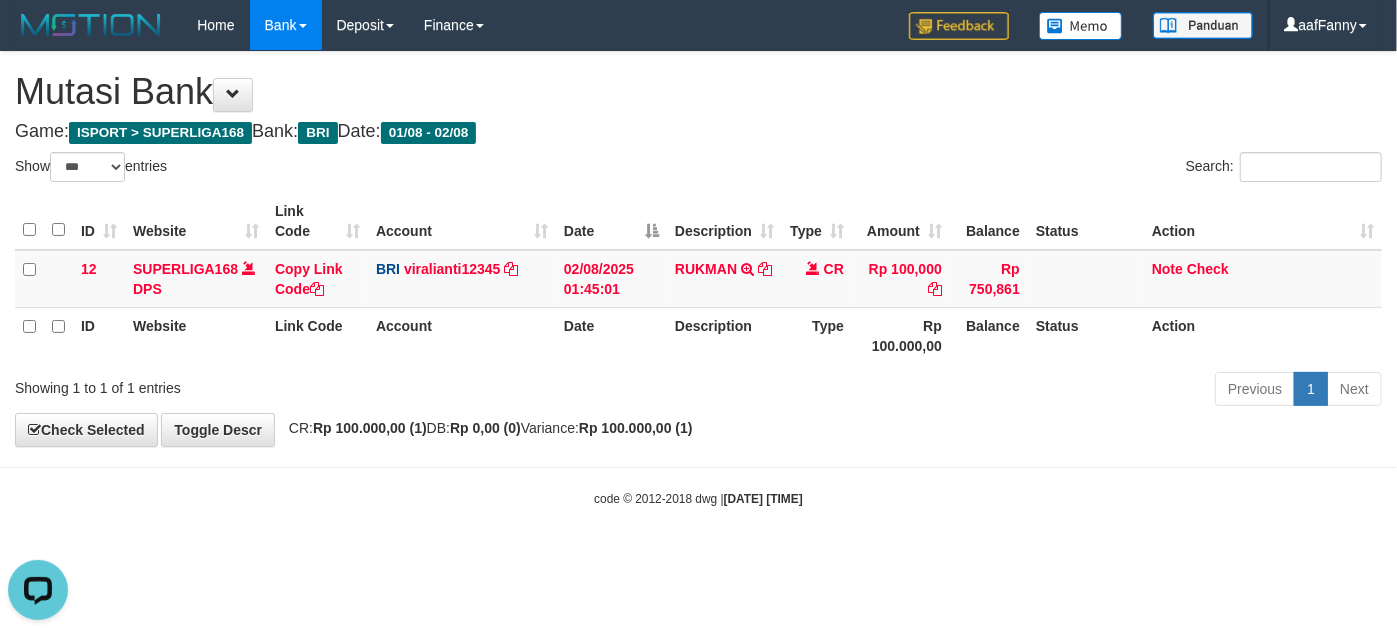 scroll, scrollTop: 0, scrollLeft: 0, axis: both 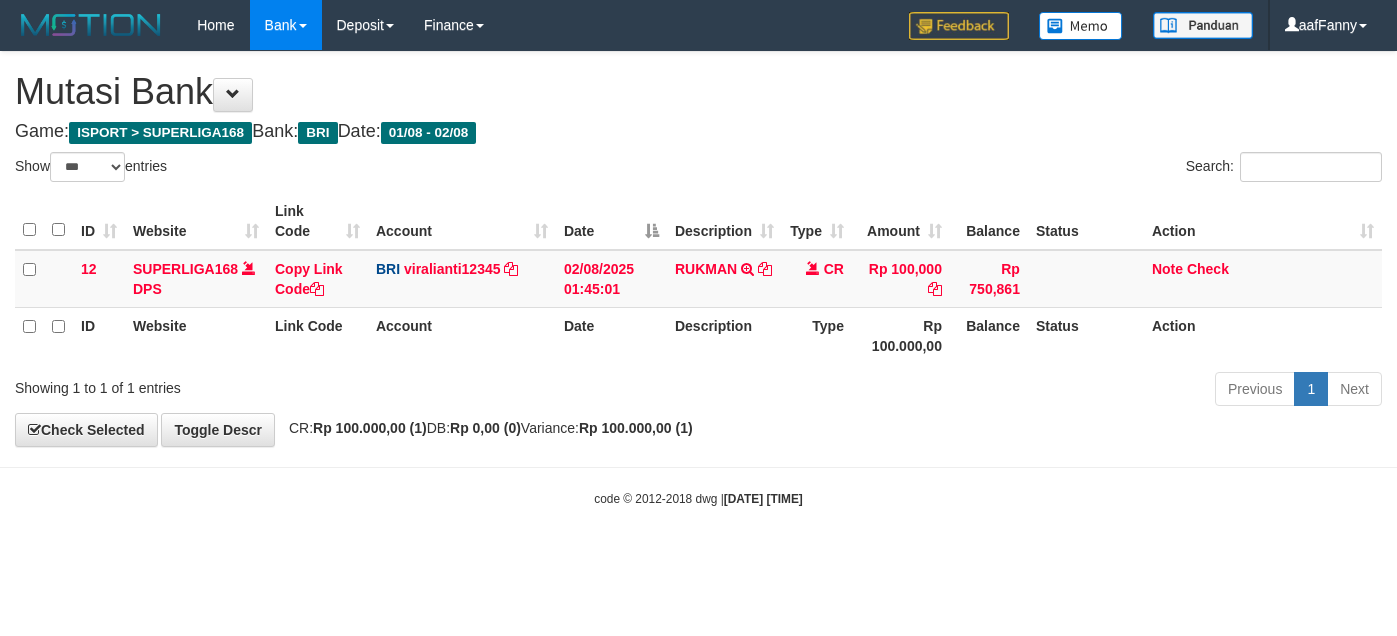 select on "***" 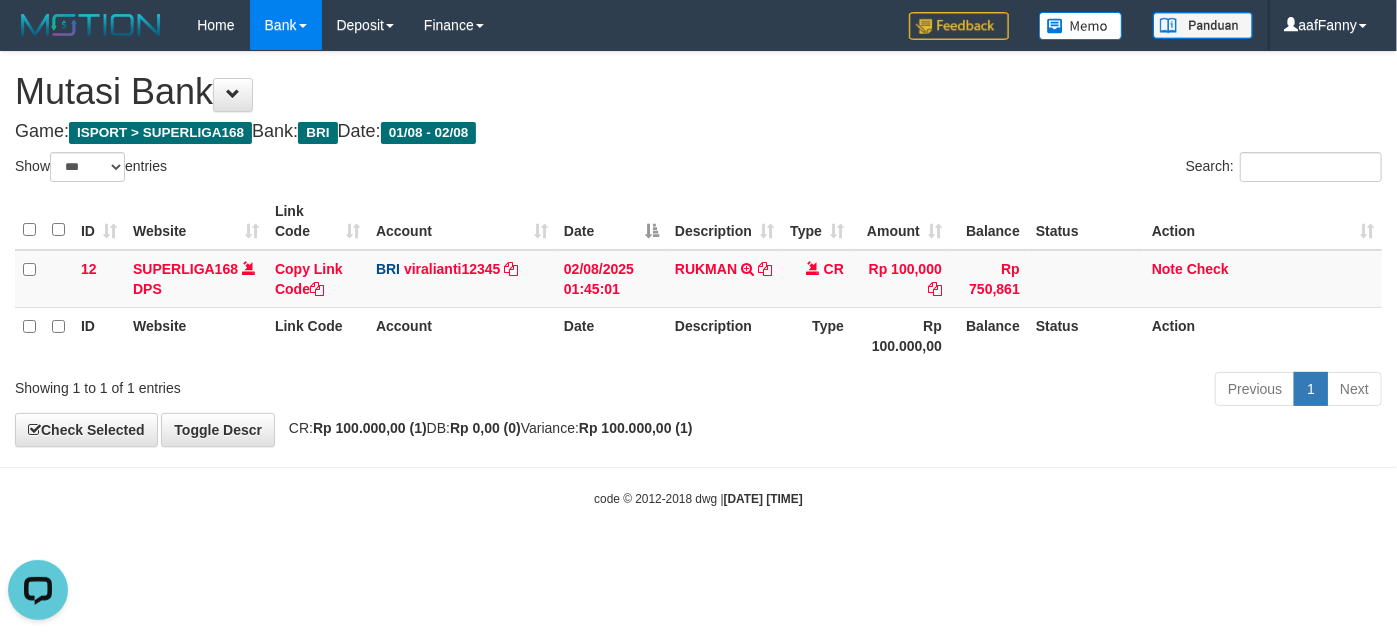 scroll, scrollTop: 0, scrollLeft: 0, axis: both 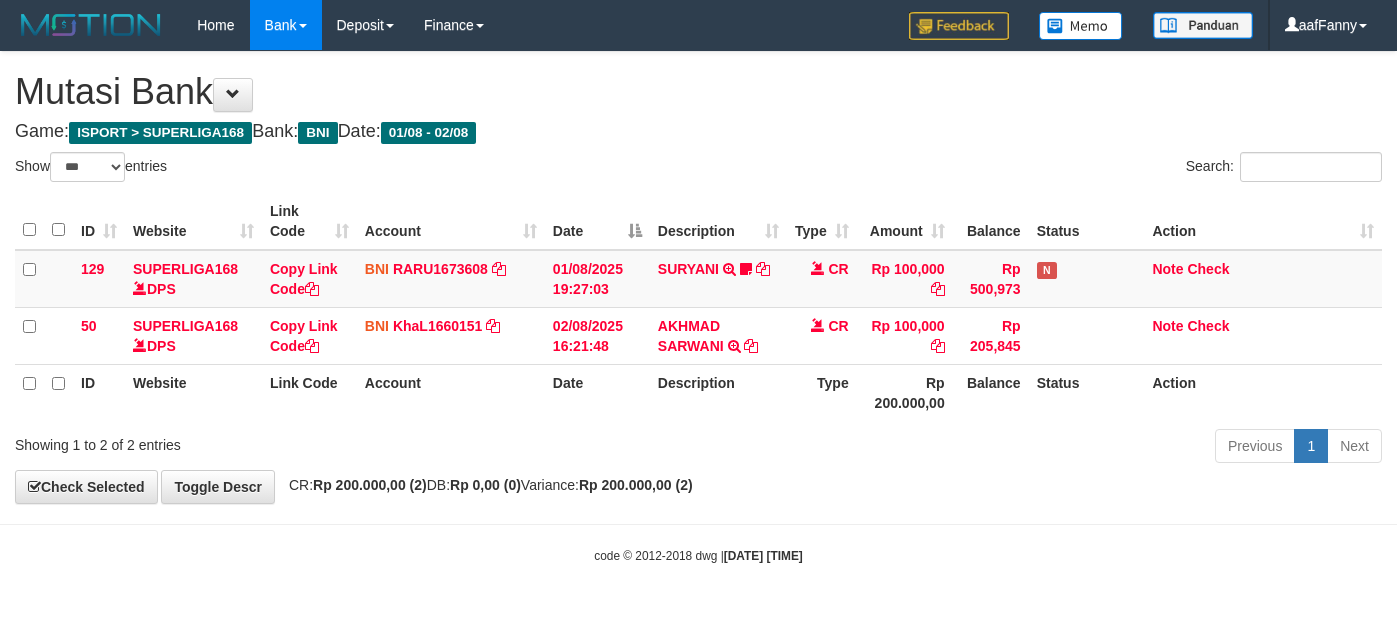 select on "***" 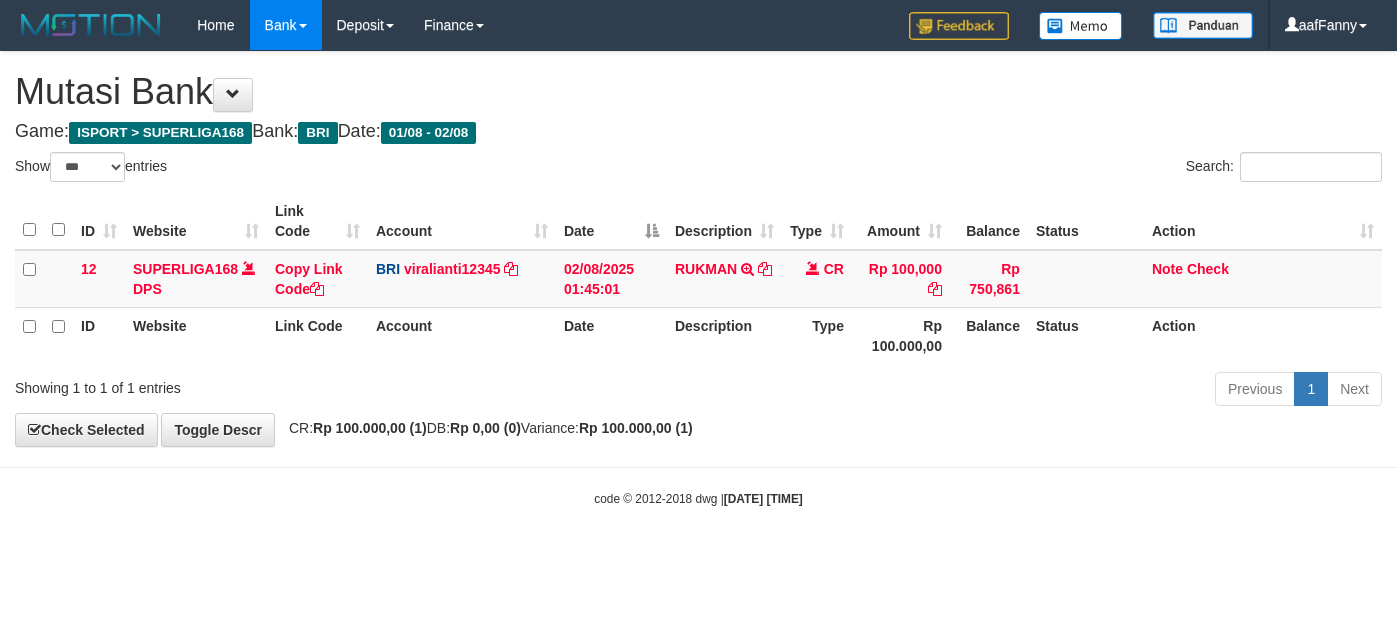select on "***" 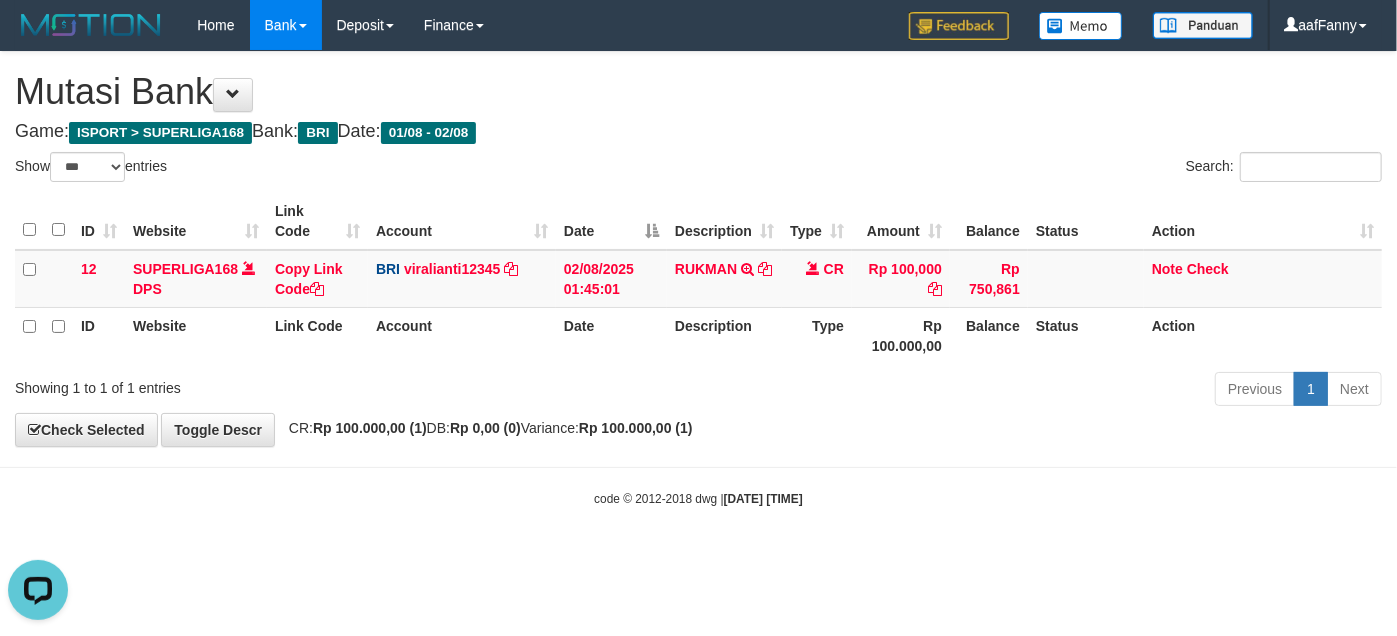 scroll, scrollTop: 0, scrollLeft: 0, axis: both 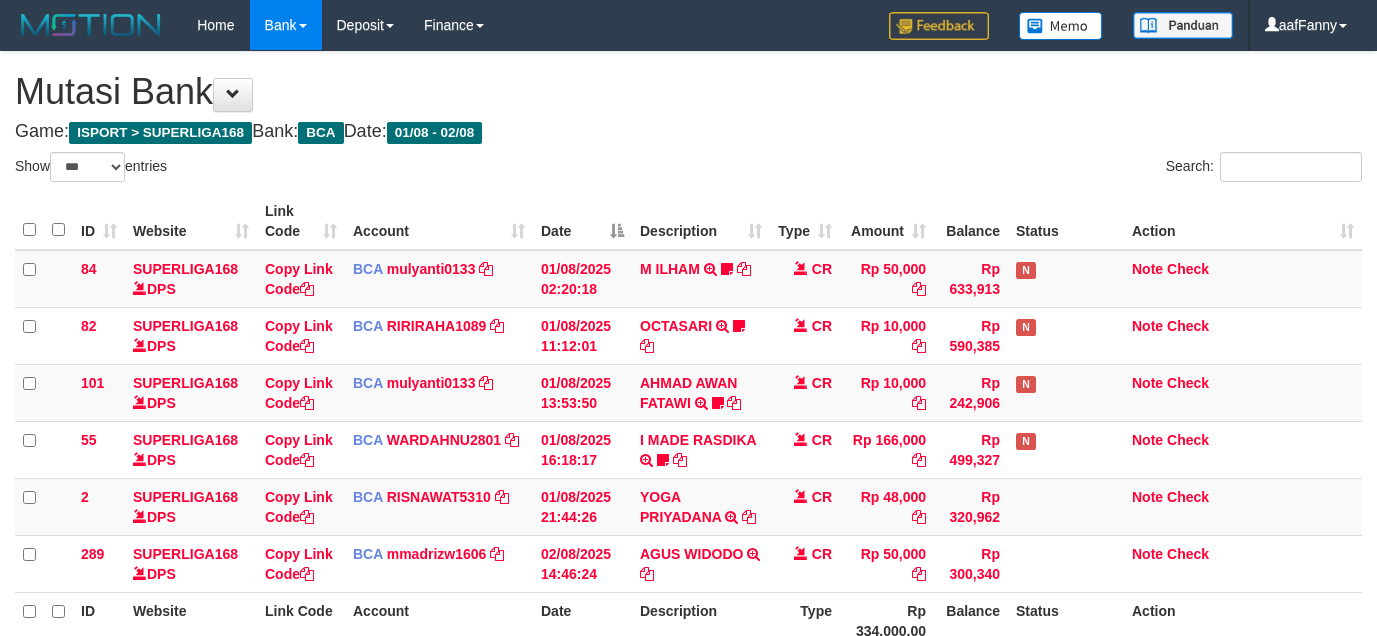 select on "***" 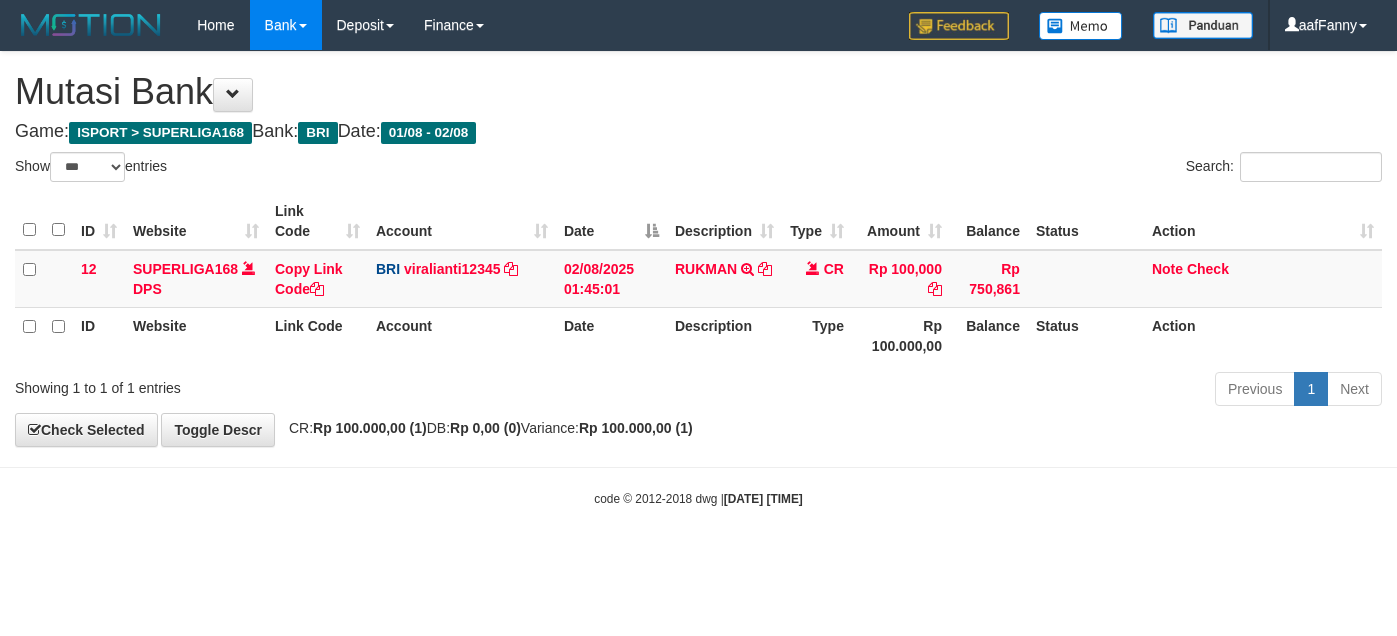 select on "***" 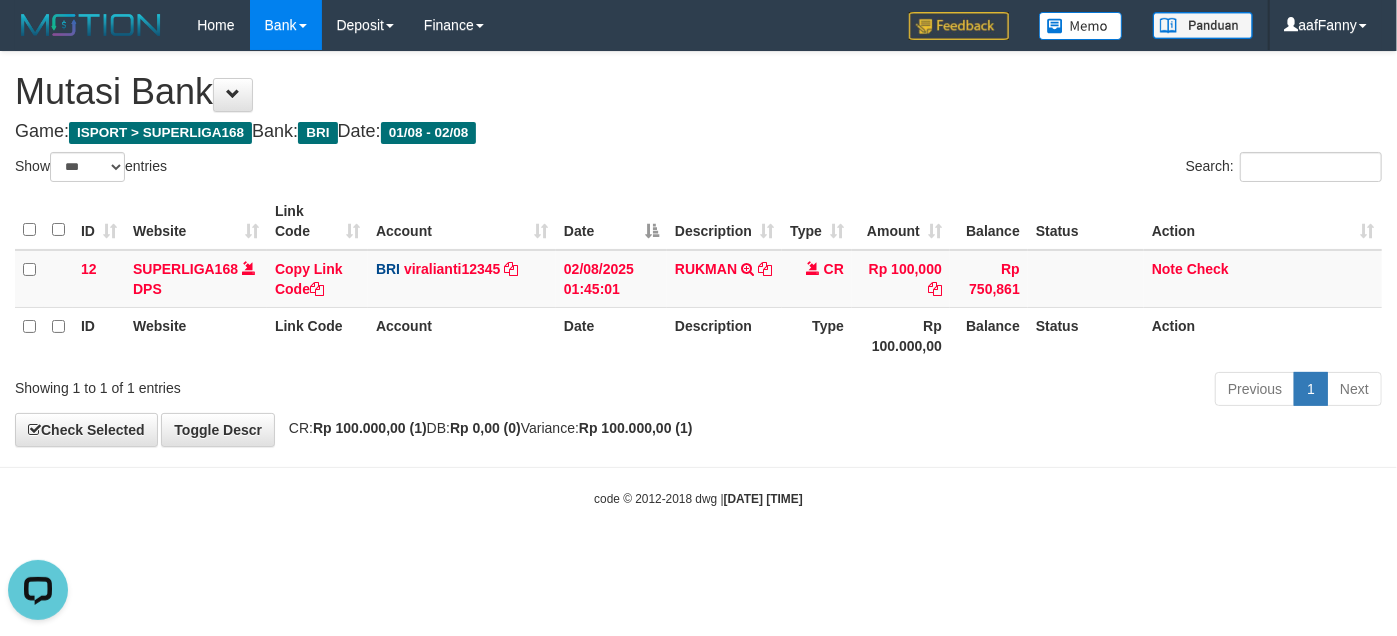 scroll, scrollTop: 0, scrollLeft: 0, axis: both 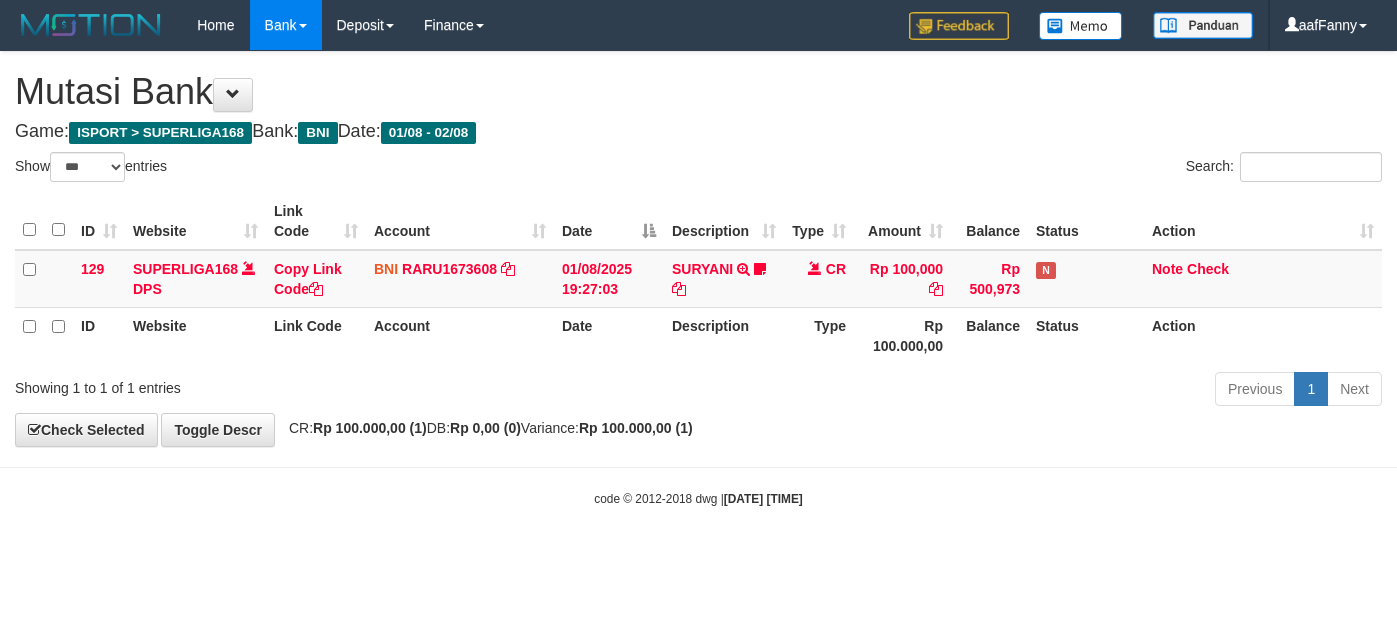 select on "***" 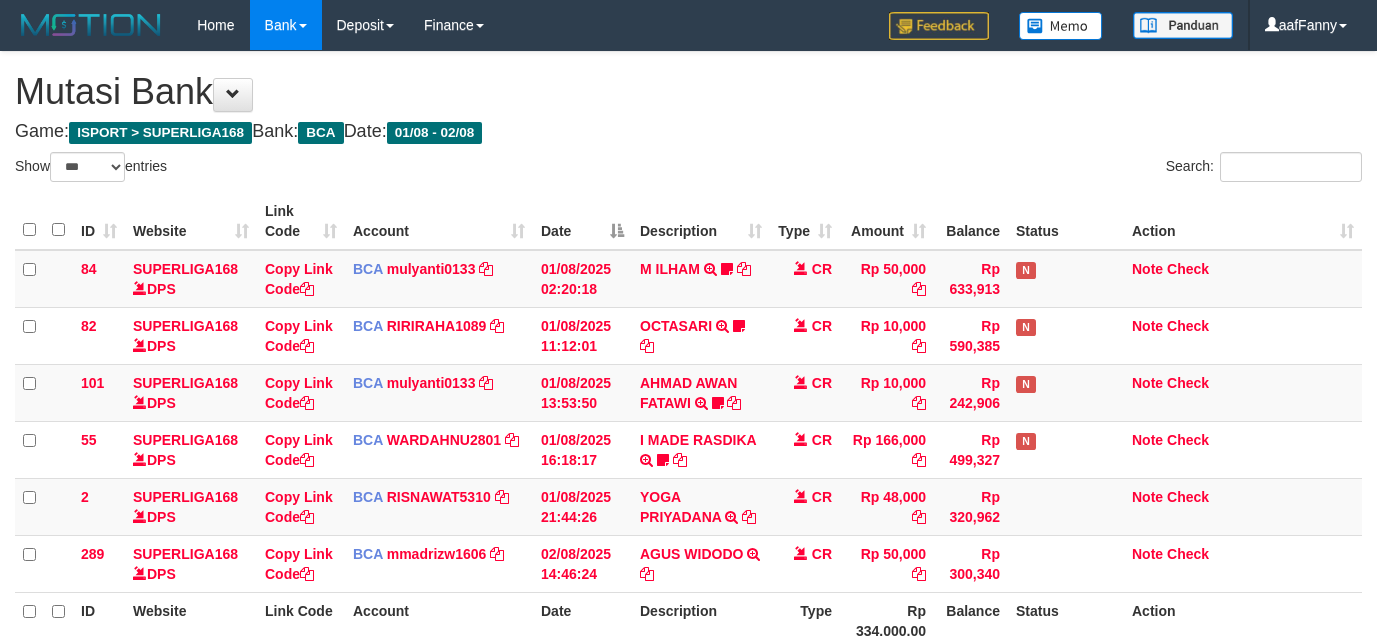 select on "***" 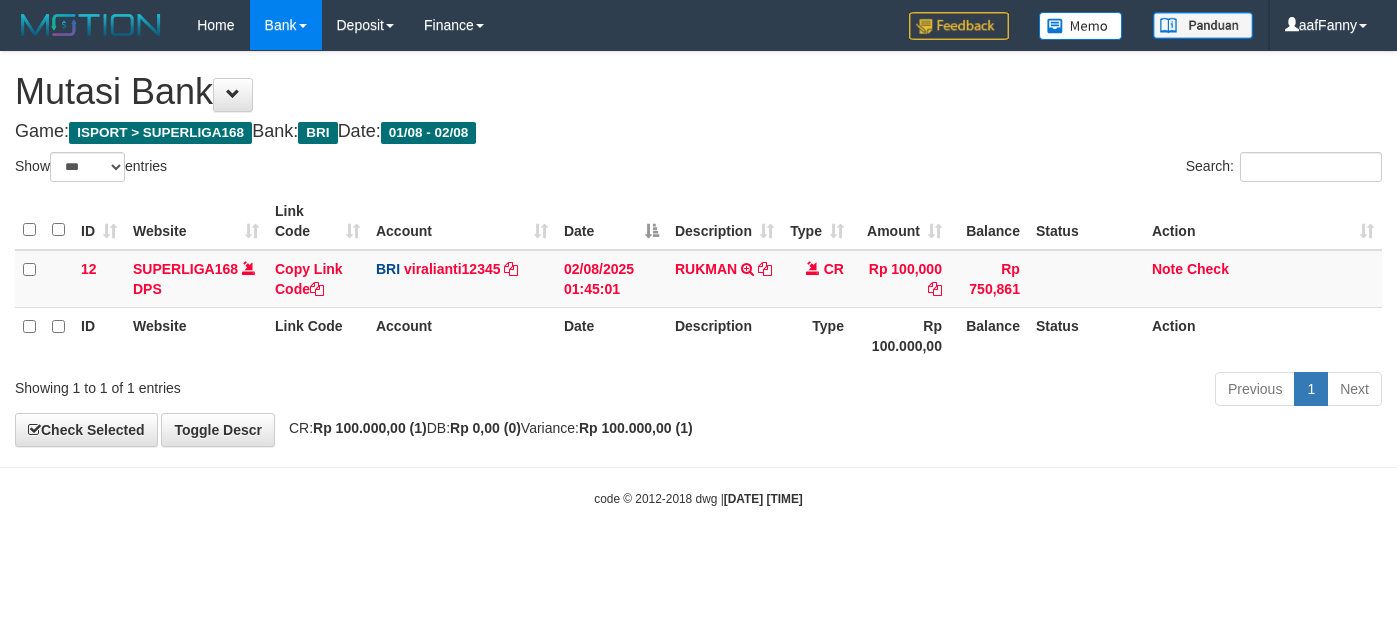 select on "***" 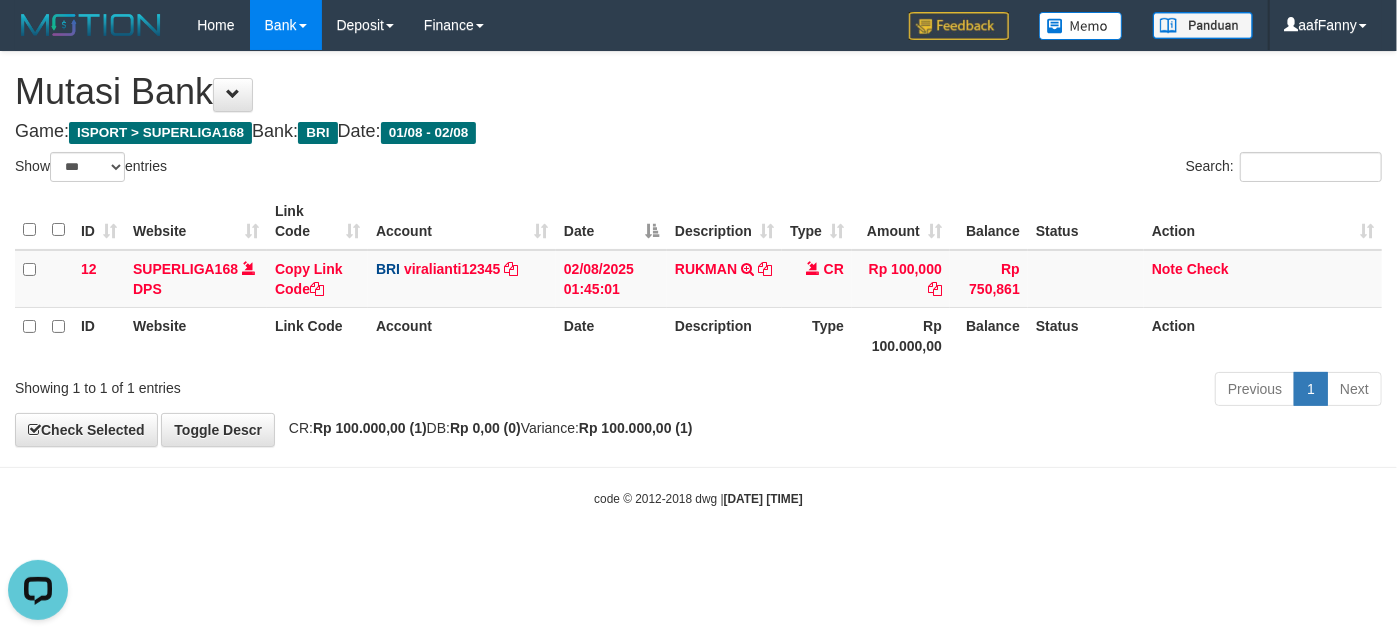 scroll, scrollTop: 0, scrollLeft: 0, axis: both 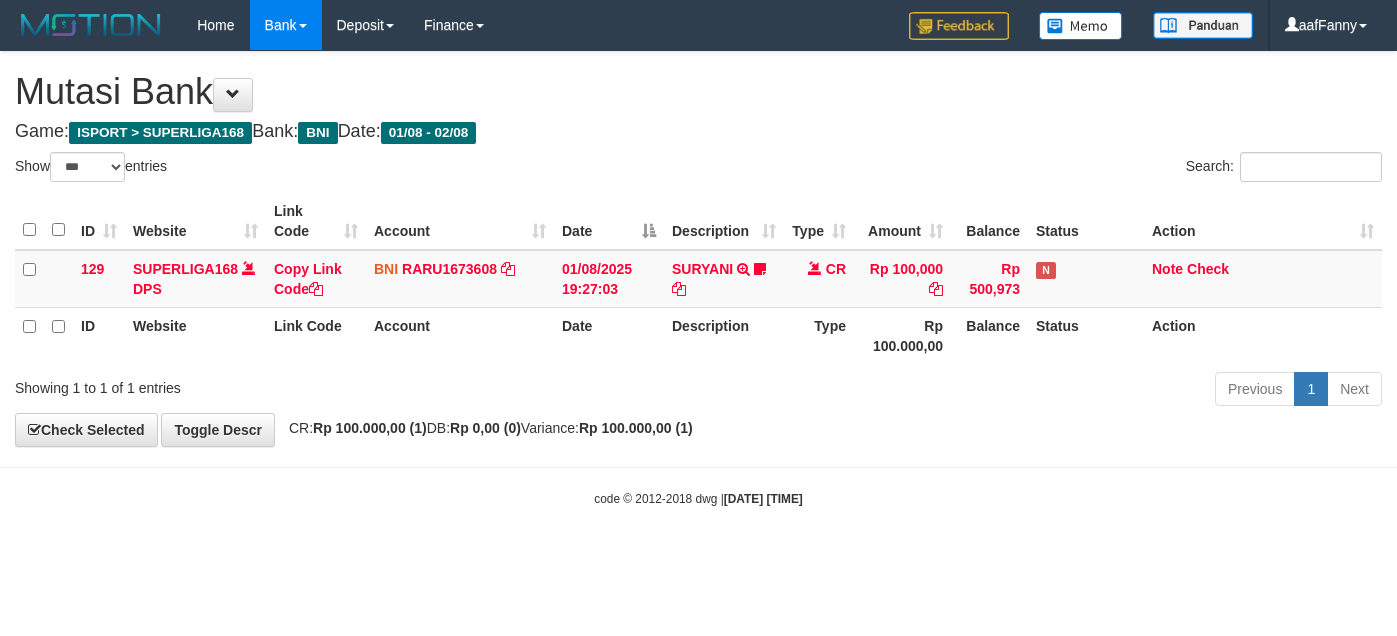 select on "***" 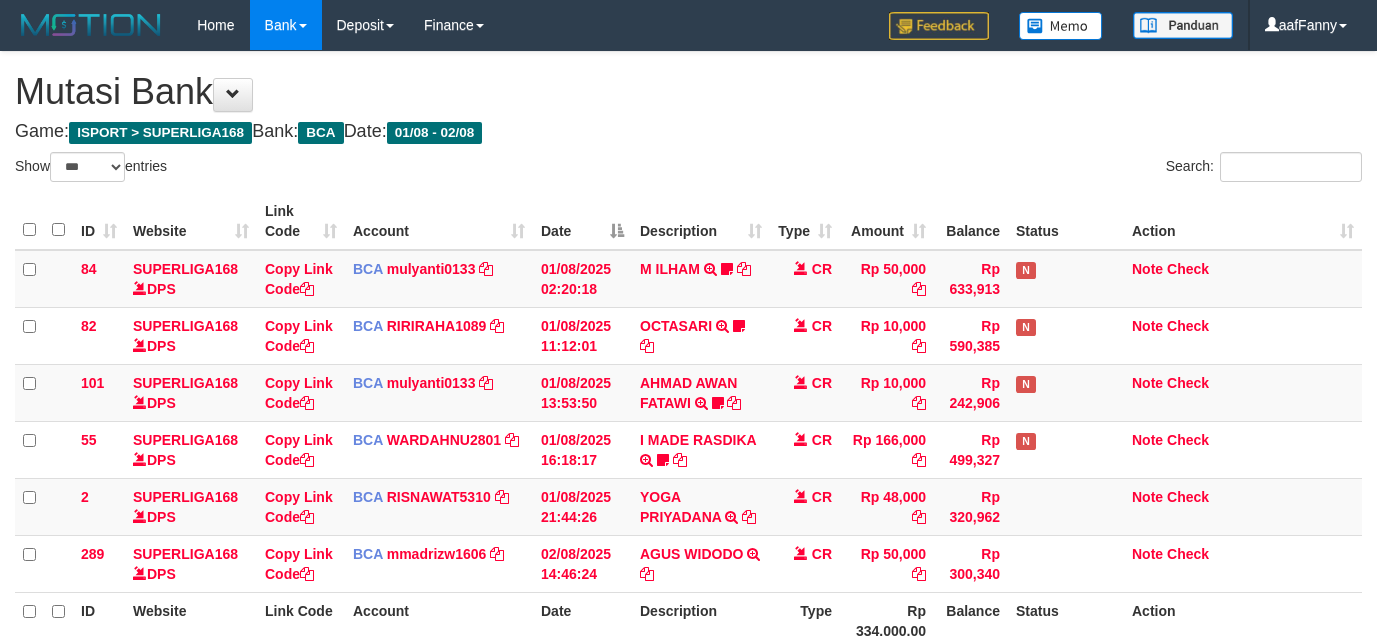 select on "***" 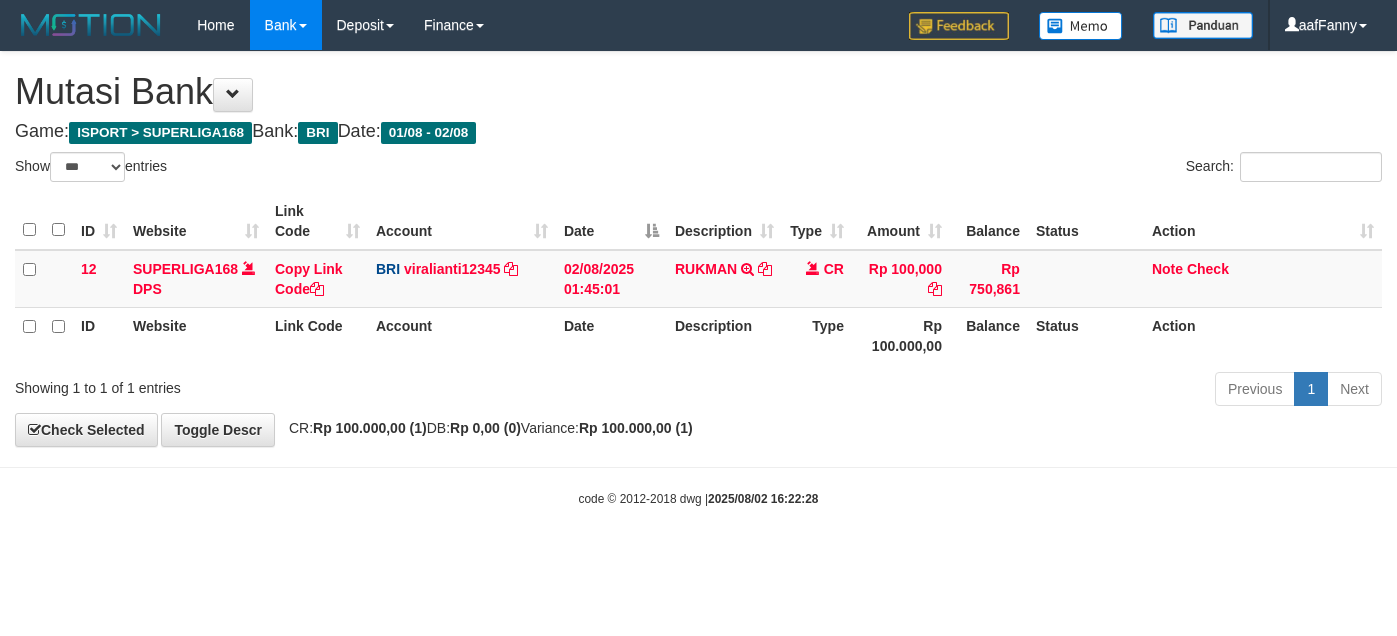 select on "***" 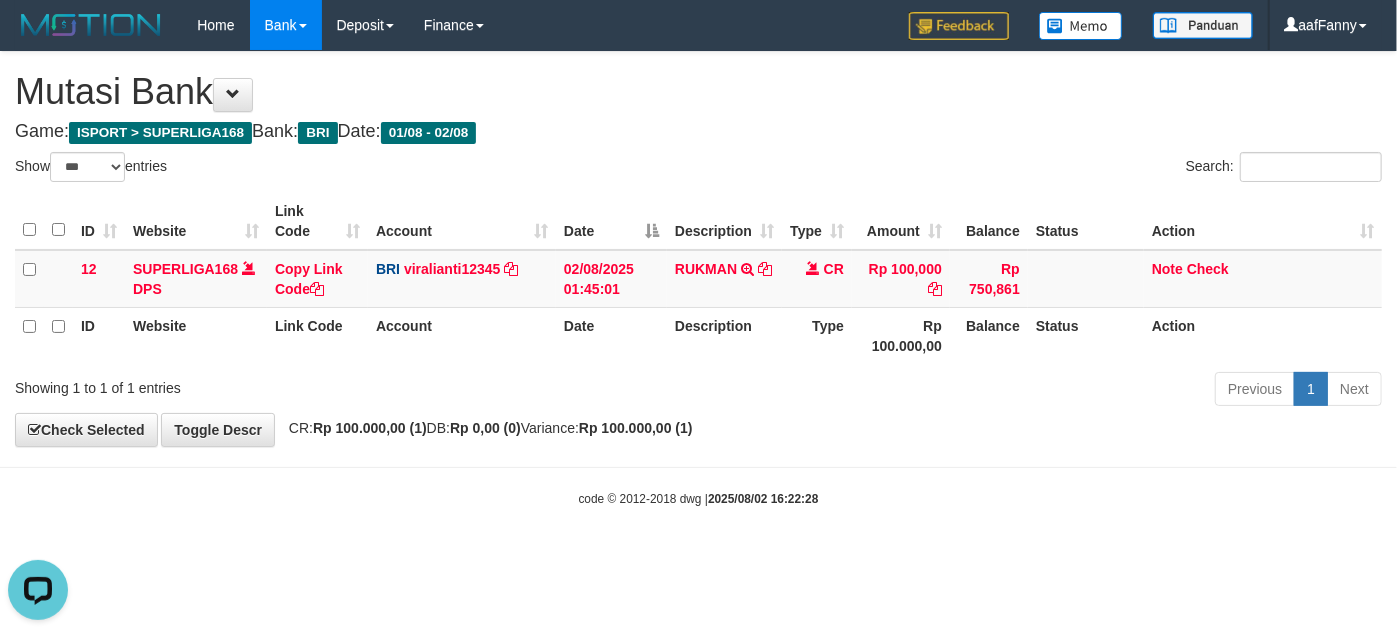 scroll, scrollTop: 0, scrollLeft: 0, axis: both 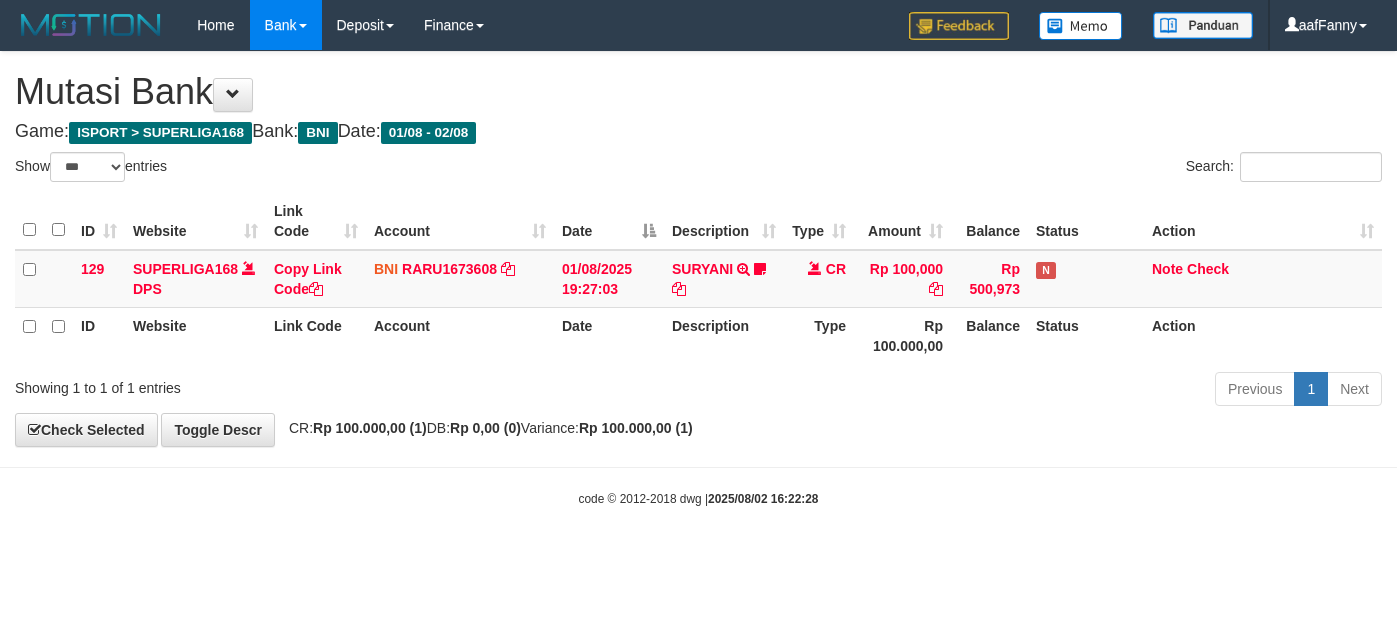 select on "***" 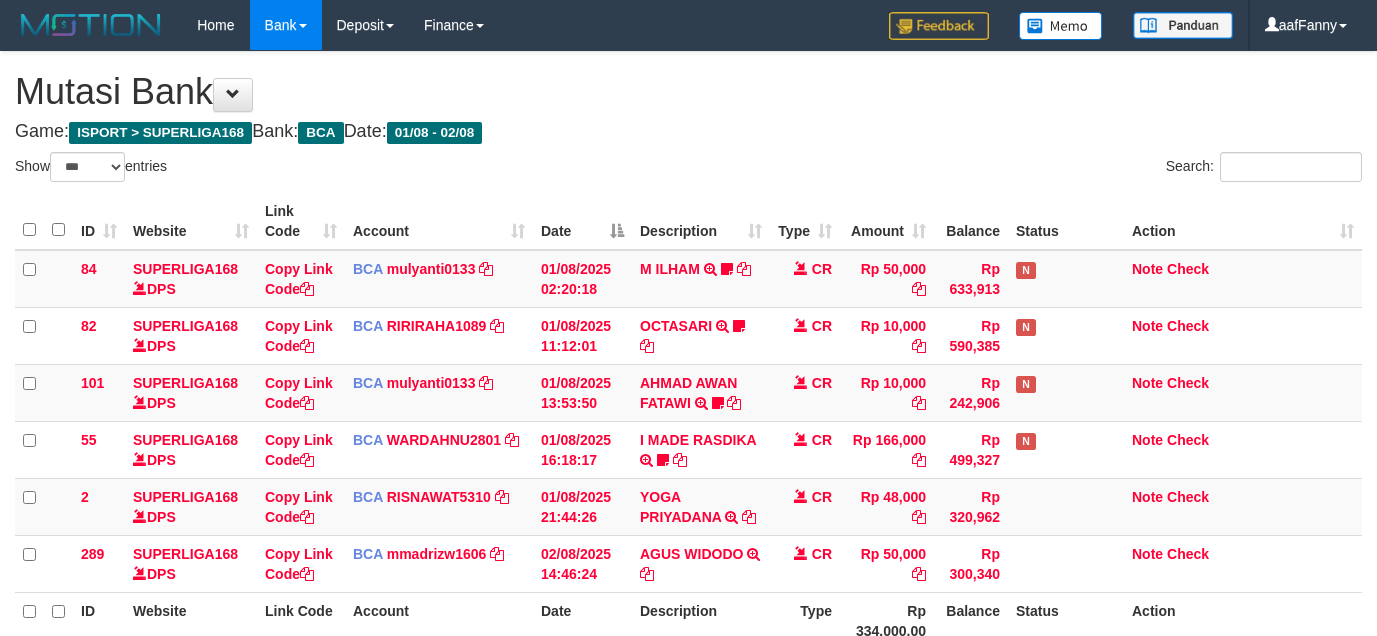 select on "***" 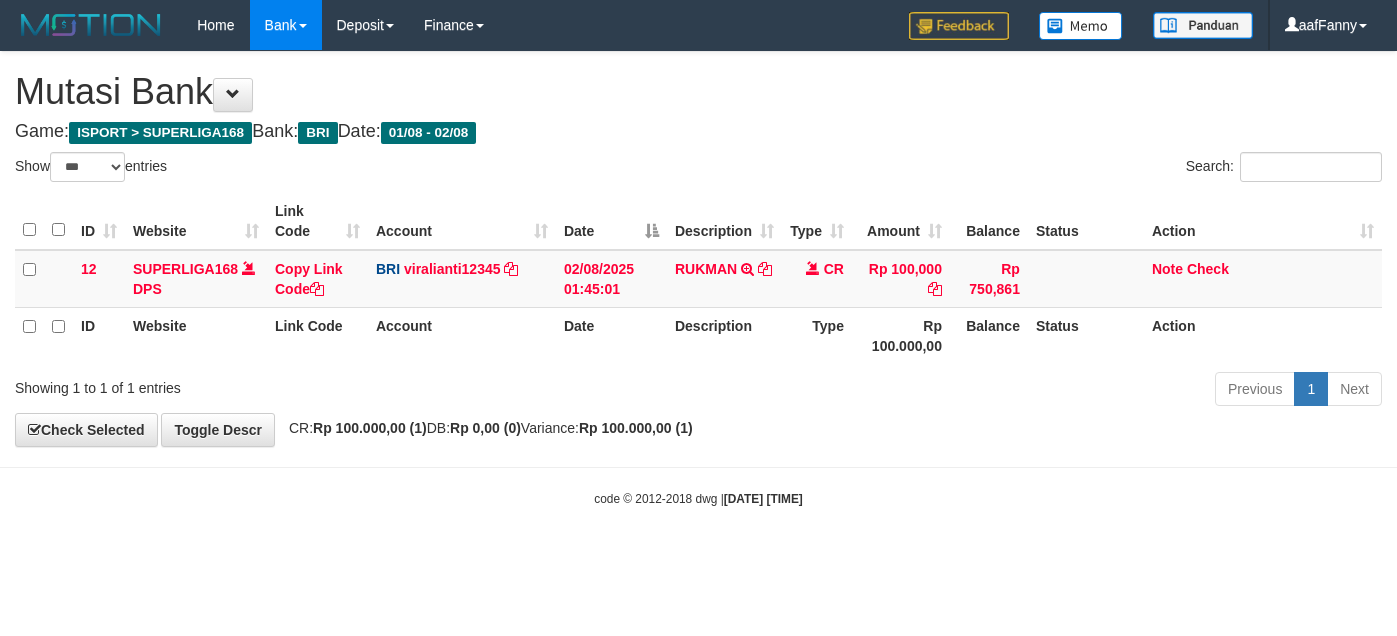 select on "***" 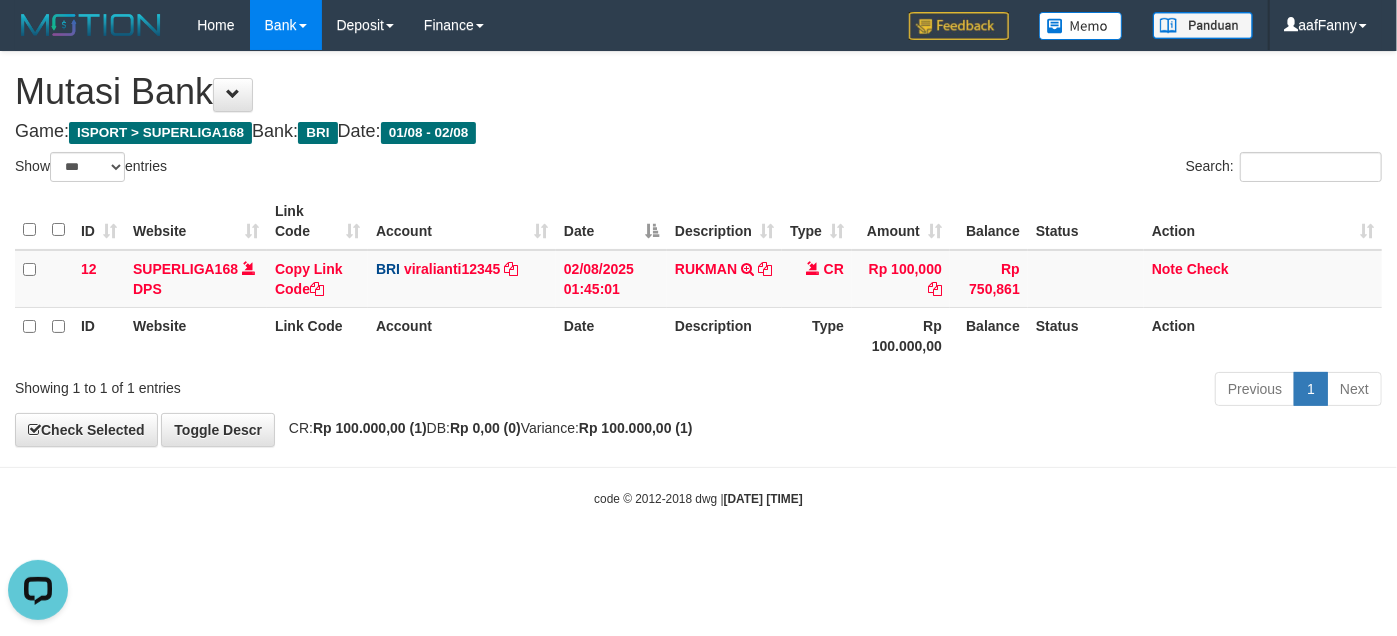 scroll, scrollTop: 0, scrollLeft: 0, axis: both 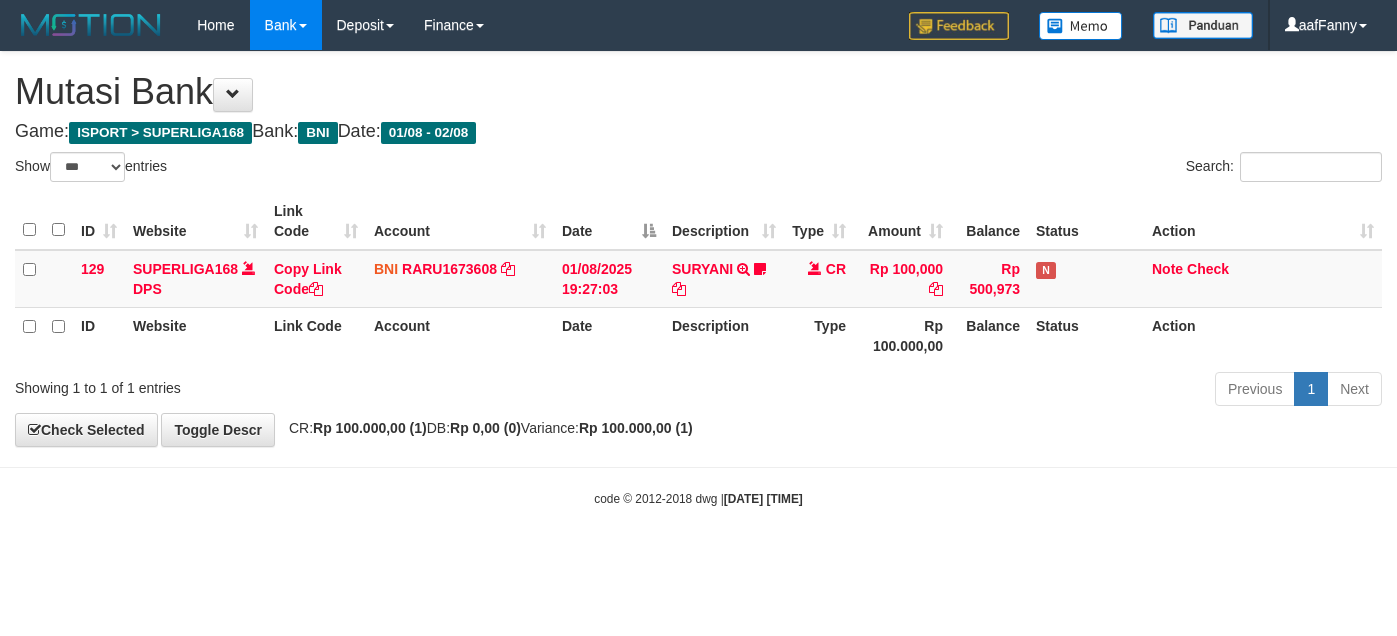 select on "***" 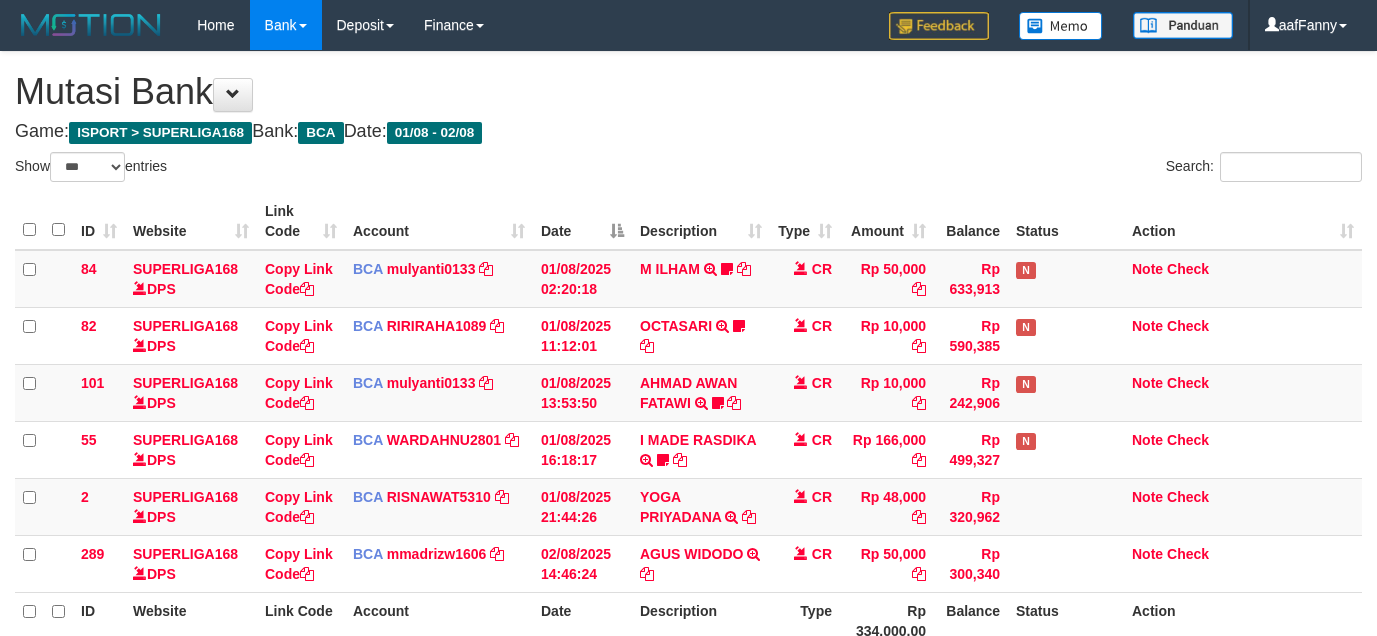 select on "***" 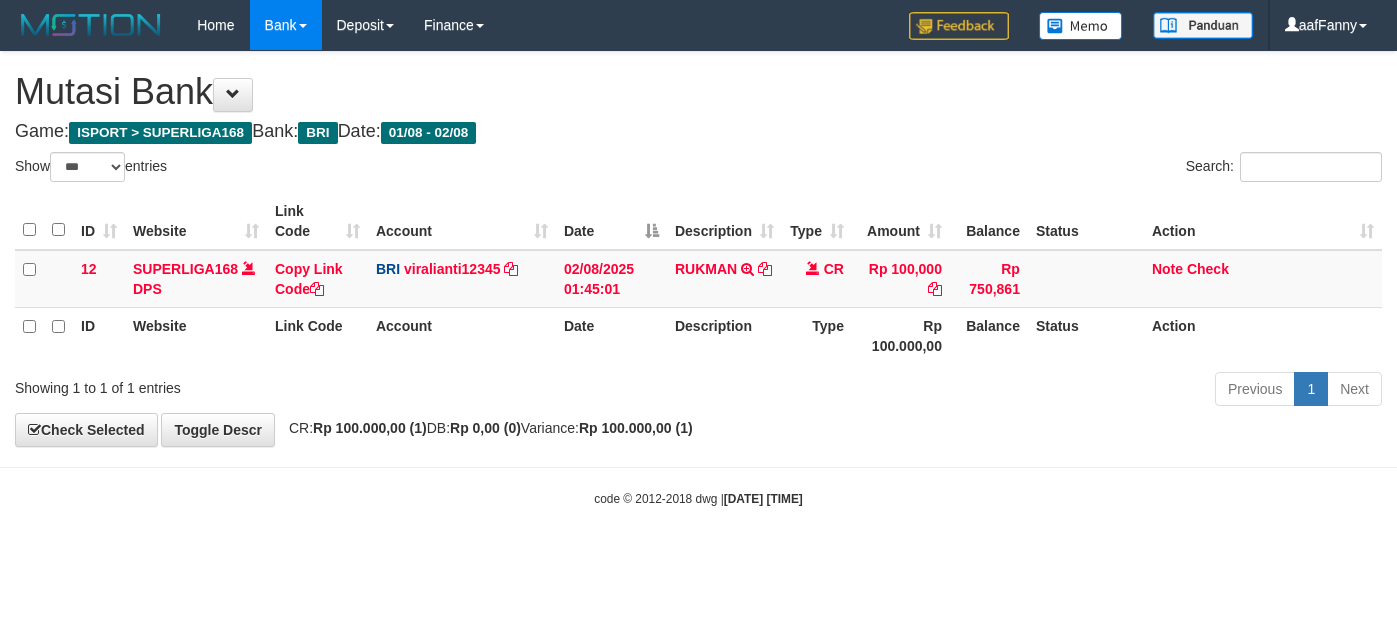 select on "***" 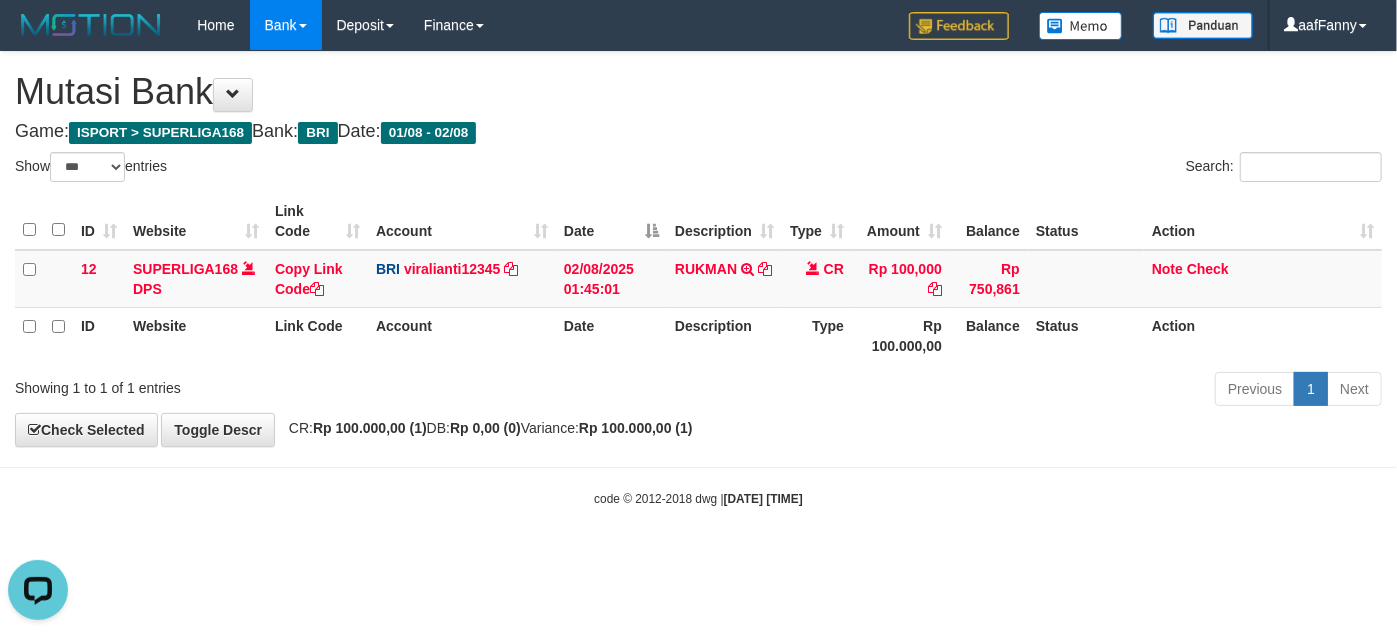scroll, scrollTop: 0, scrollLeft: 0, axis: both 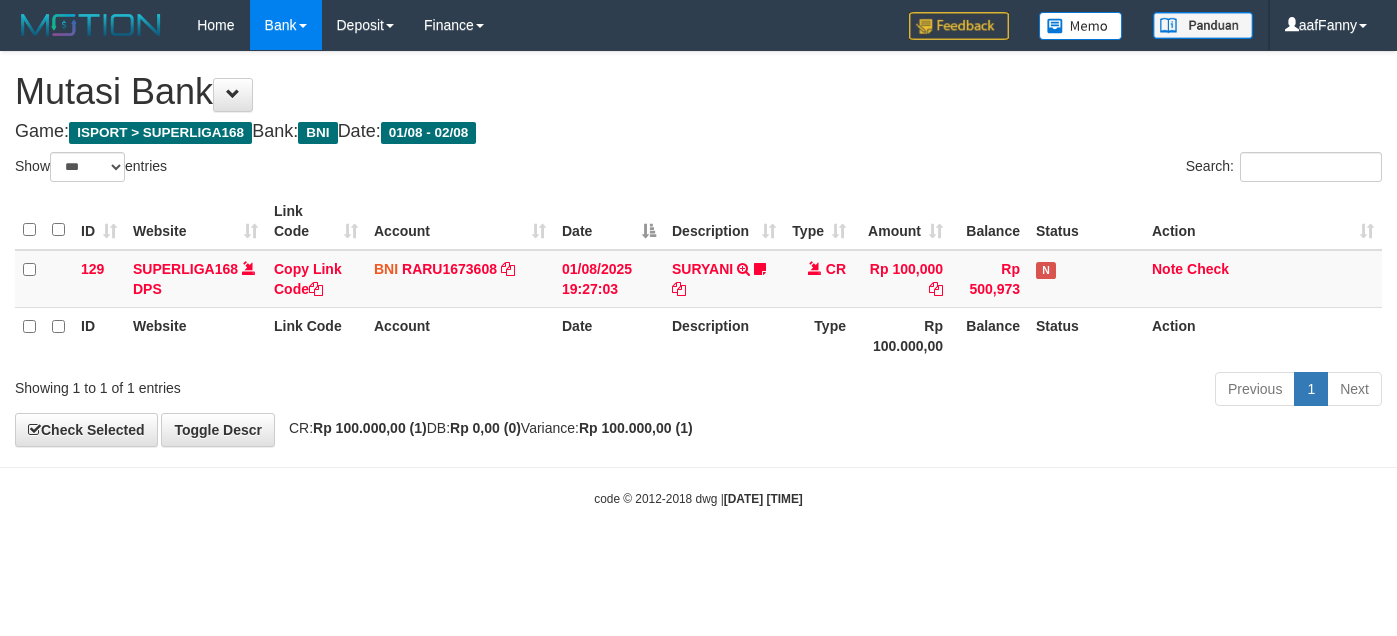 select on "***" 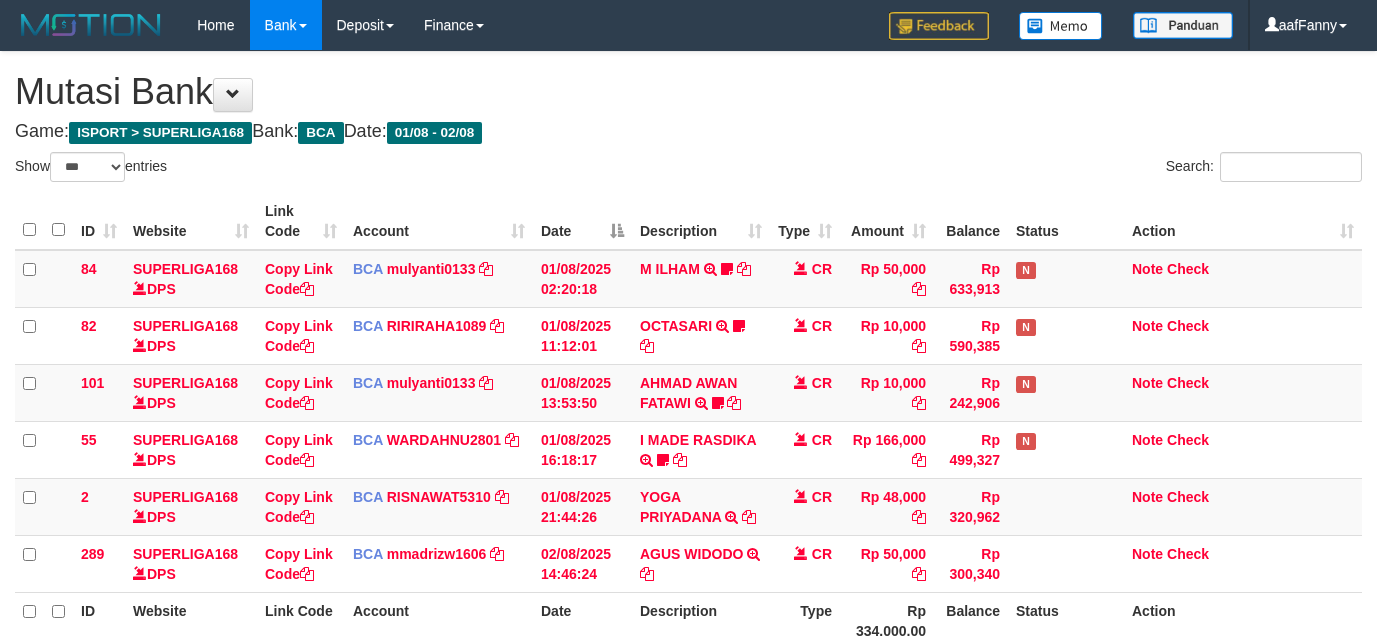 select on "***" 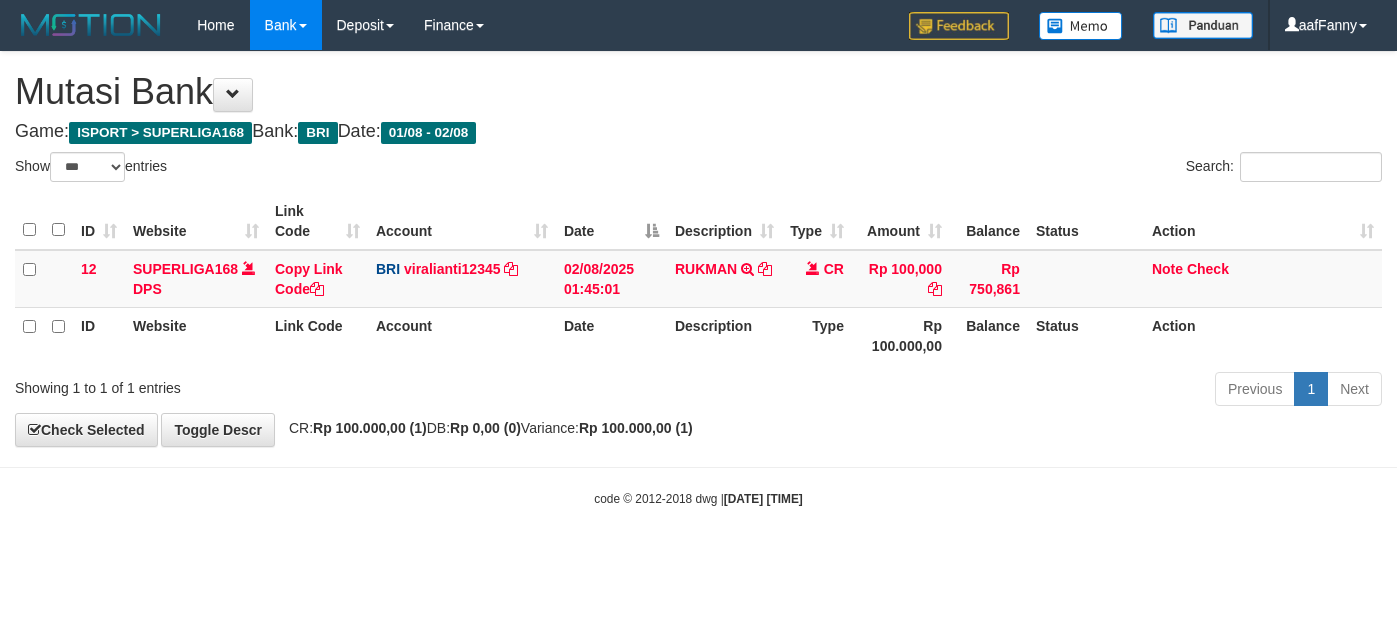 select on "***" 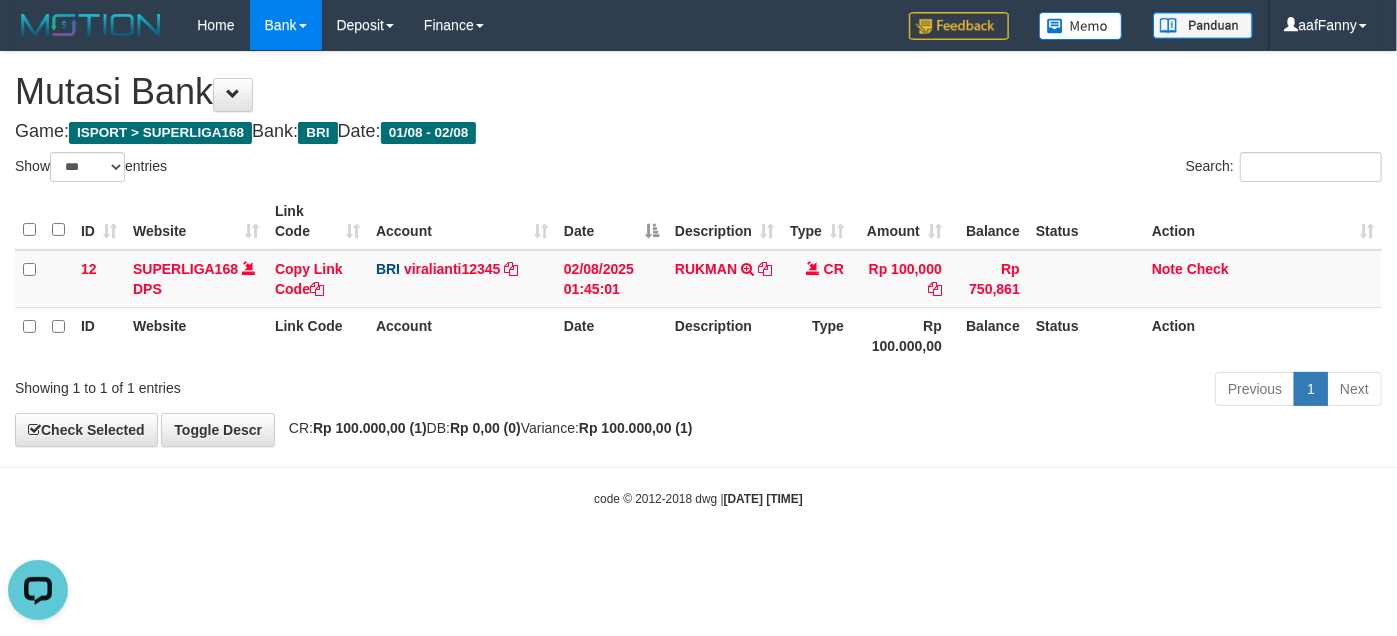 scroll, scrollTop: 0, scrollLeft: 0, axis: both 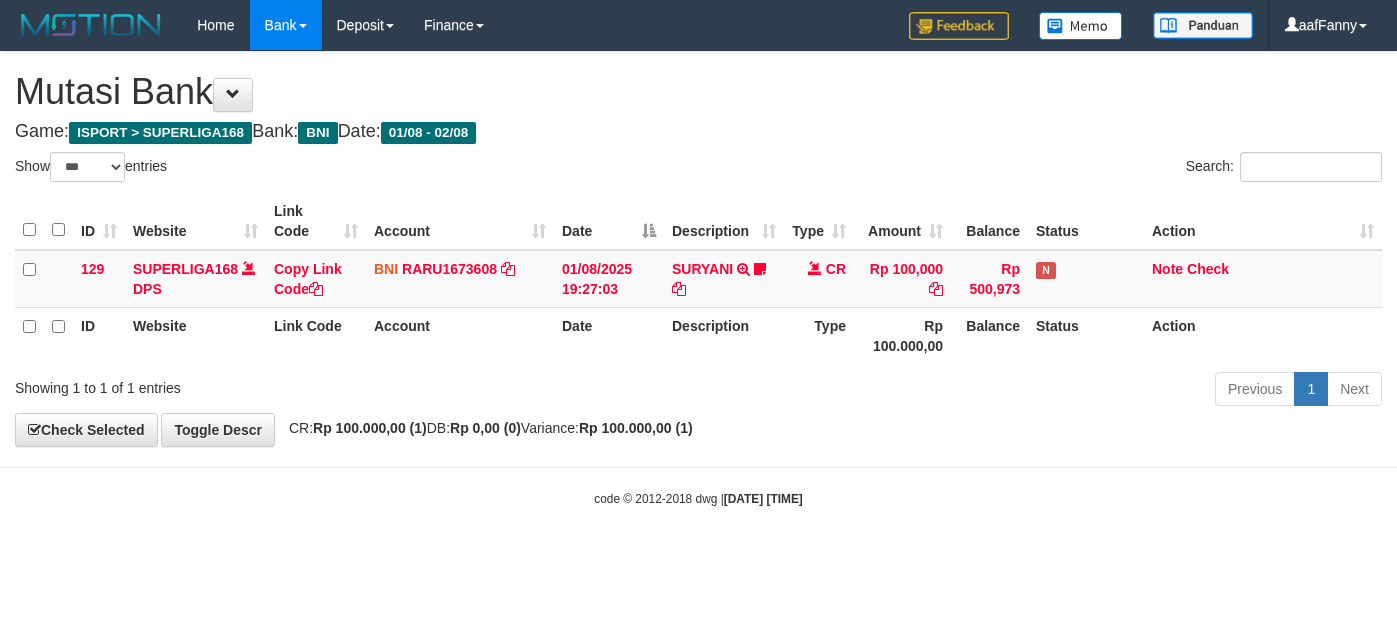 select on "***" 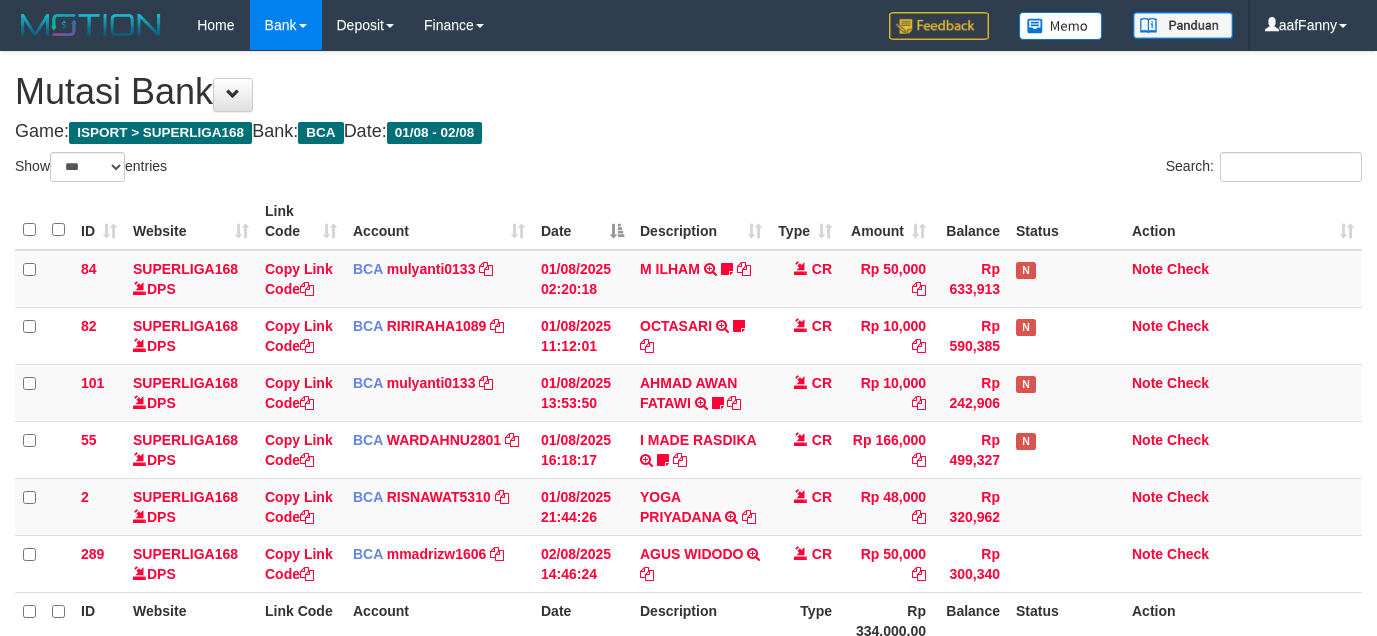 select on "***" 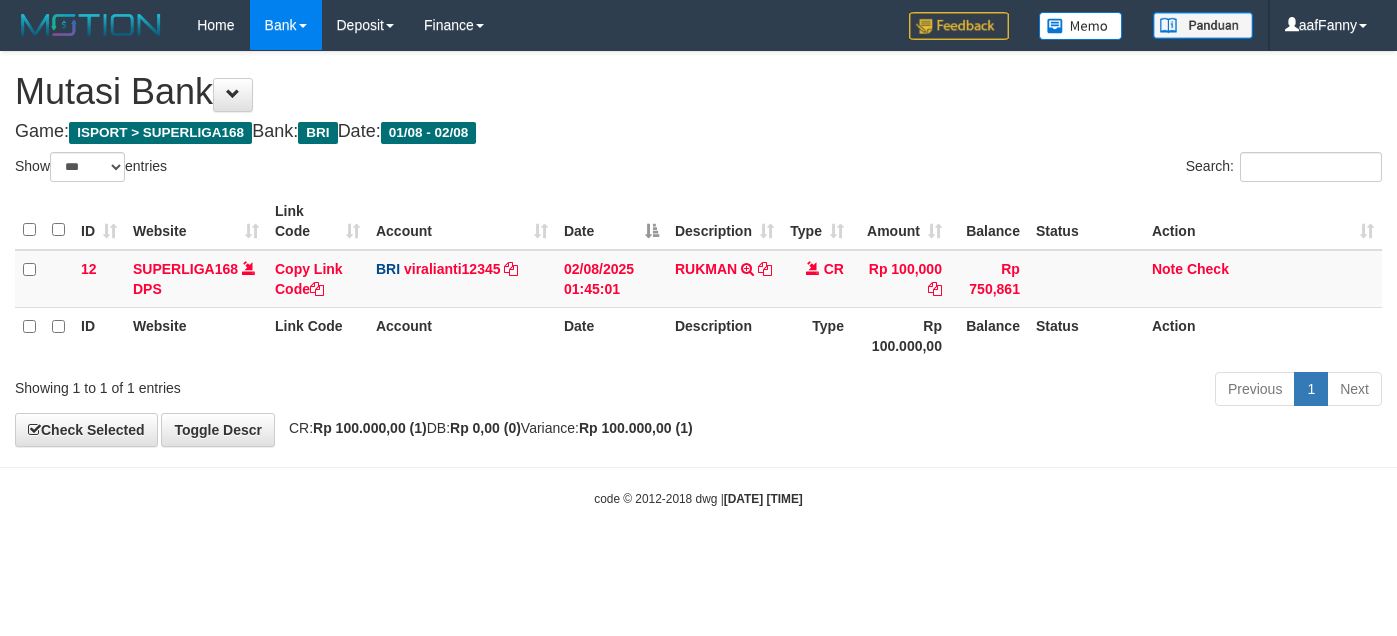 select on "***" 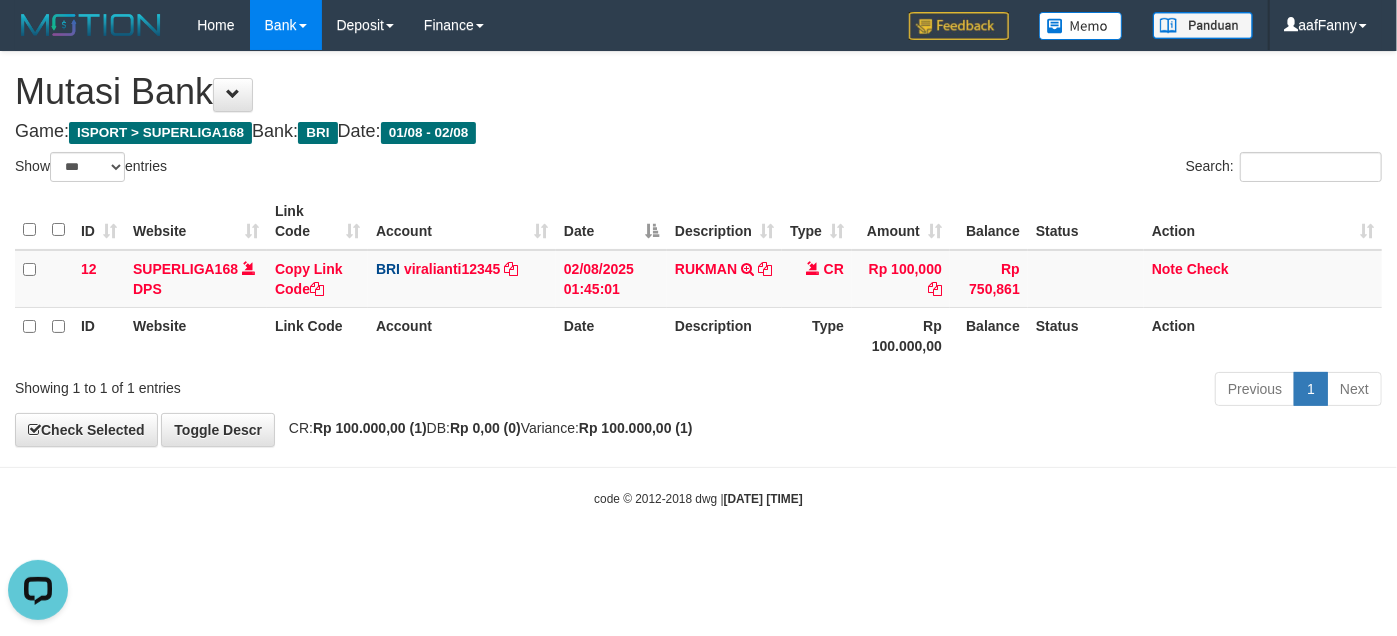 scroll, scrollTop: 0, scrollLeft: 0, axis: both 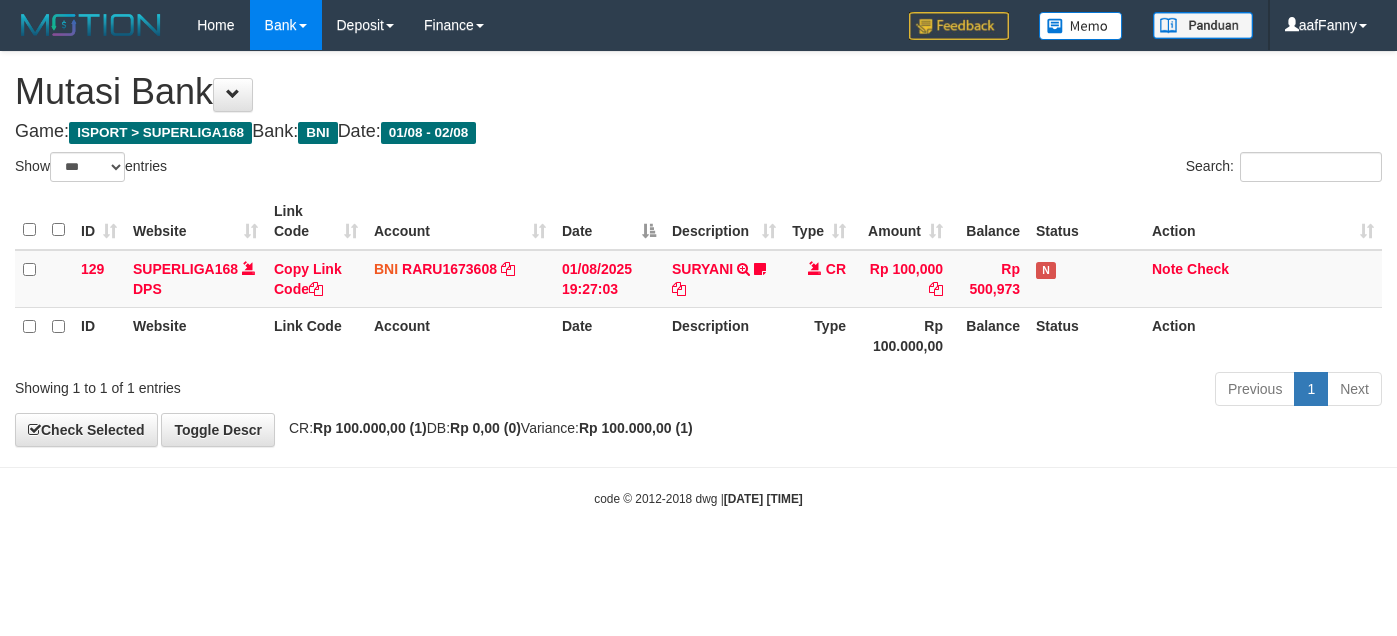 select on "***" 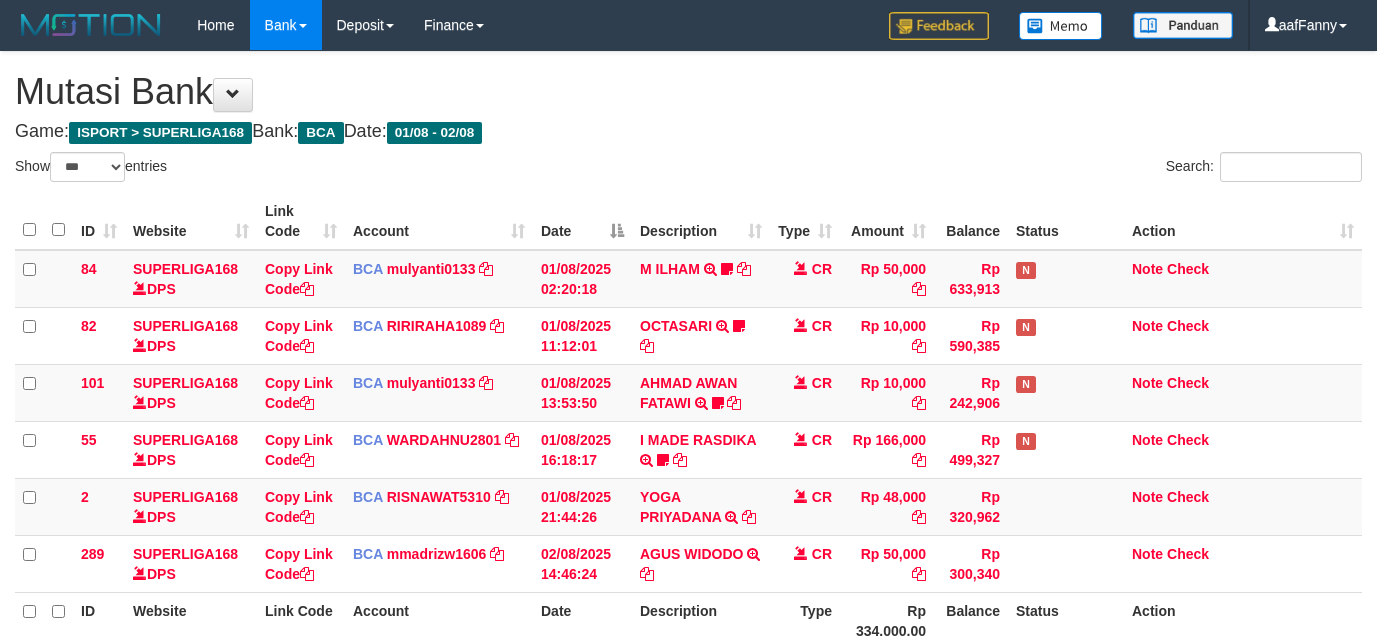 select on "***" 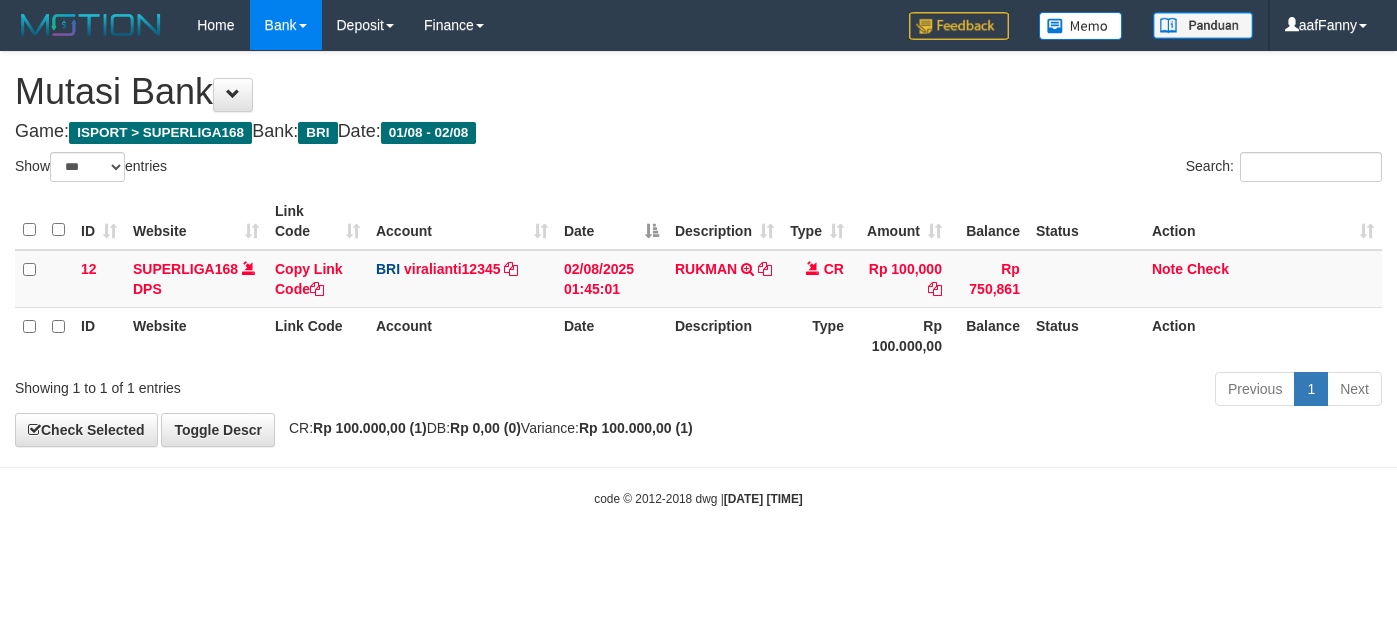 select on "***" 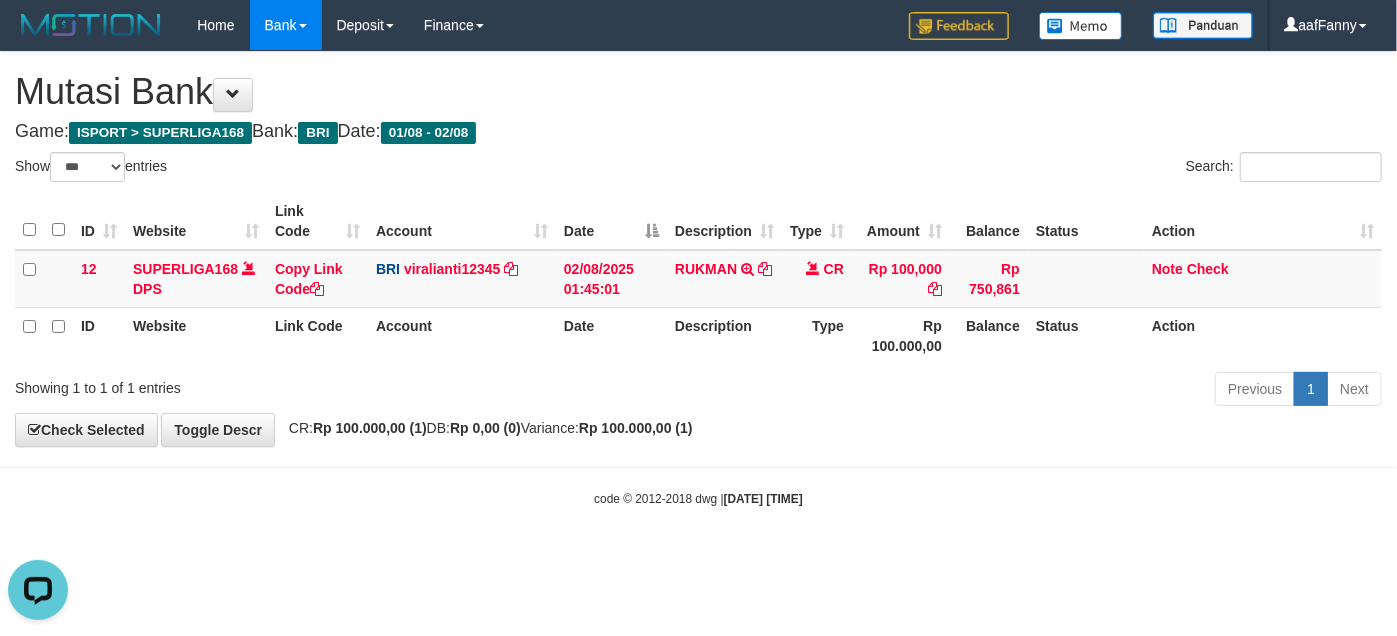 scroll, scrollTop: 0, scrollLeft: 0, axis: both 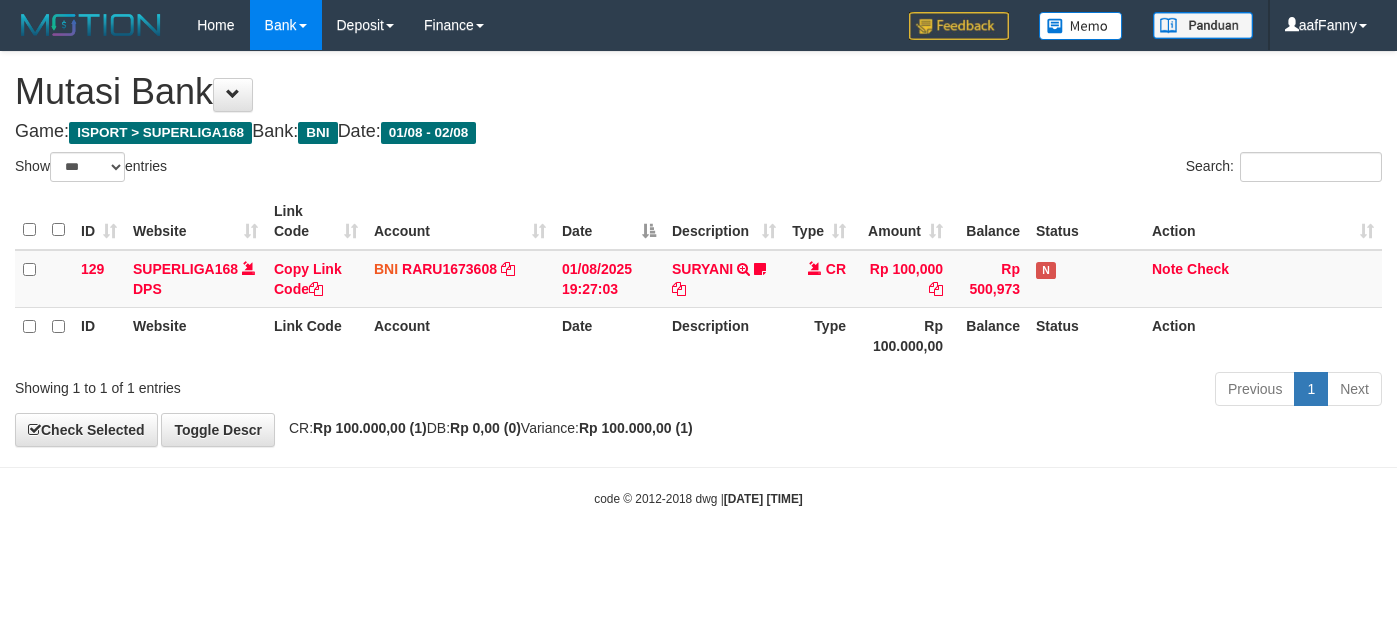 select on "***" 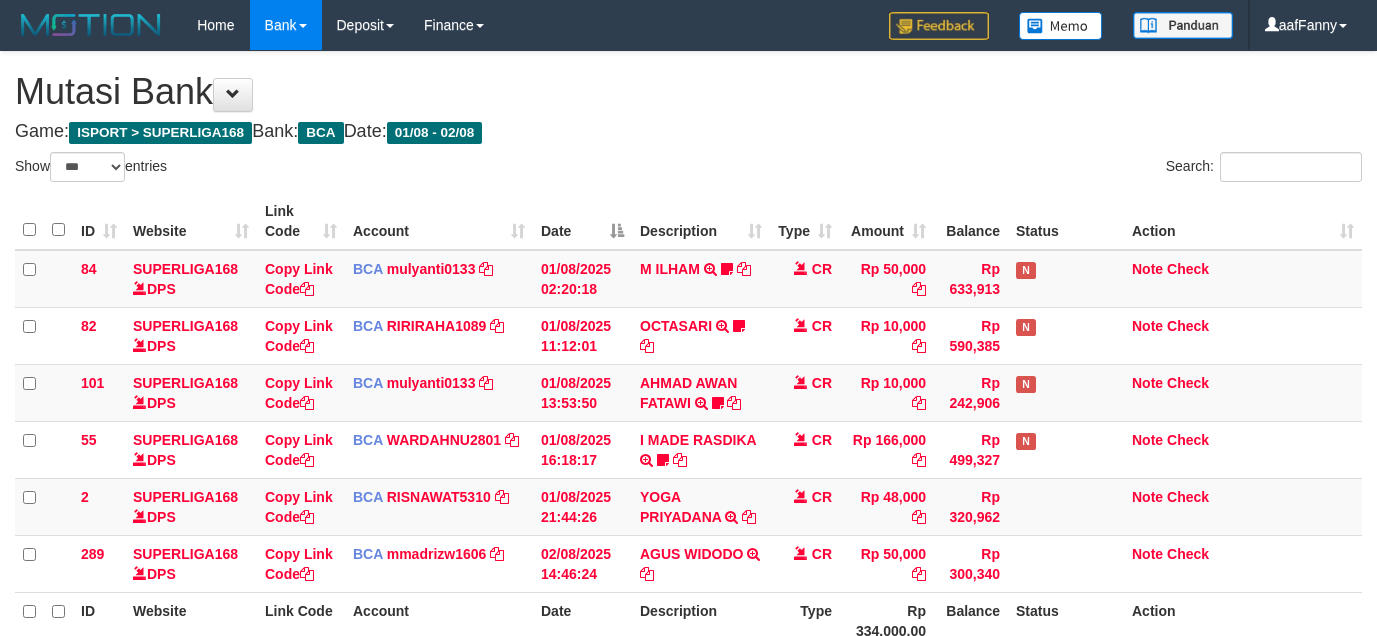 select on "***" 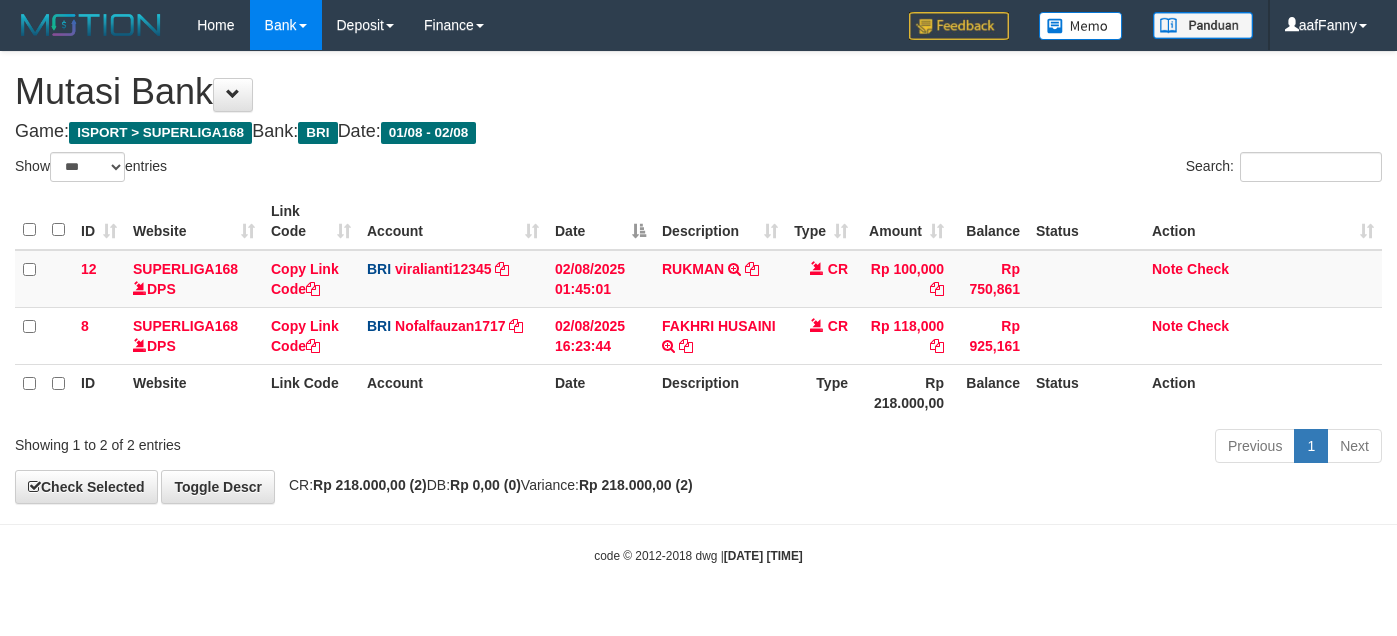 select on "***" 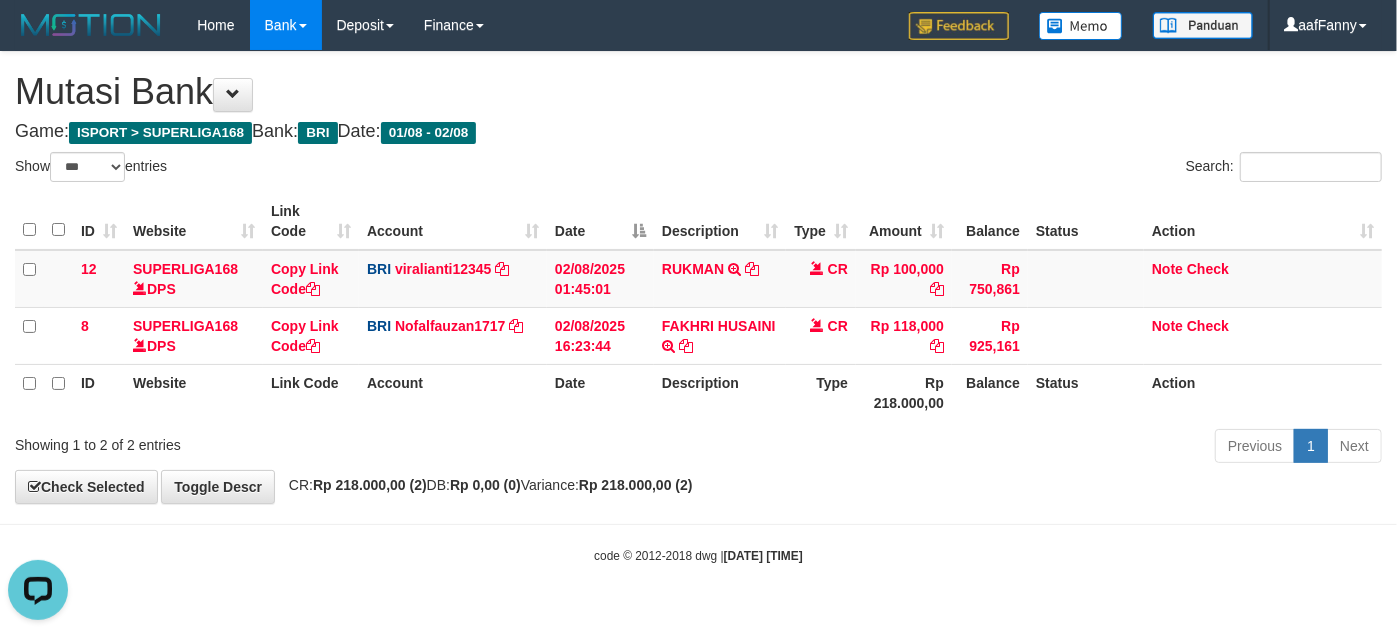 scroll, scrollTop: 0, scrollLeft: 0, axis: both 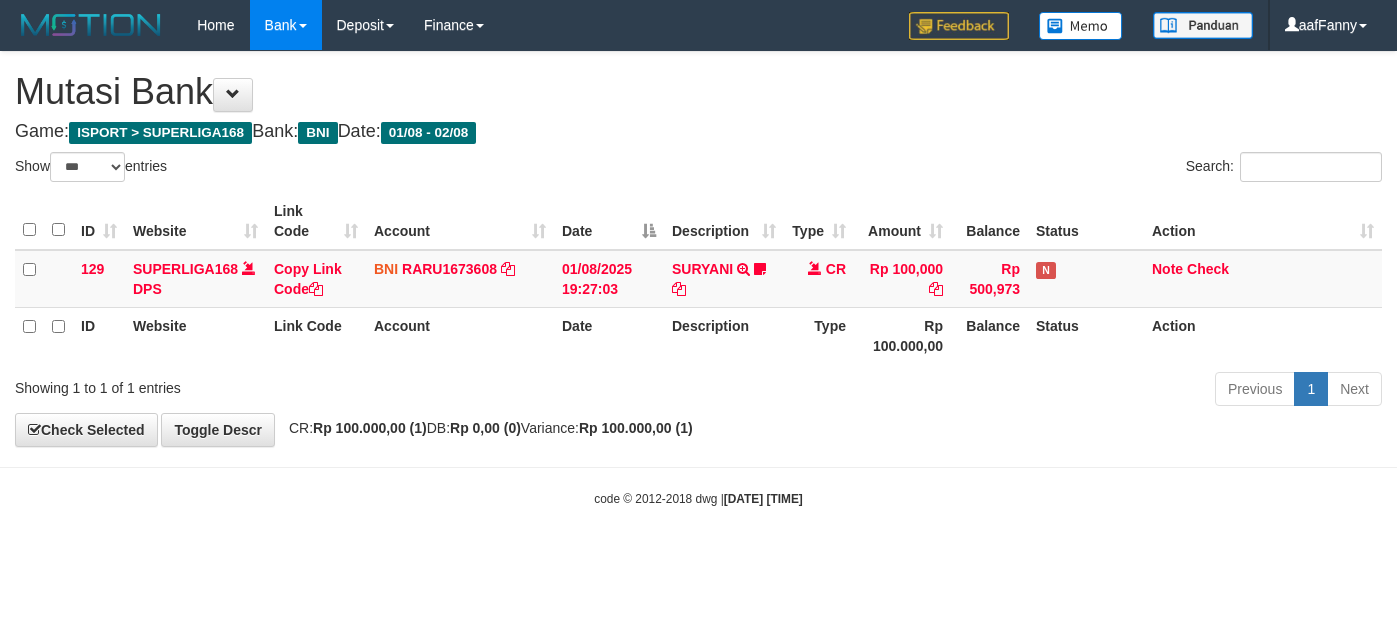 select on "***" 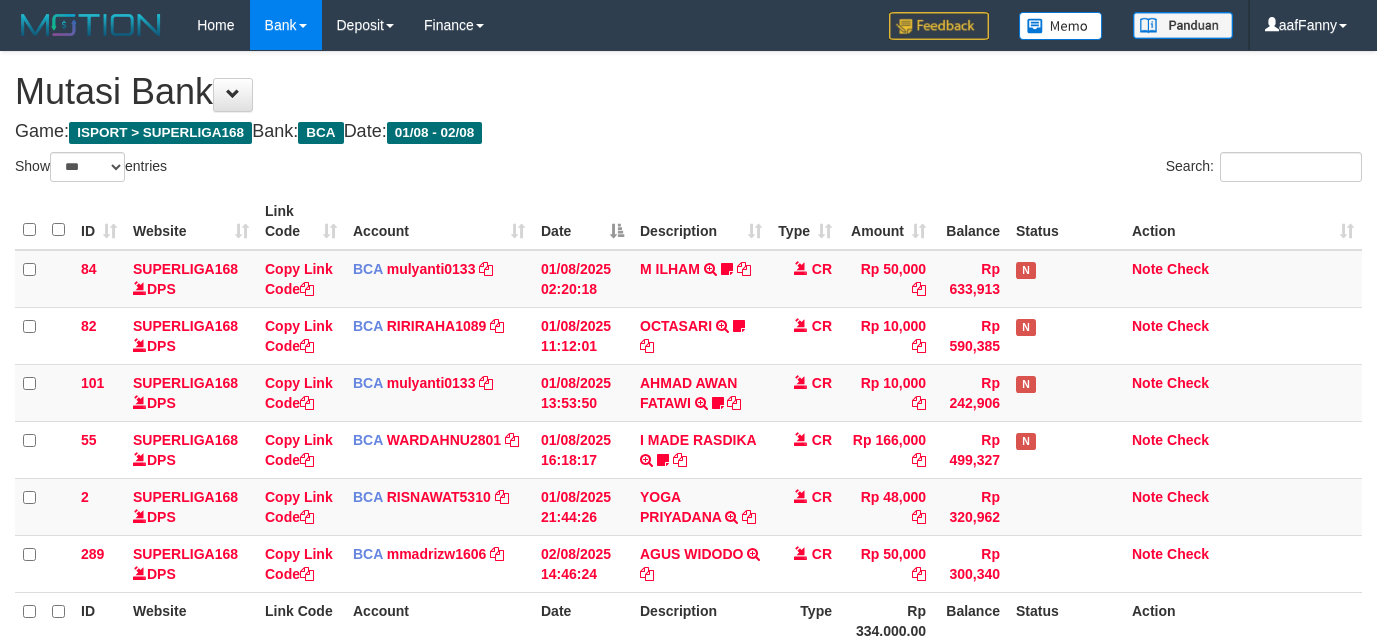 select on "***" 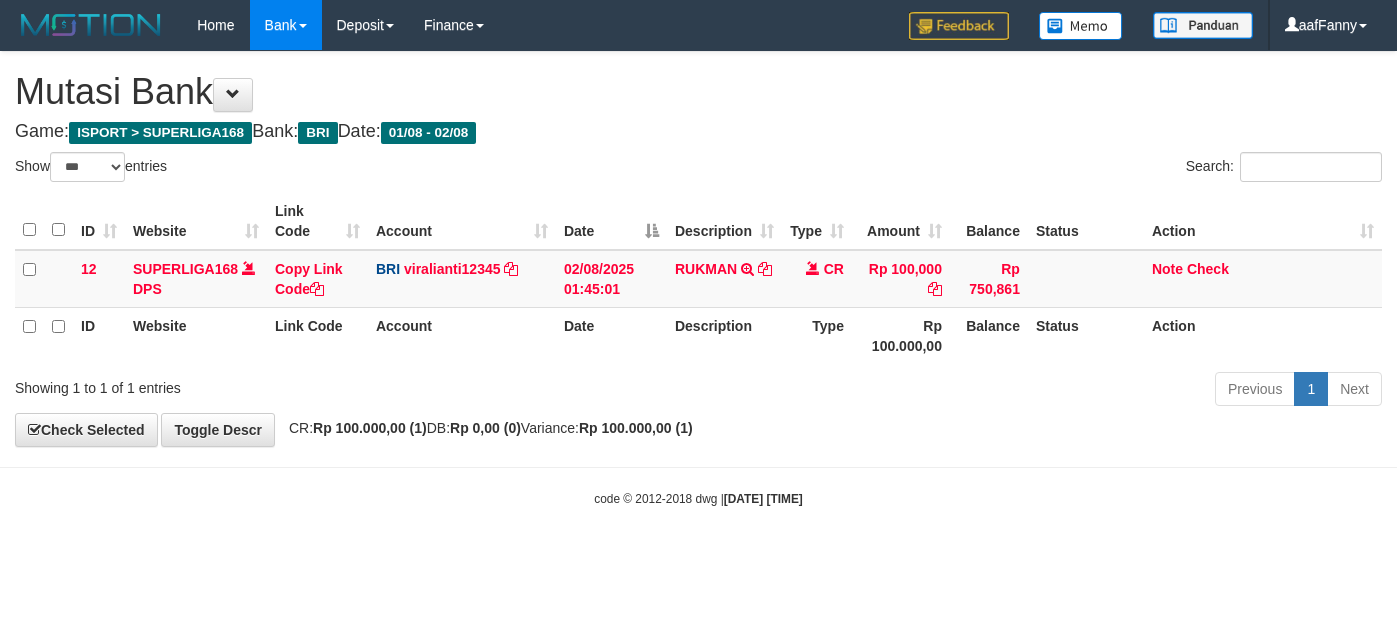 select on "***" 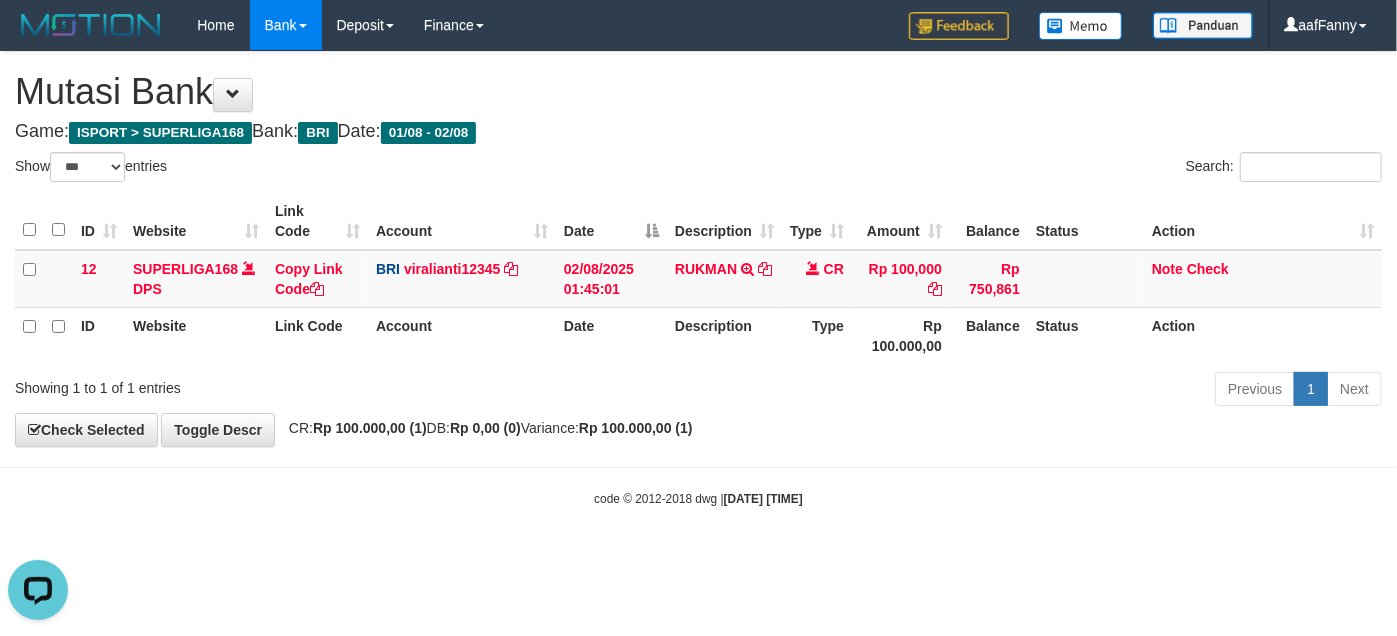 scroll, scrollTop: 0, scrollLeft: 0, axis: both 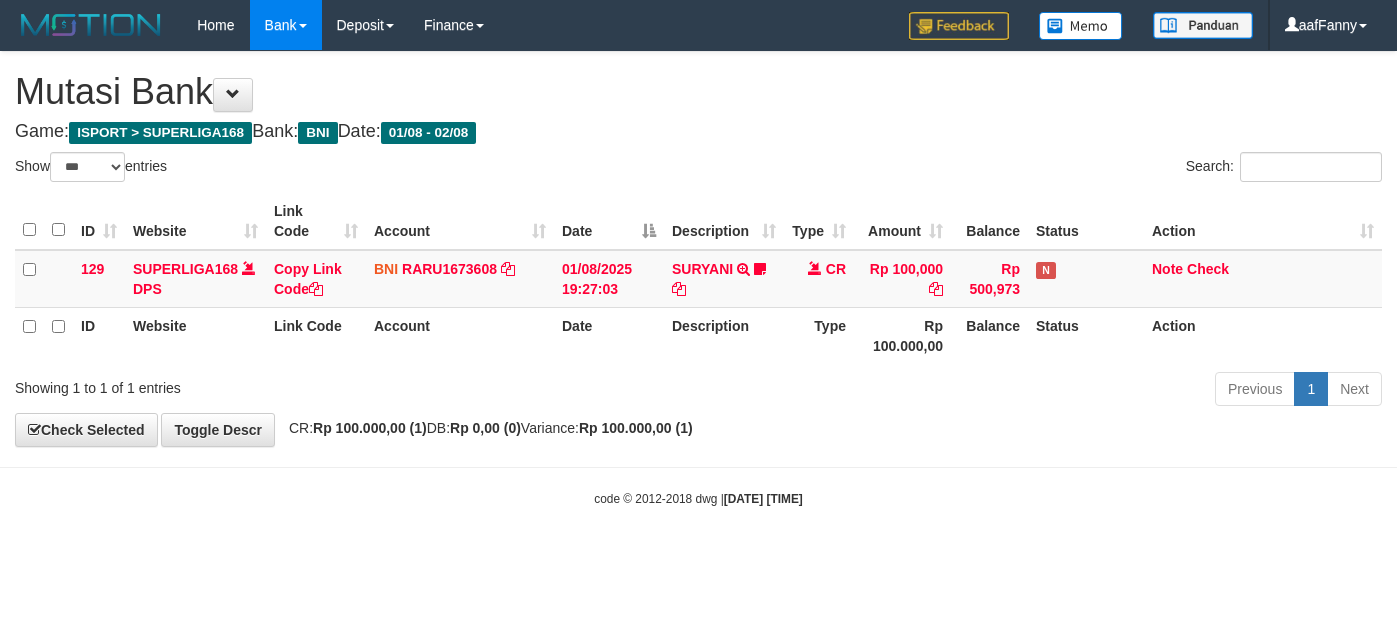 select on "***" 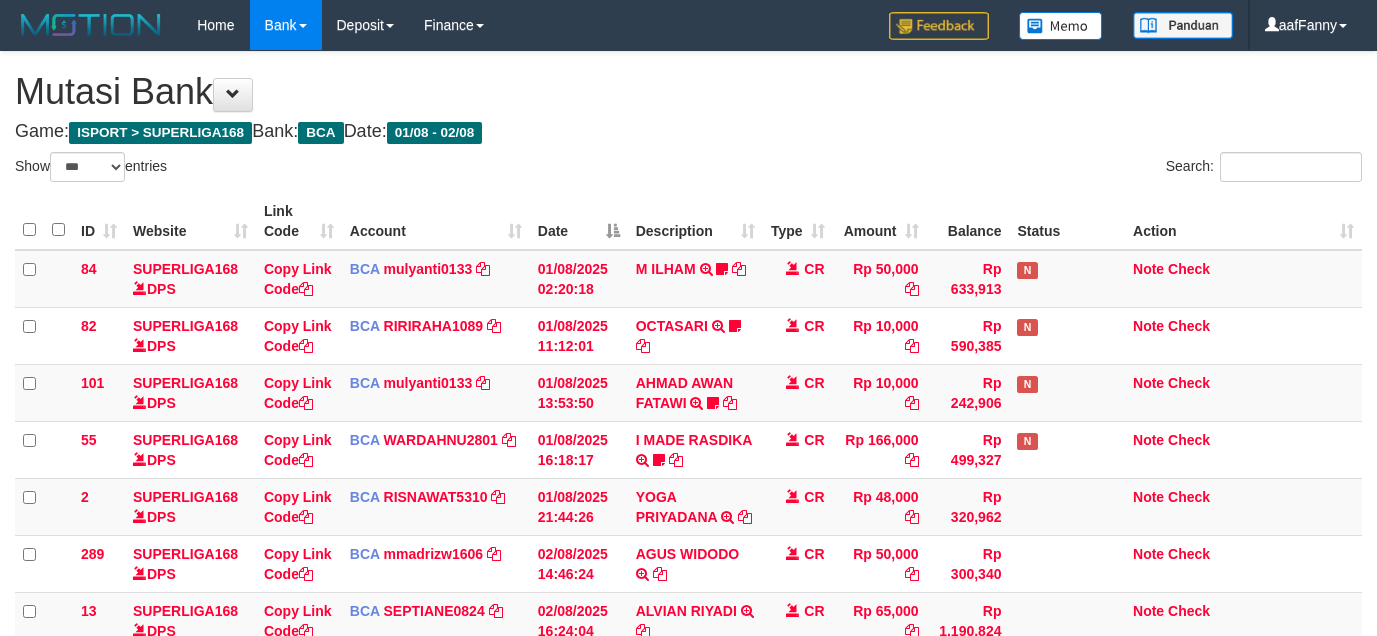 select on "***" 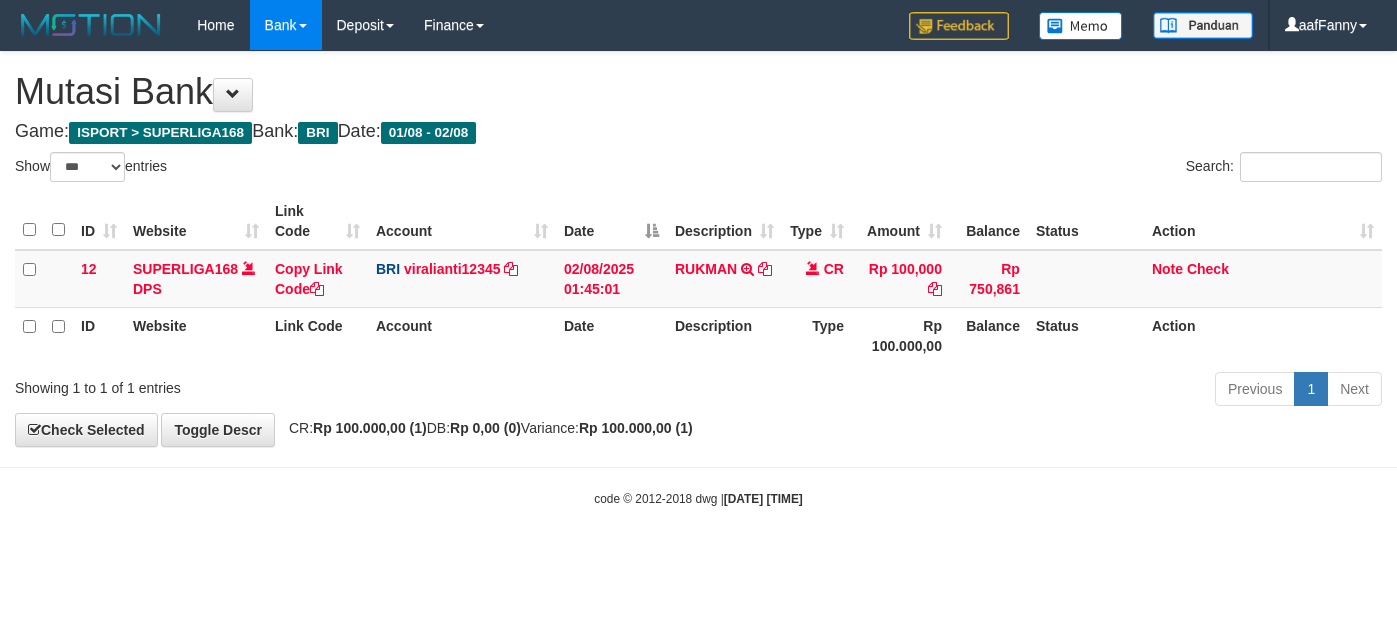 select on "***" 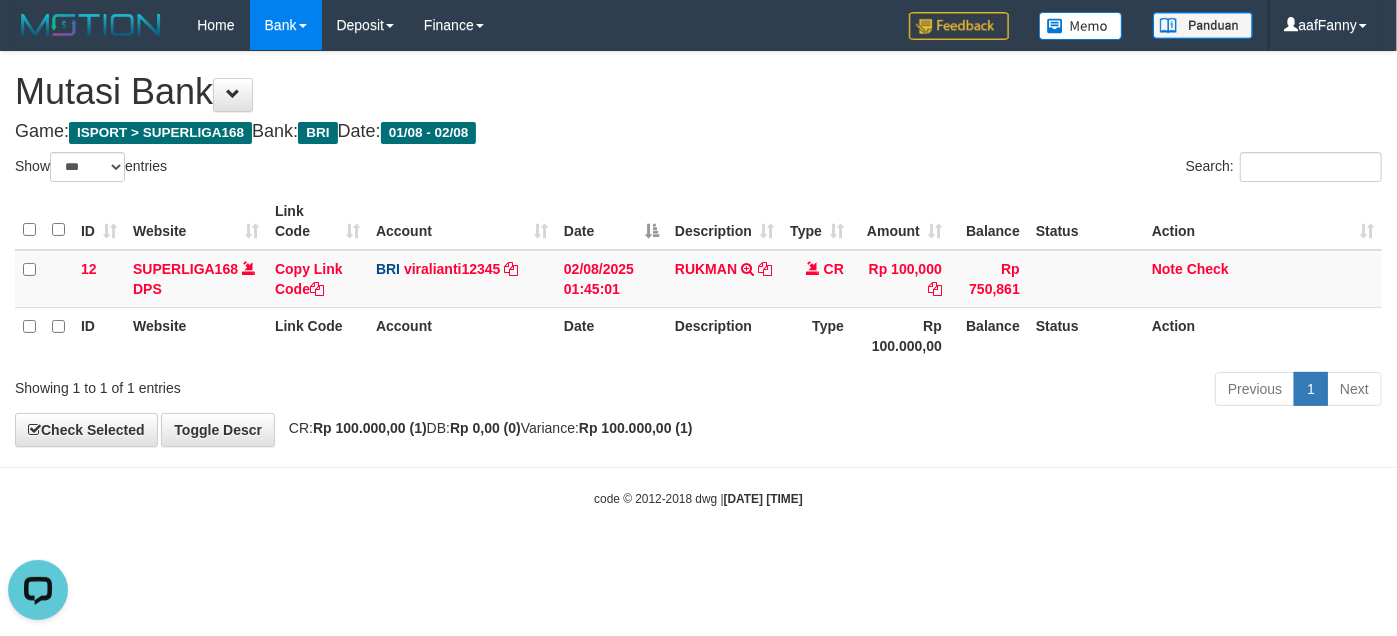 scroll, scrollTop: 0, scrollLeft: 0, axis: both 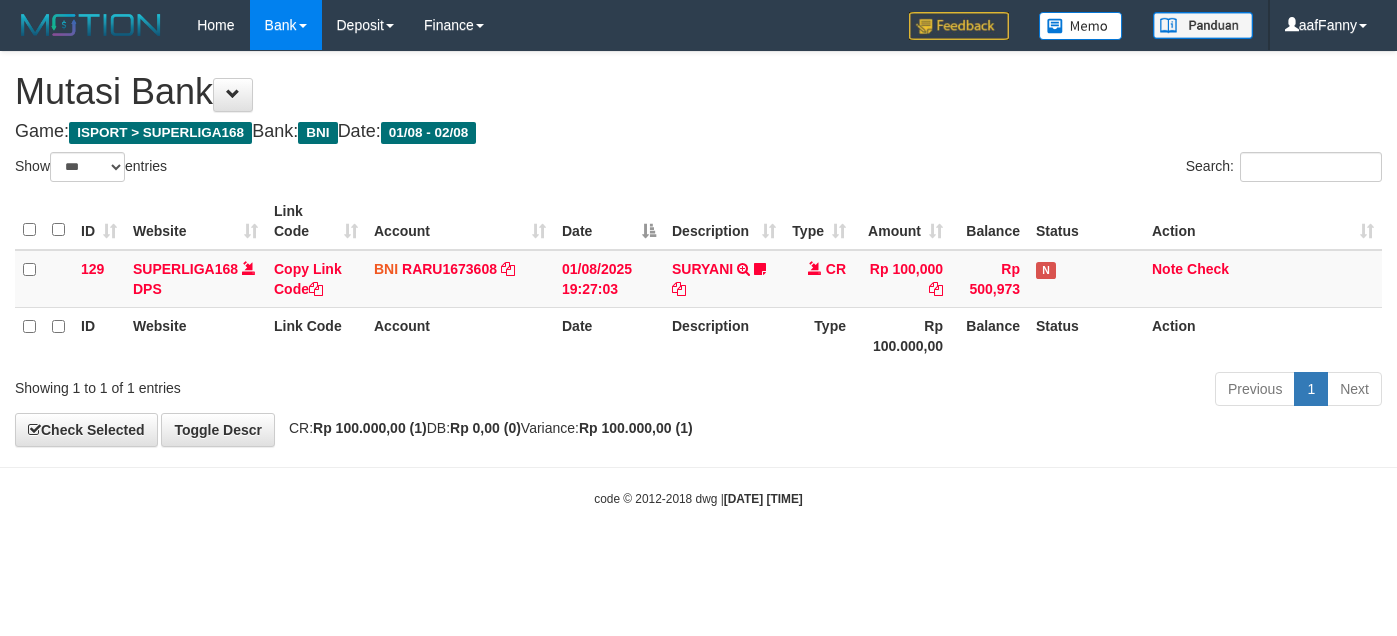 select on "***" 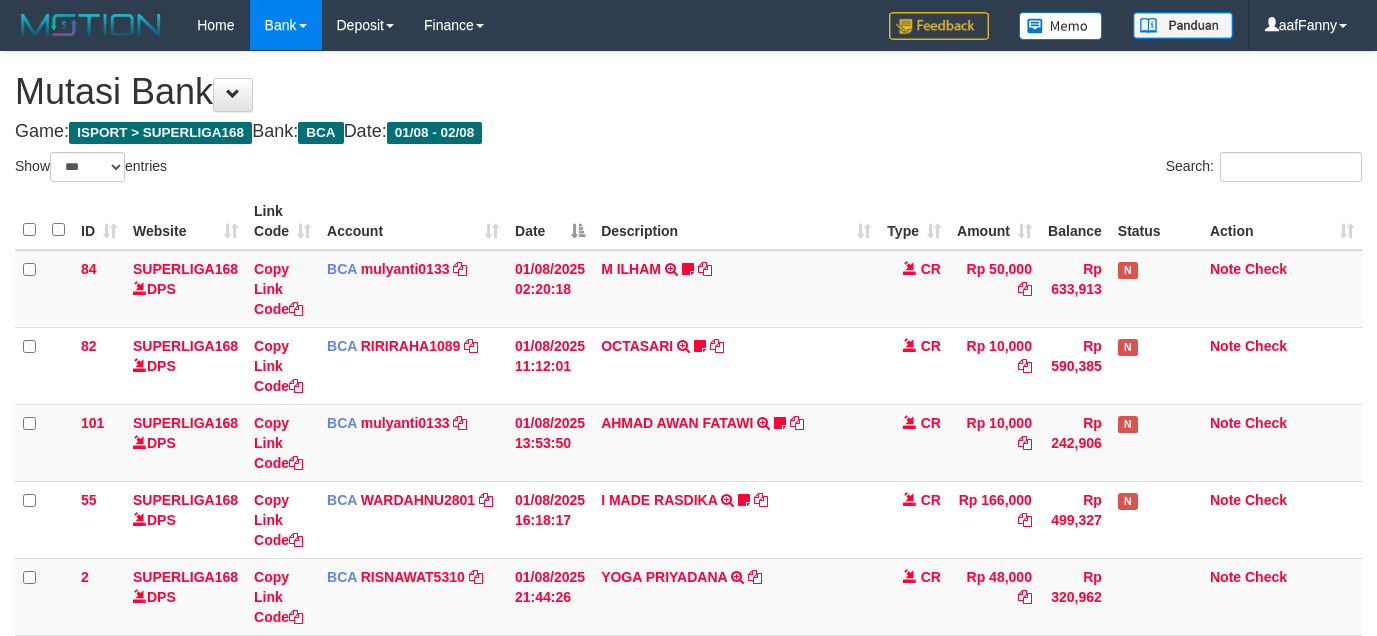 select on "***" 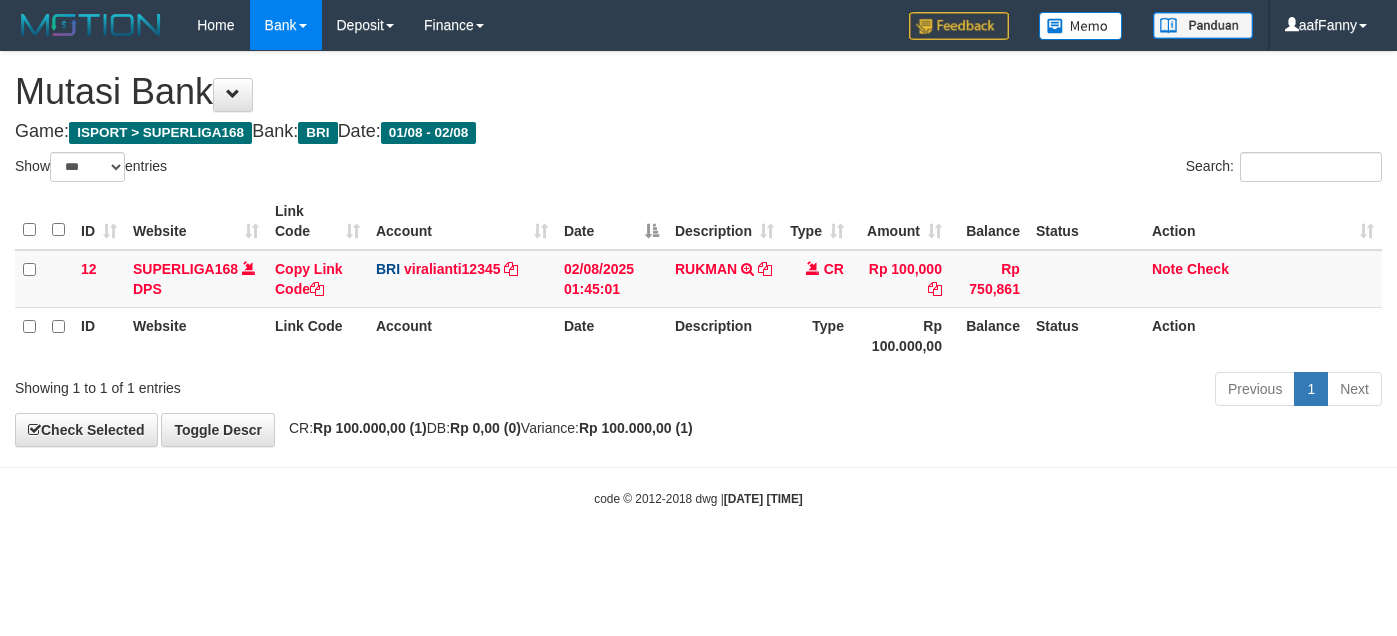 select on "***" 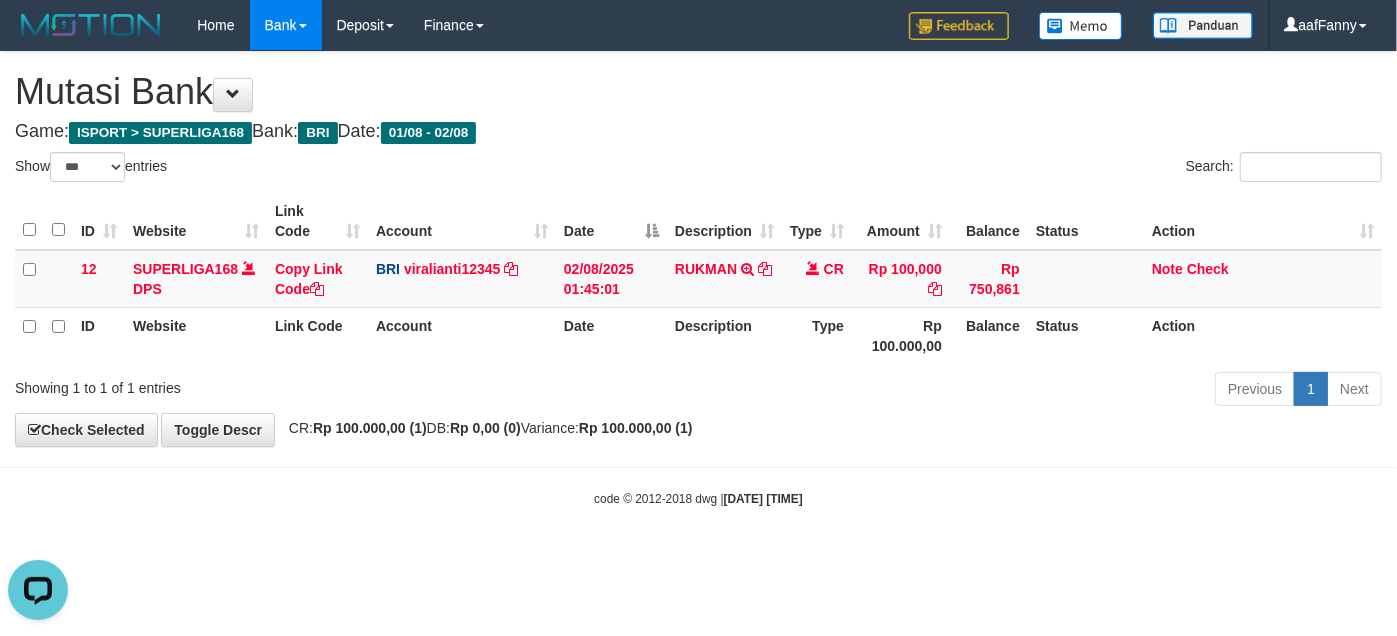 scroll, scrollTop: 0, scrollLeft: 0, axis: both 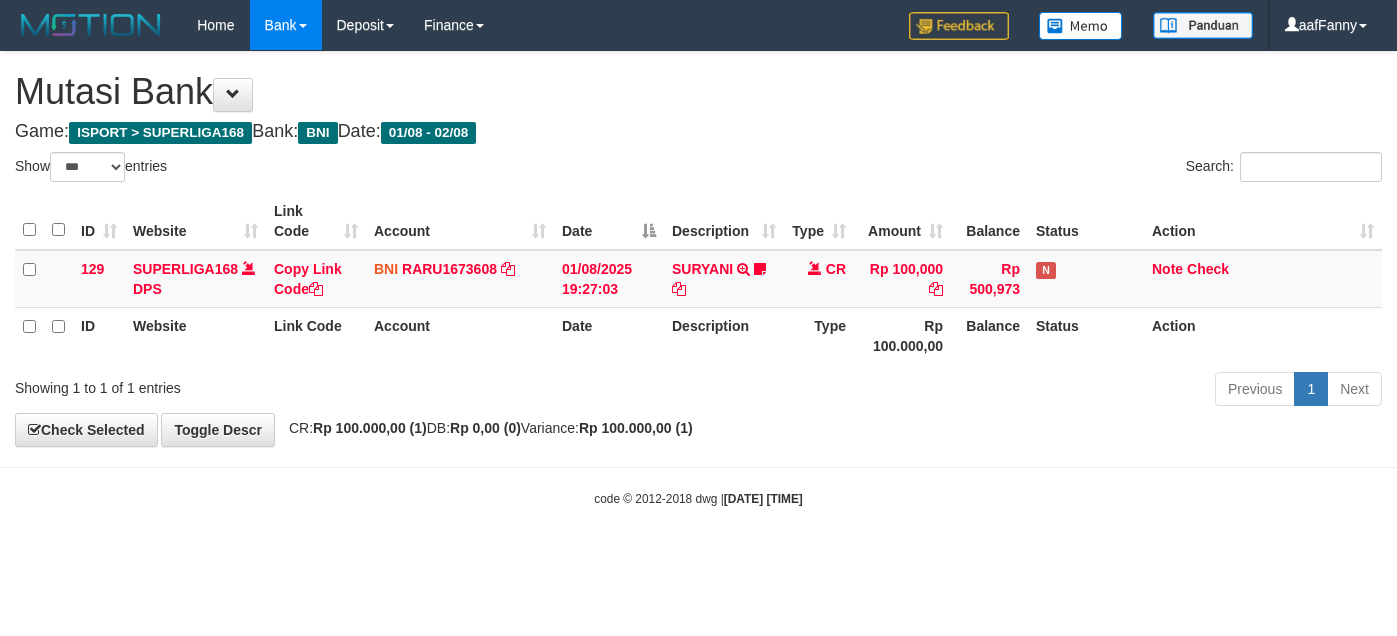 select on "***" 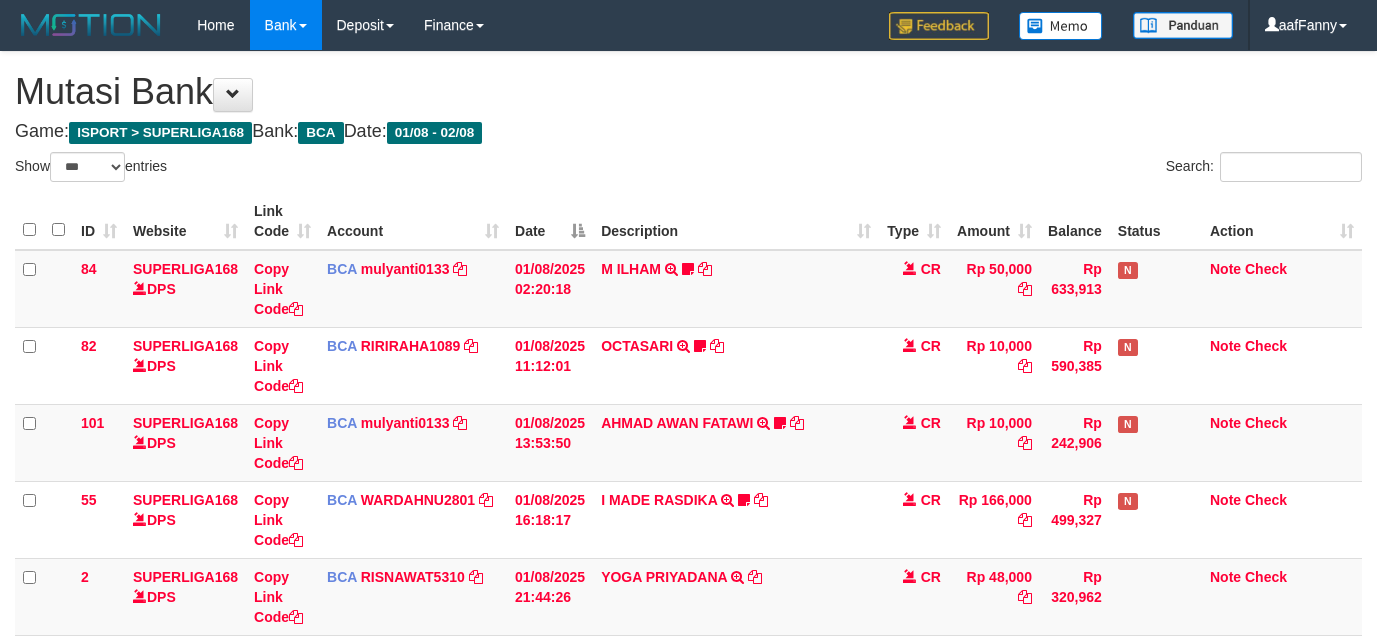 select on "***" 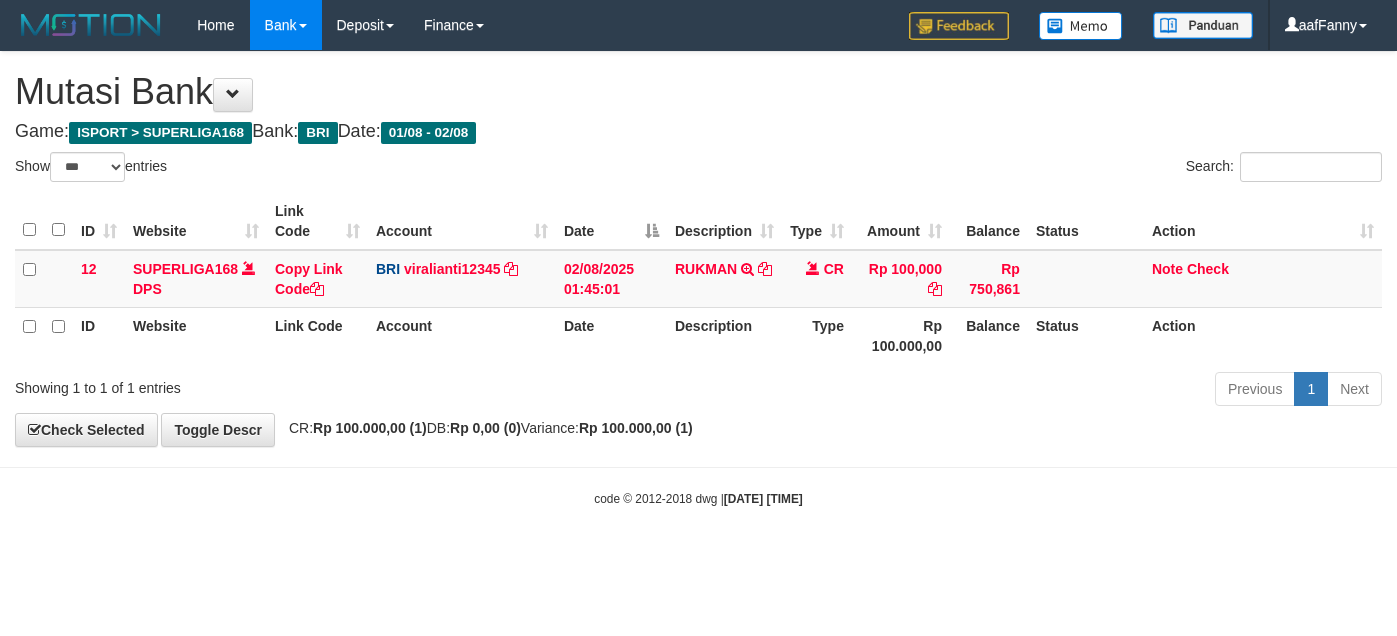select on "***" 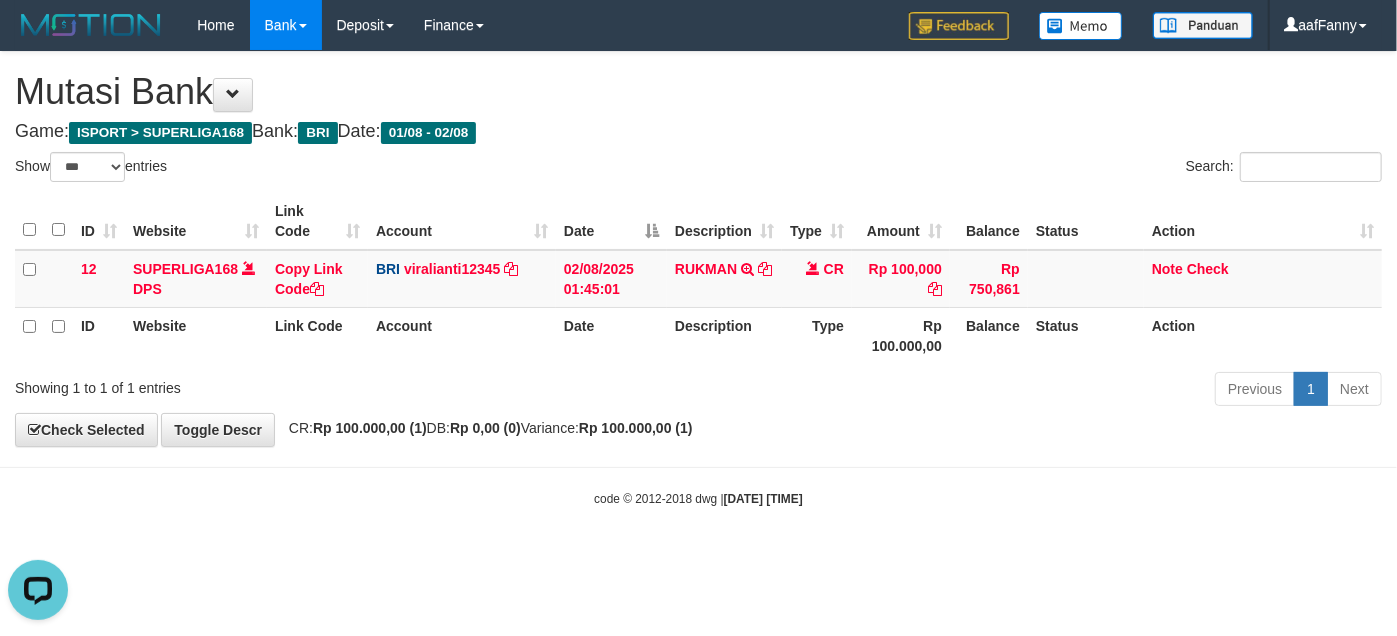 scroll, scrollTop: 0, scrollLeft: 0, axis: both 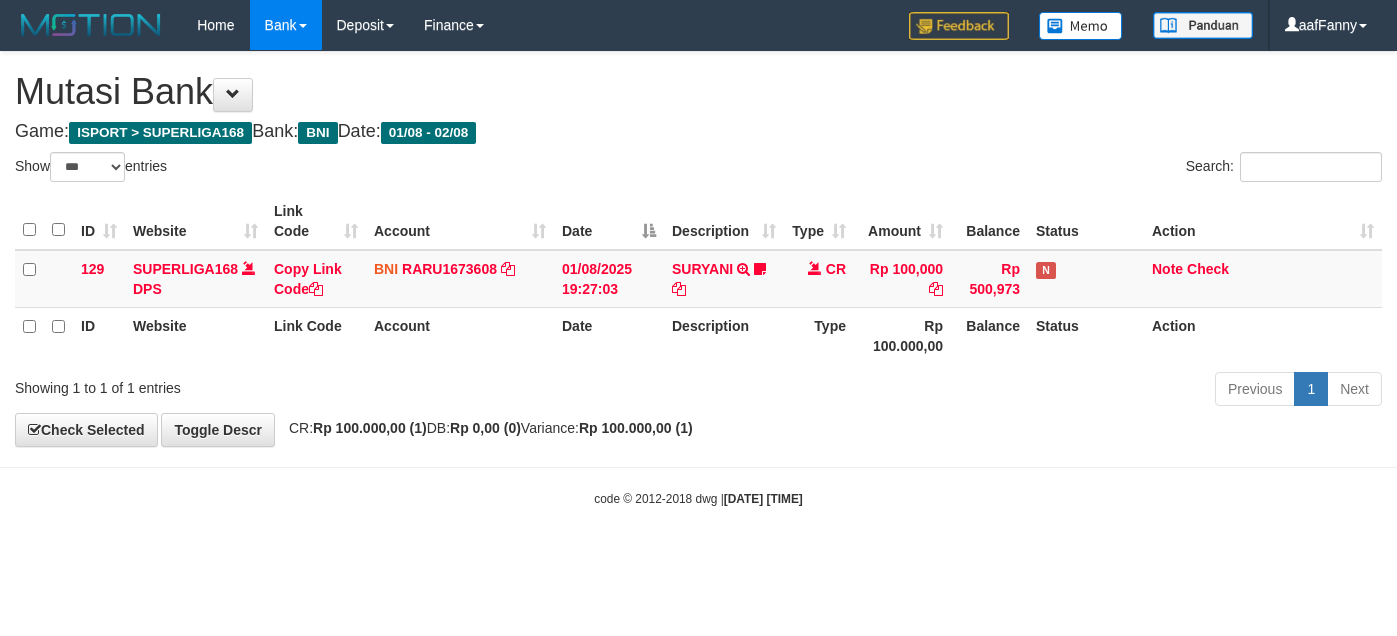 select on "***" 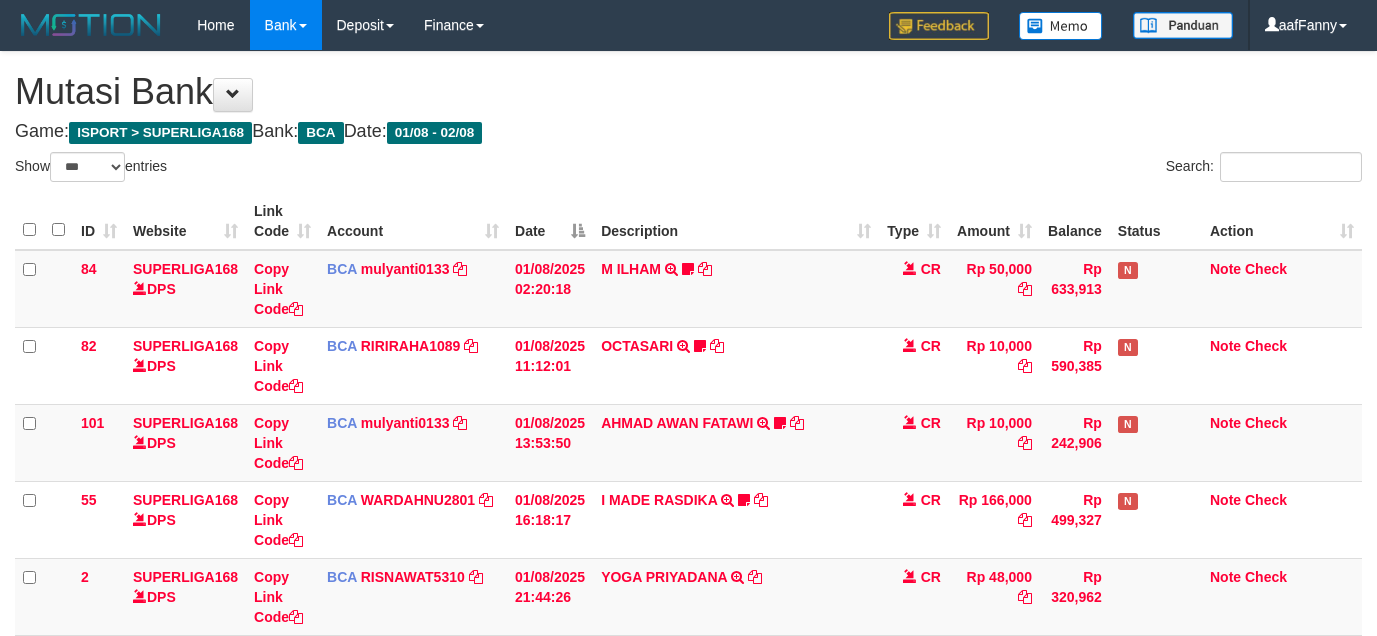 select on "***" 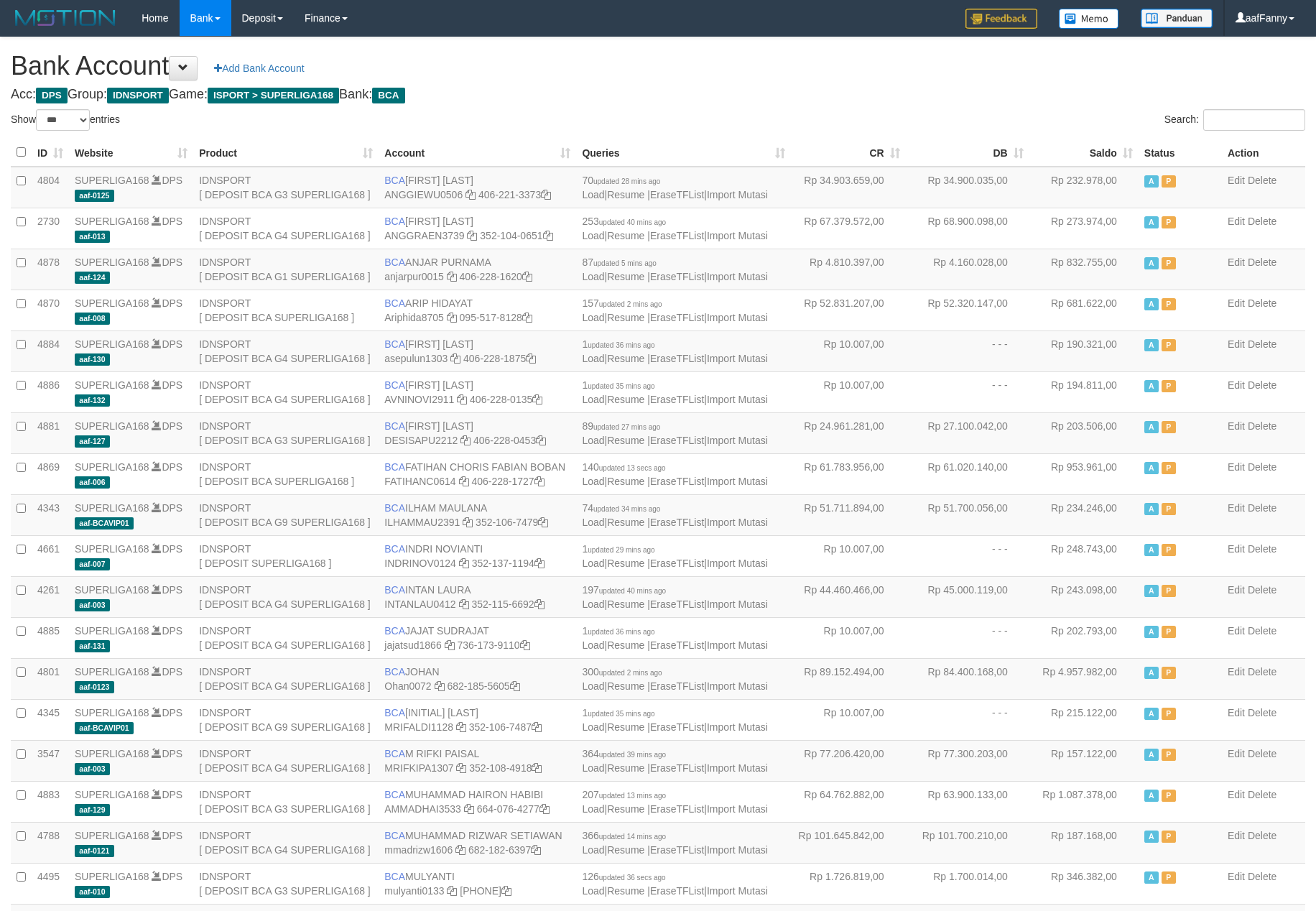 select on "***" 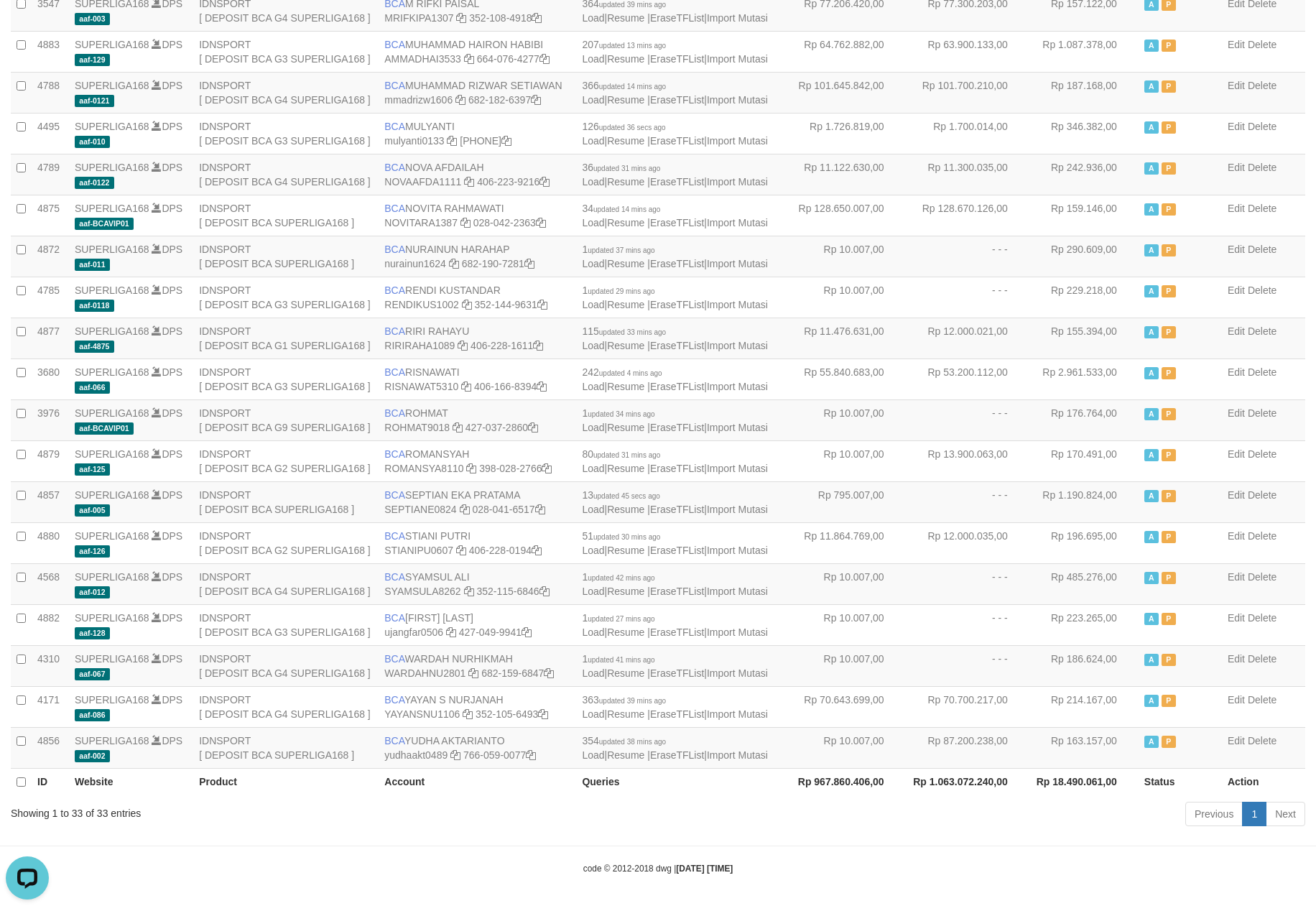 scroll, scrollTop: 0, scrollLeft: 0, axis: both 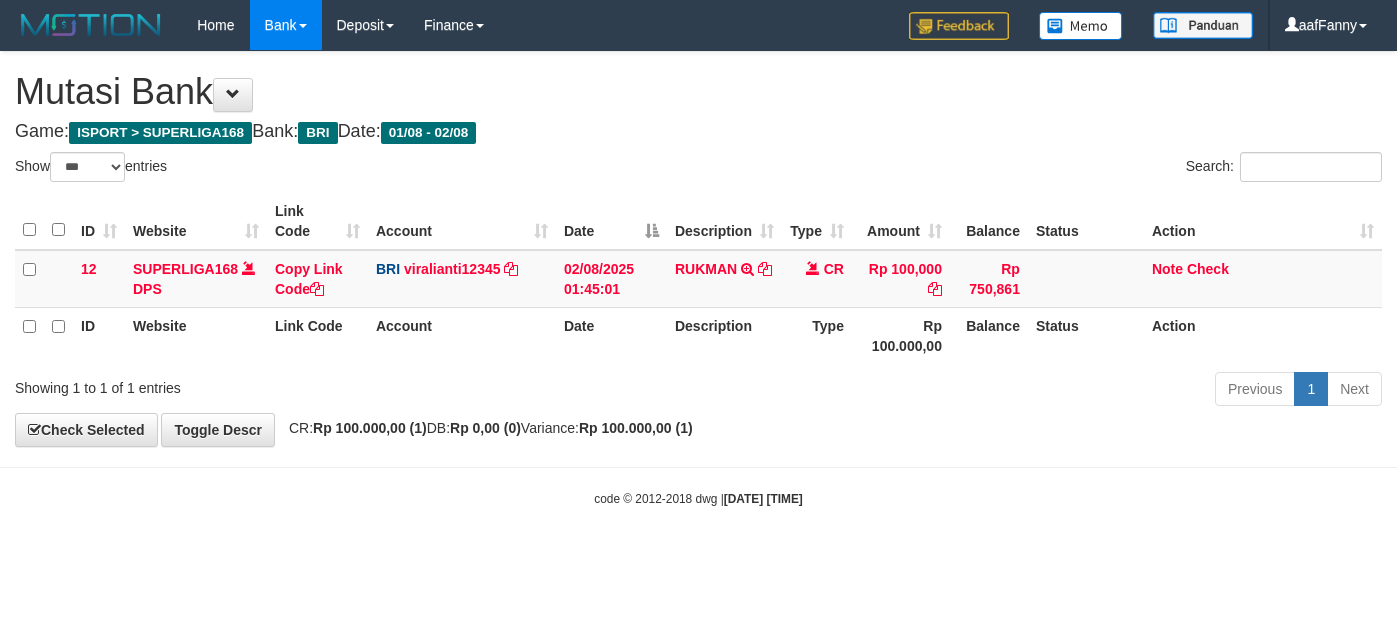 select on "***" 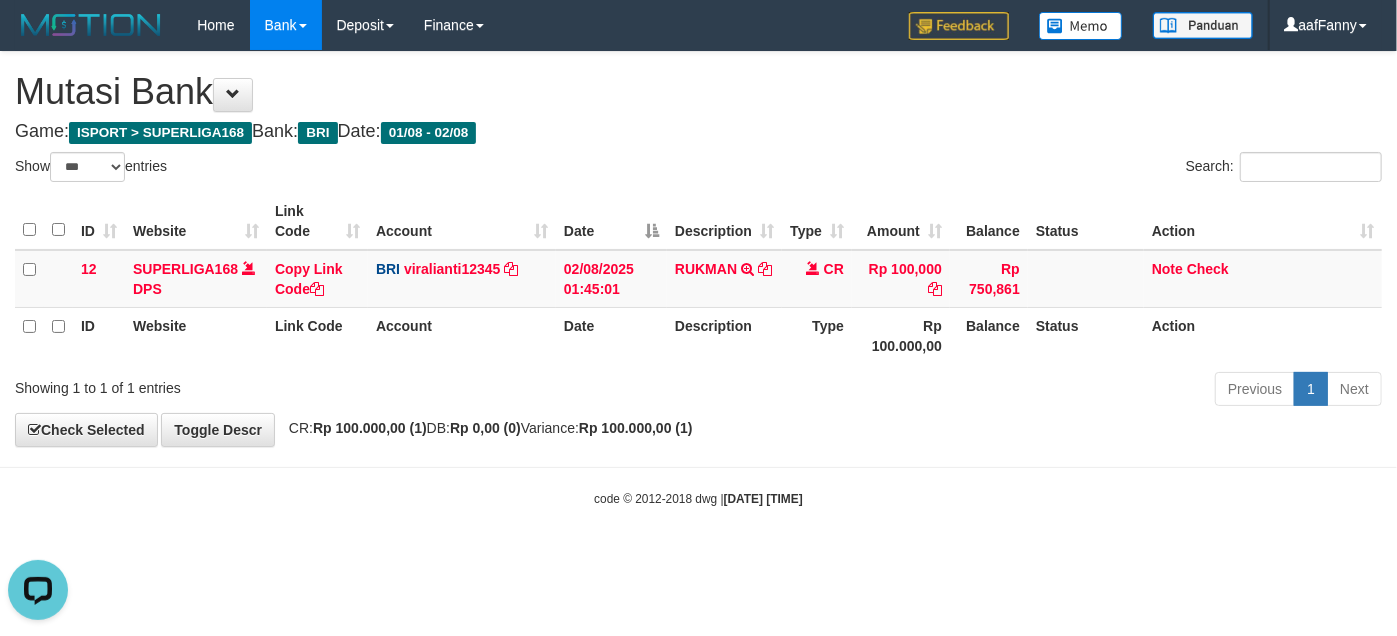 scroll, scrollTop: 0, scrollLeft: 0, axis: both 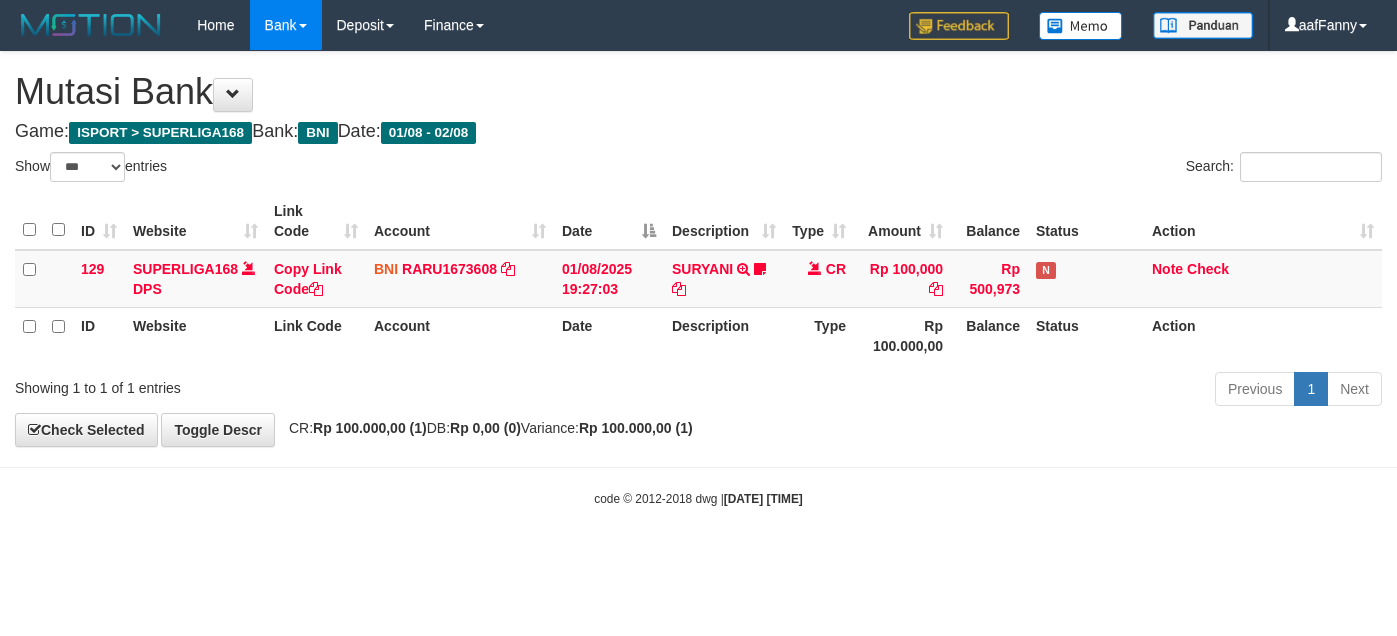 select on "***" 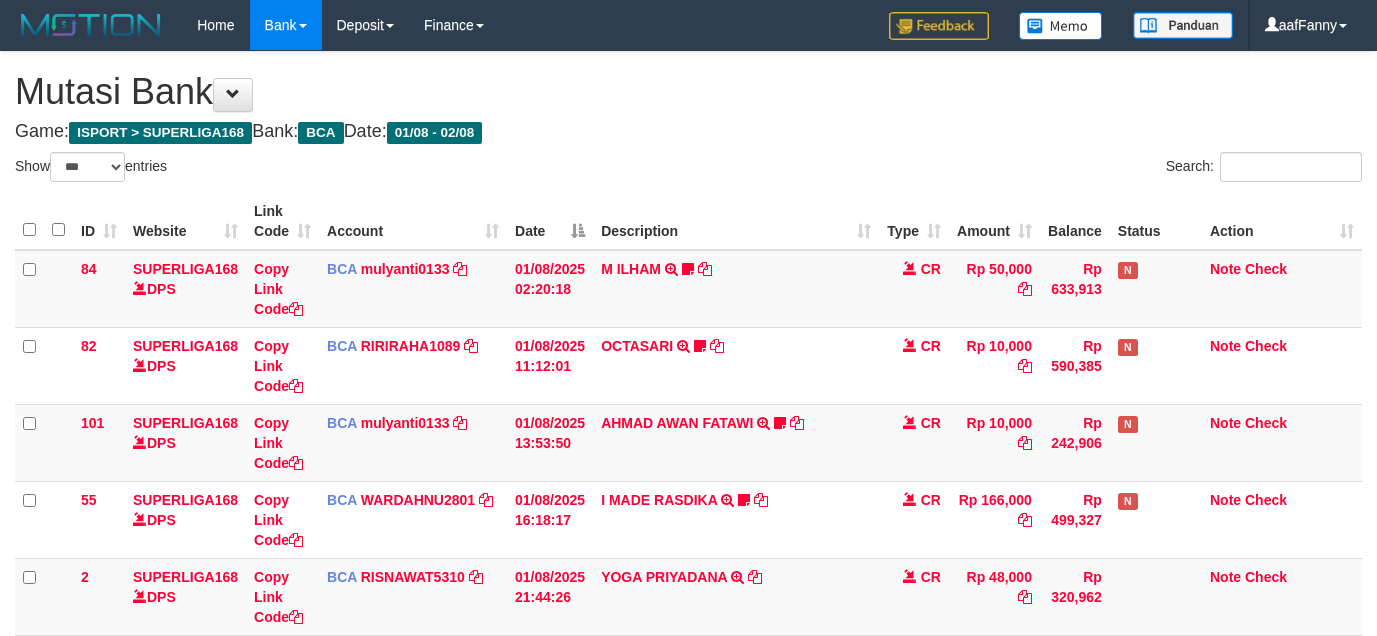 select on "***" 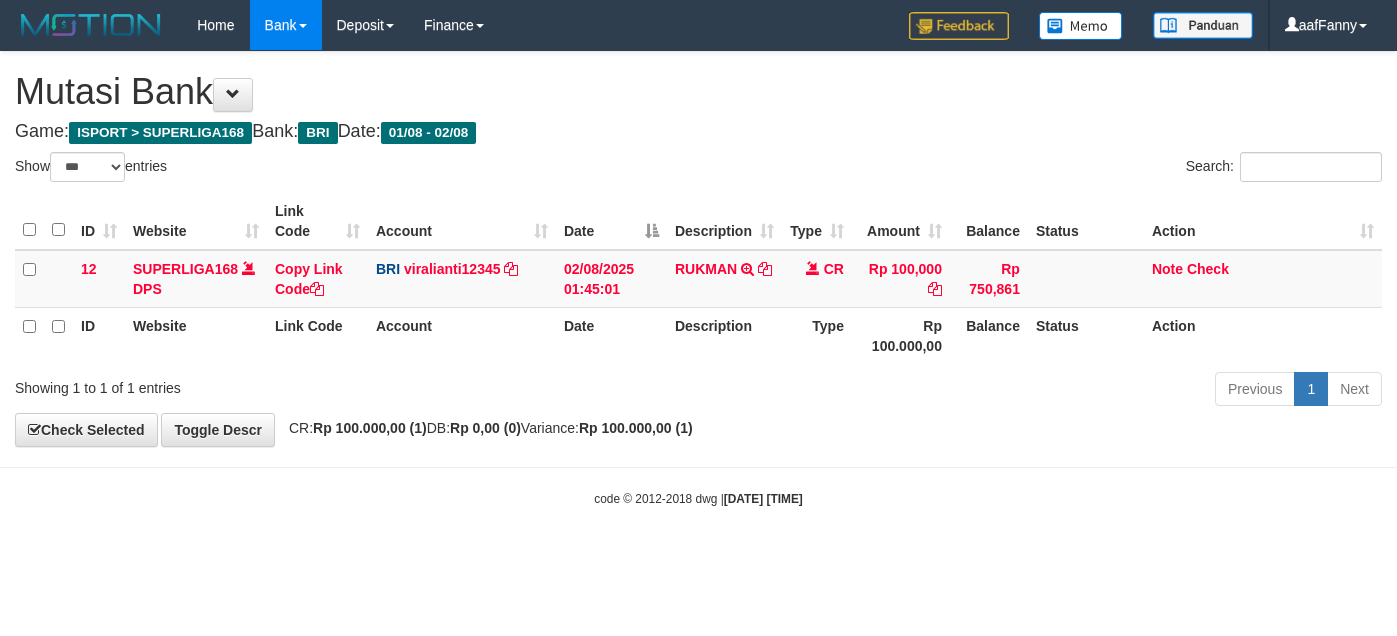 select on "***" 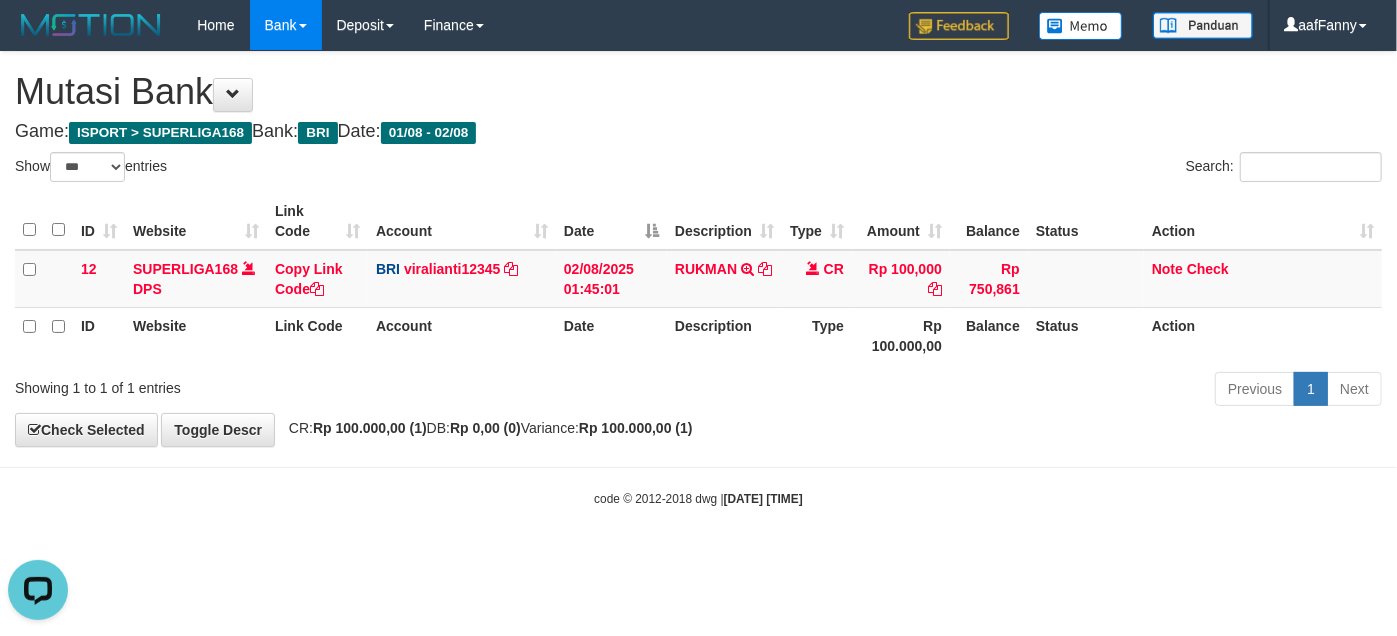 scroll, scrollTop: 0, scrollLeft: 0, axis: both 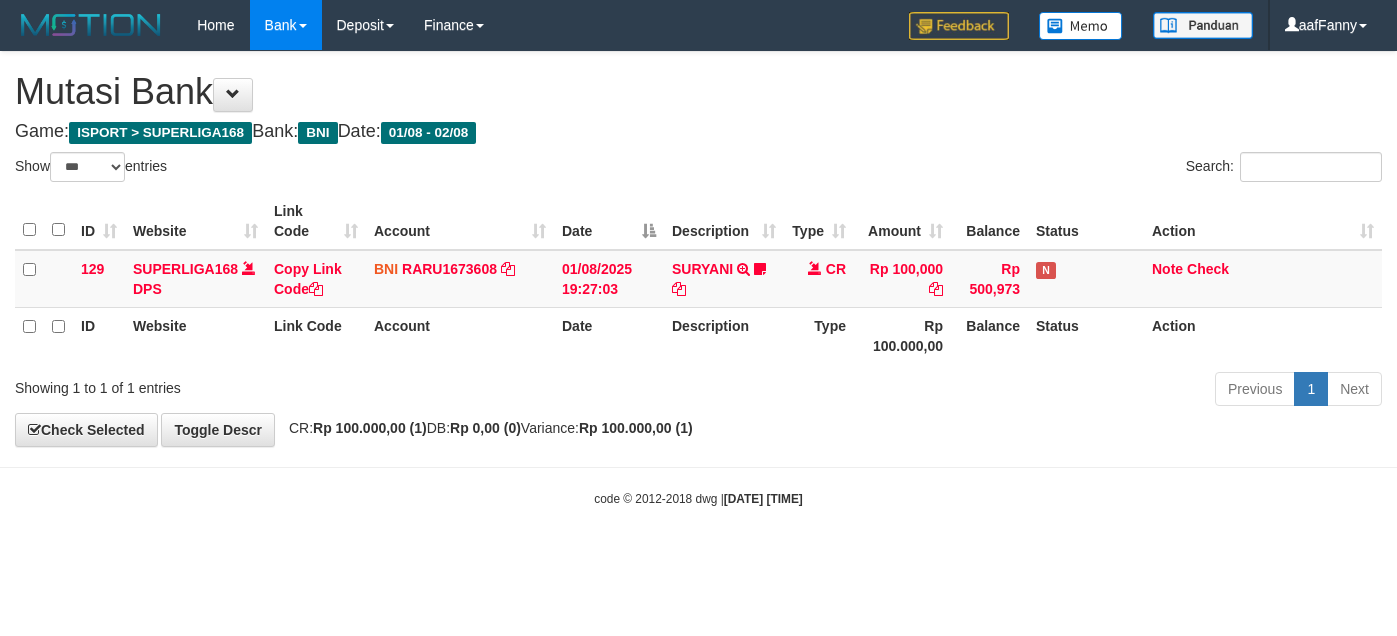 select on "***" 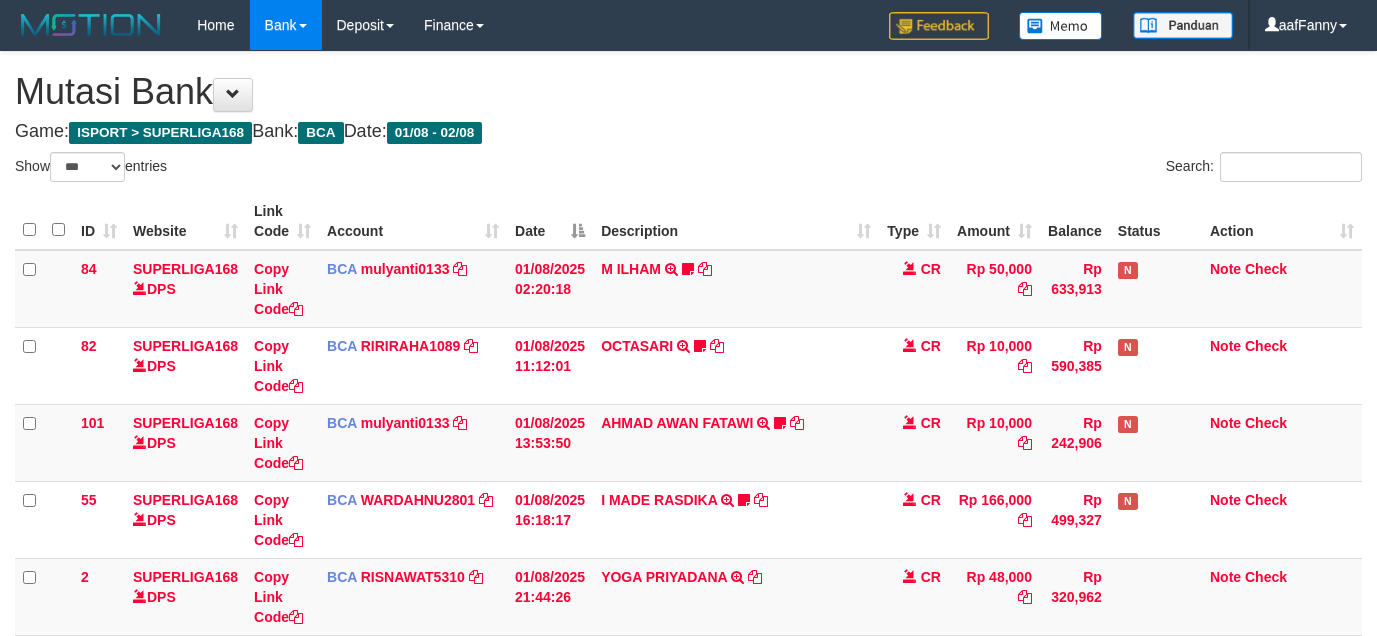 select on "***" 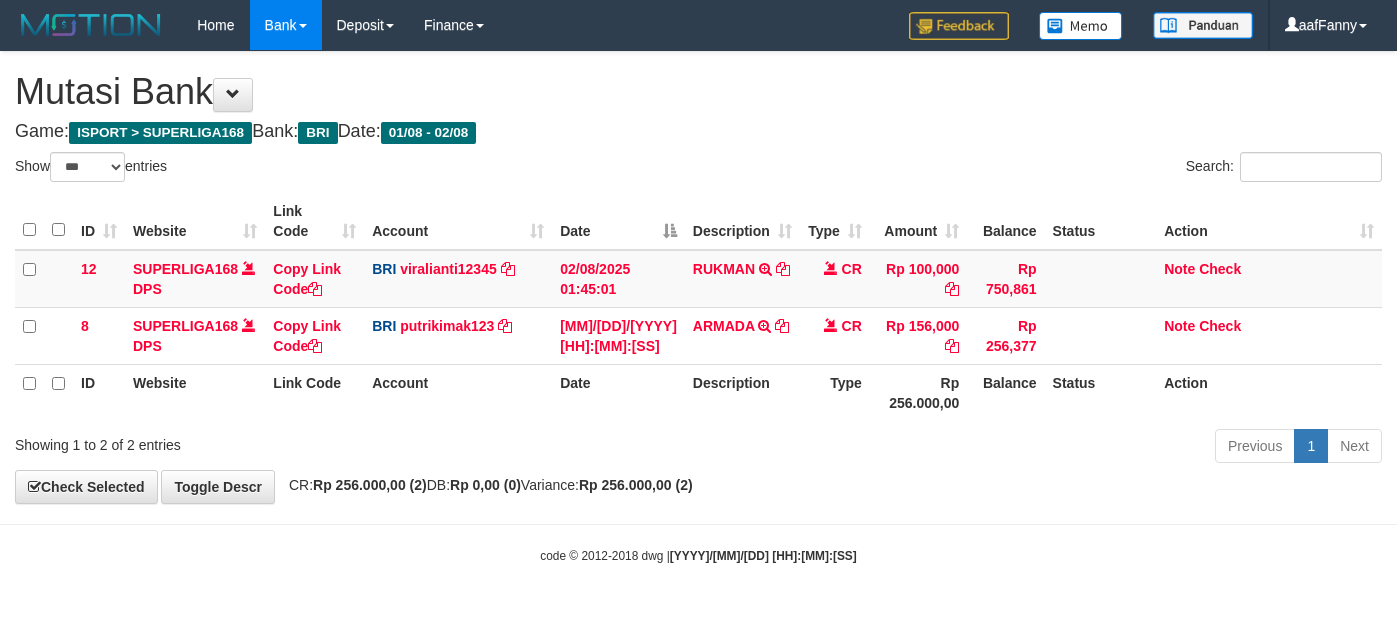 select on "***" 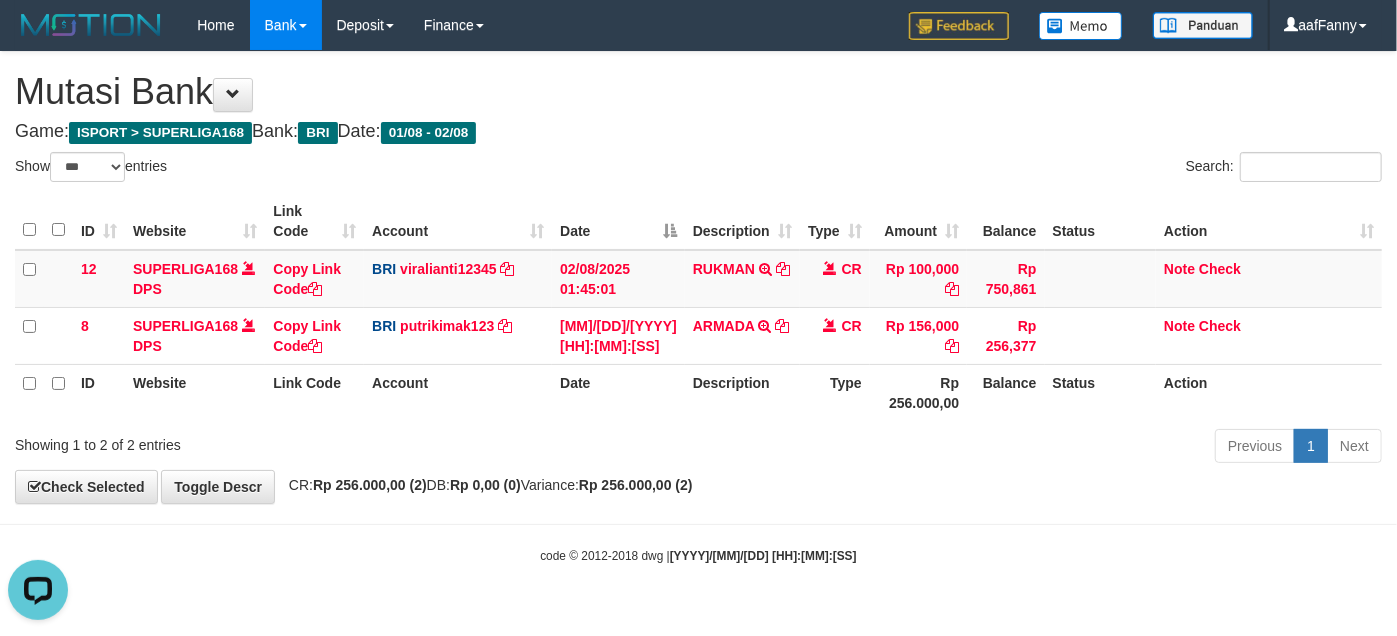 scroll, scrollTop: 0, scrollLeft: 0, axis: both 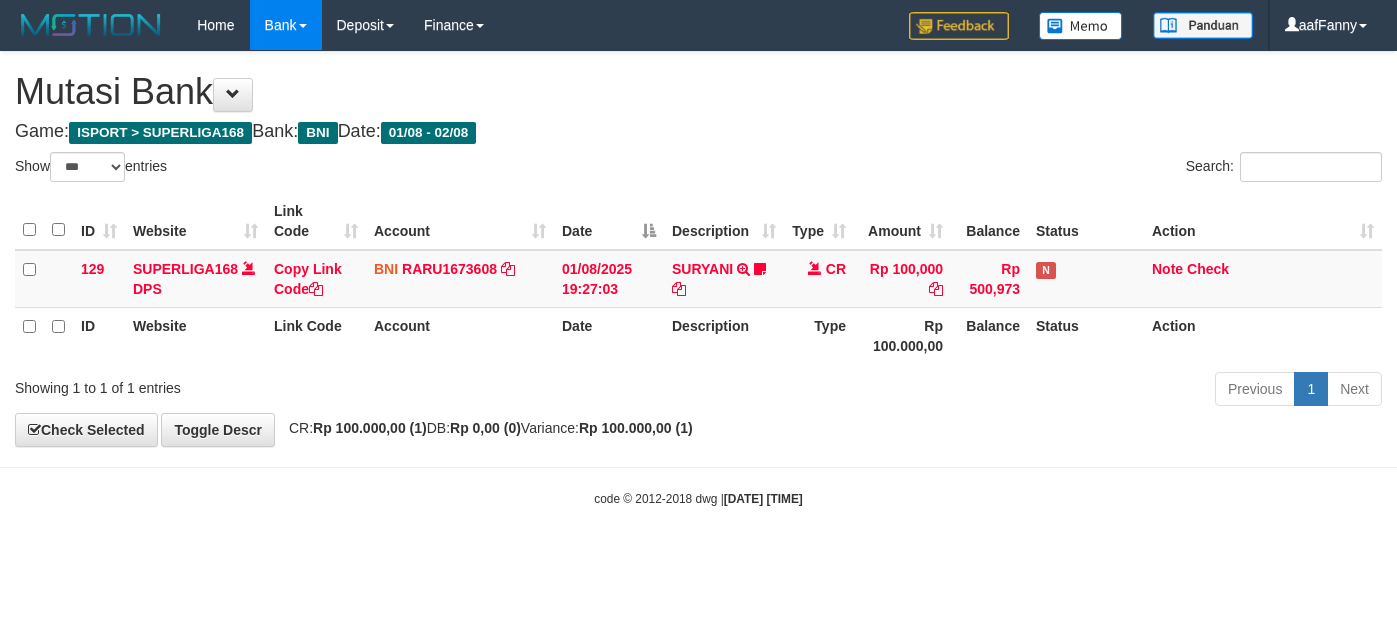 select on "***" 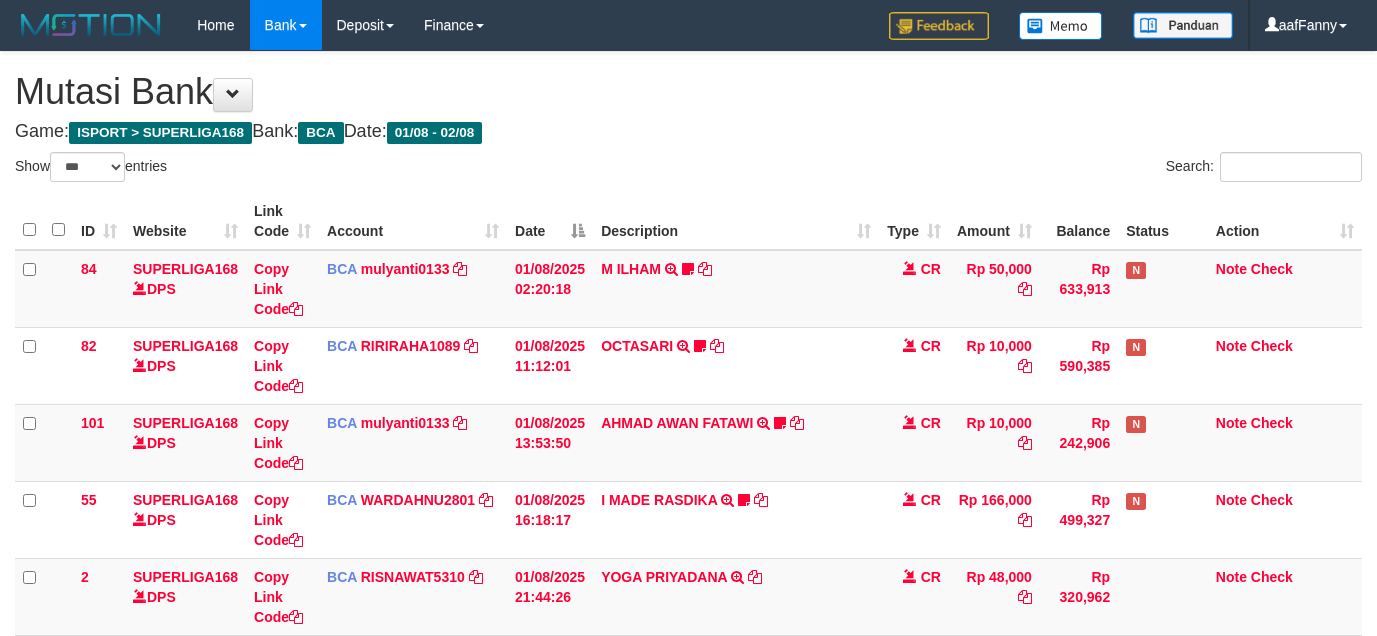 select on "***" 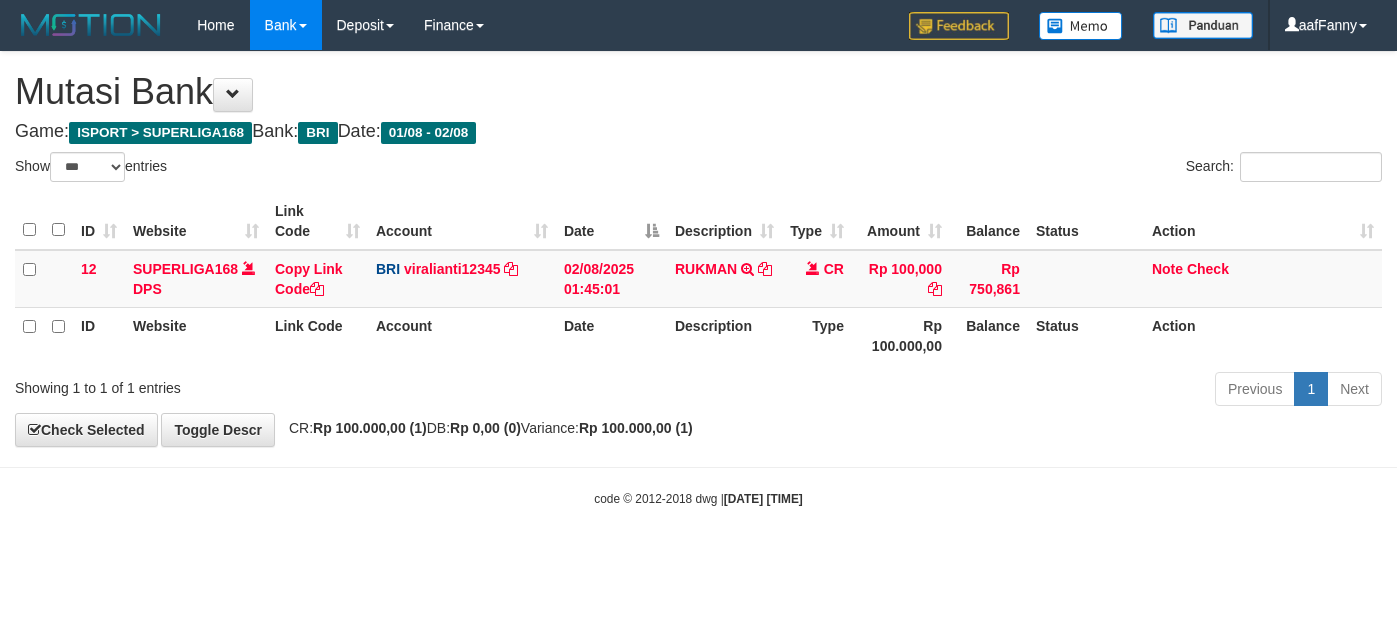 select on "***" 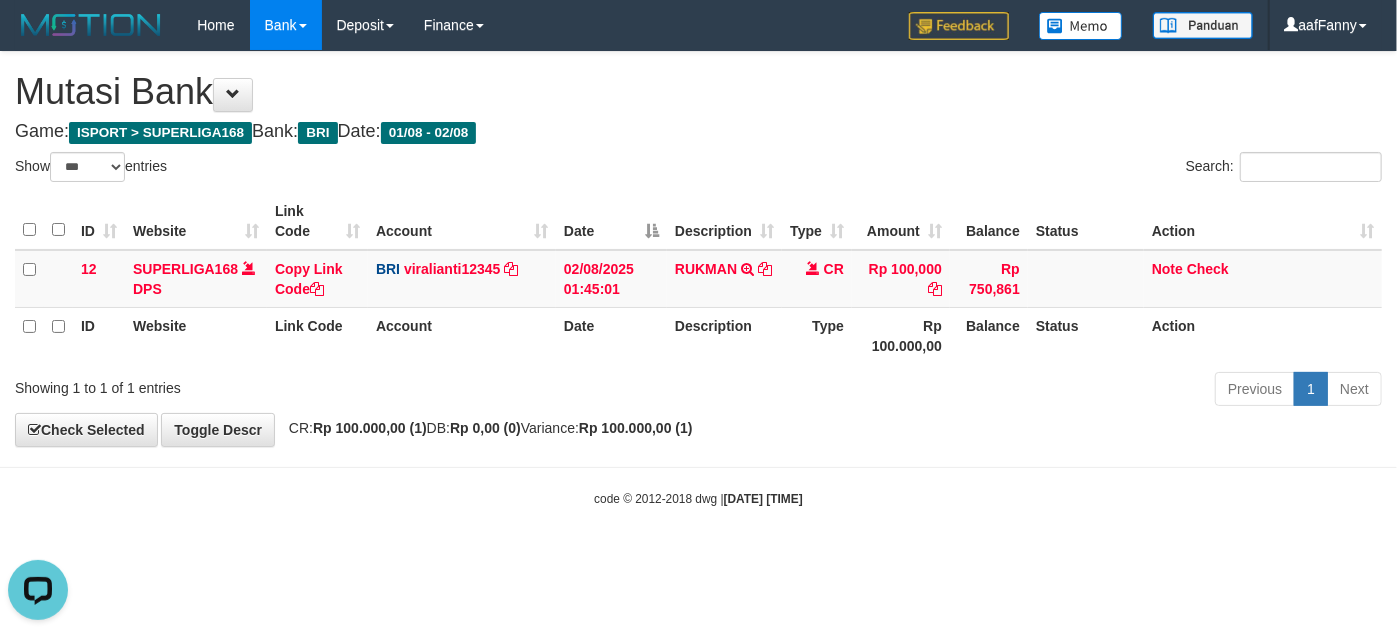 scroll, scrollTop: 0, scrollLeft: 0, axis: both 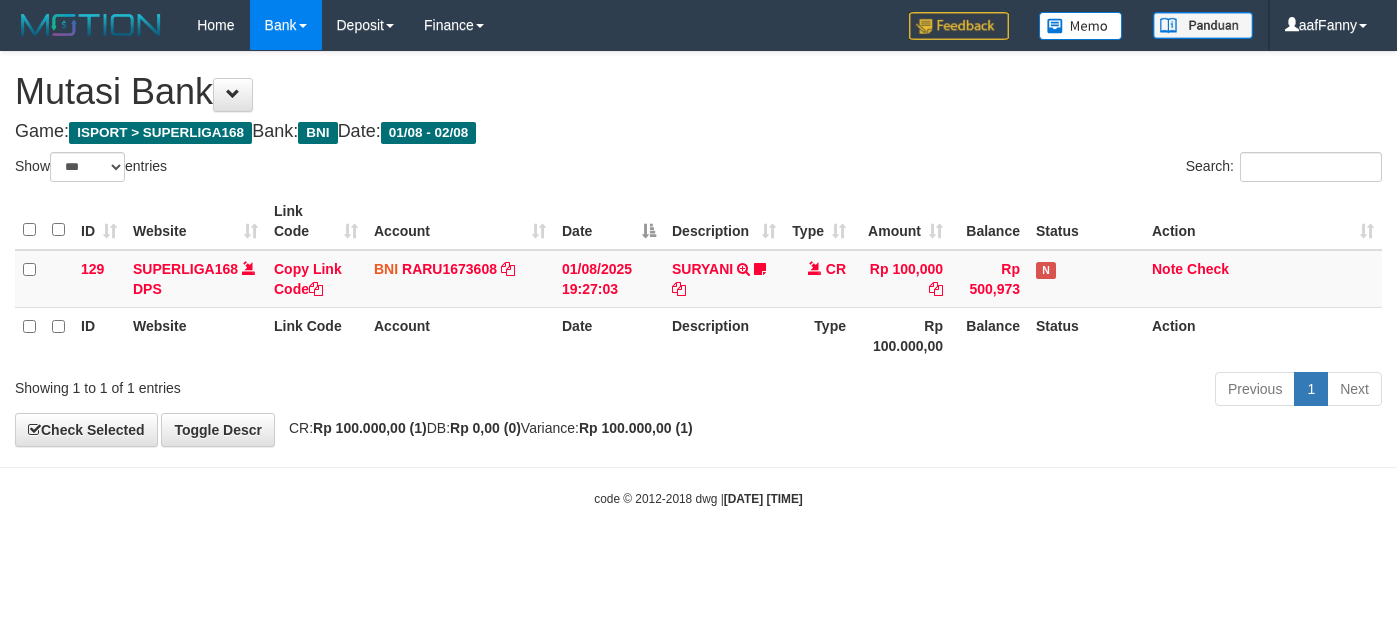select on "***" 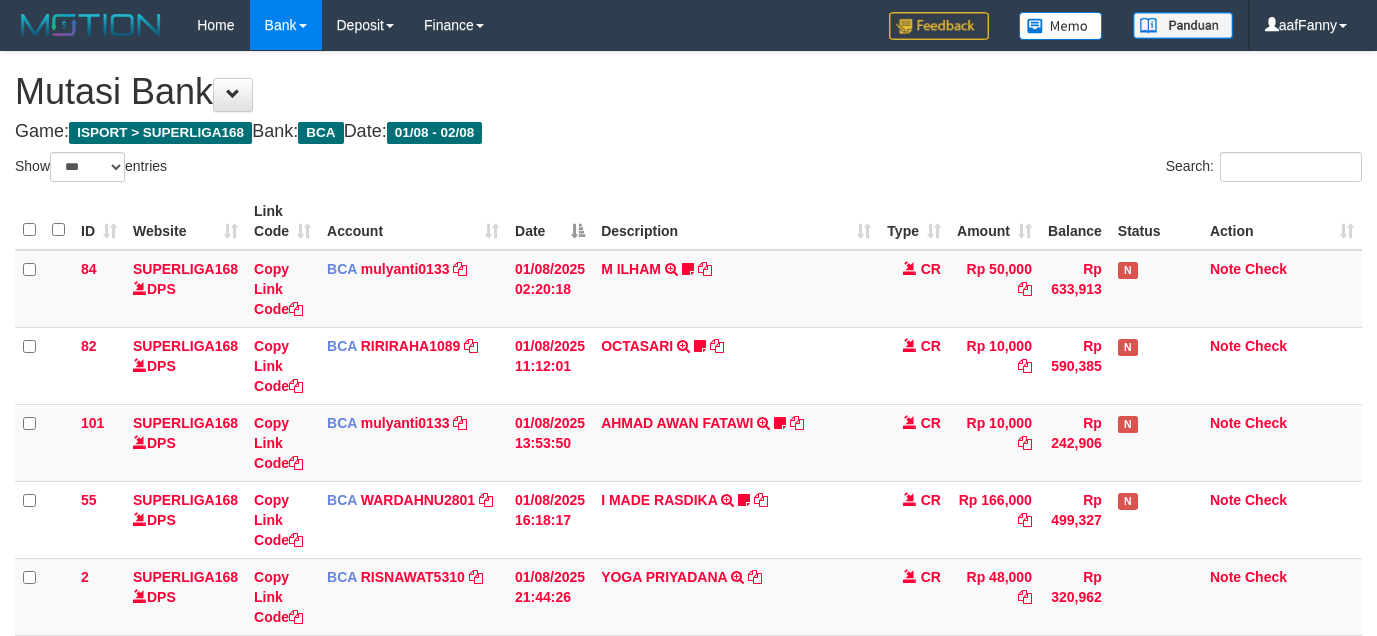 select on "***" 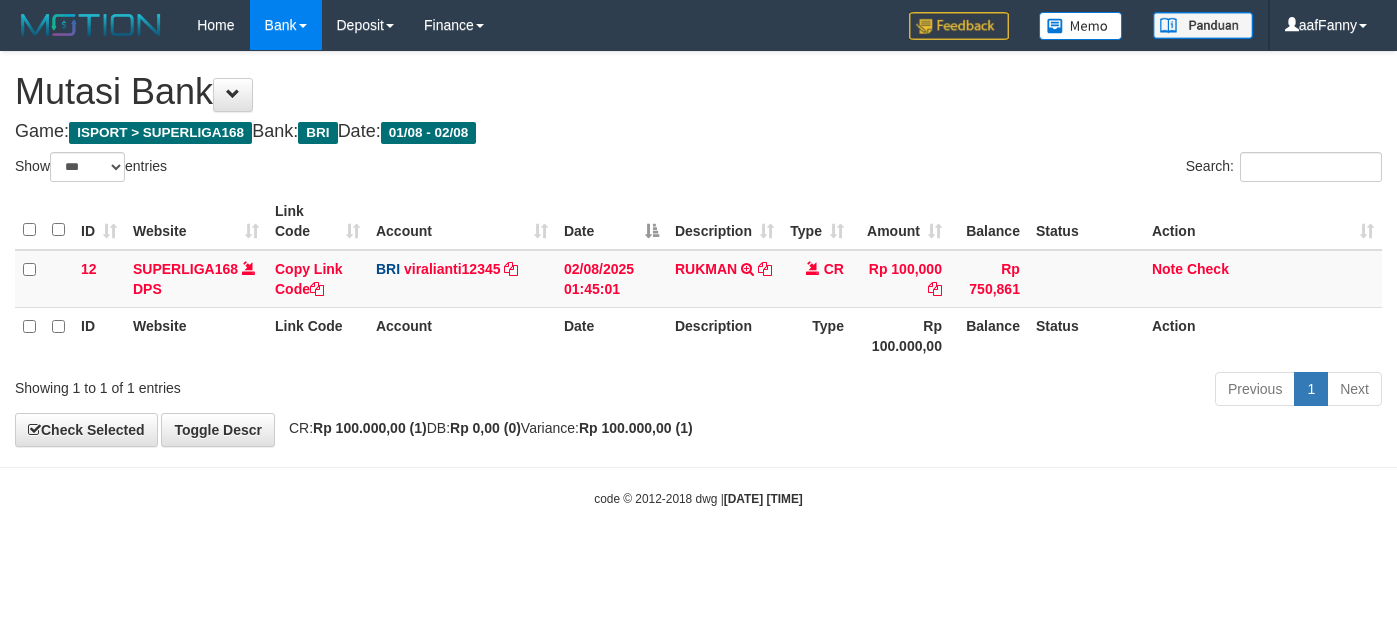 select on "***" 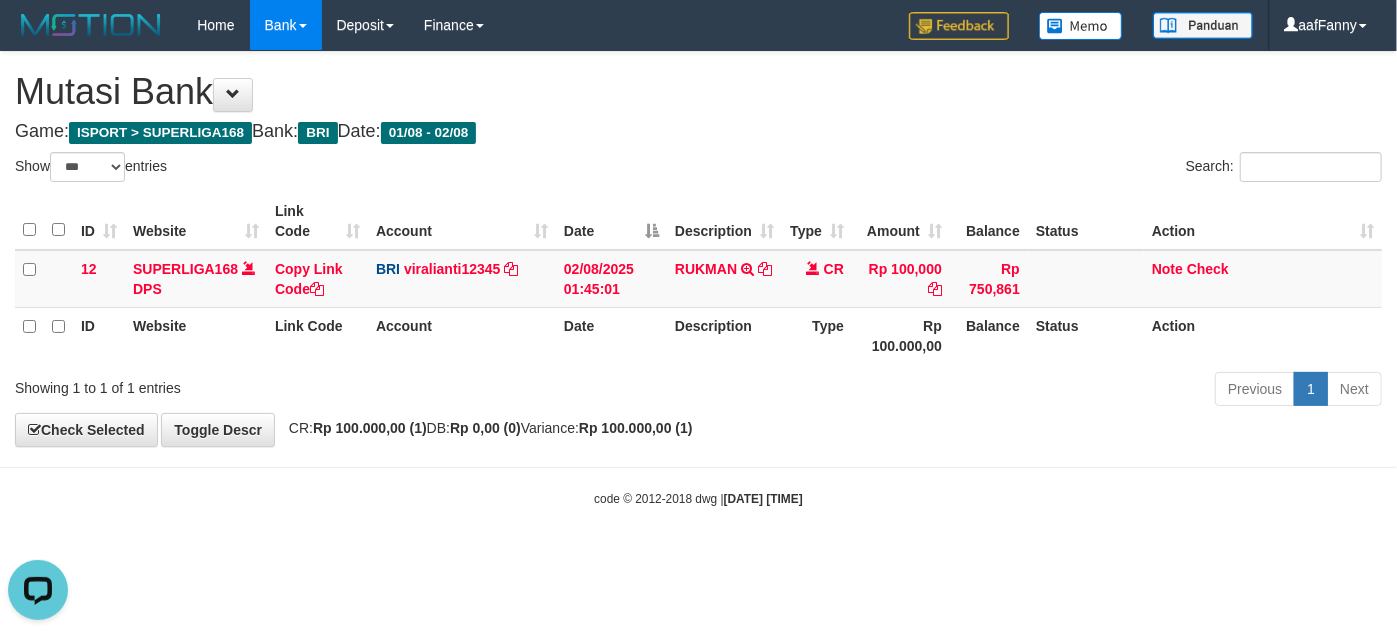 scroll, scrollTop: 0, scrollLeft: 0, axis: both 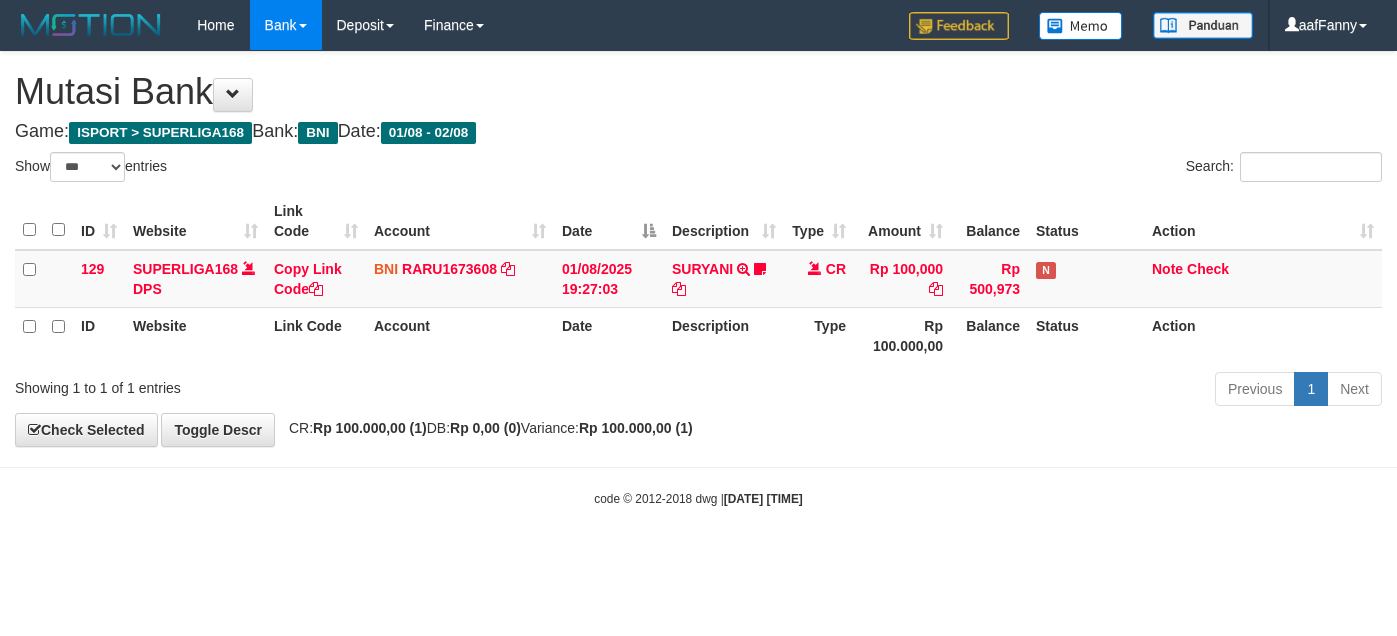 select on "***" 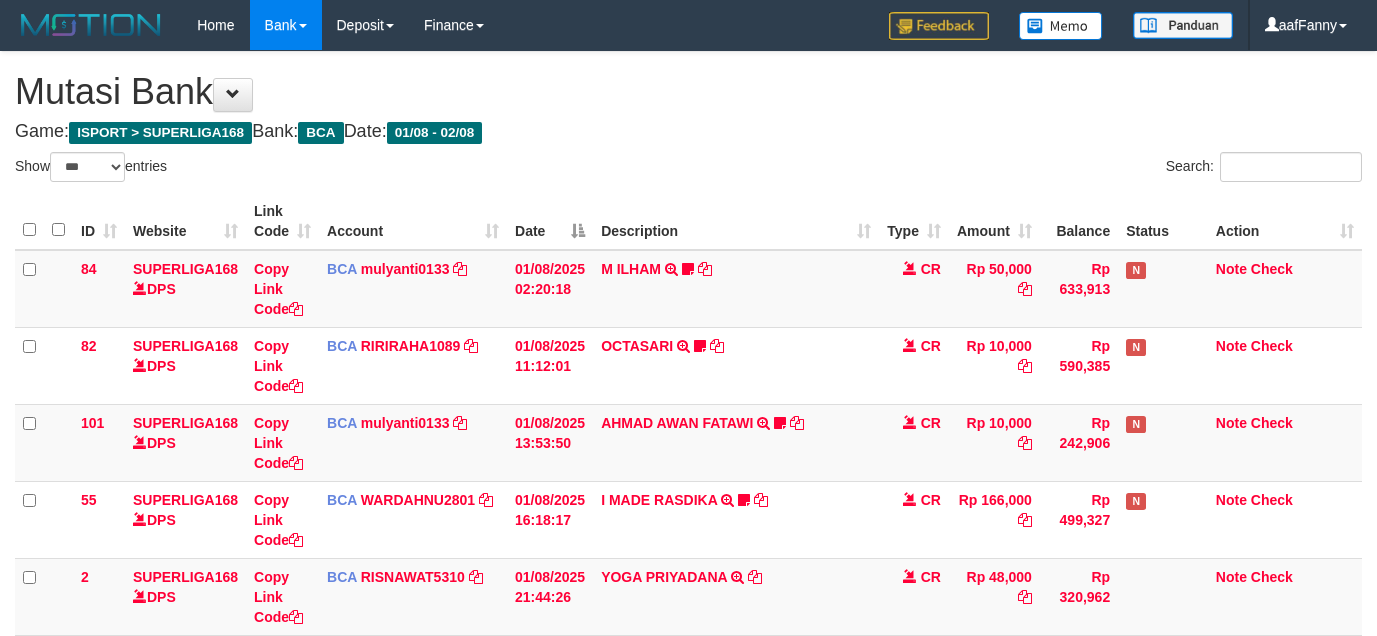 select on "***" 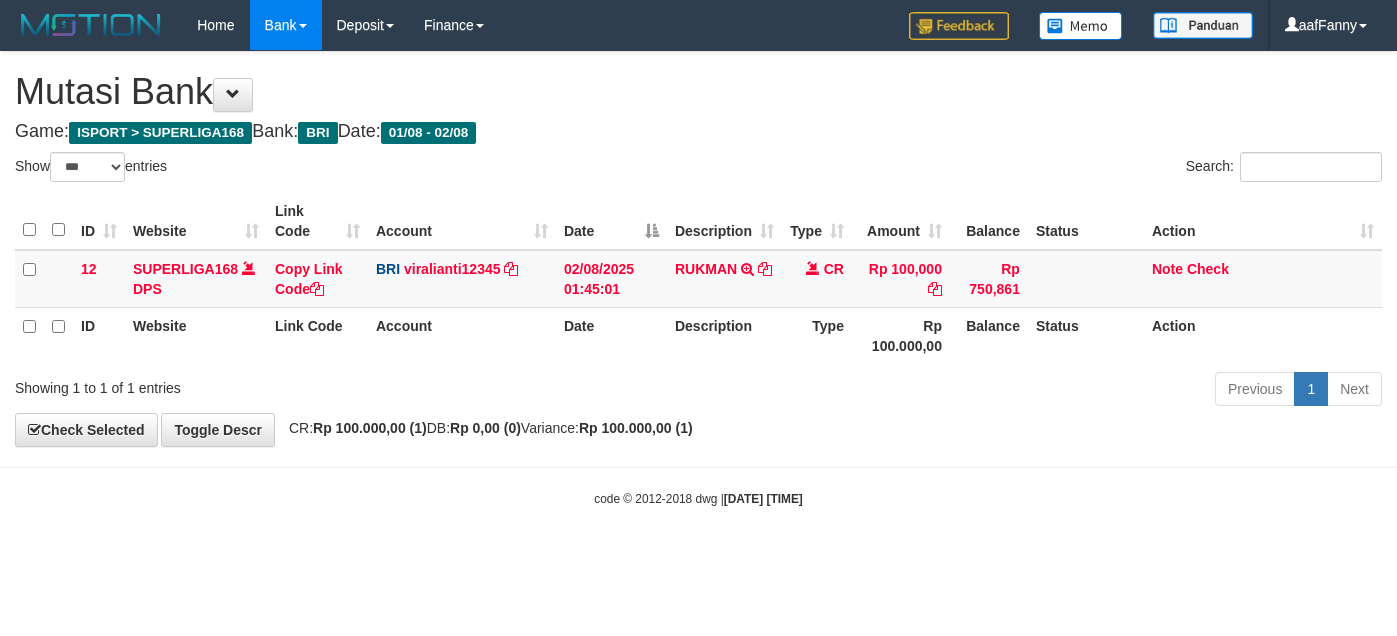 select on "***" 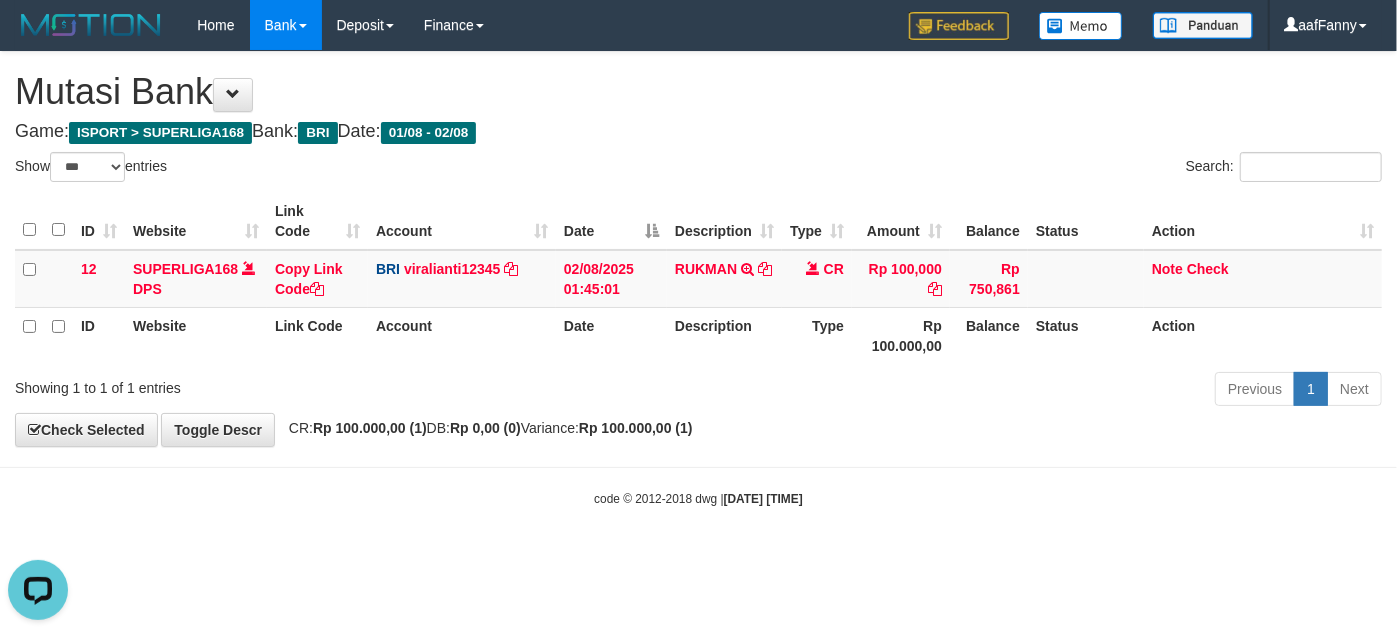 scroll, scrollTop: 0, scrollLeft: 0, axis: both 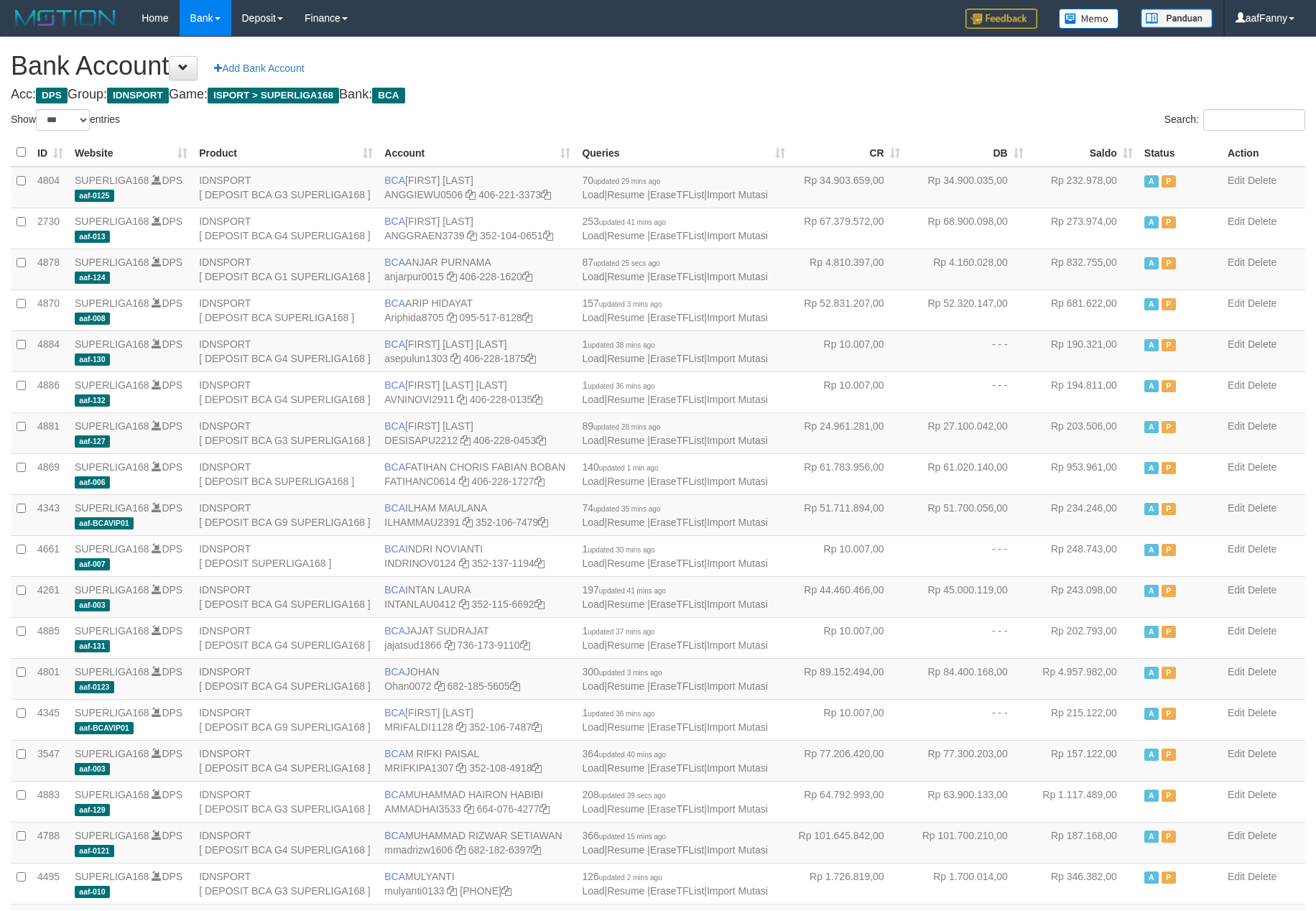 select on "***" 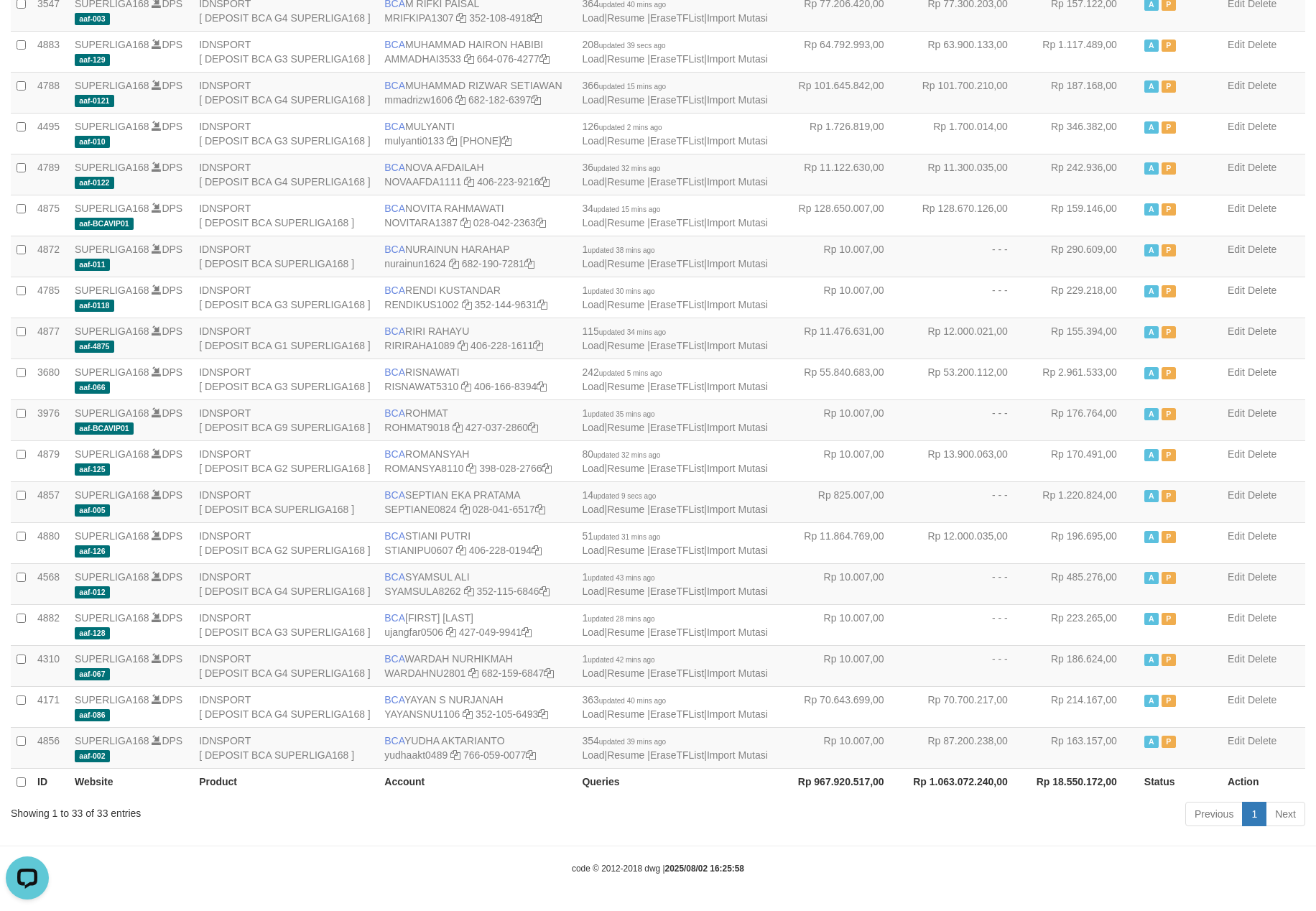 scroll, scrollTop: 0, scrollLeft: 0, axis: both 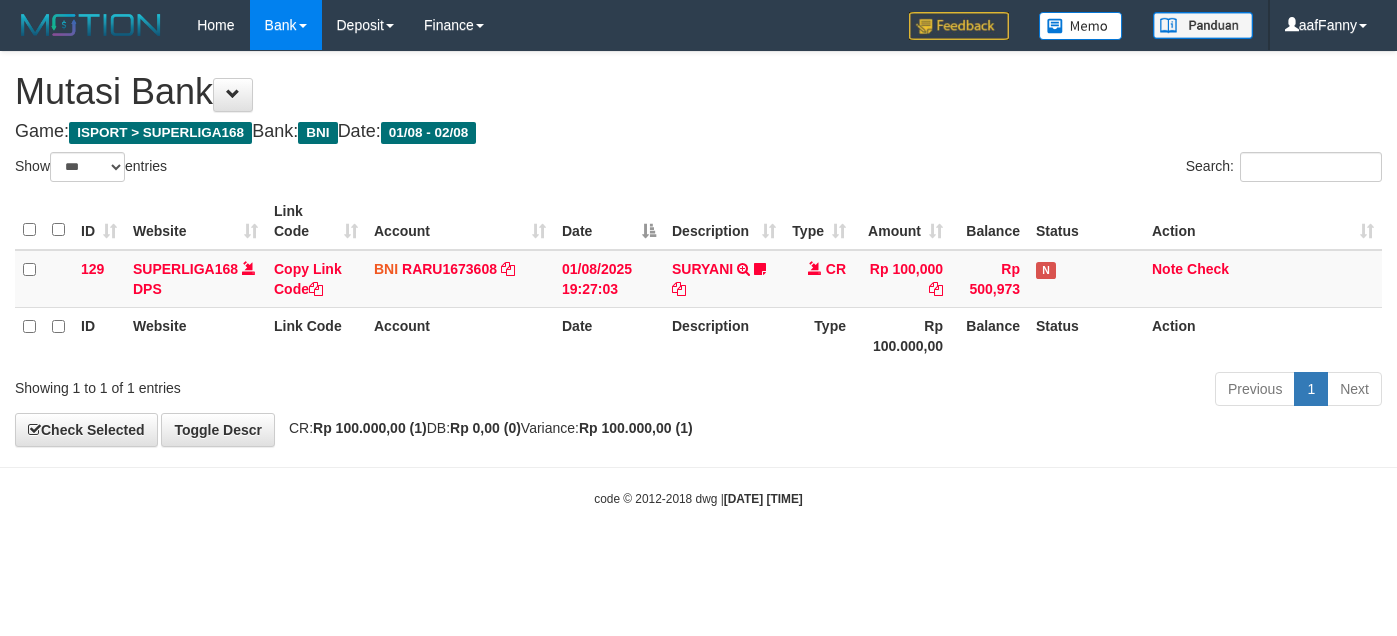 select on "***" 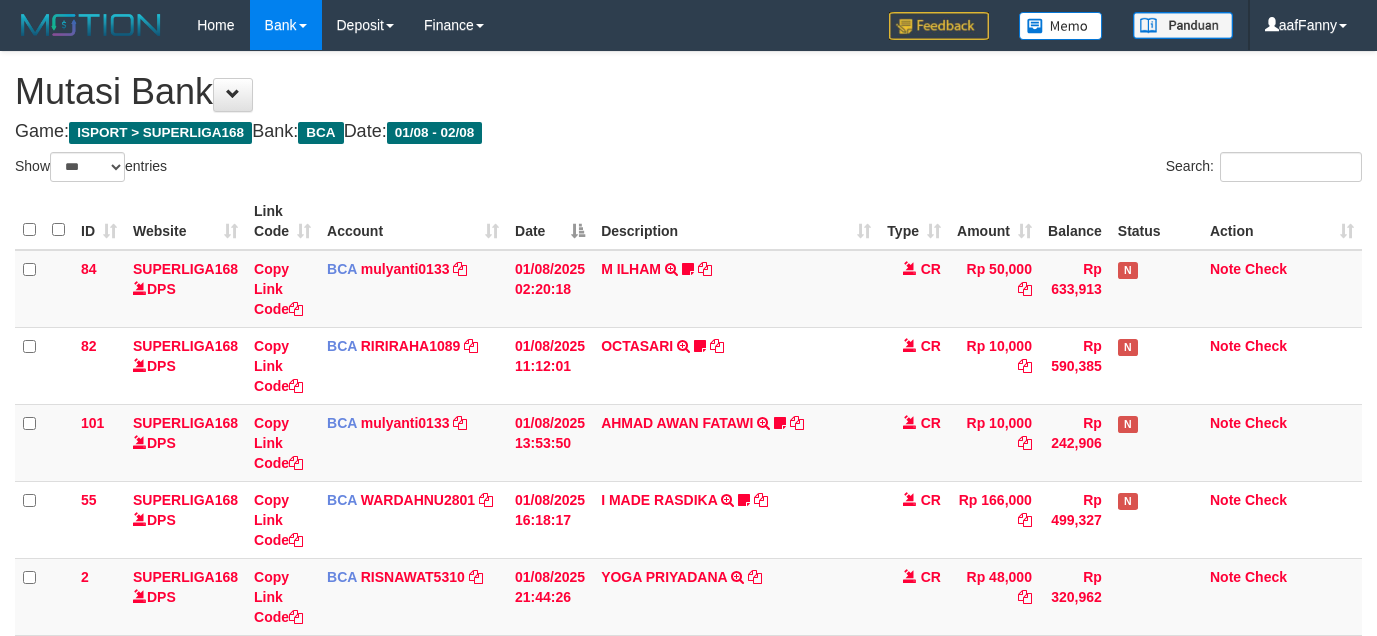 select on "***" 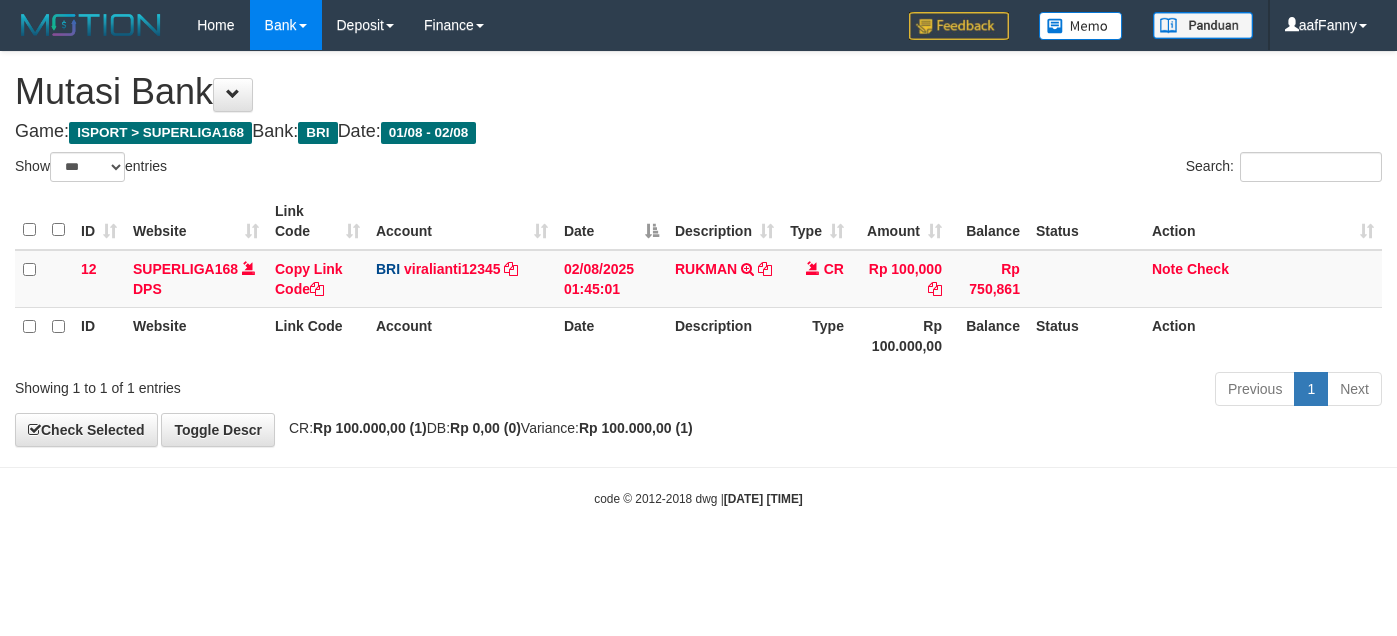 select on "***" 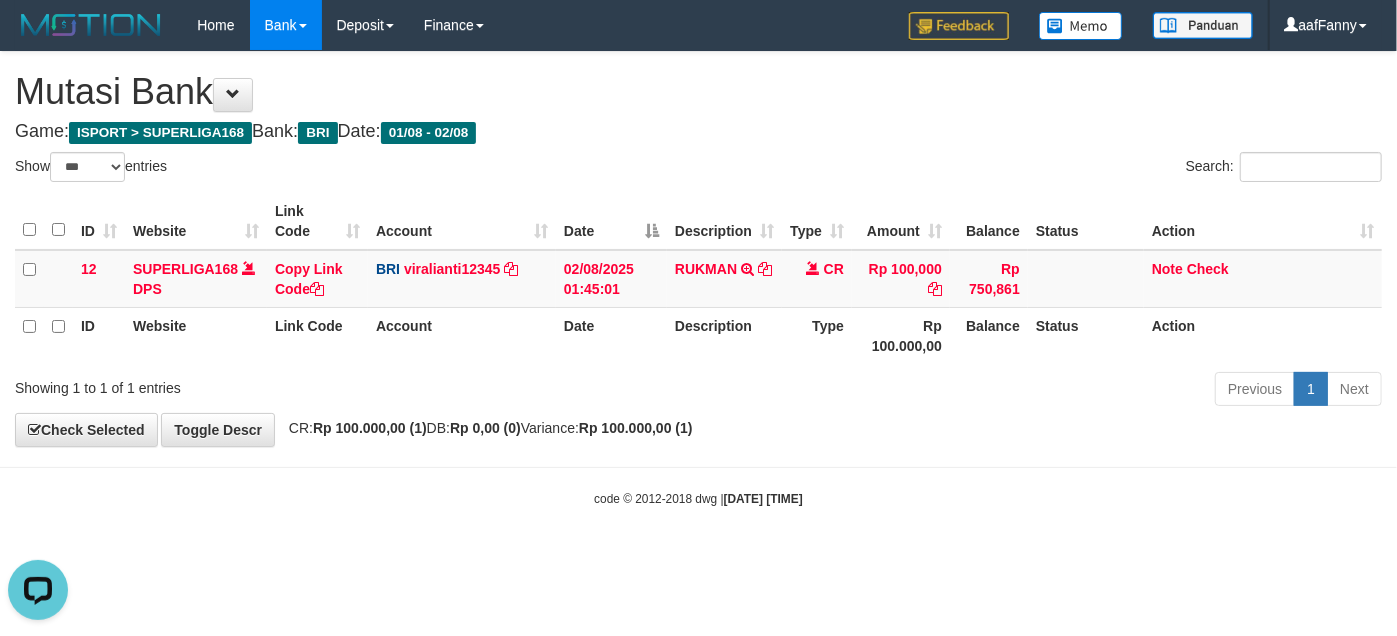 scroll, scrollTop: 0, scrollLeft: 0, axis: both 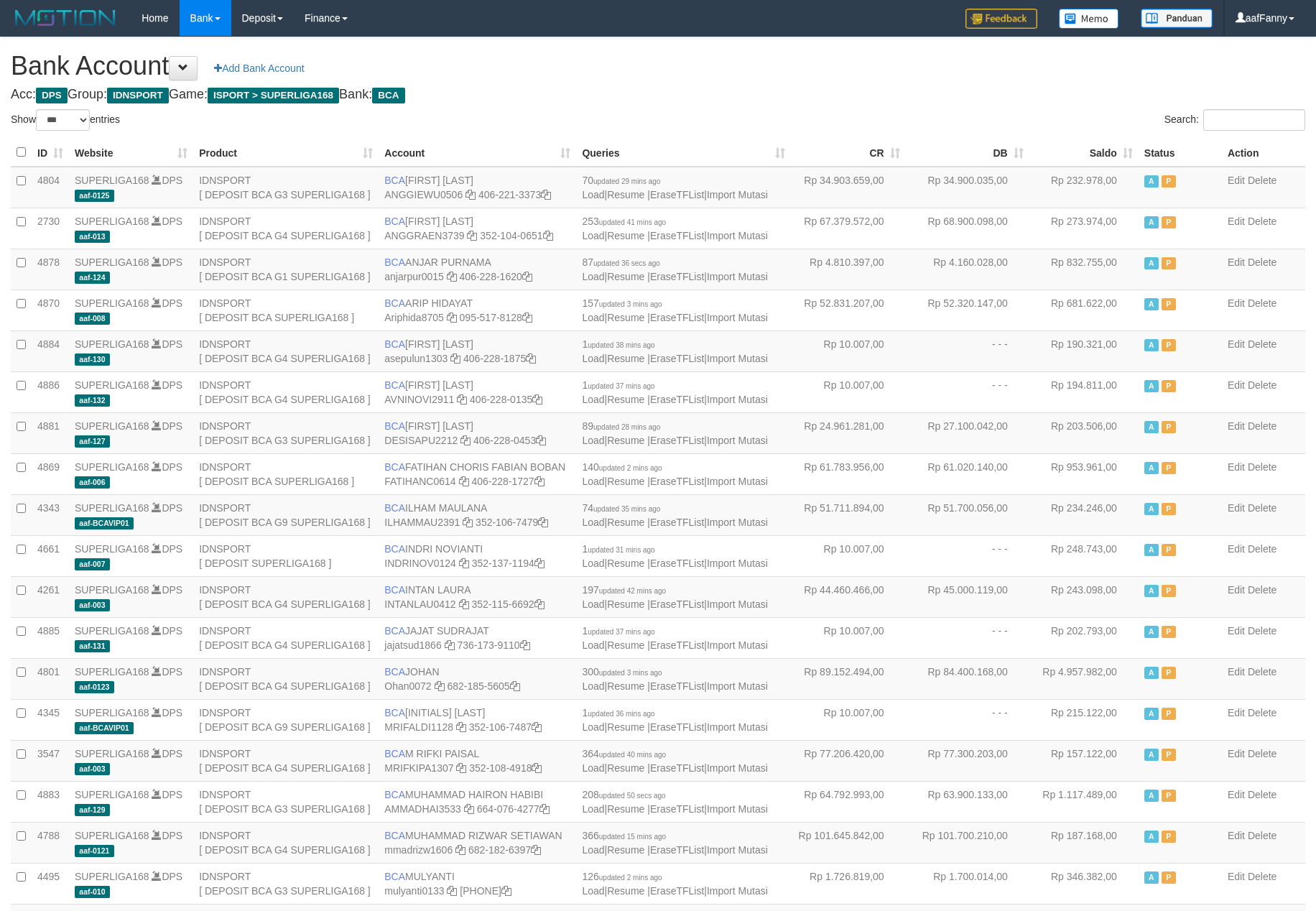 select on "***" 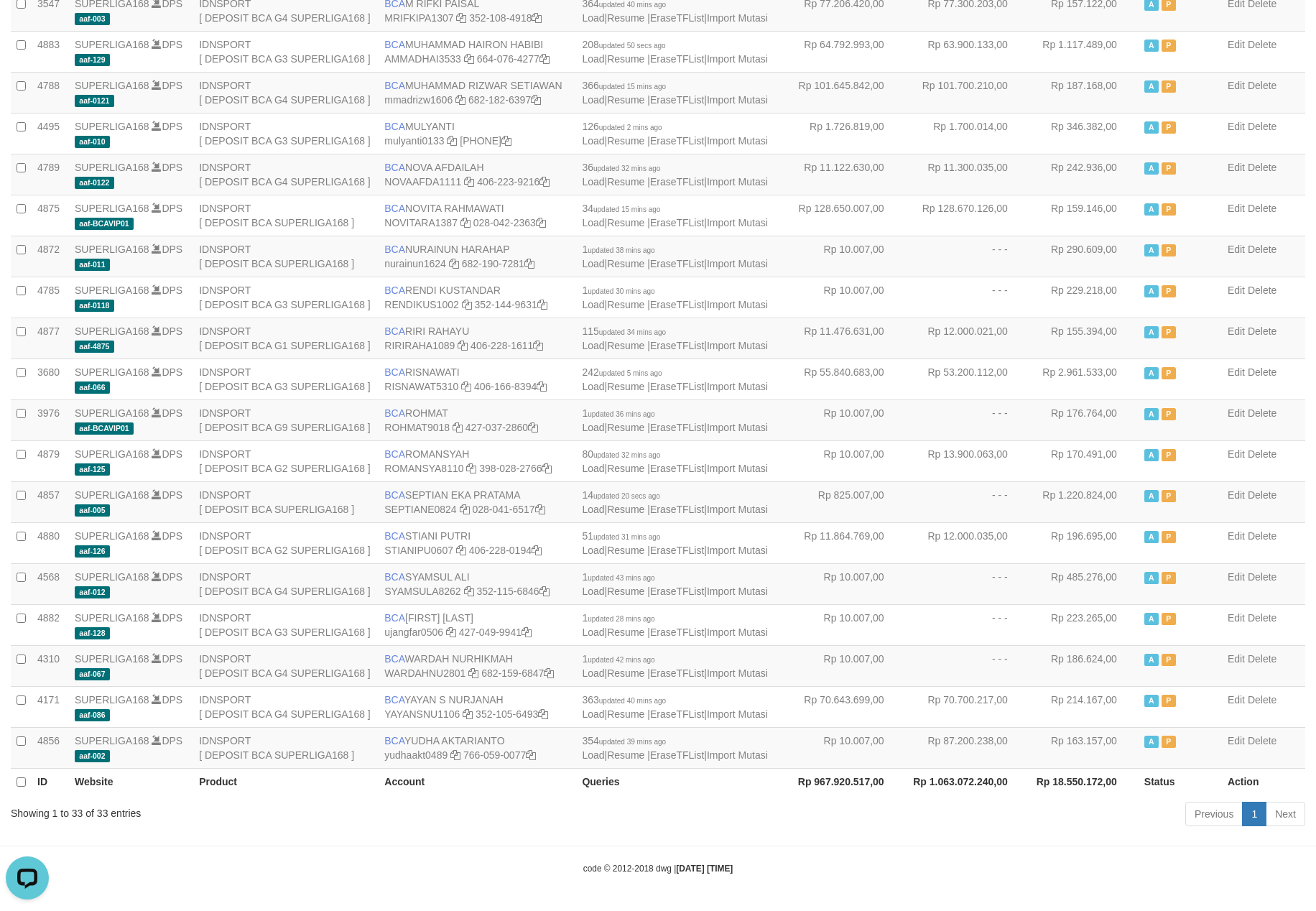 scroll, scrollTop: 0, scrollLeft: 0, axis: both 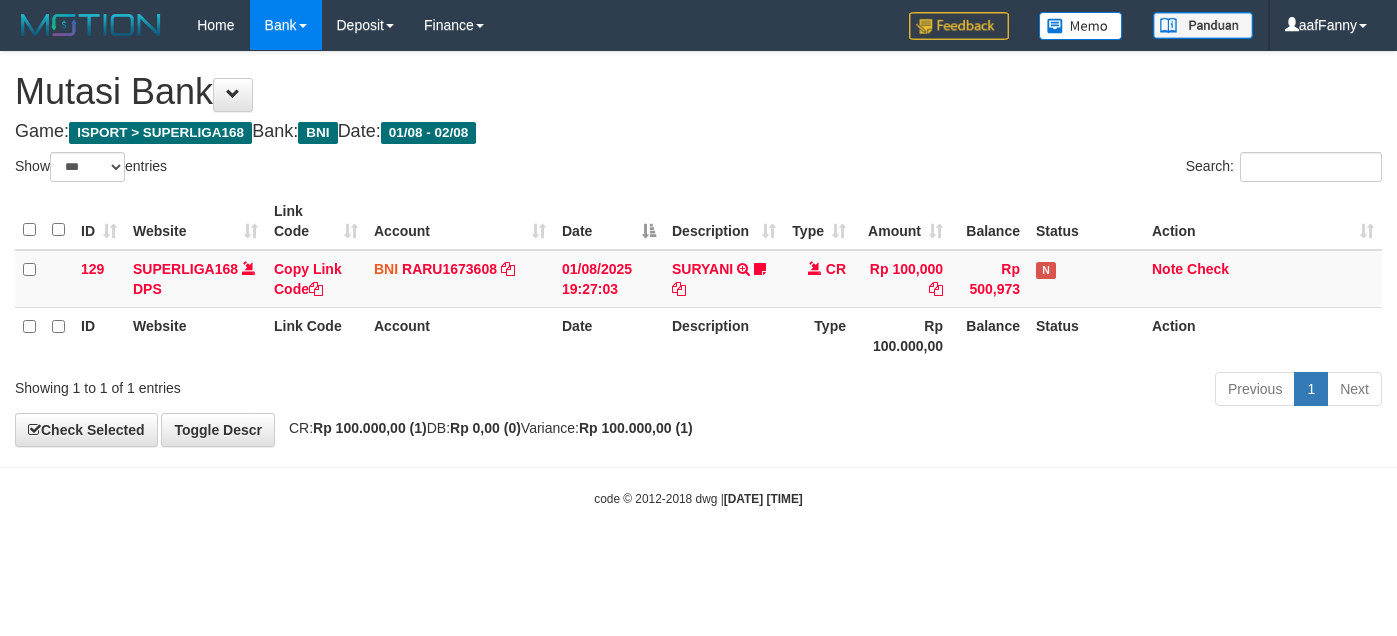 select on "***" 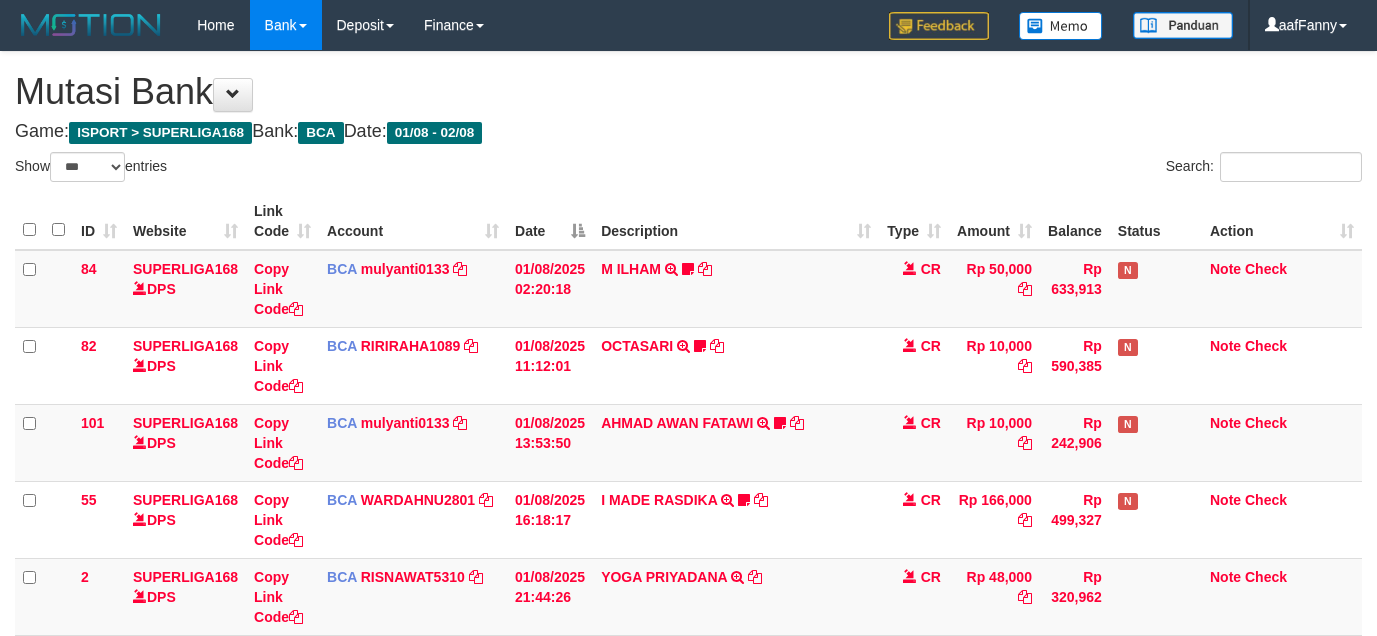 select on "***" 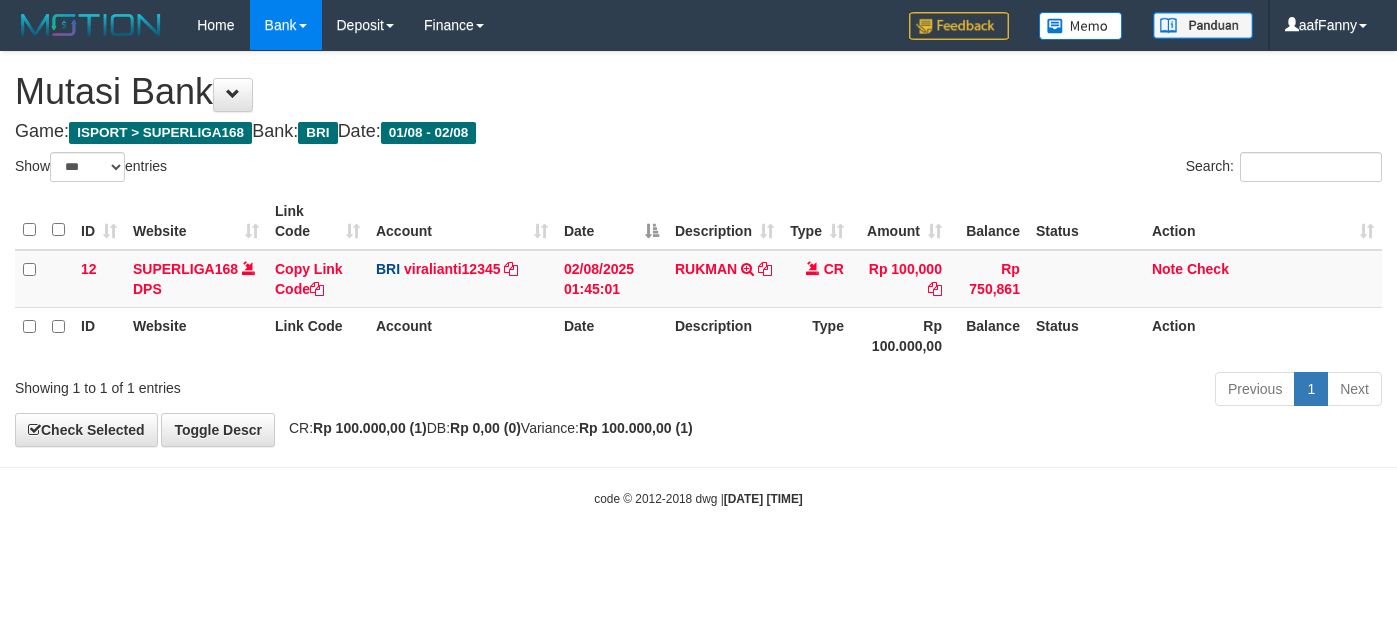 select on "***" 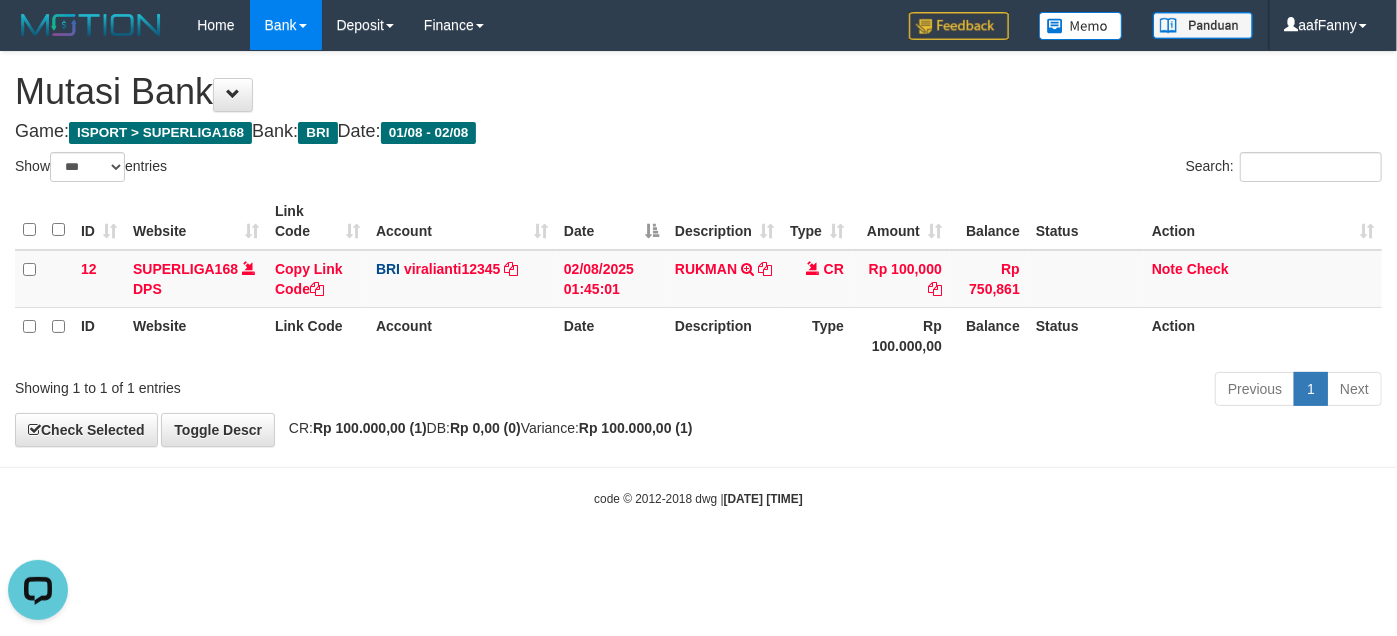 scroll, scrollTop: 0, scrollLeft: 0, axis: both 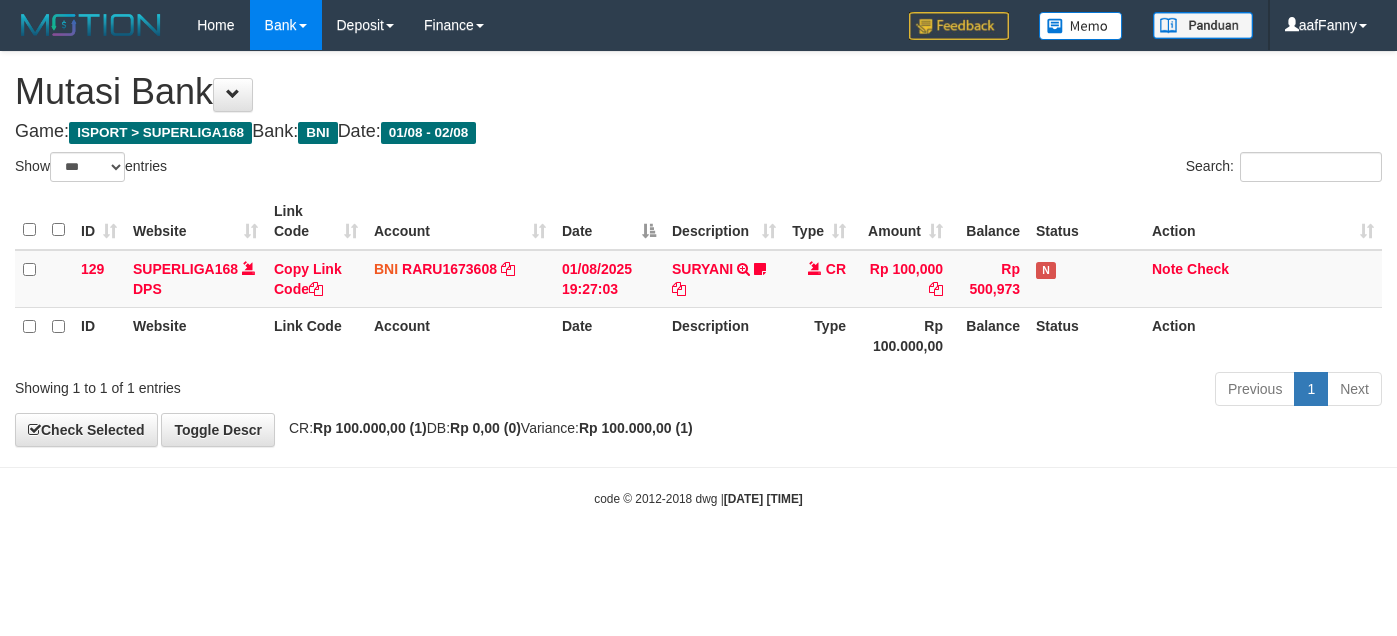select on "***" 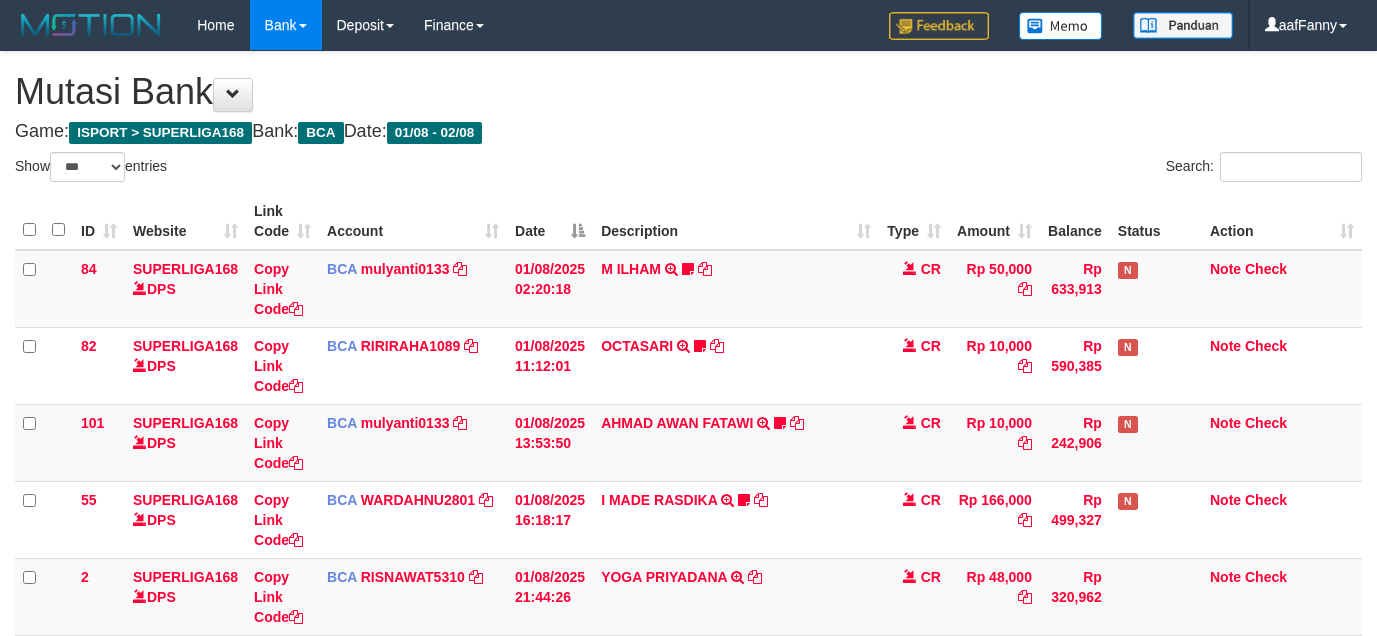 select on "***" 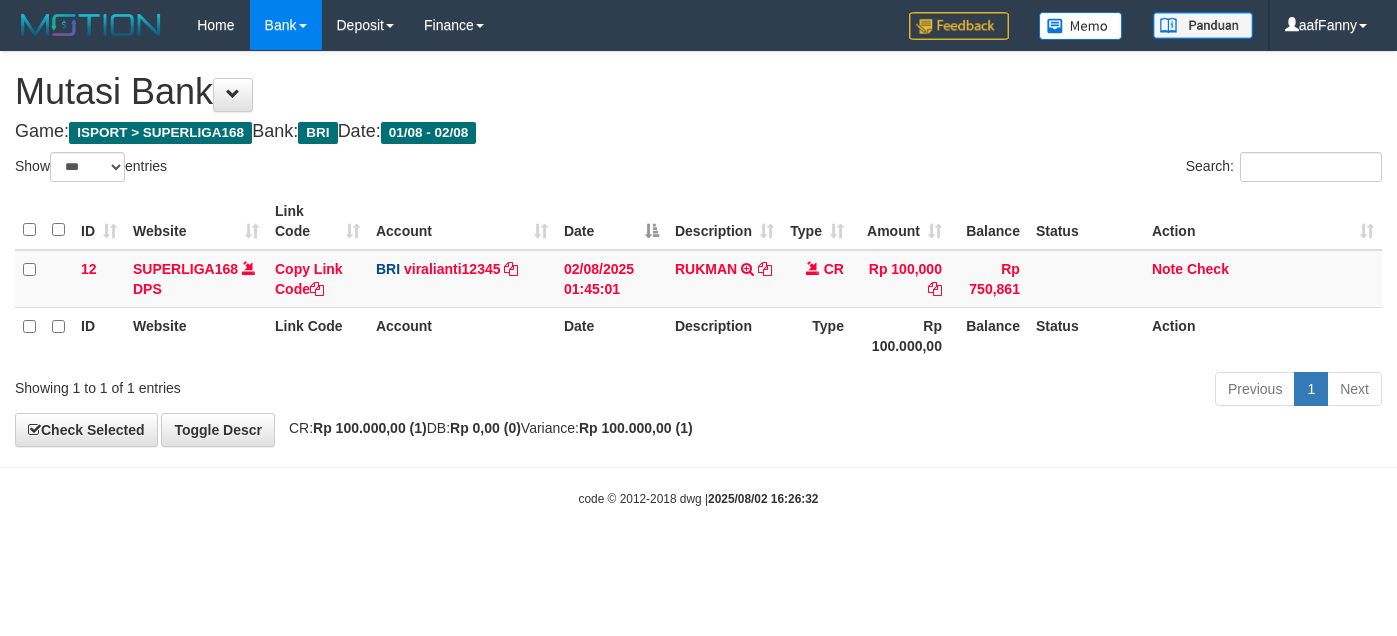 select on "***" 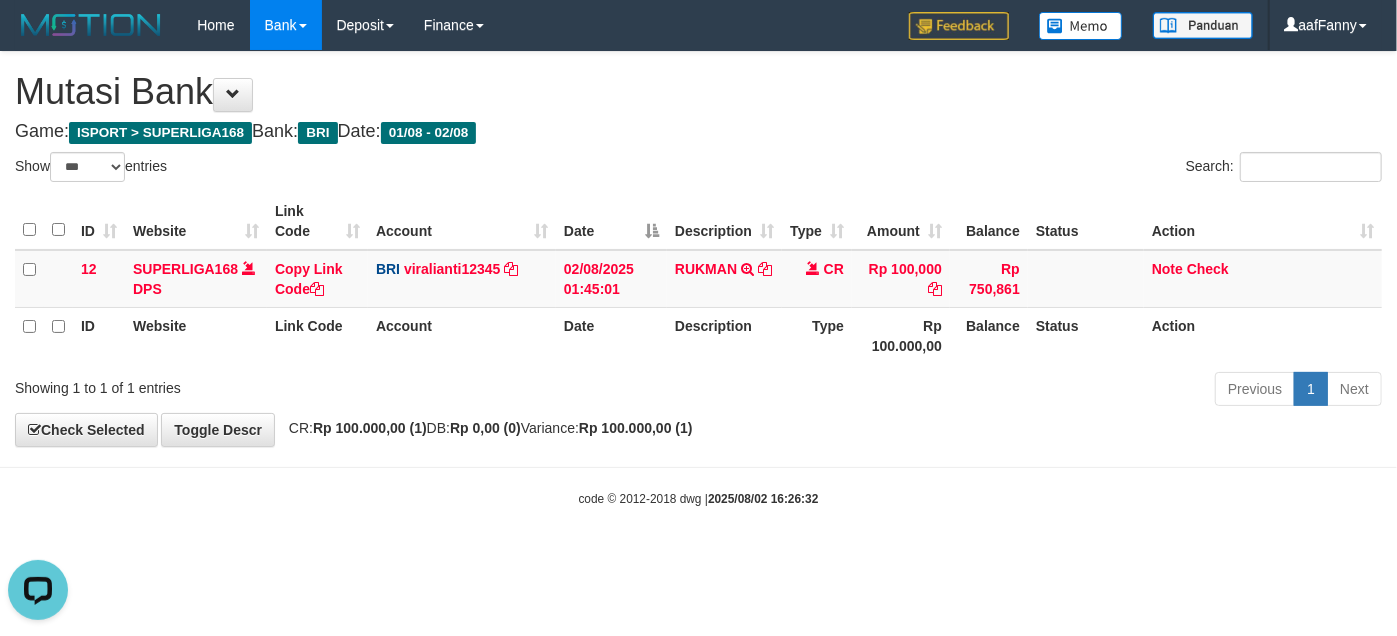 scroll, scrollTop: 0, scrollLeft: 0, axis: both 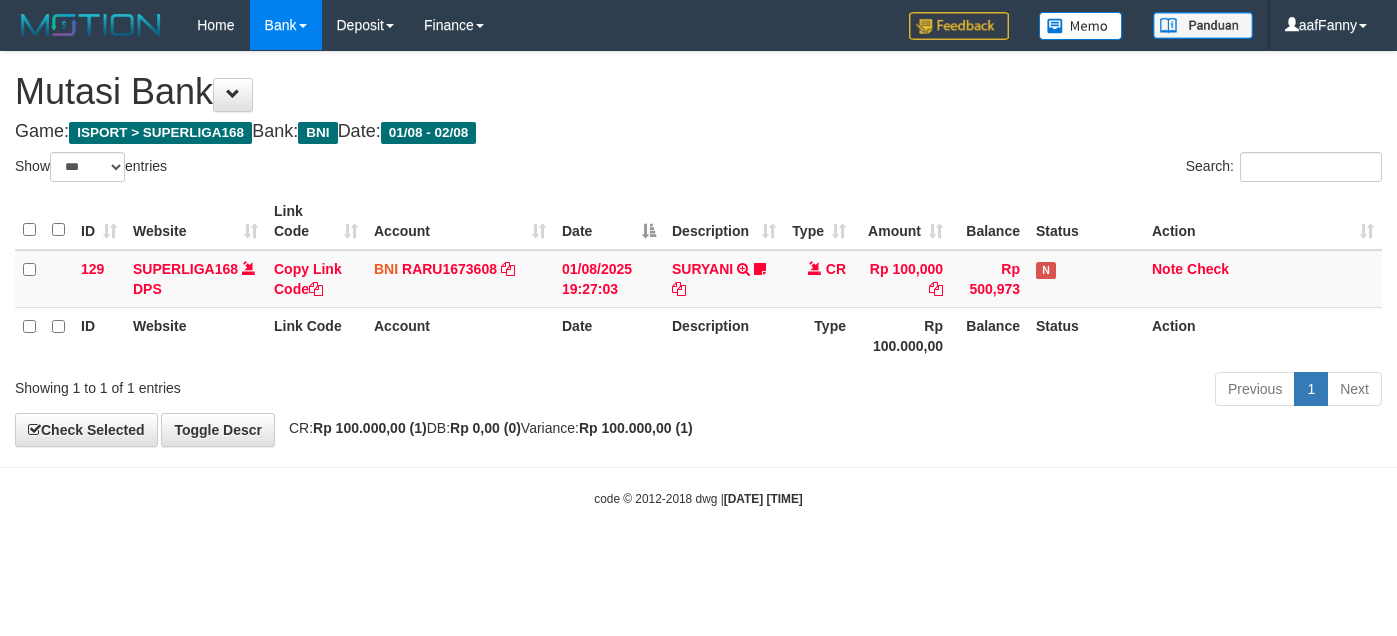select on "***" 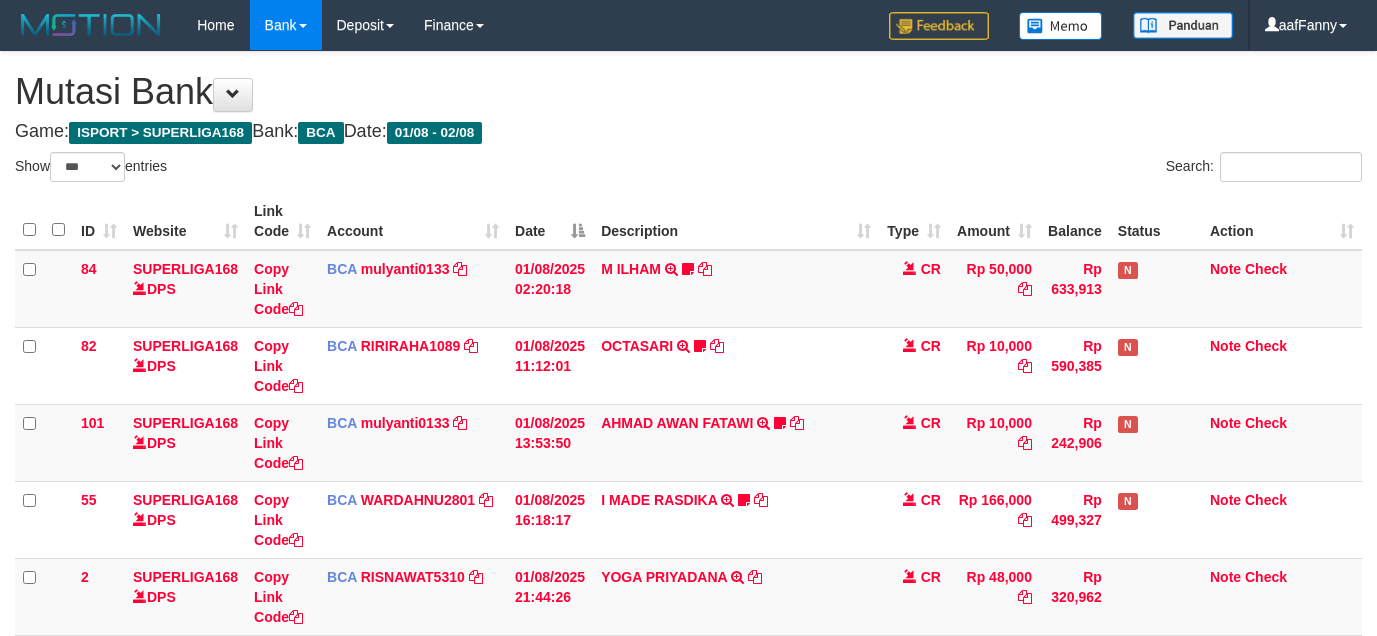 select on "***" 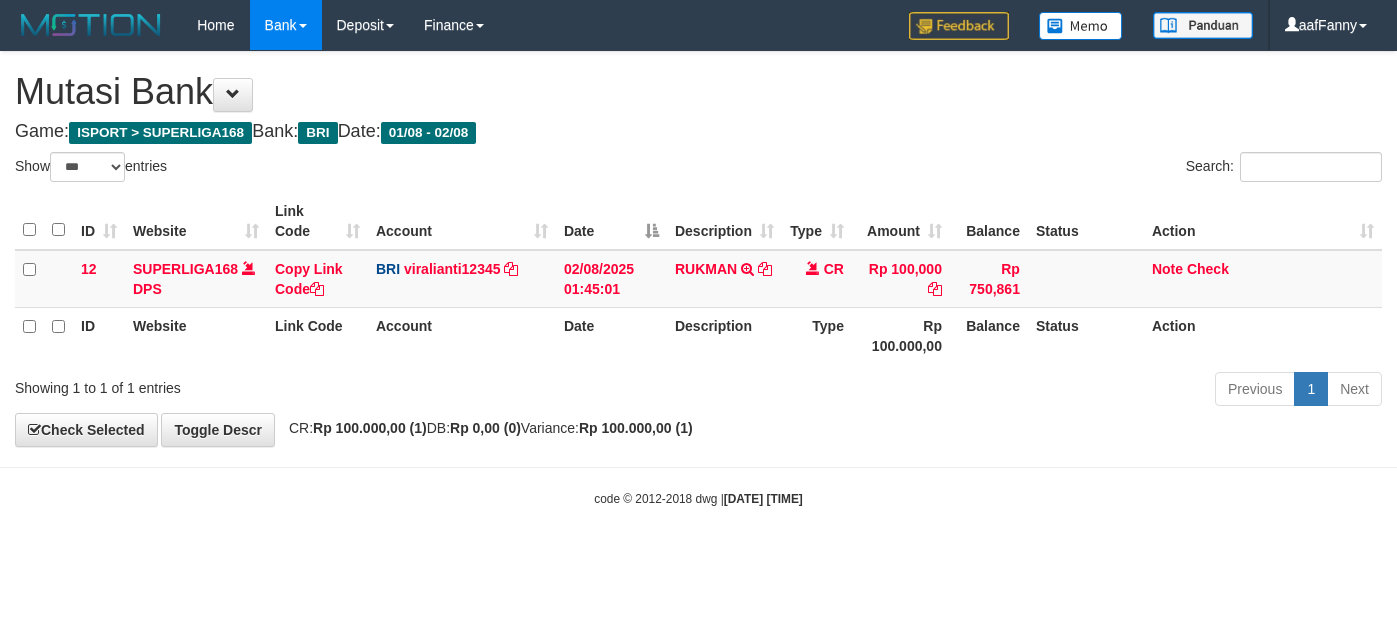 select on "***" 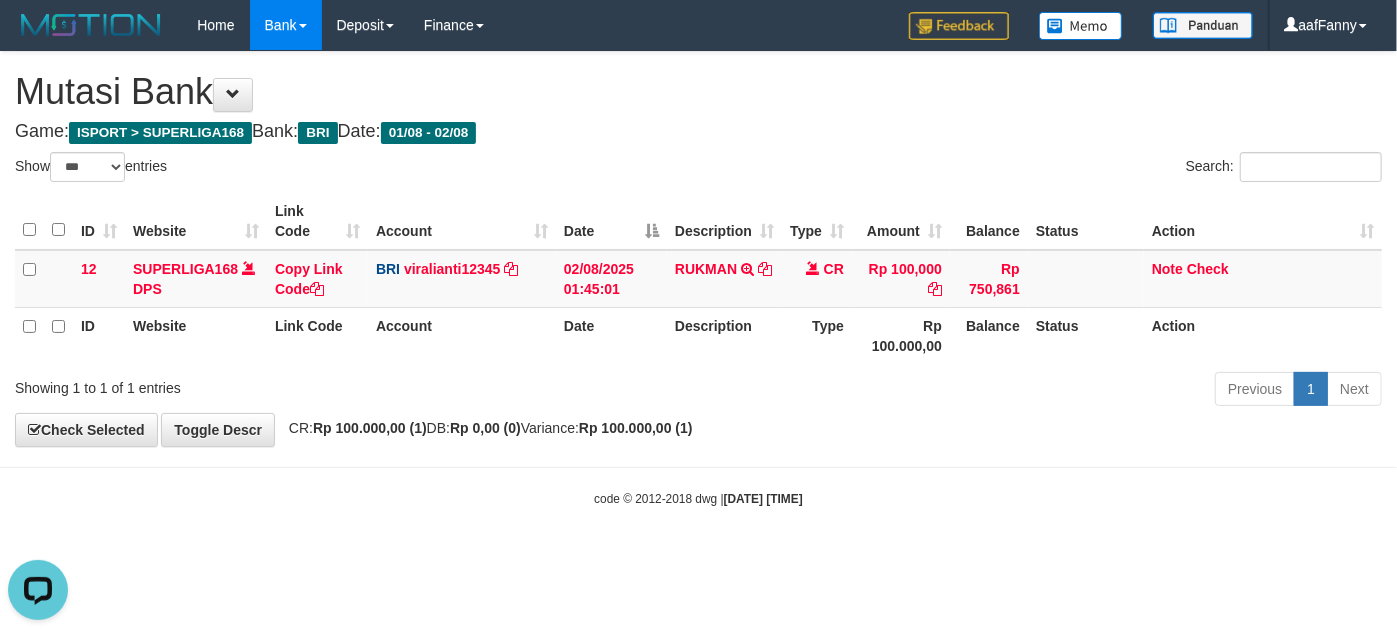 scroll, scrollTop: 0, scrollLeft: 0, axis: both 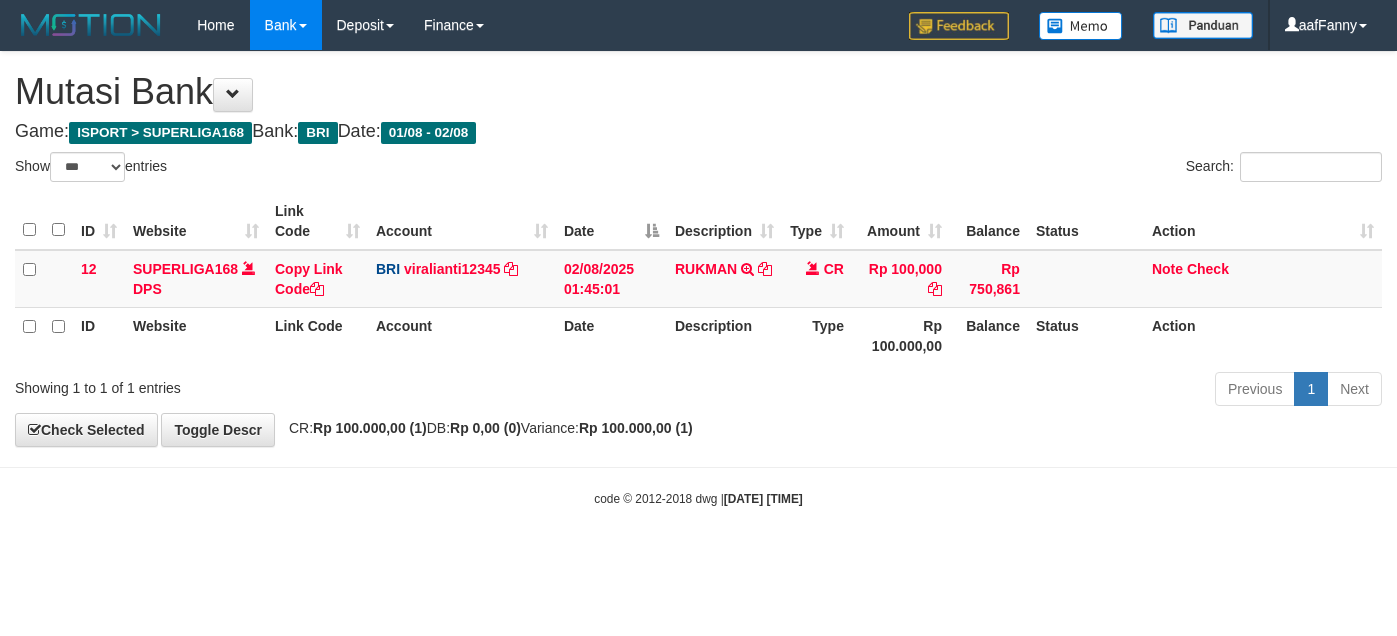 select on "***" 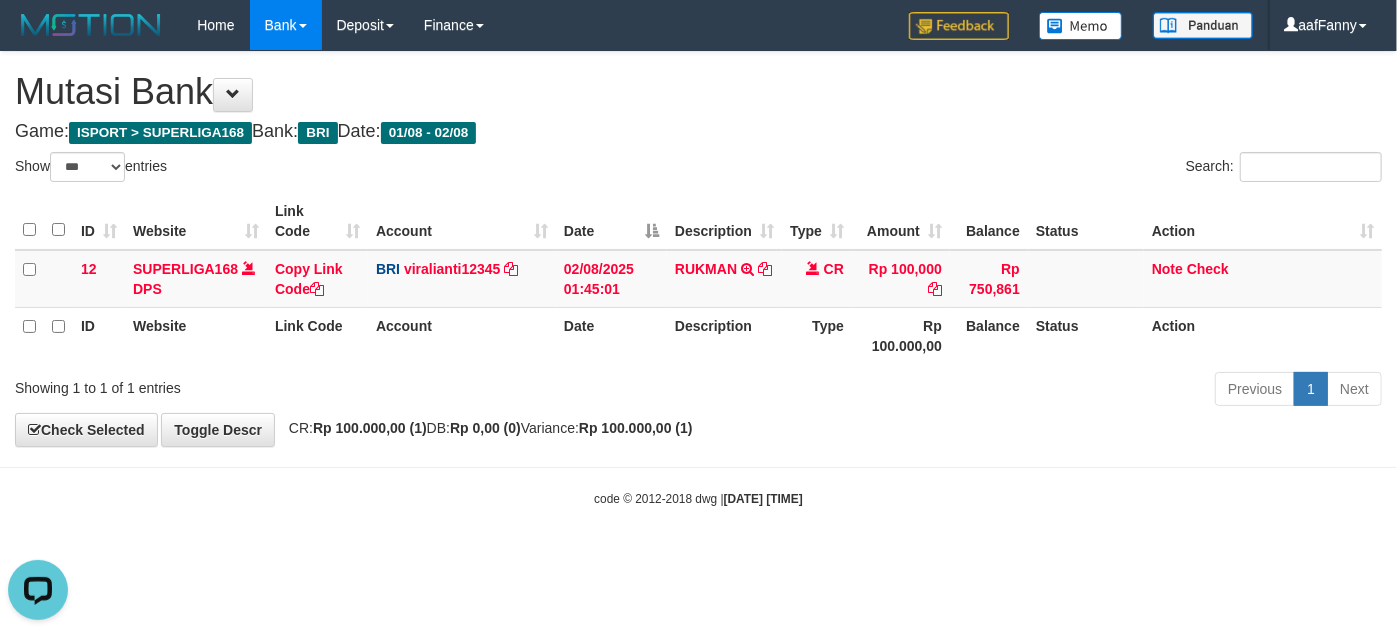 scroll, scrollTop: 0, scrollLeft: 0, axis: both 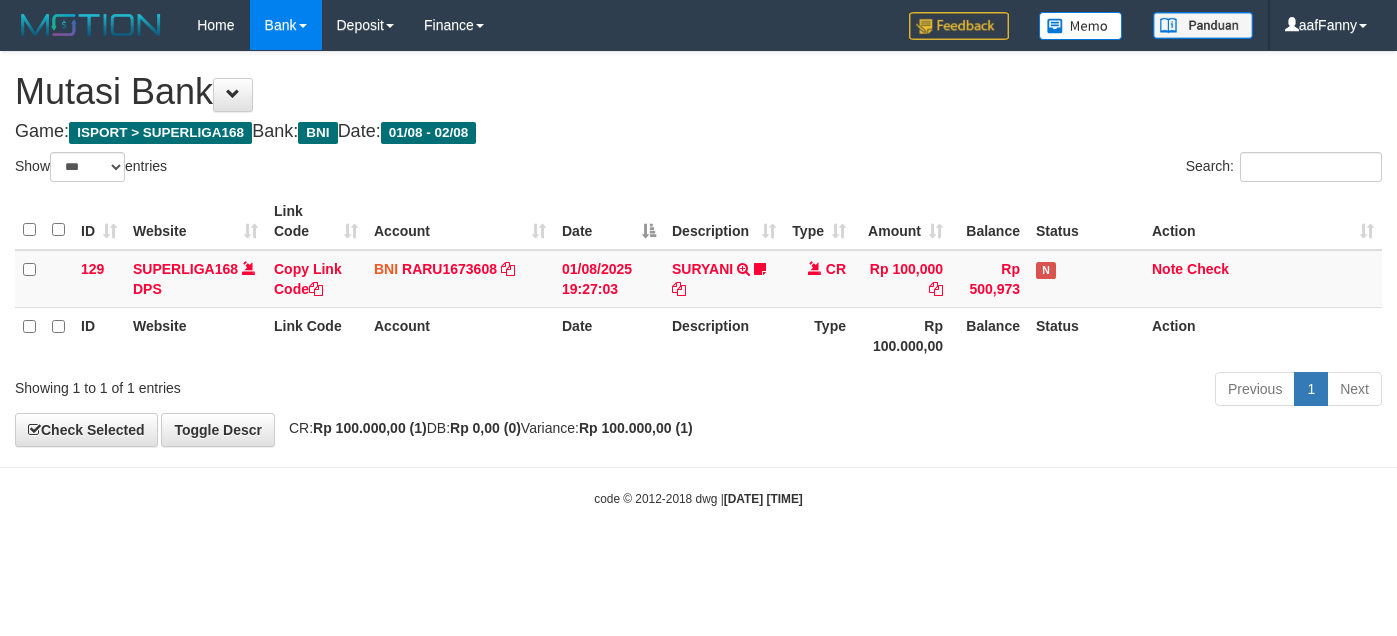 select on "***" 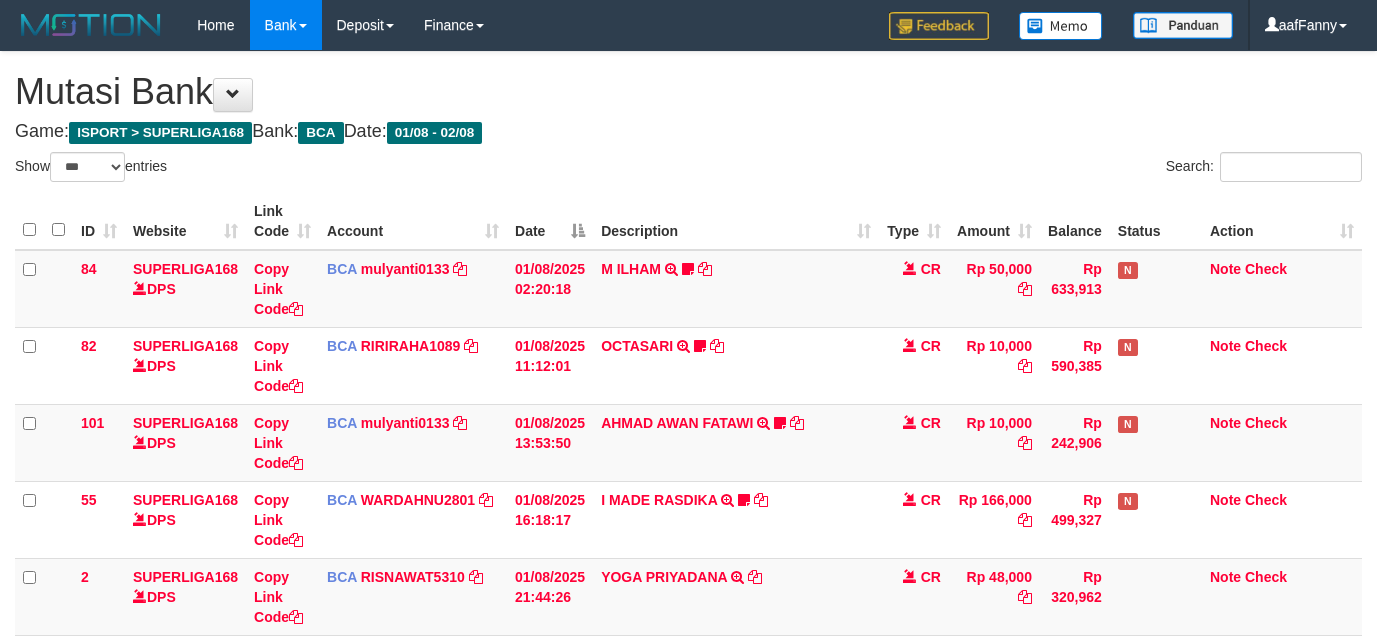 select on "***" 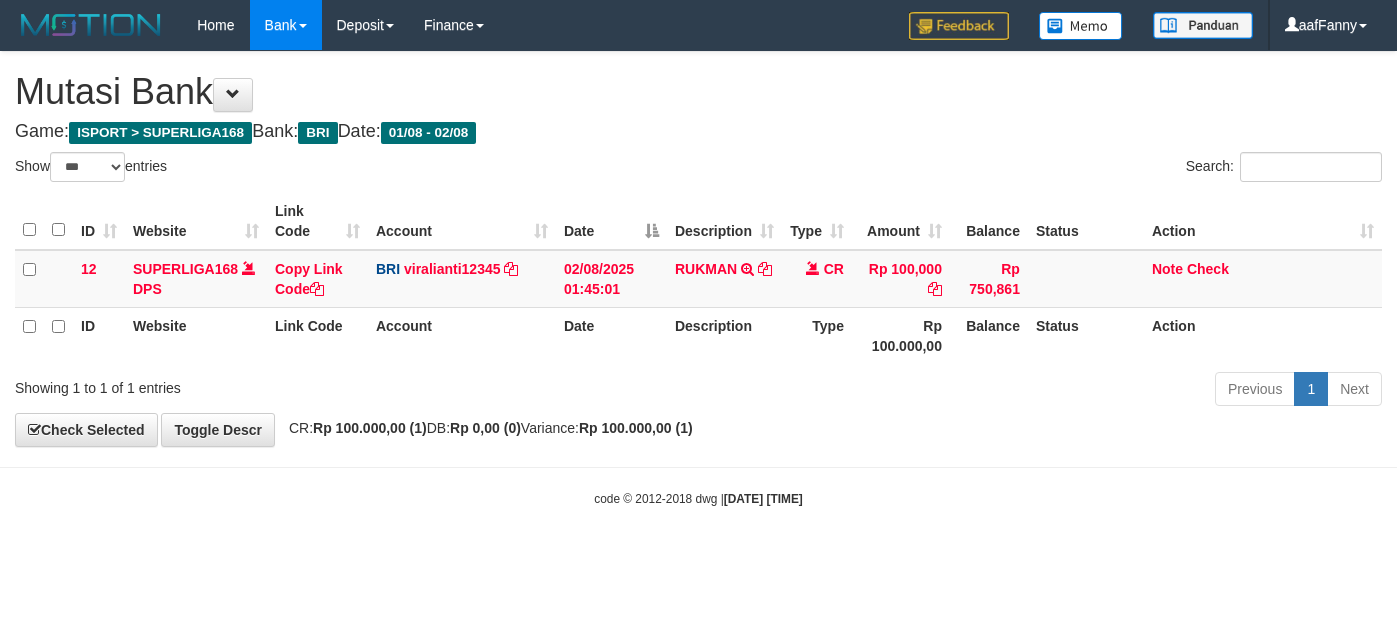 select on "***" 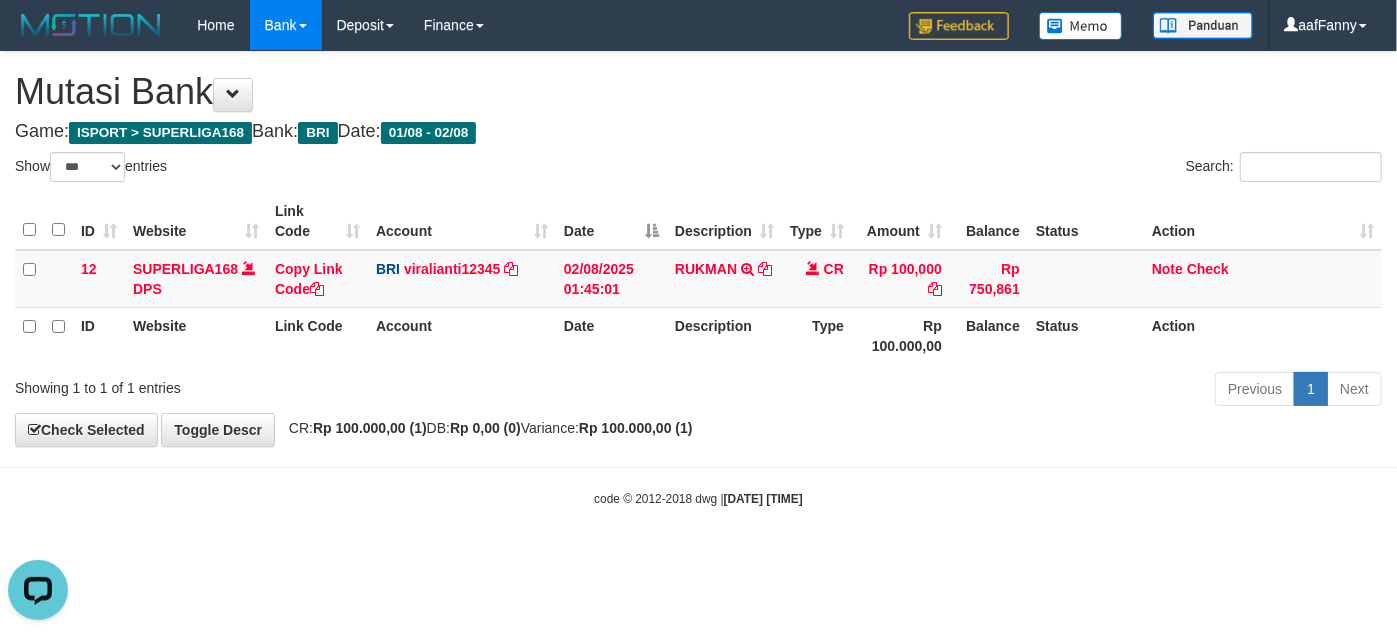 scroll, scrollTop: 0, scrollLeft: 0, axis: both 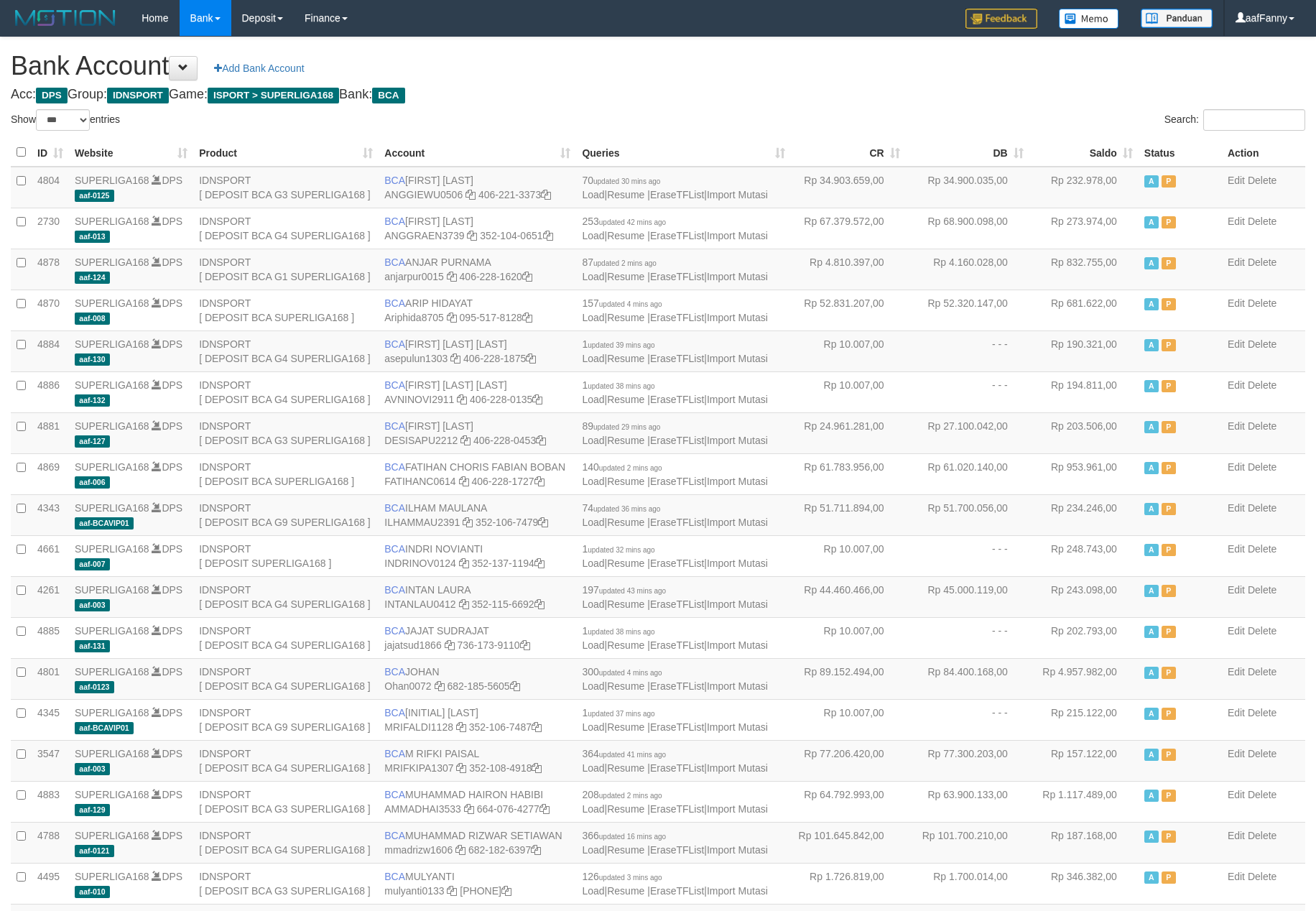 select on "***" 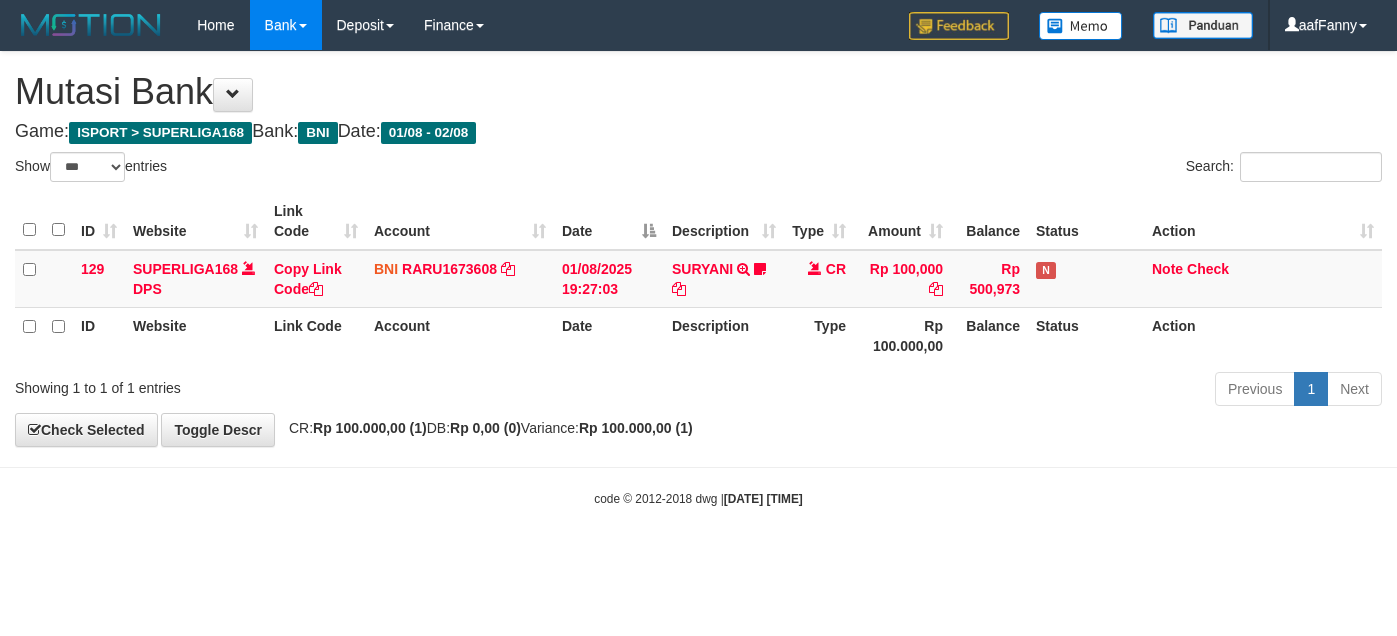 select on "***" 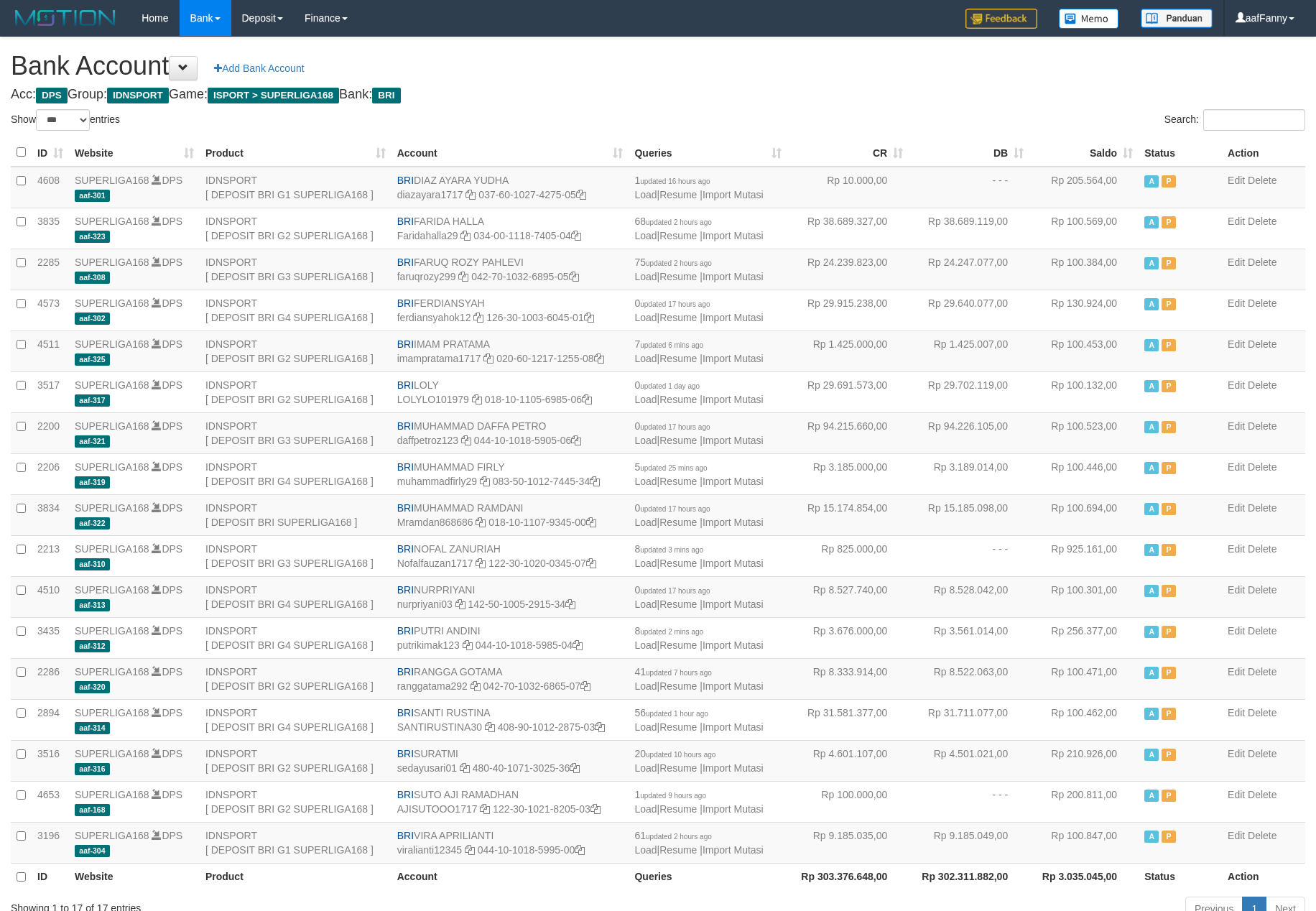 select on "***" 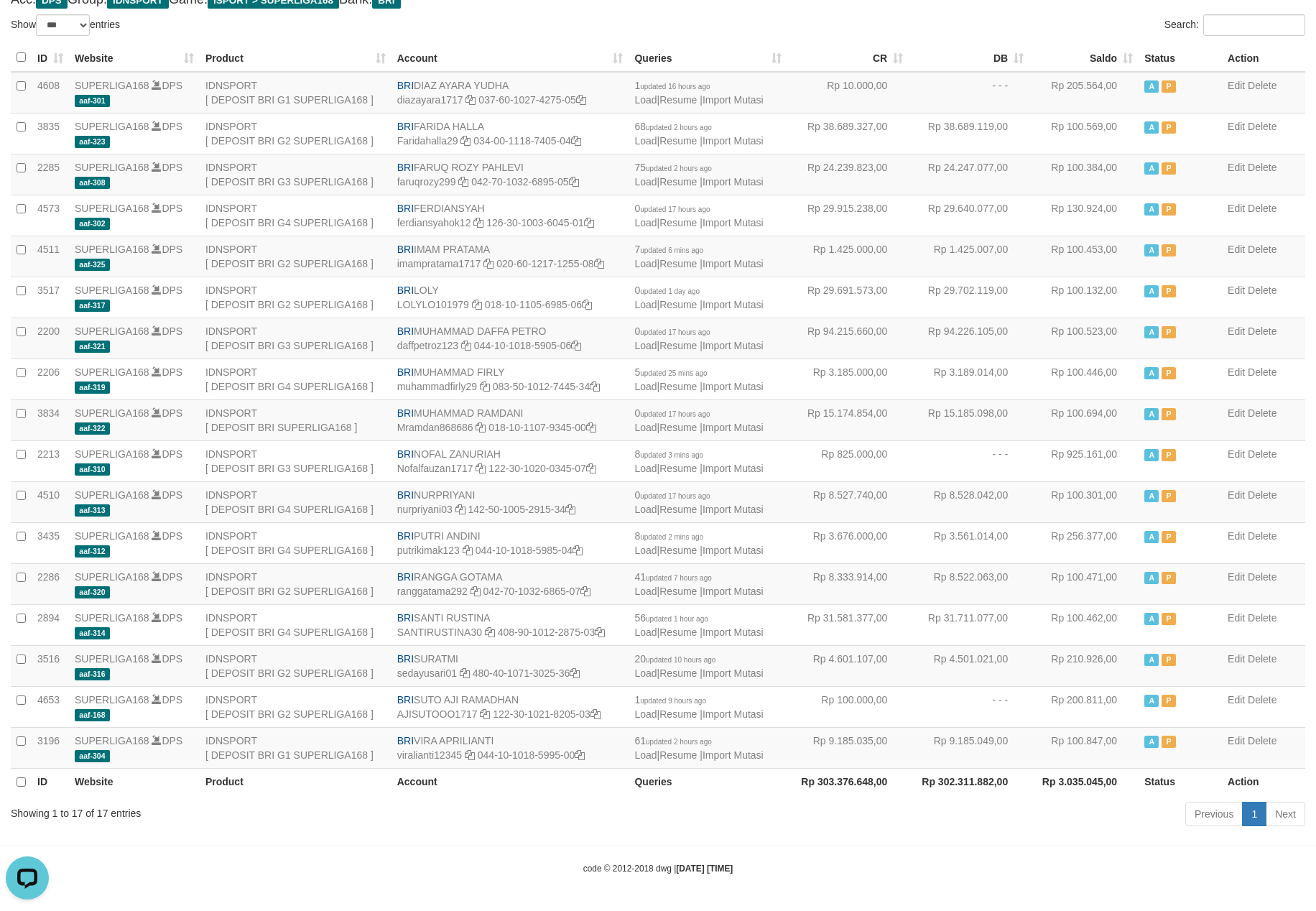 scroll, scrollTop: 0, scrollLeft: 0, axis: both 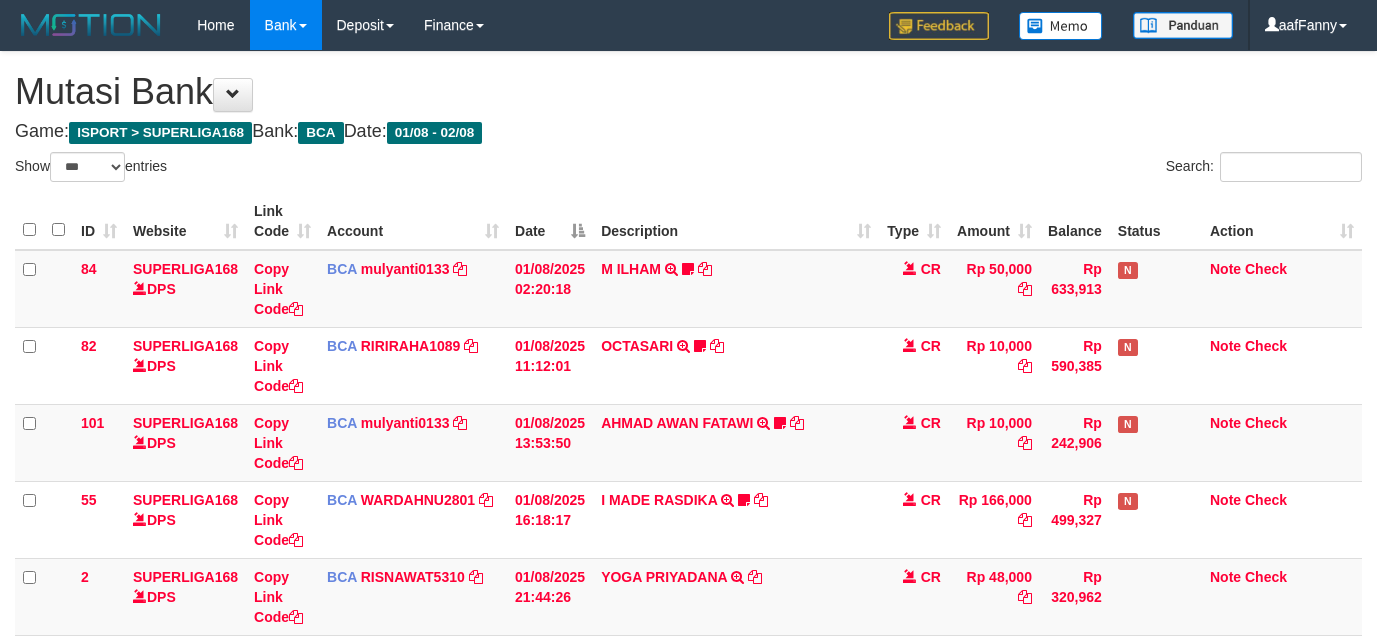 select on "***" 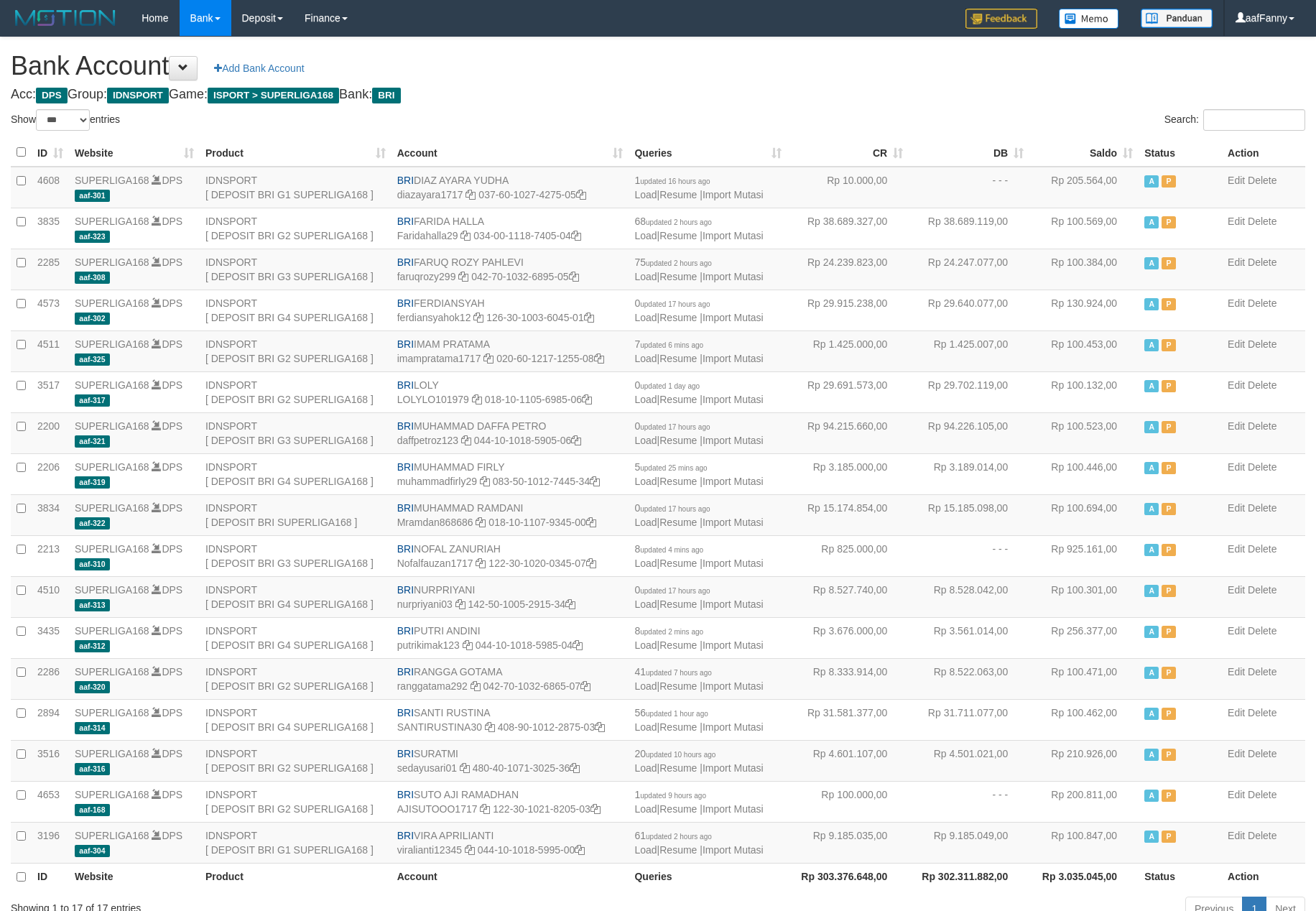select on "***" 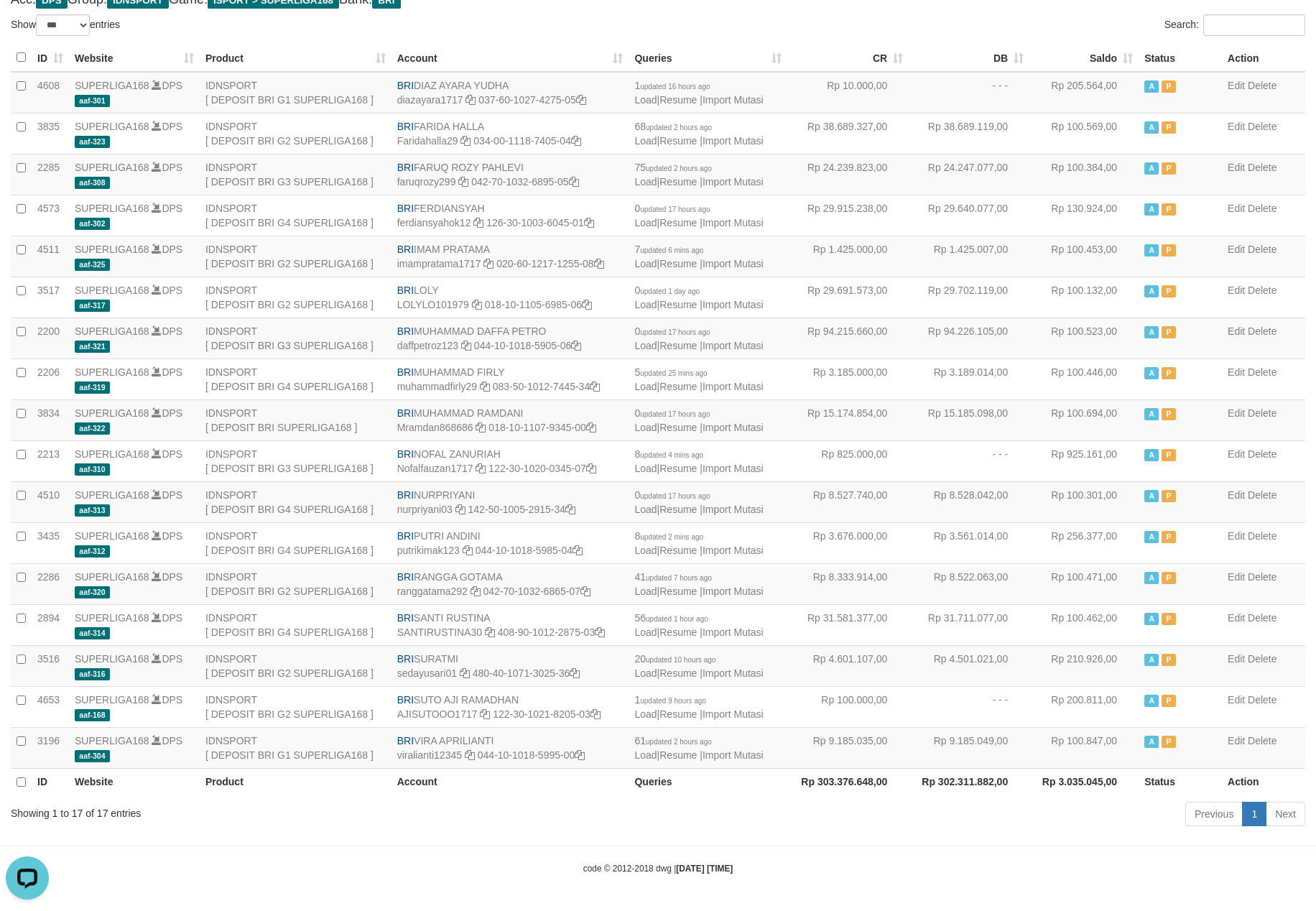 scroll, scrollTop: 0, scrollLeft: 0, axis: both 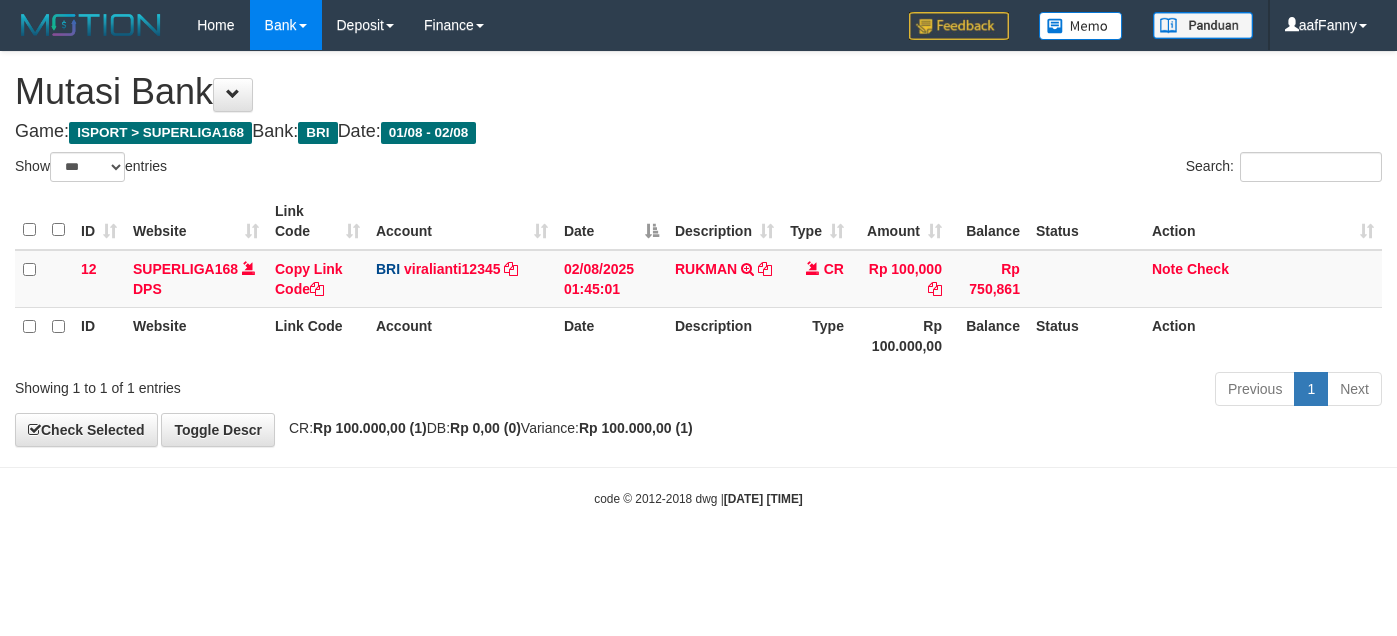 select on "***" 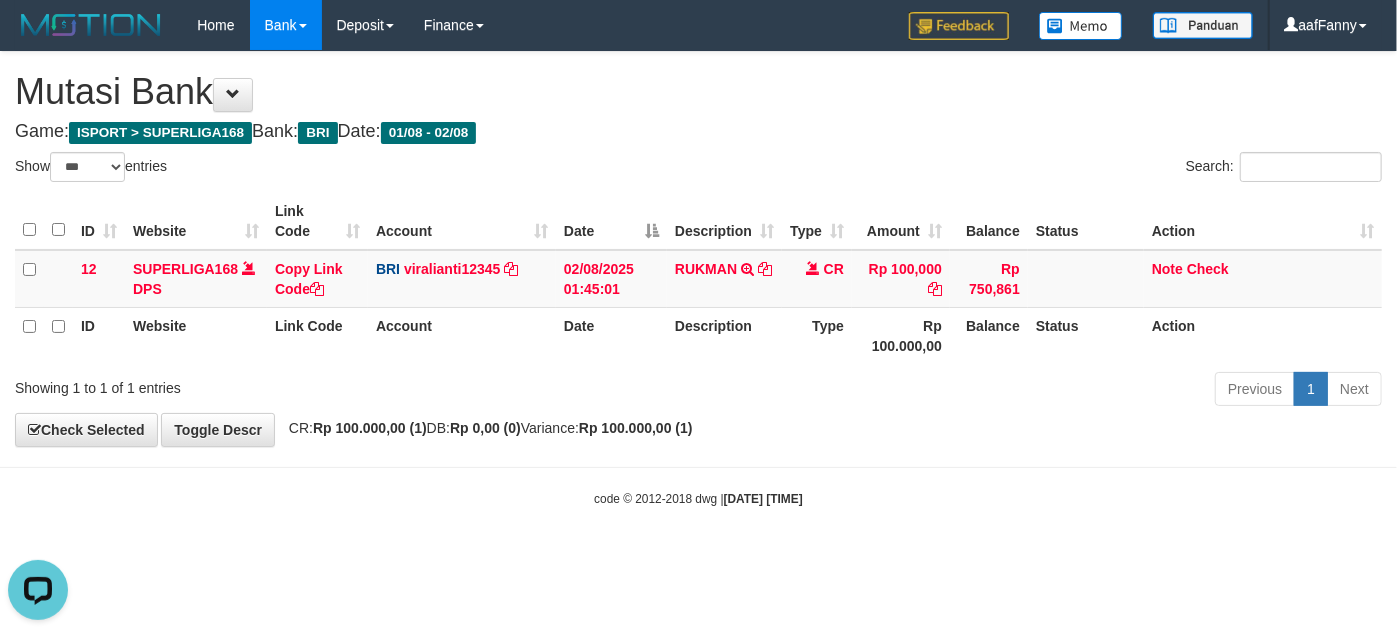 scroll, scrollTop: 0, scrollLeft: 0, axis: both 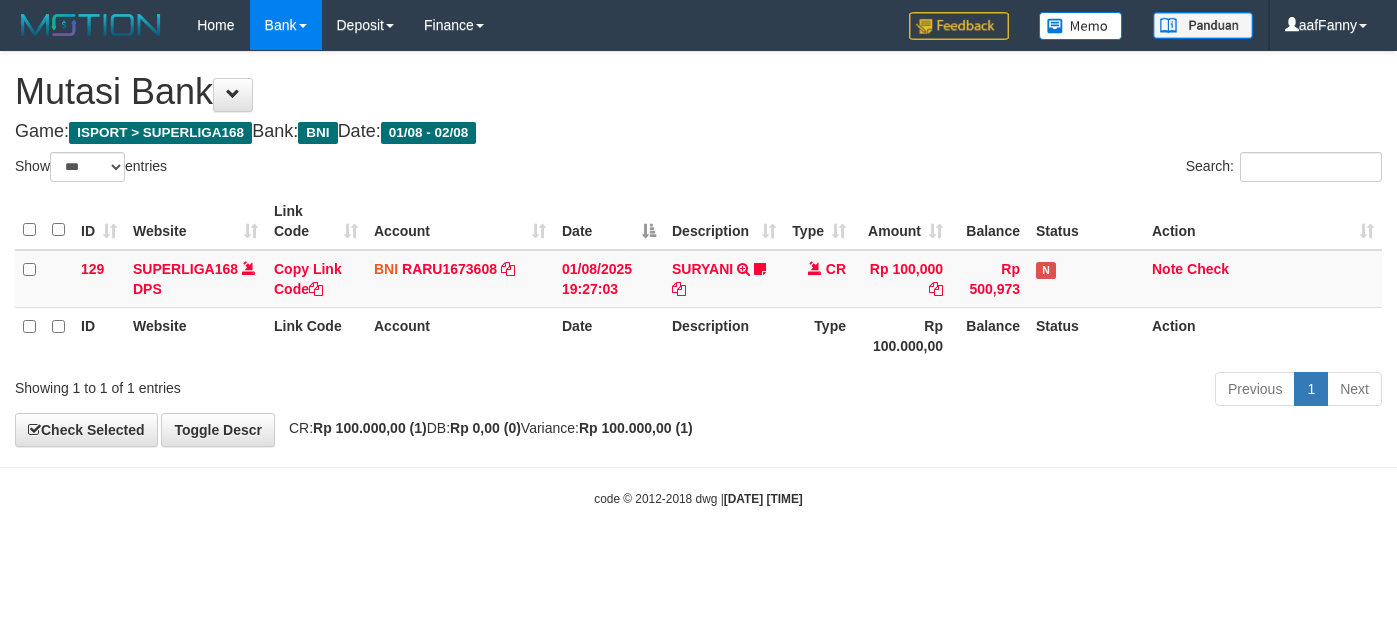 select on "***" 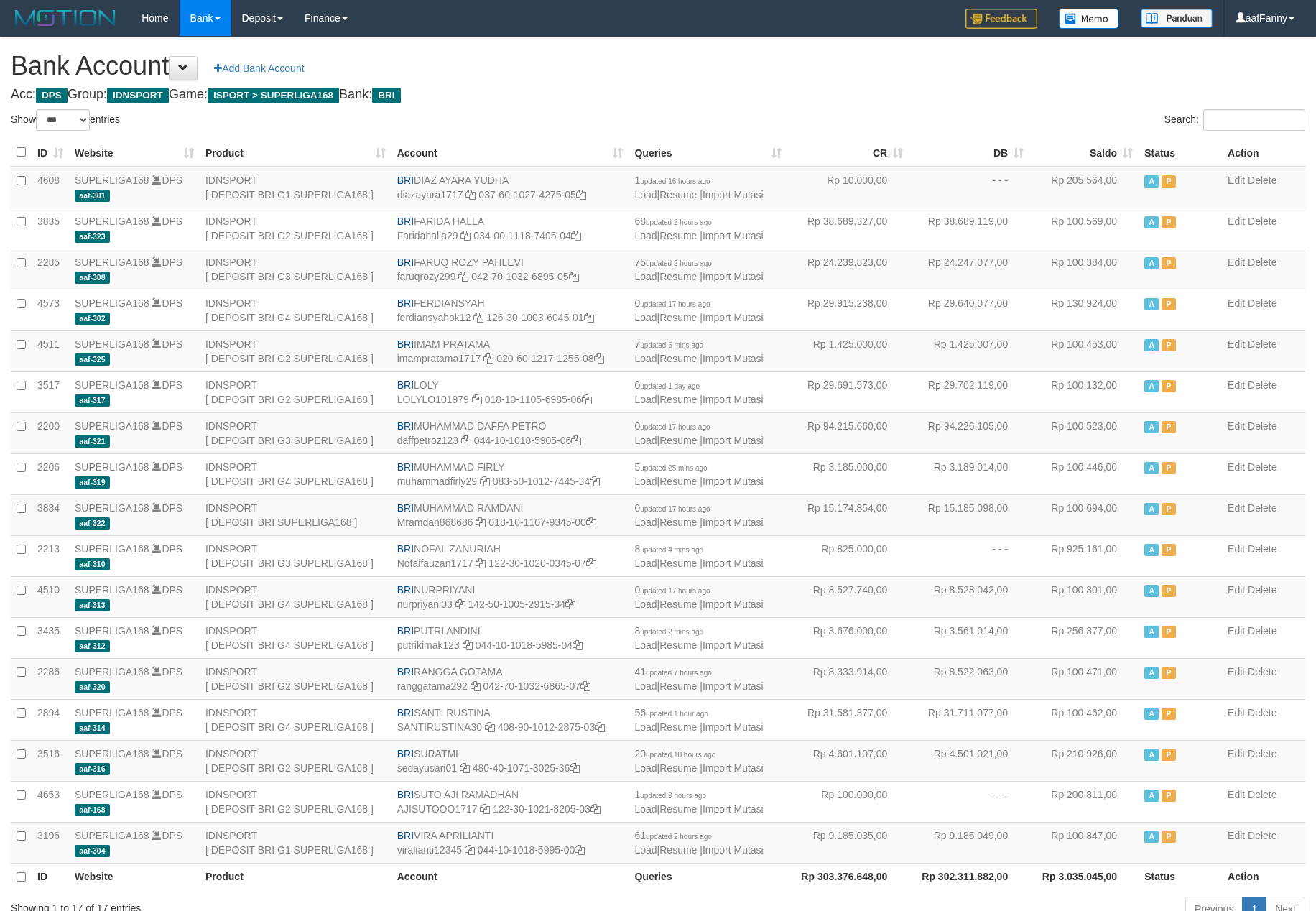 select on "***" 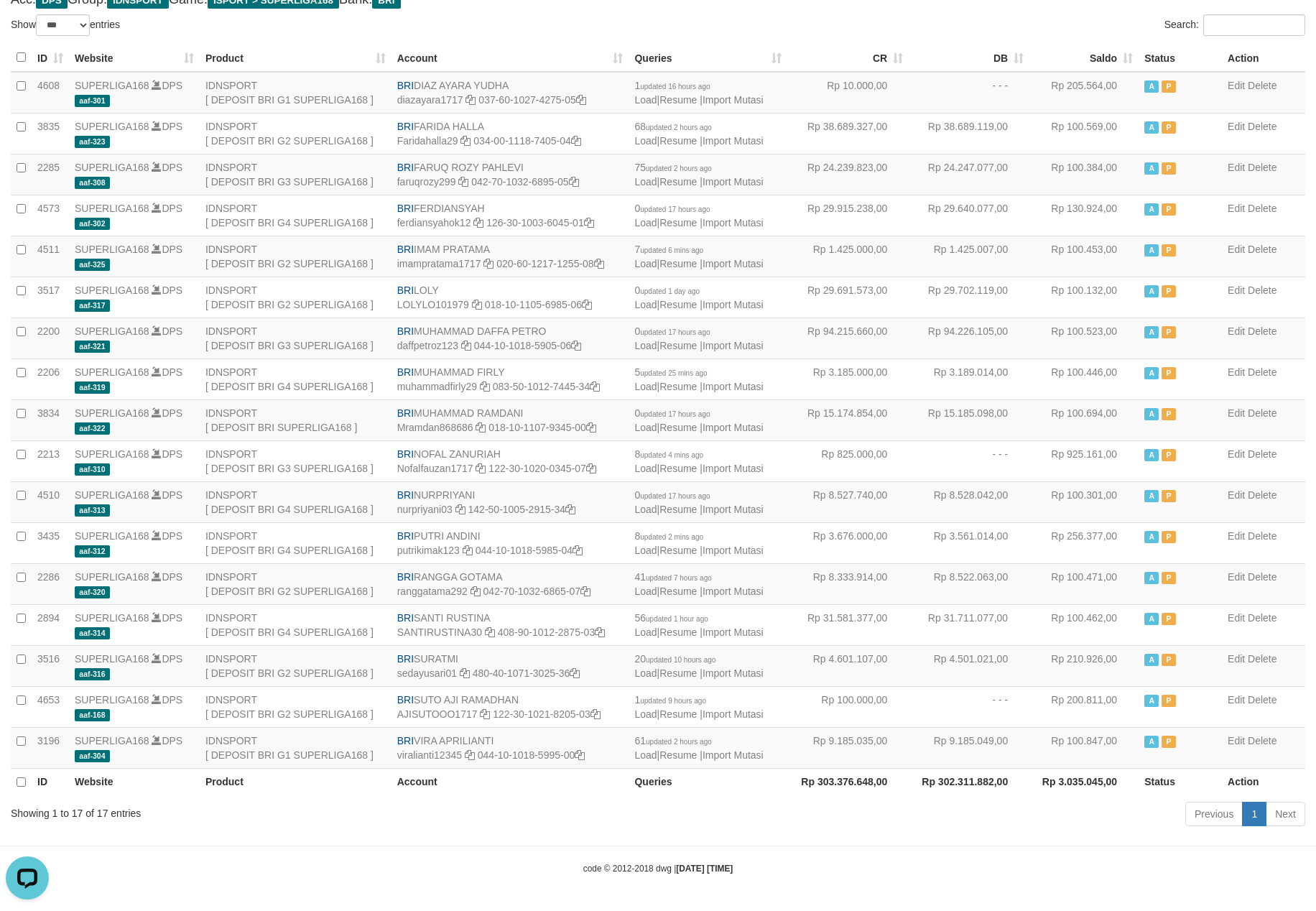 scroll, scrollTop: 0, scrollLeft: 0, axis: both 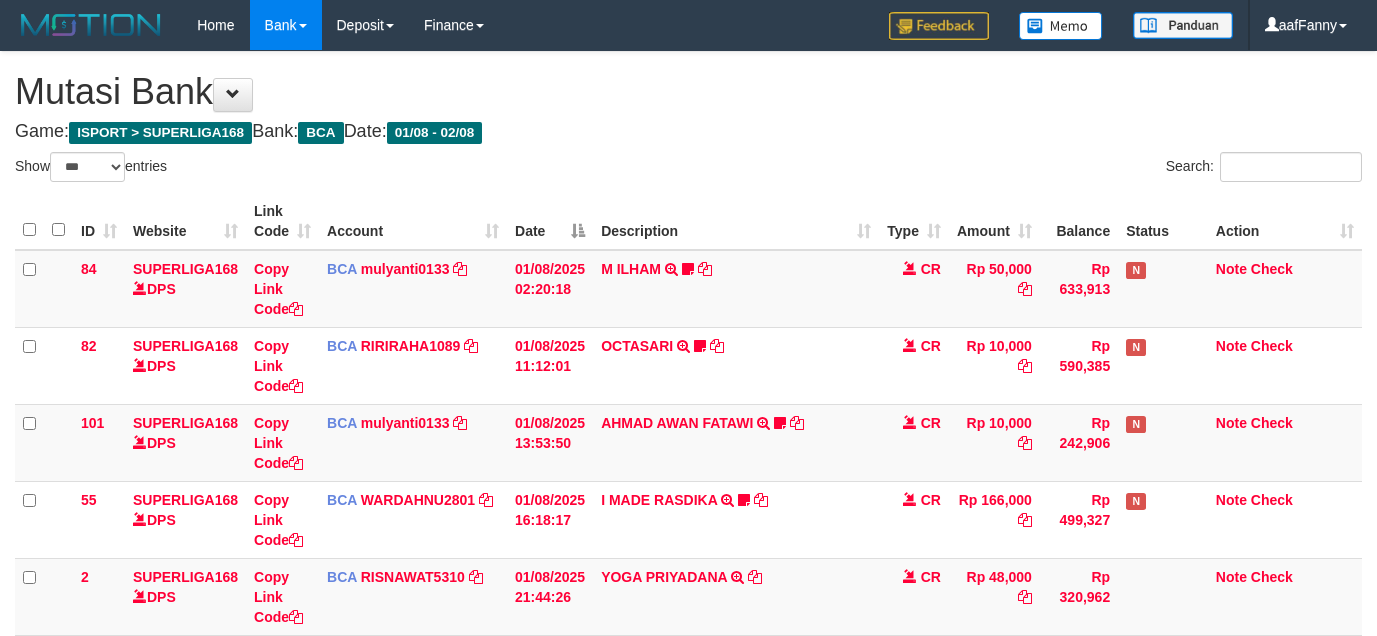 select on "***" 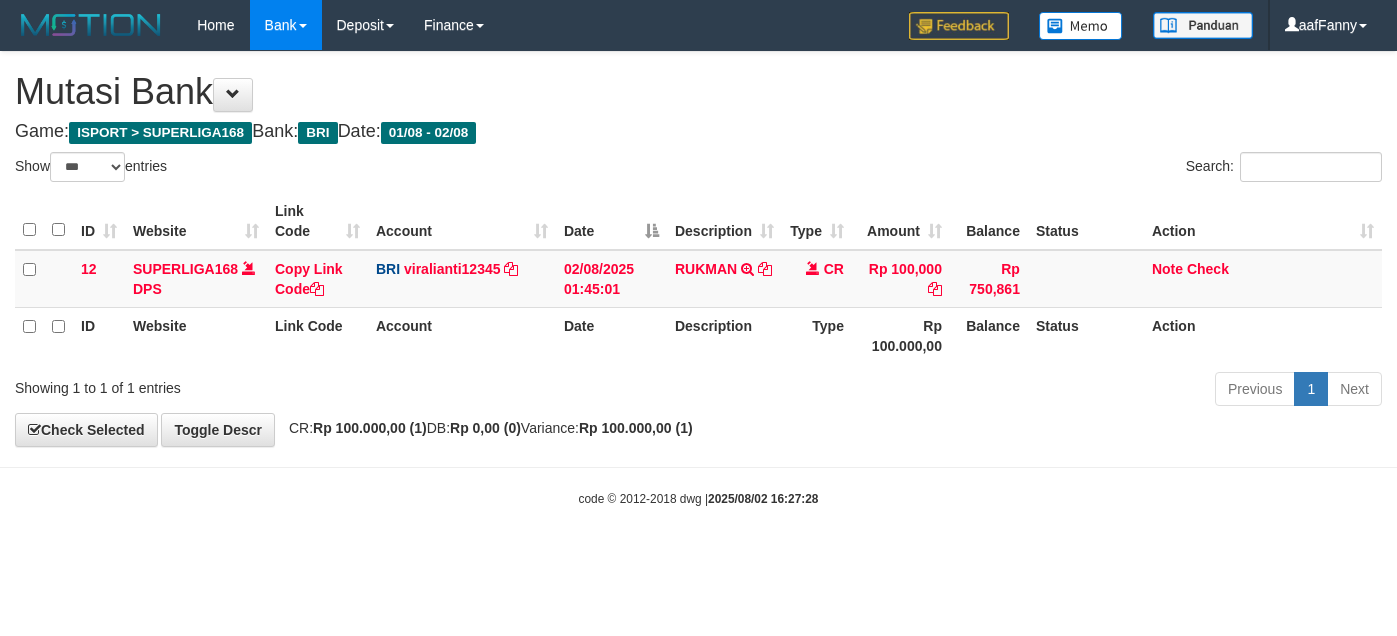 select on "***" 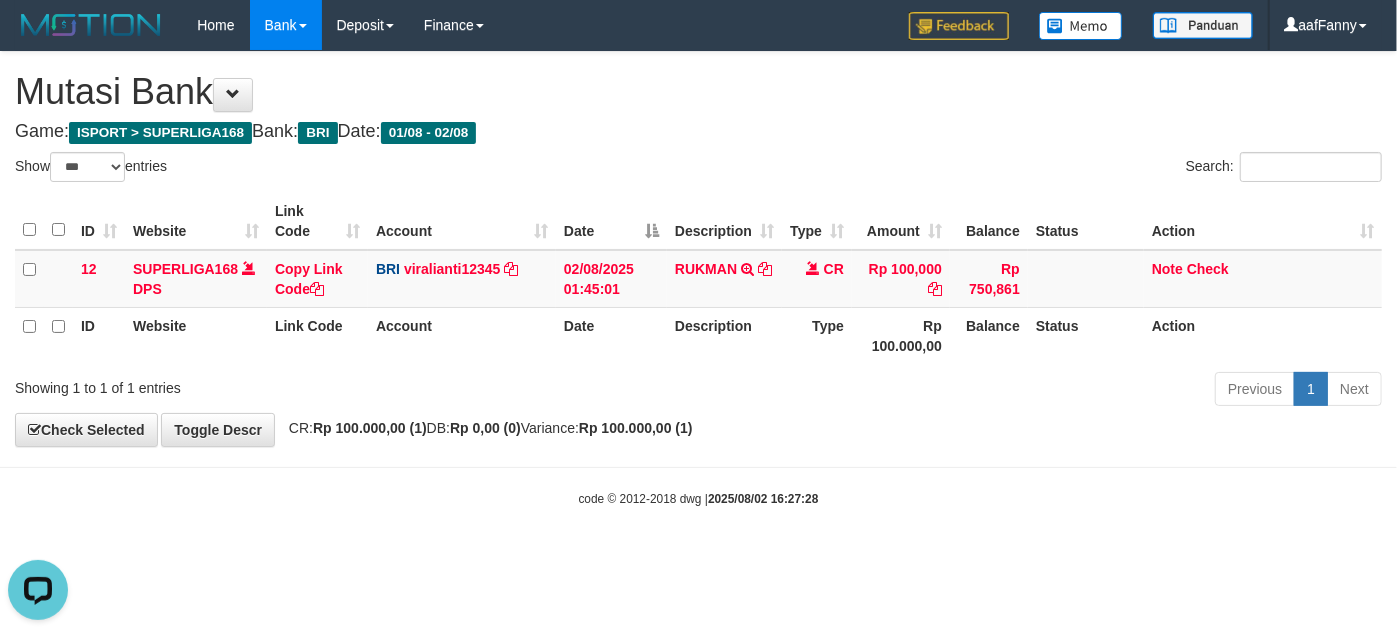 scroll, scrollTop: 0, scrollLeft: 0, axis: both 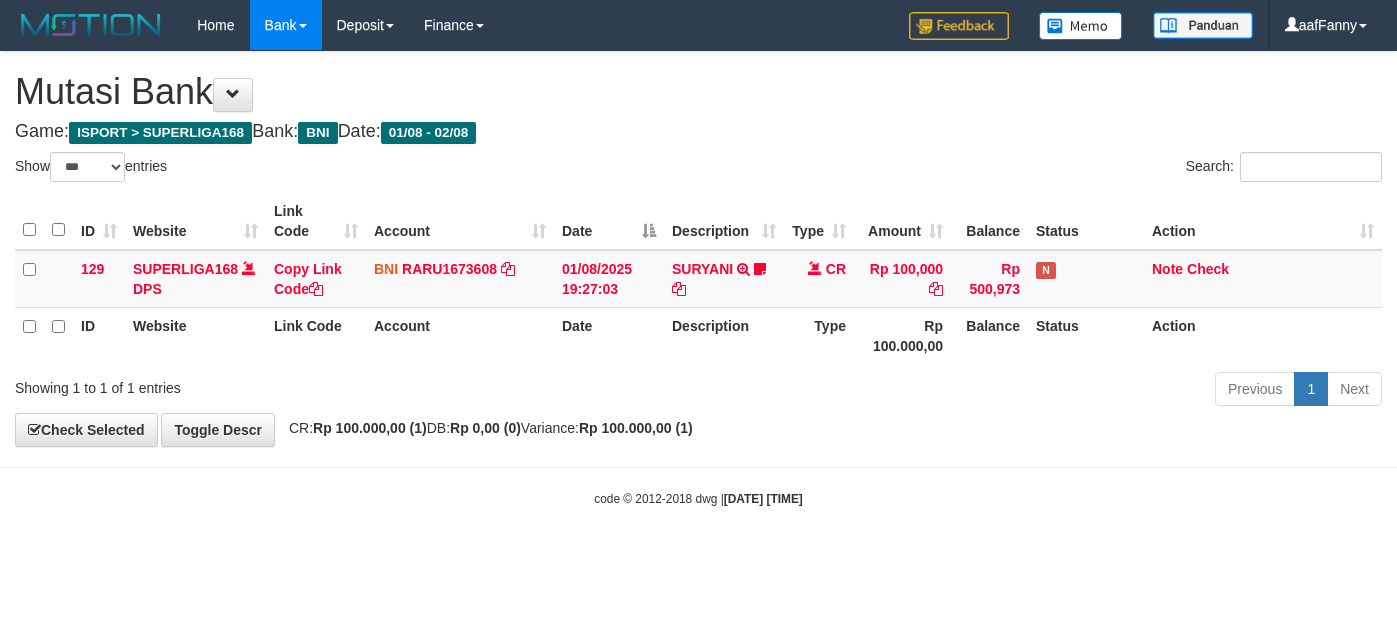 select on "***" 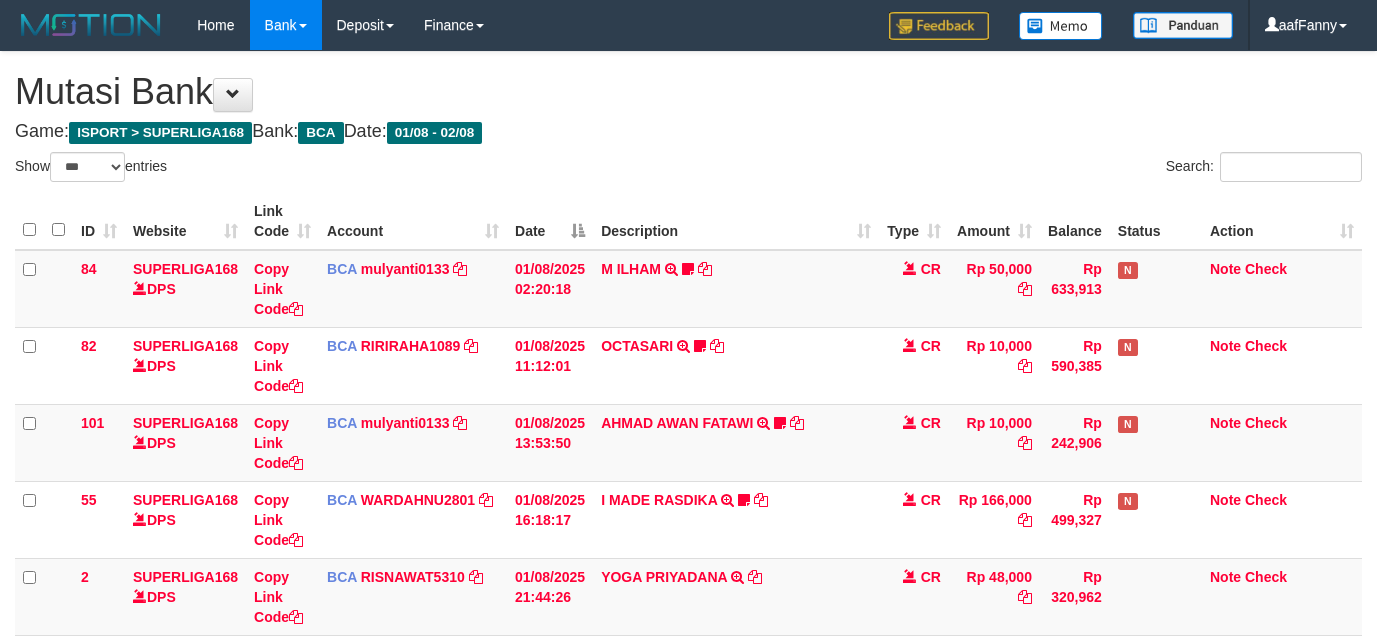 select on "***" 